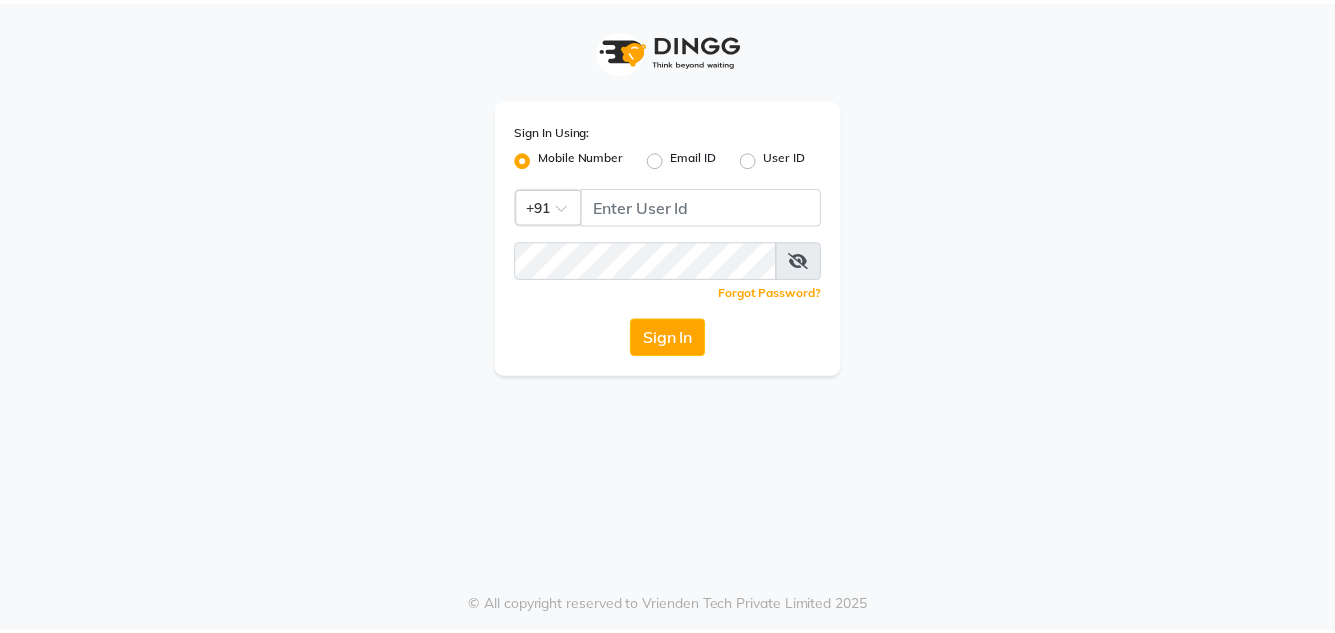 scroll, scrollTop: 0, scrollLeft: 0, axis: both 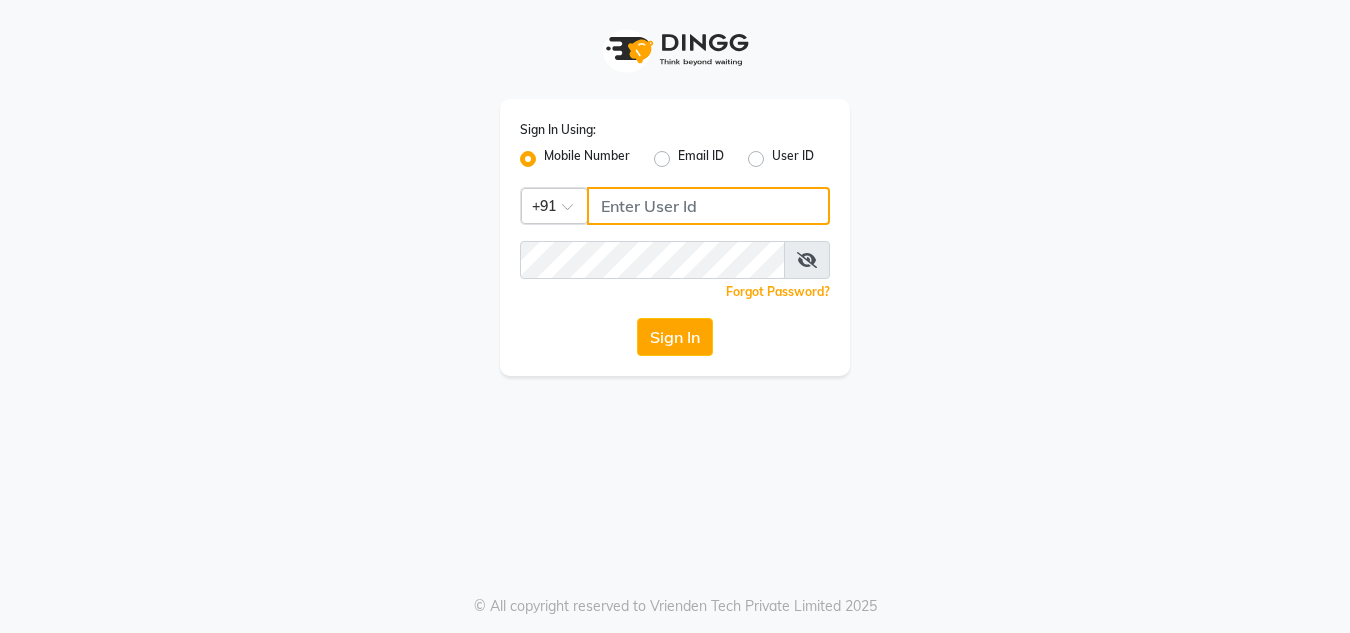 click 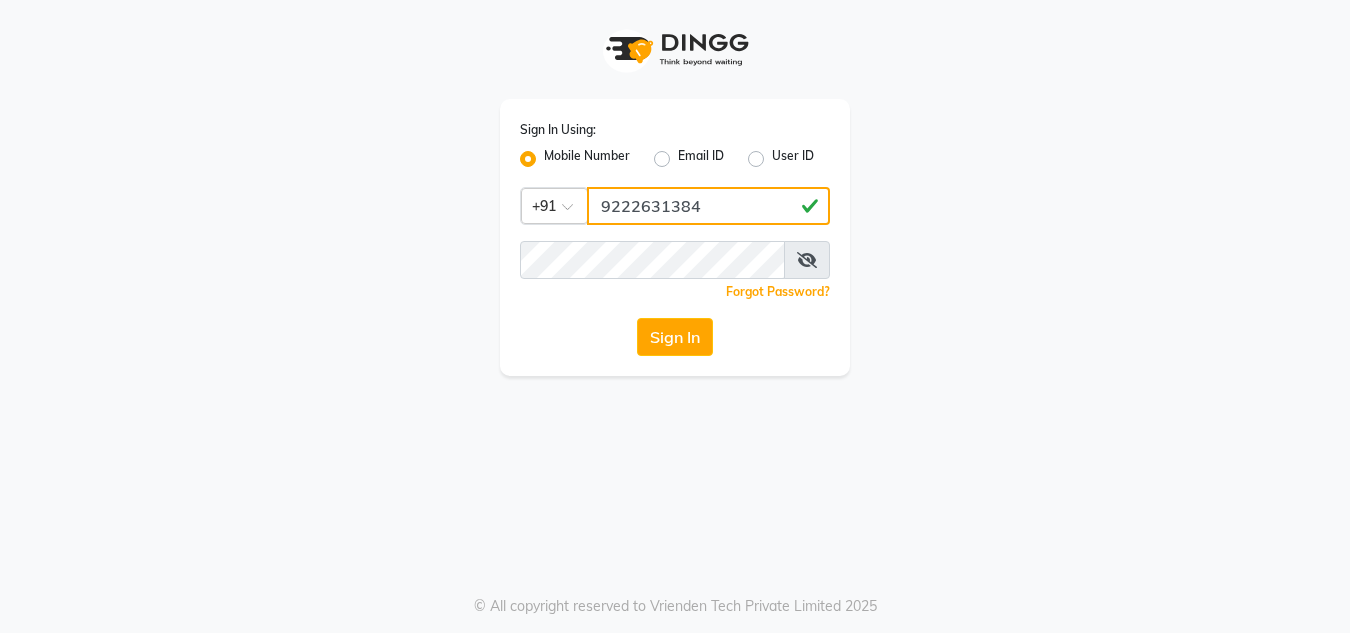type on "9222631384" 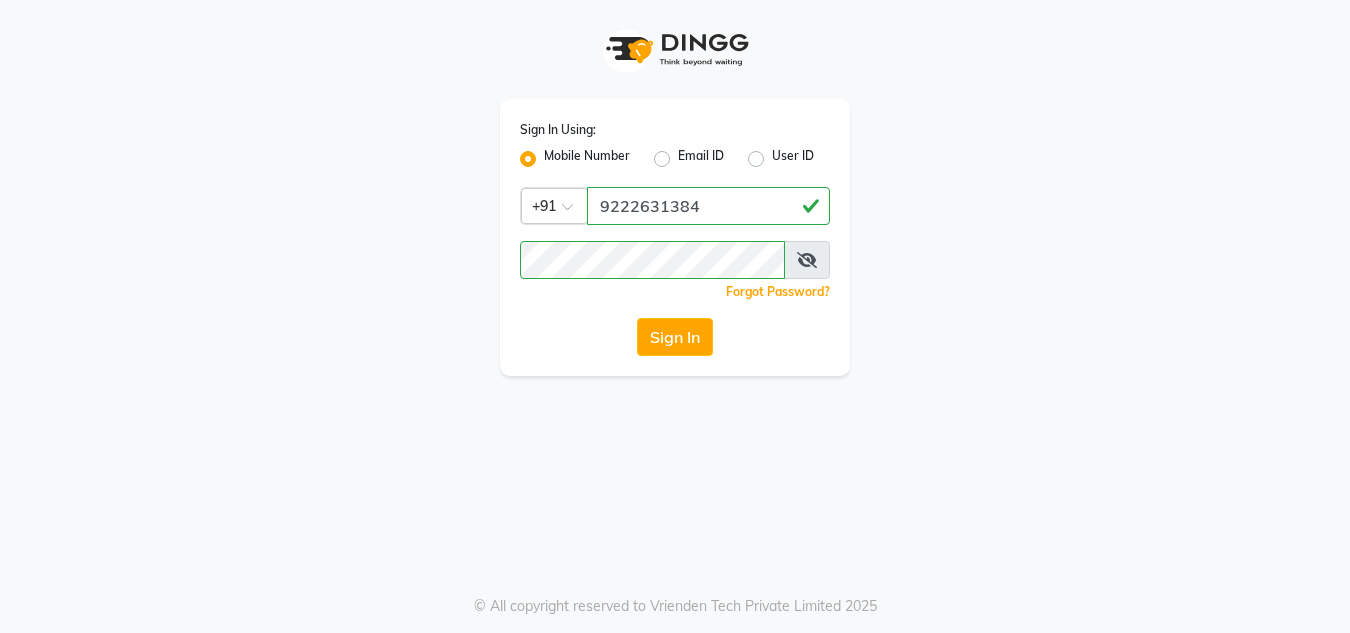 drag, startPoint x: 806, startPoint y: 257, endPoint x: 807, endPoint y: 292, distance: 35.014282 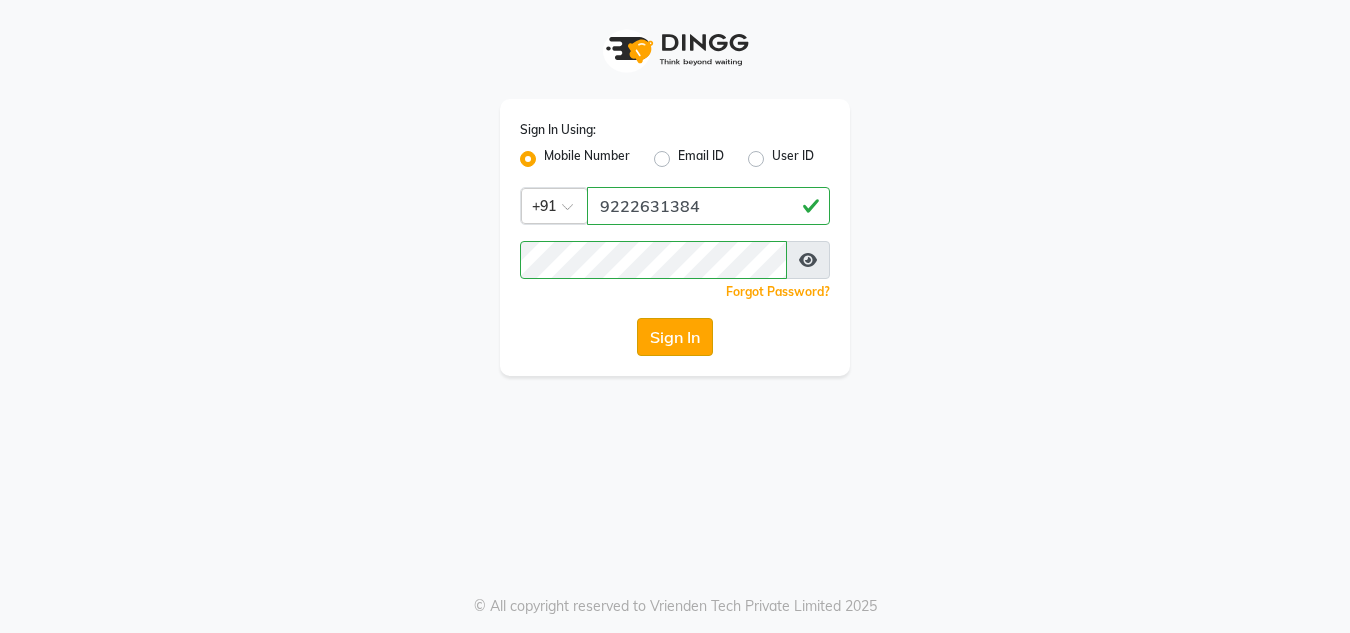click on "Sign In" 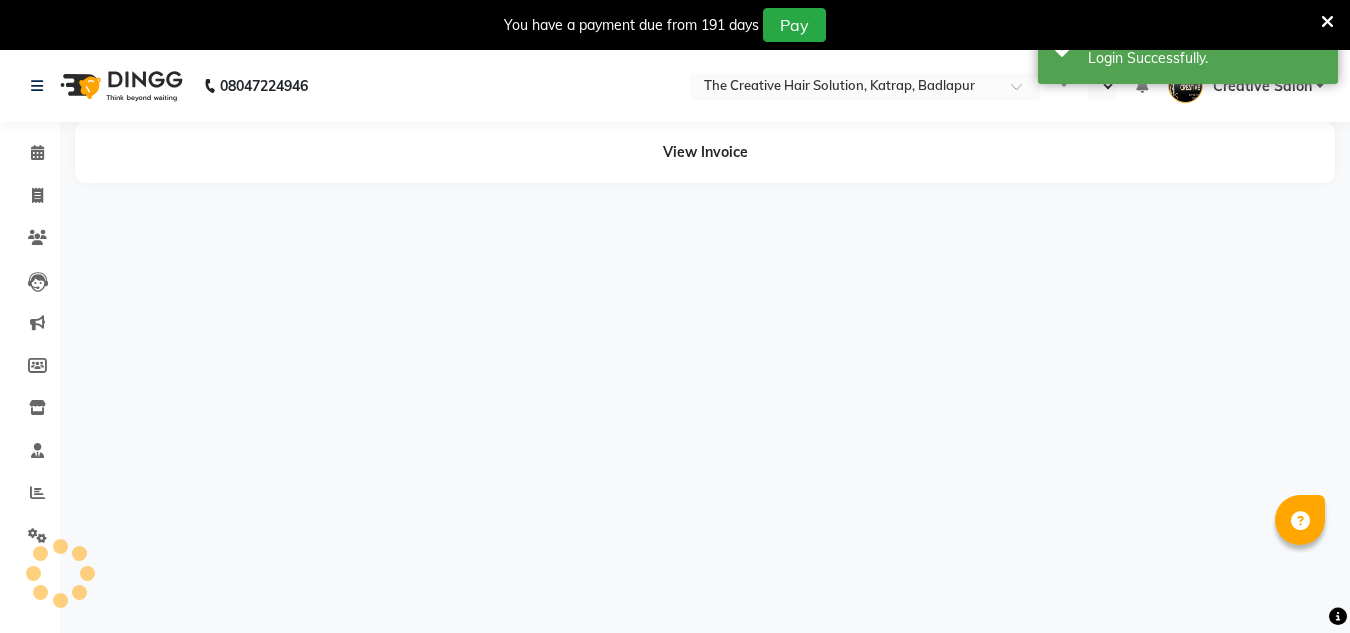 select on "en" 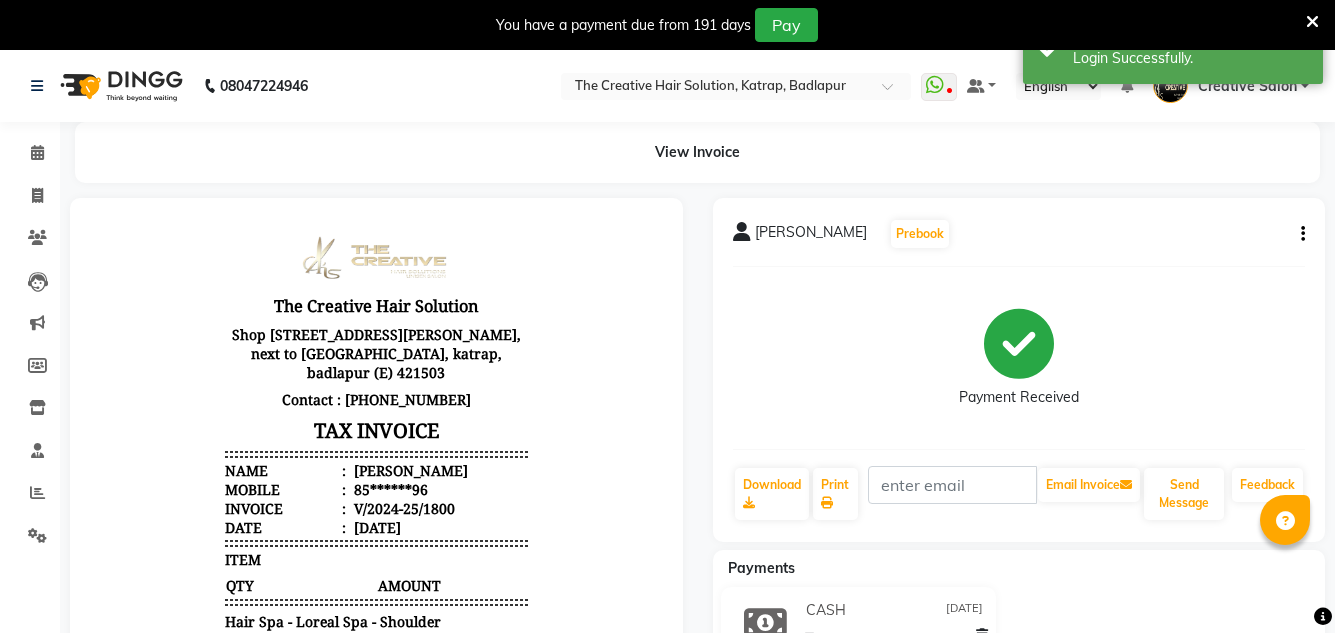 scroll, scrollTop: 0, scrollLeft: 0, axis: both 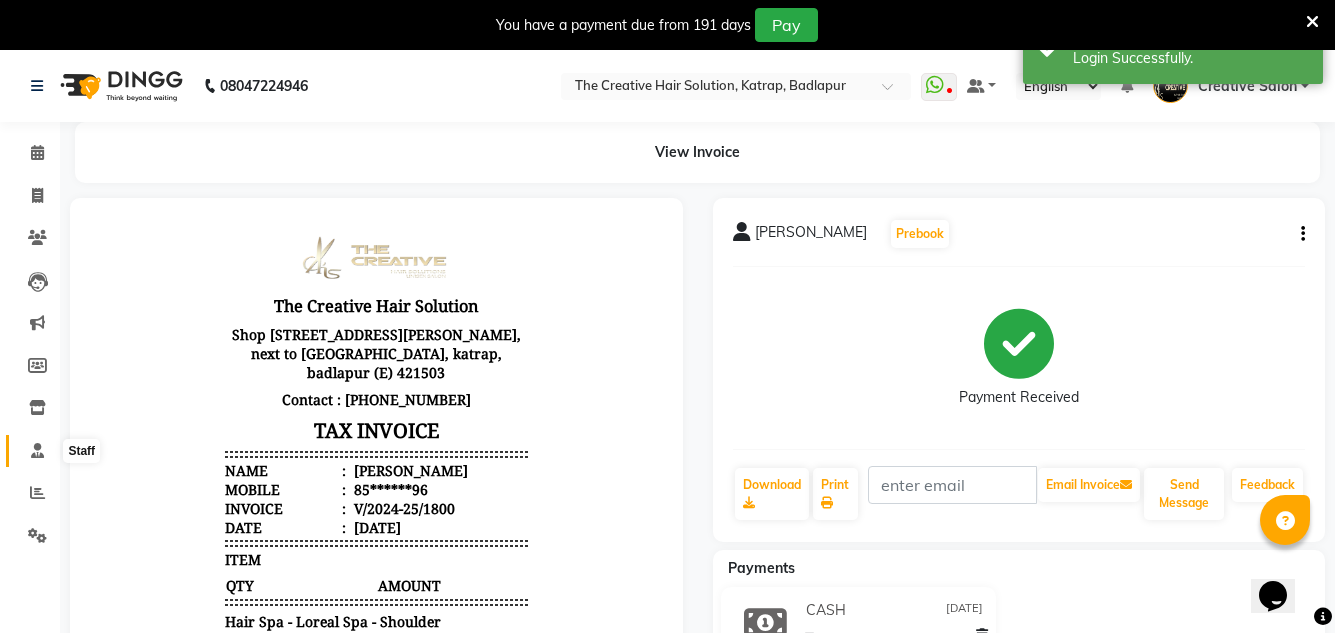 click 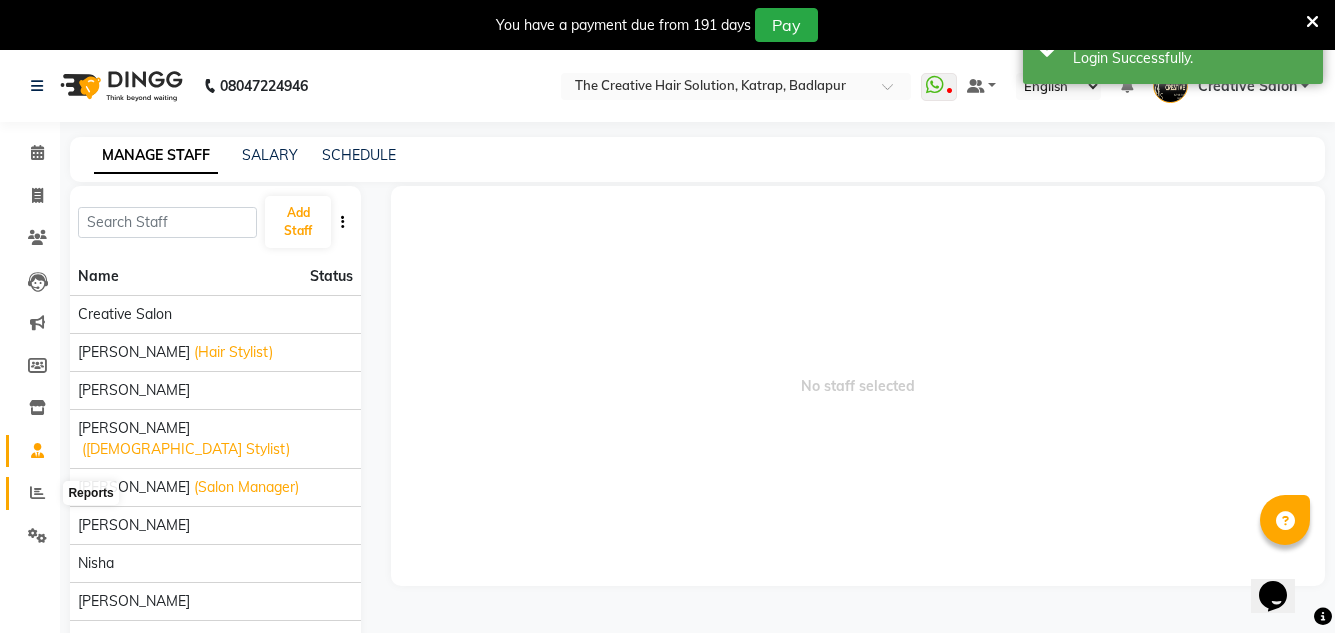 click 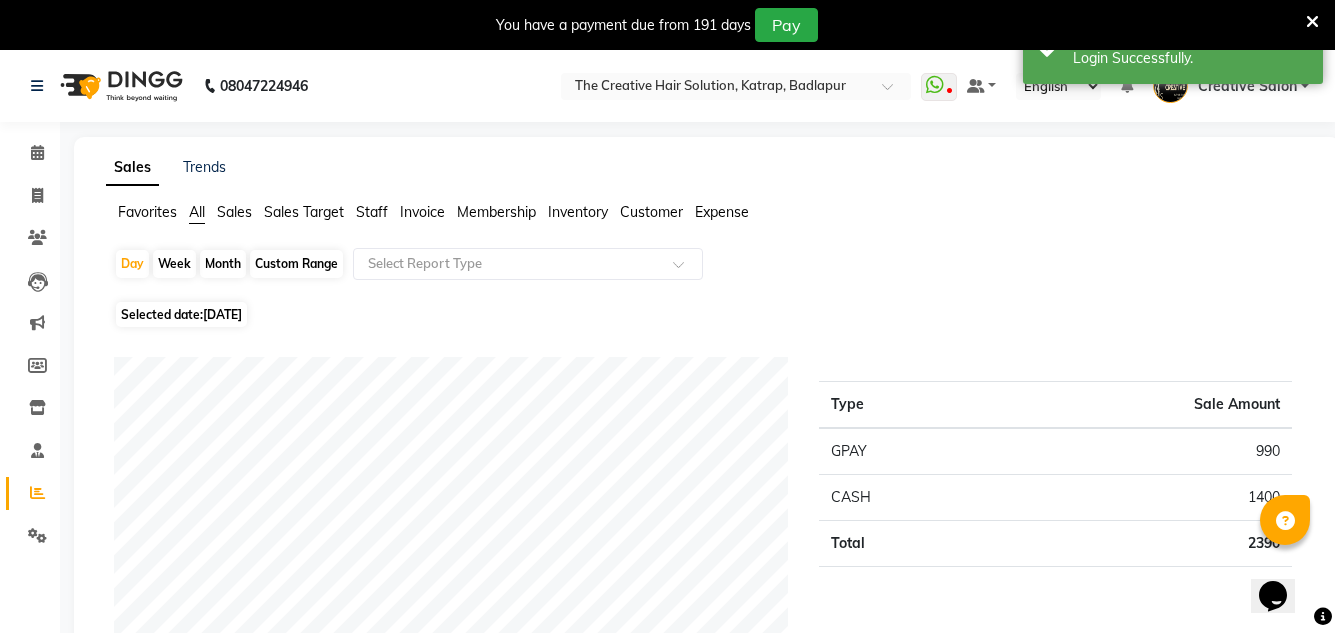 drag, startPoint x: 215, startPoint y: 260, endPoint x: 206, endPoint y: 275, distance: 17.492855 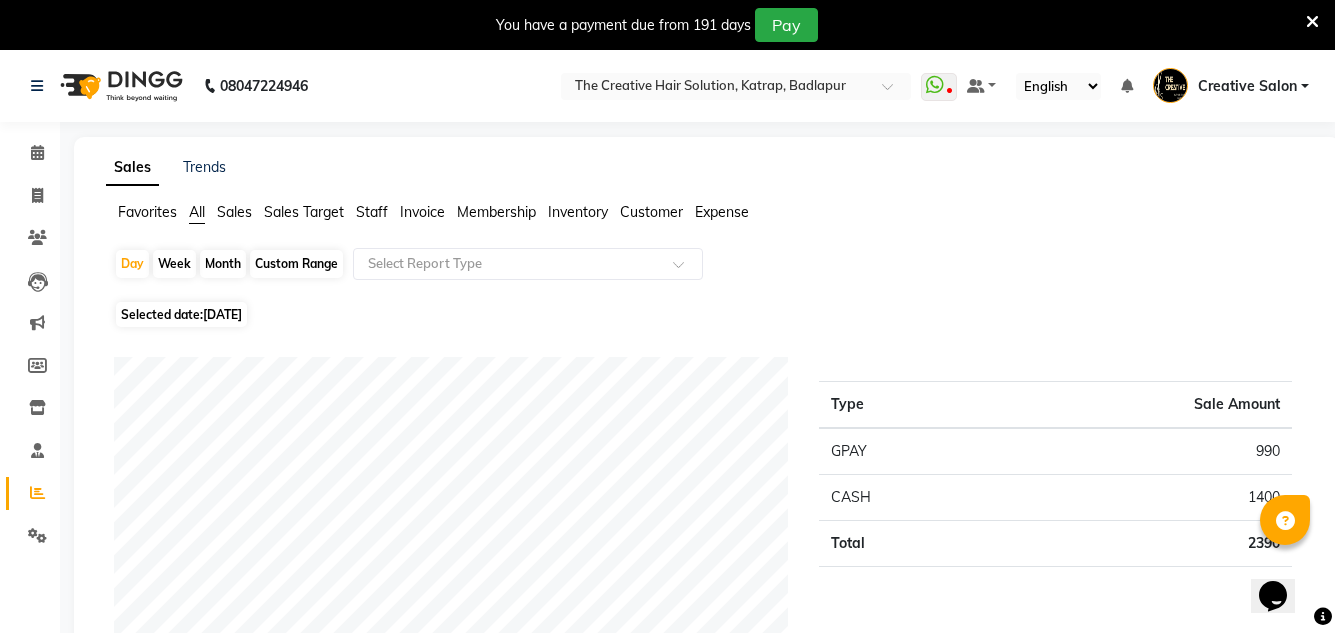 select on "7" 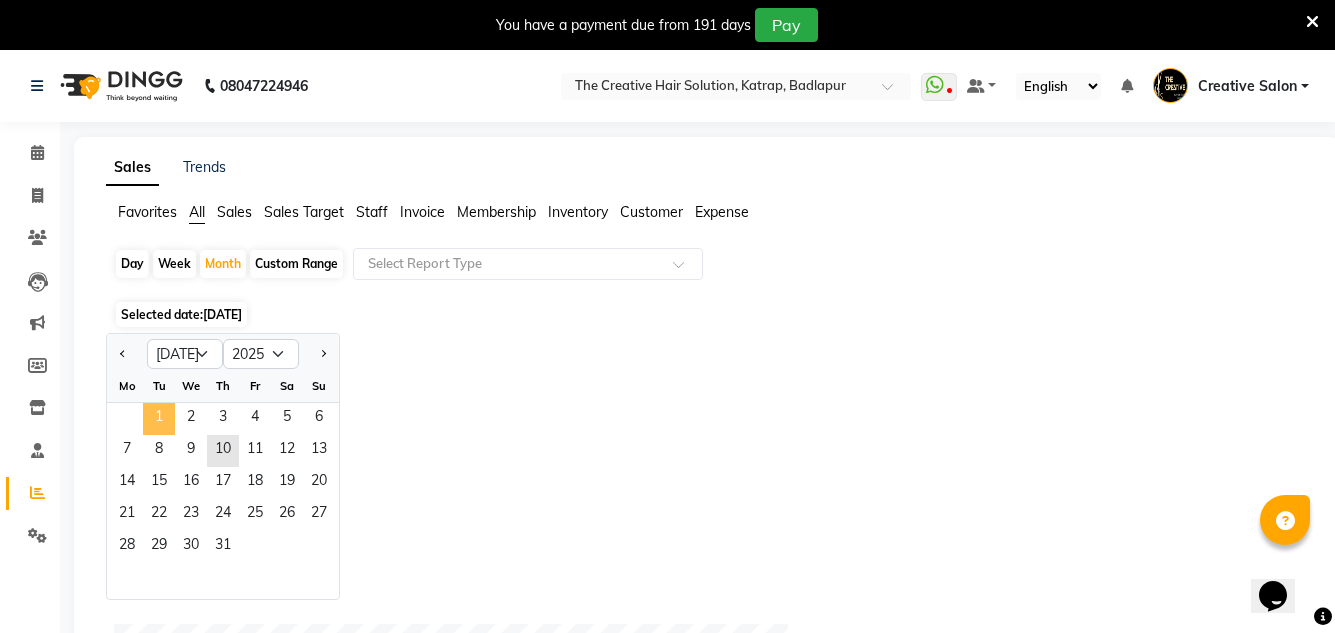 click on "1" 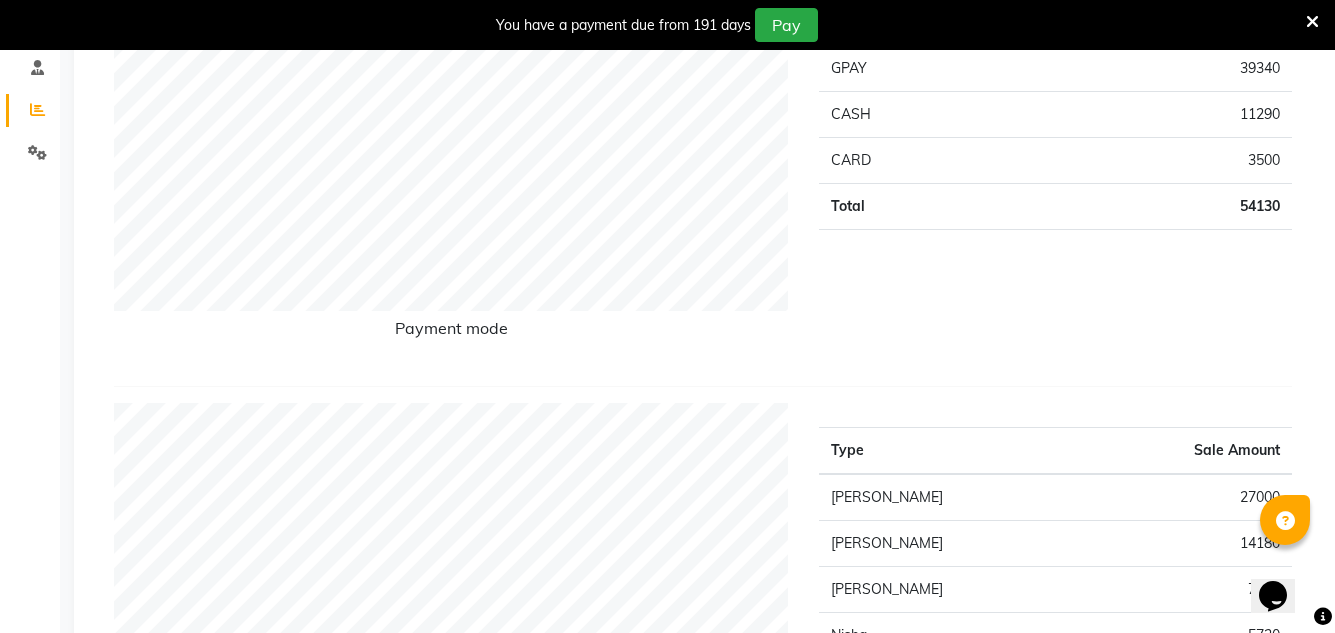 scroll, scrollTop: 100, scrollLeft: 0, axis: vertical 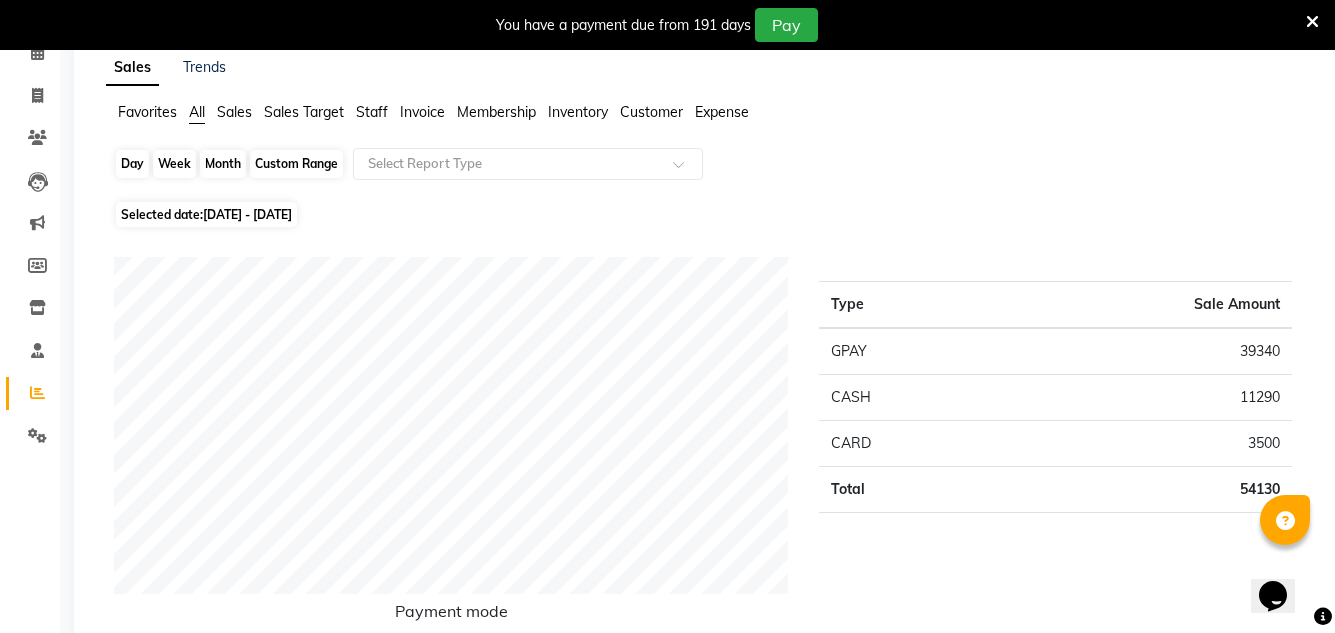 click on "Month" 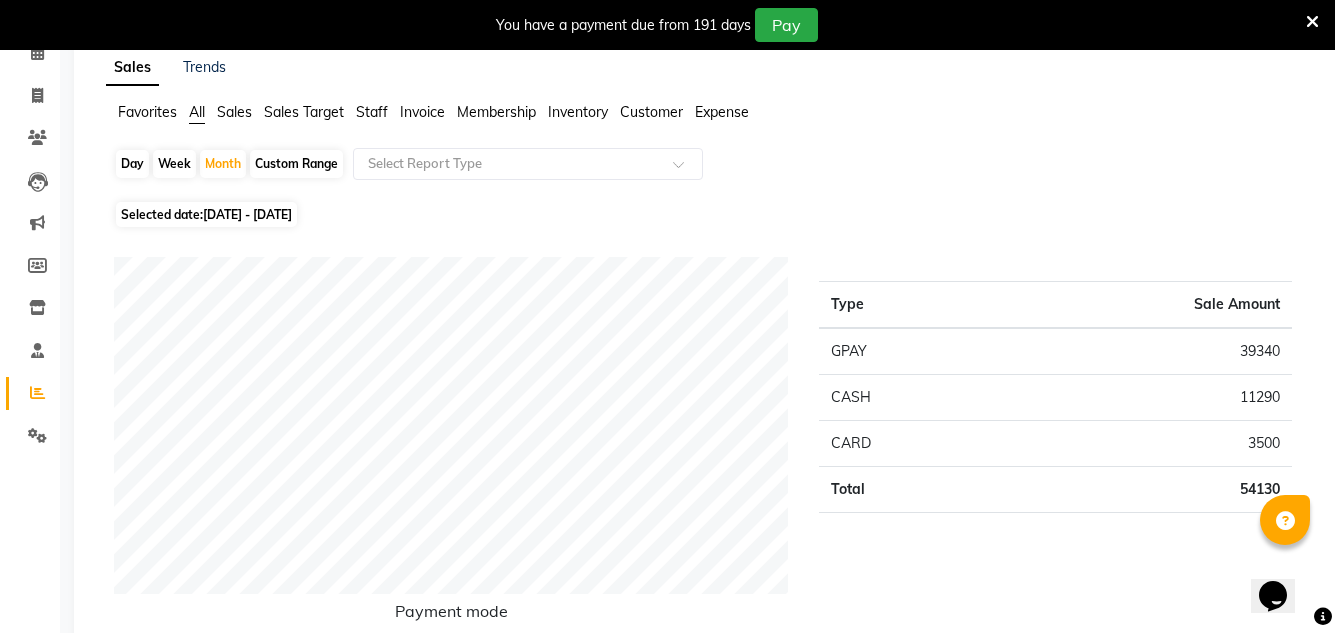 select on "7" 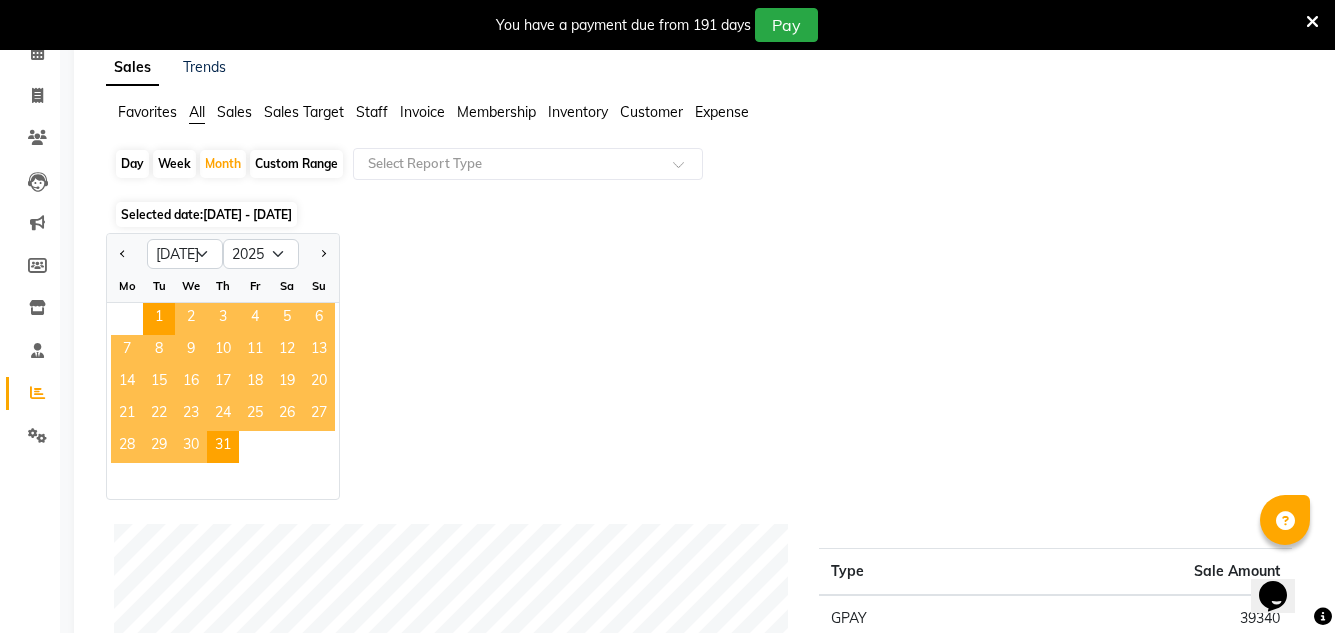 click on "10" 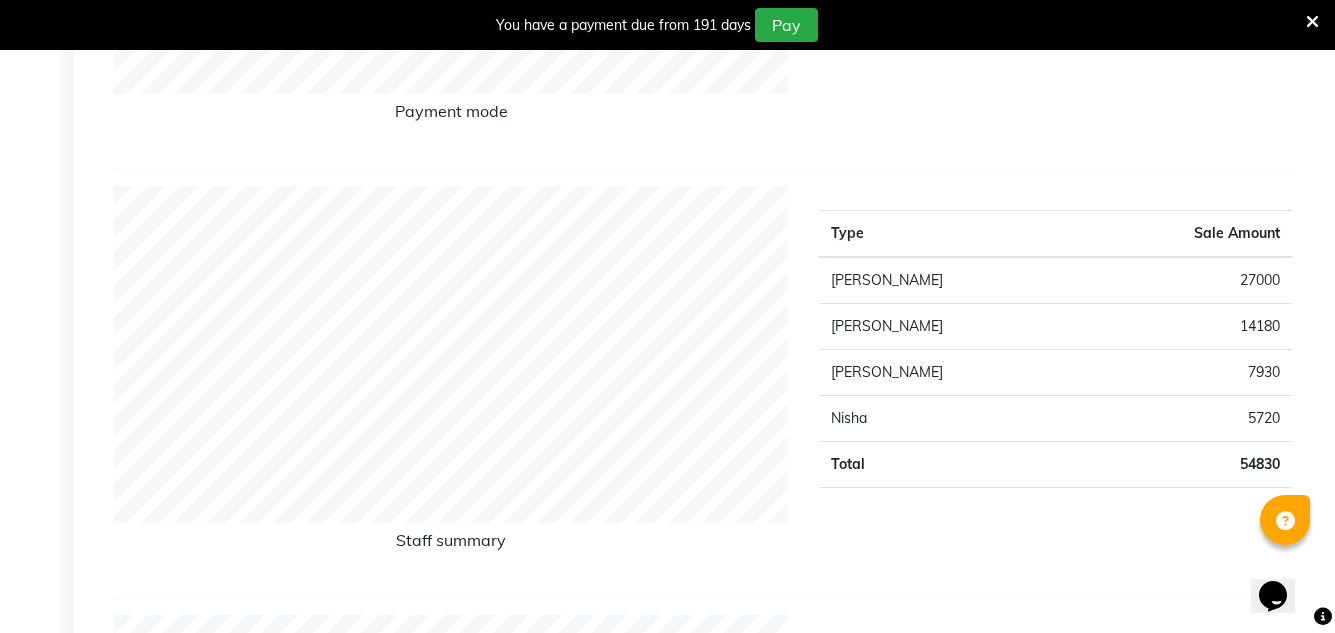 scroll, scrollTop: 0, scrollLeft: 0, axis: both 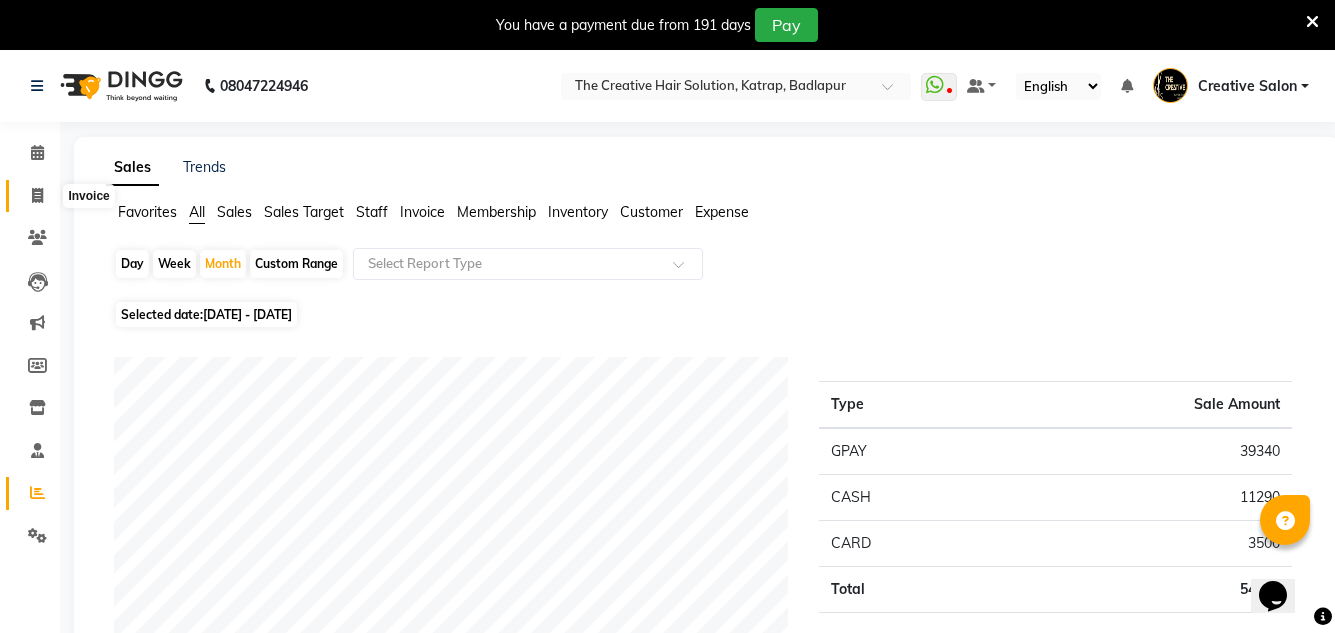 click 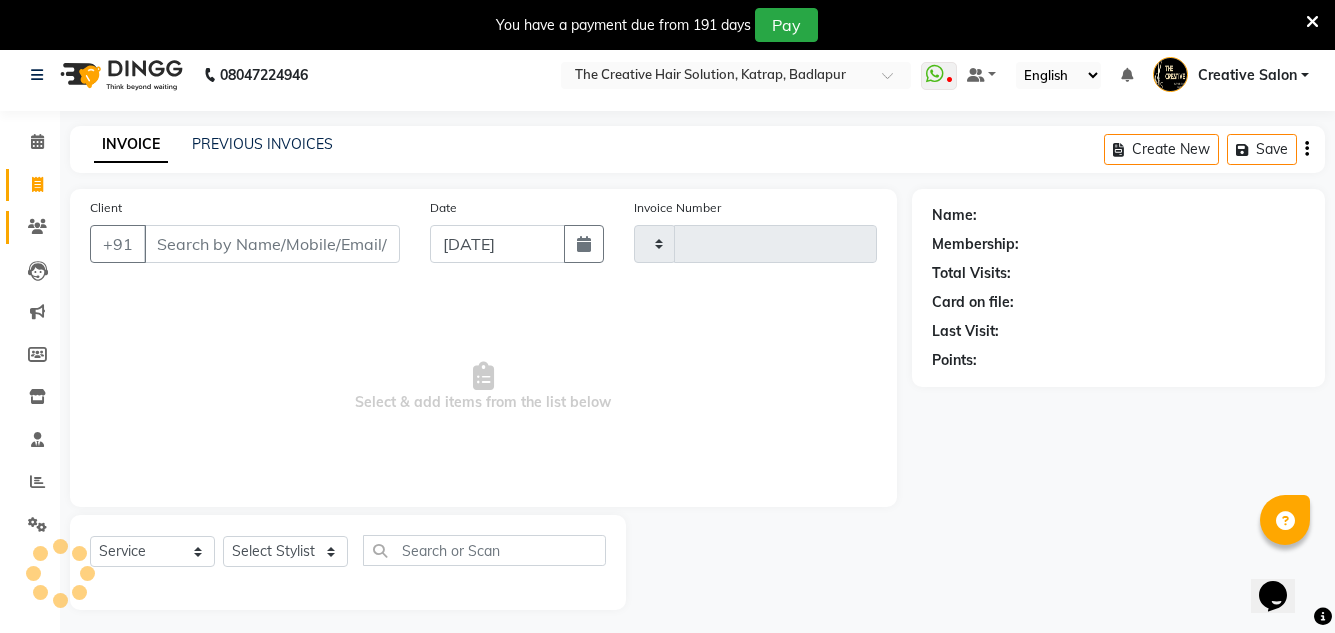 type on "0919" 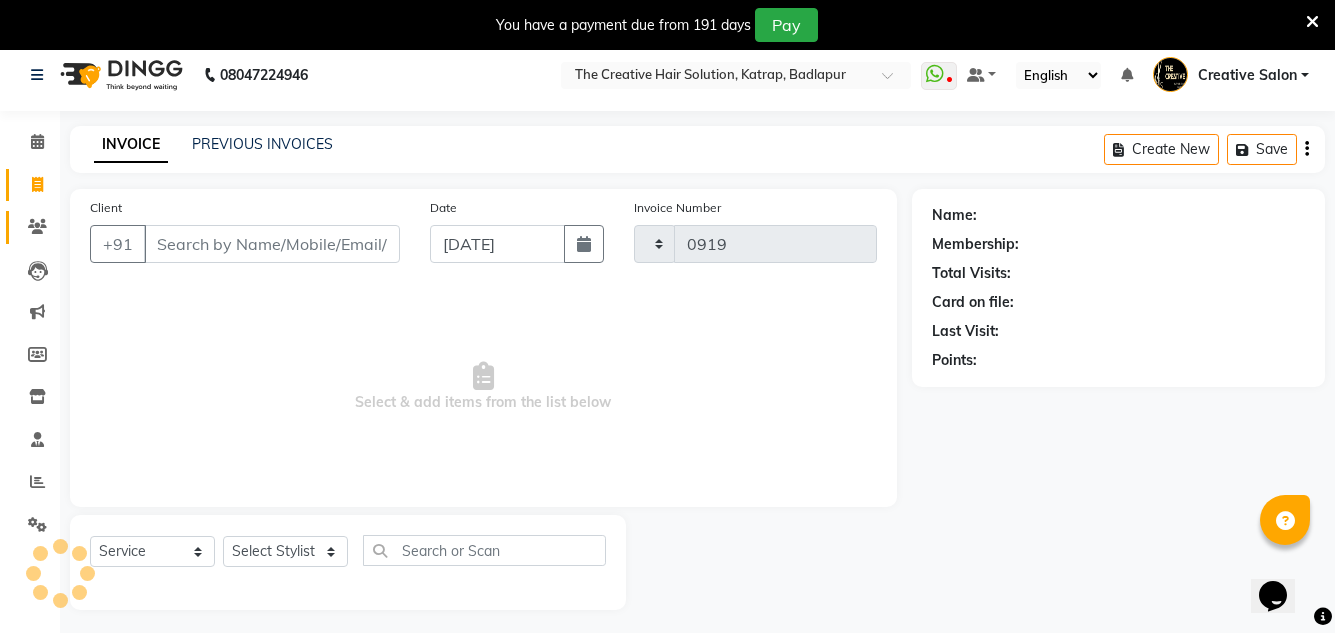 select on "527" 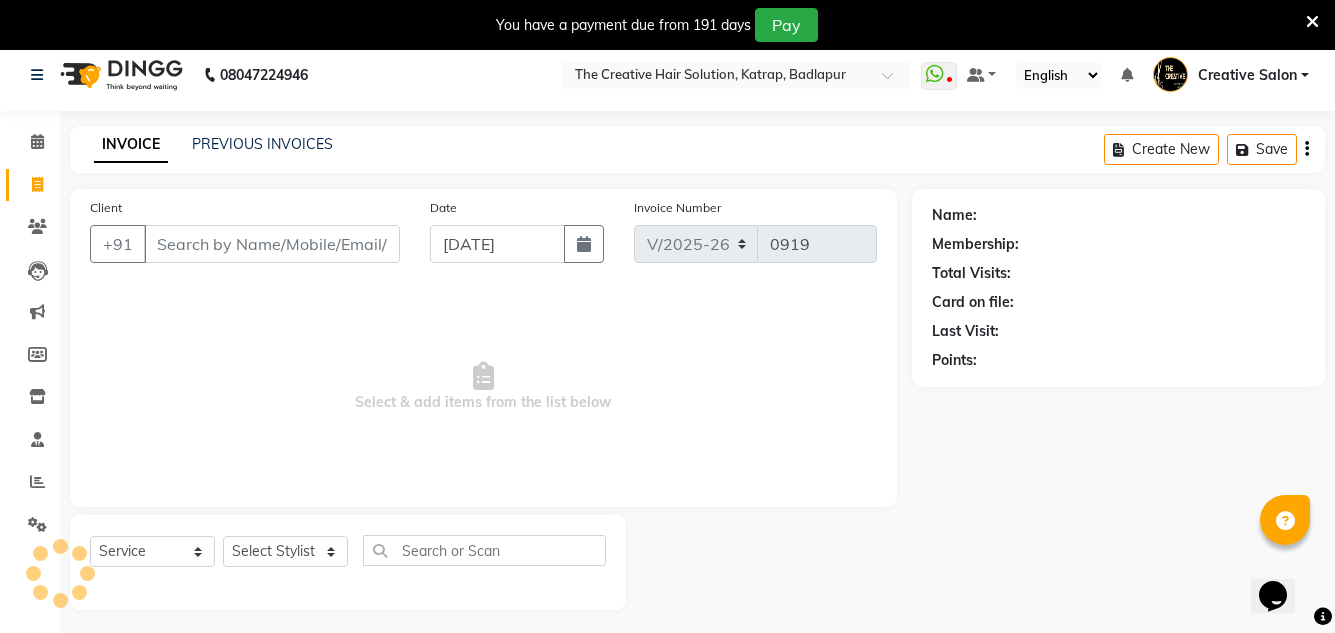 scroll, scrollTop: 50, scrollLeft: 0, axis: vertical 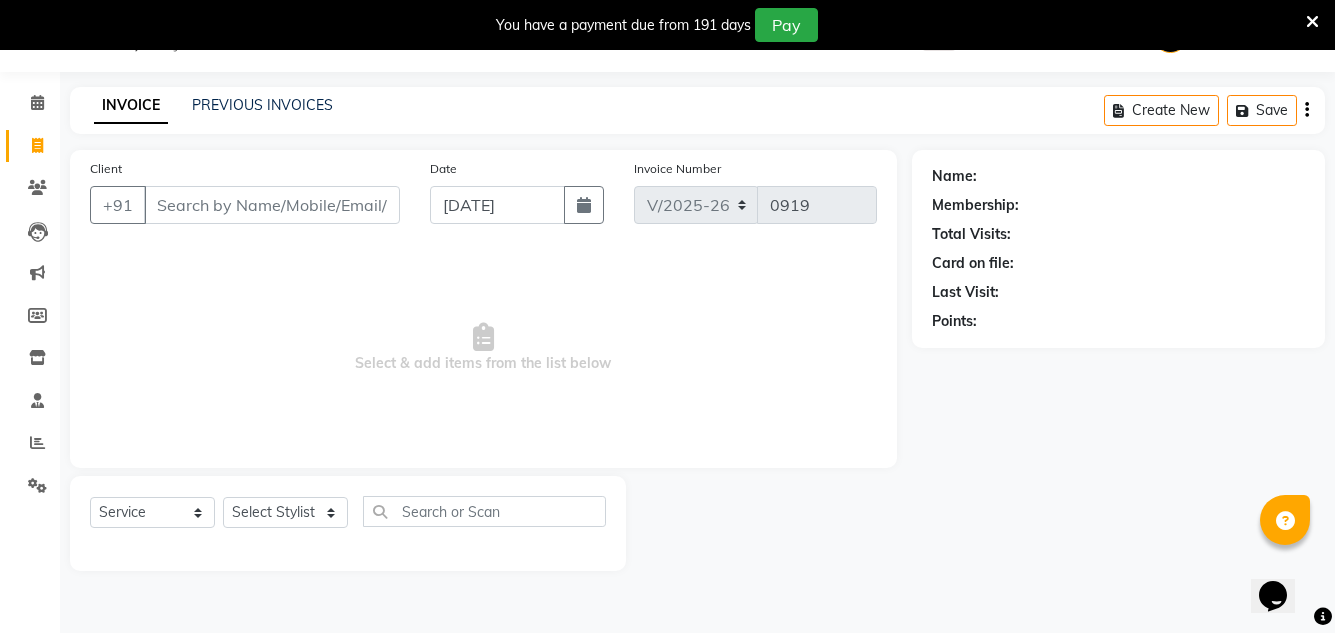 click on "Client" at bounding box center (272, 205) 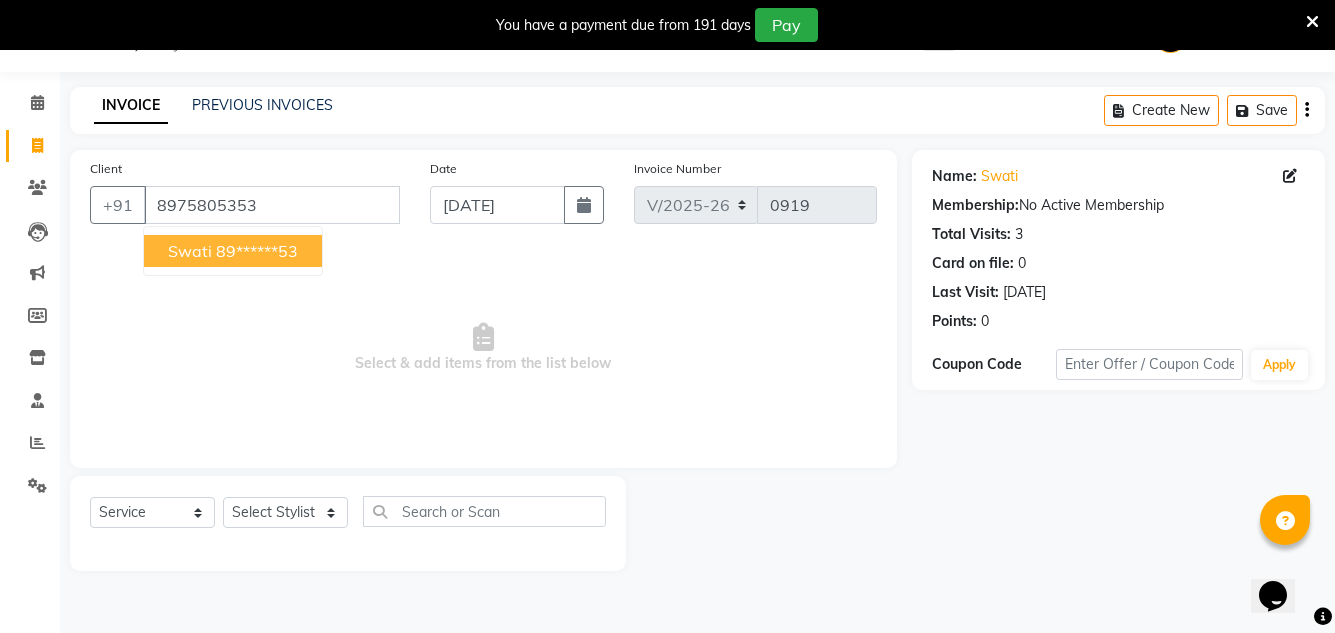 click on "89******53" at bounding box center [257, 251] 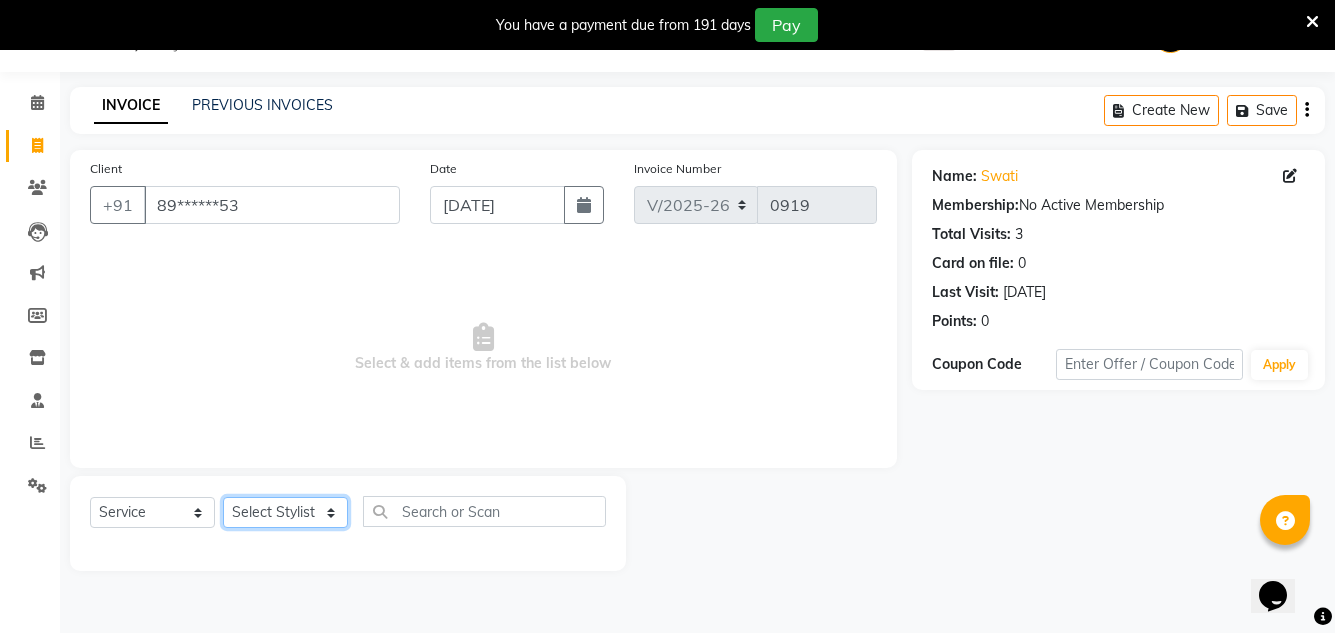 click on "Select Stylist Creative Salon D.M firoj Hashan Hetal Chavan Kam wali nisha  Payal salman Sanjana rathod Shubham Sonu umesh Gaur" 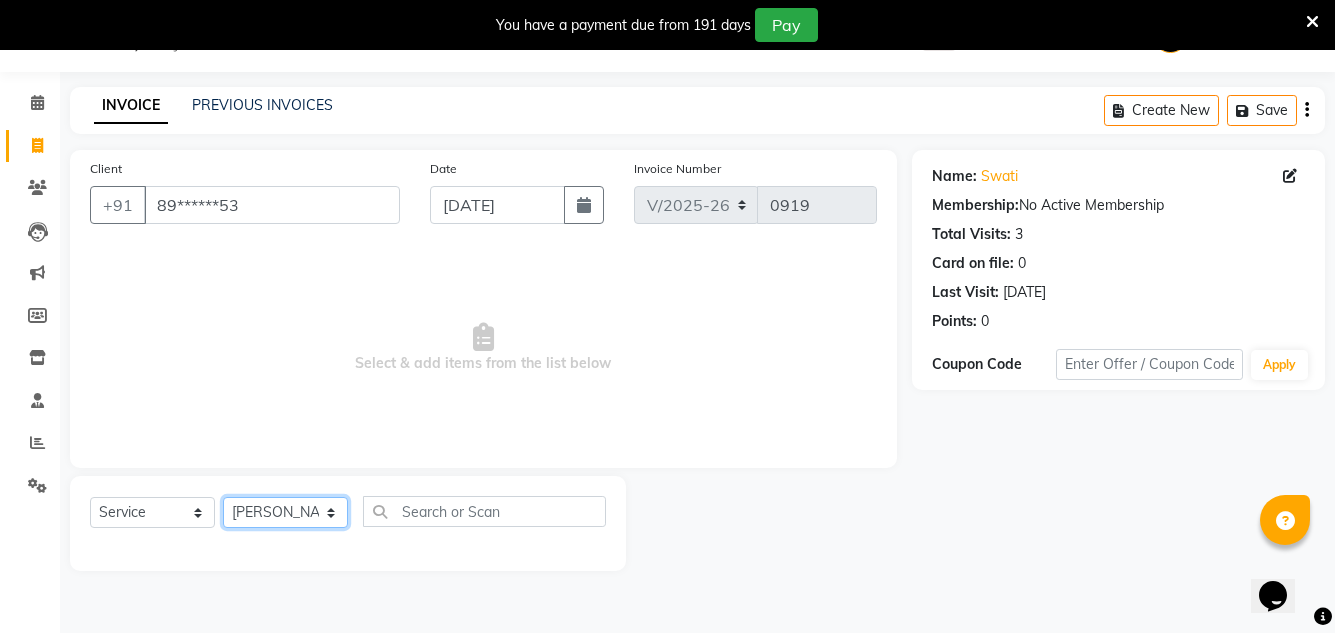 click on "Select Stylist Creative Salon D.M firoj Hashan Hetal Chavan Kam wali nisha  Payal salman Sanjana rathod Shubham Sonu umesh Gaur" 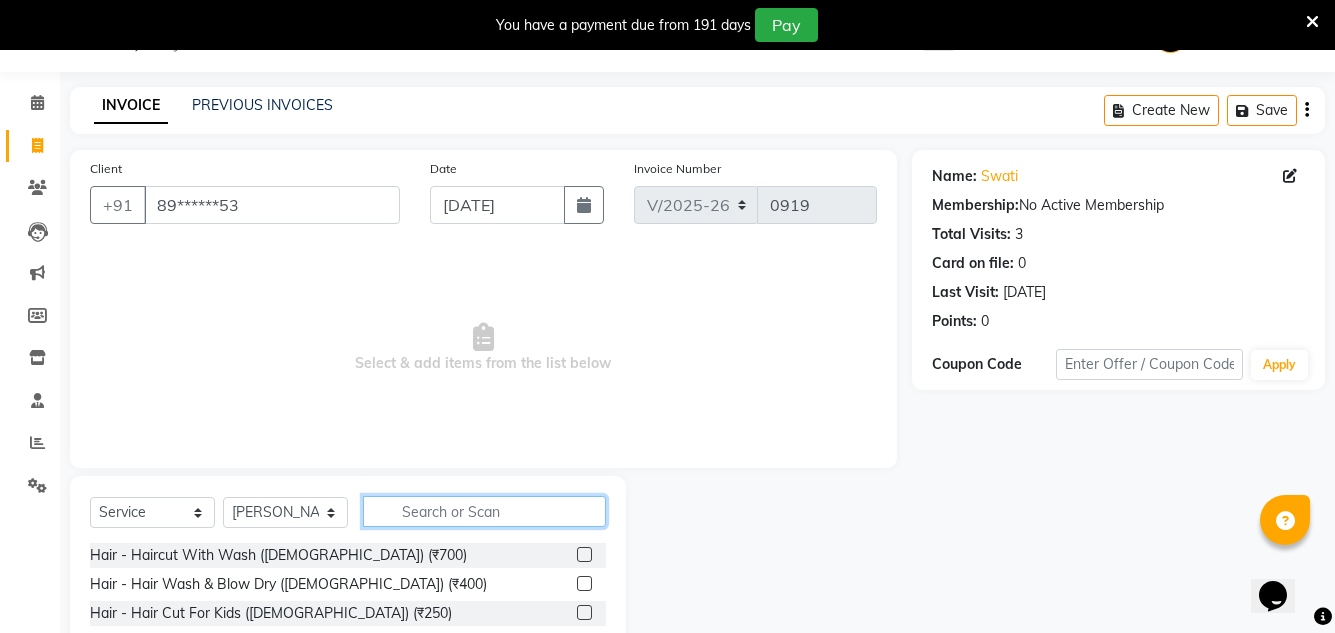 click 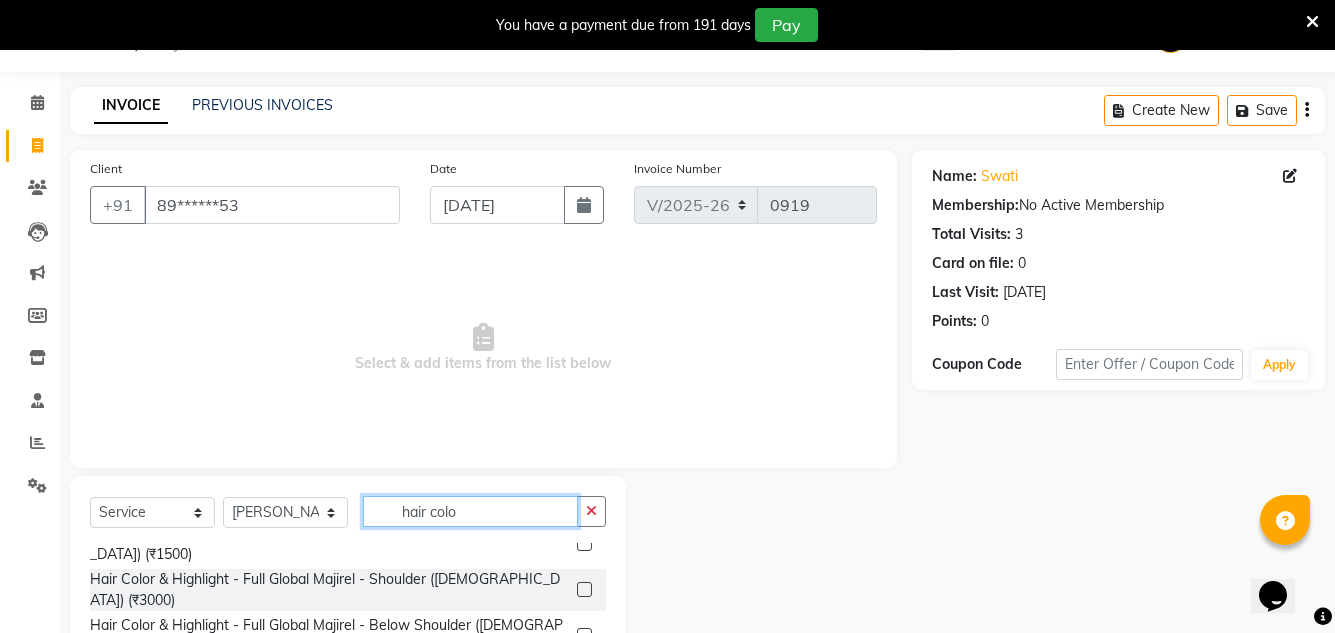 scroll, scrollTop: 0, scrollLeft: 0, axis: both 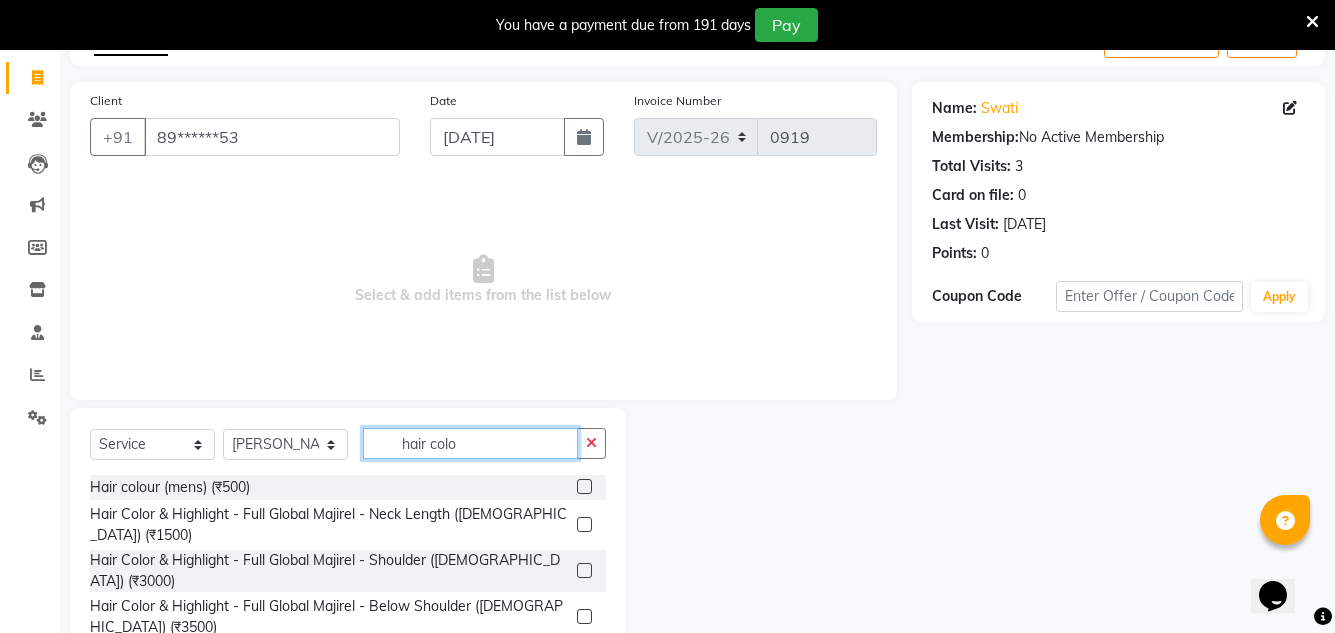 type on "hair colo" 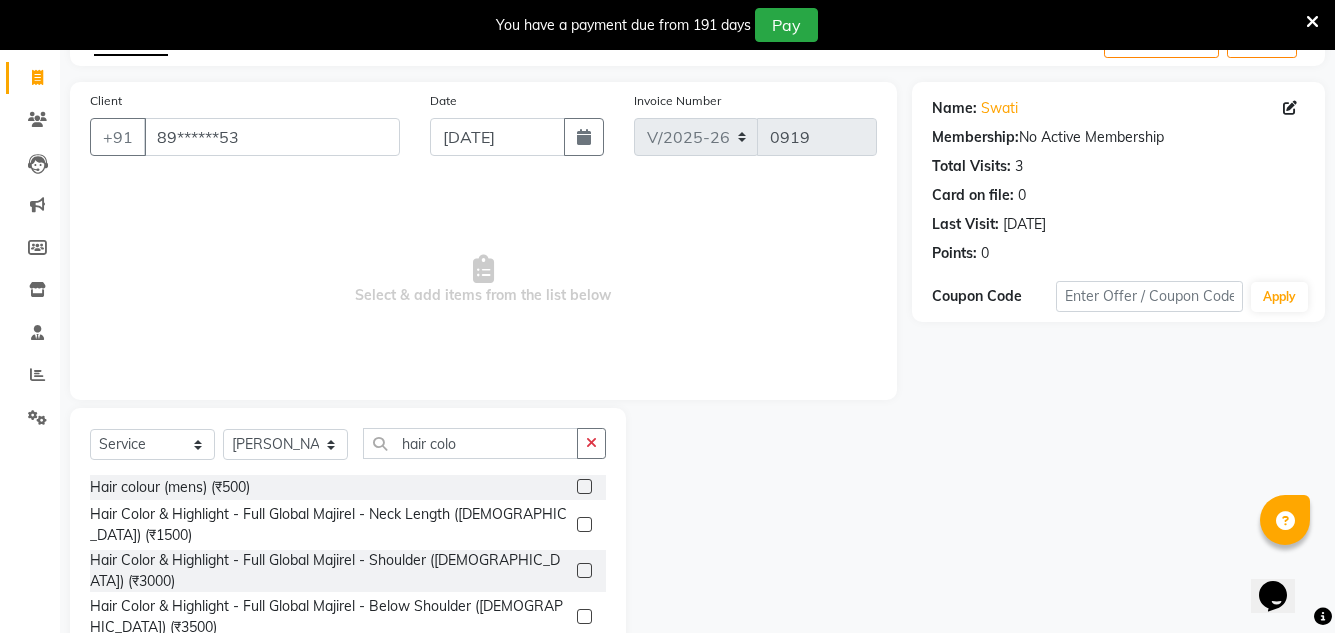 click 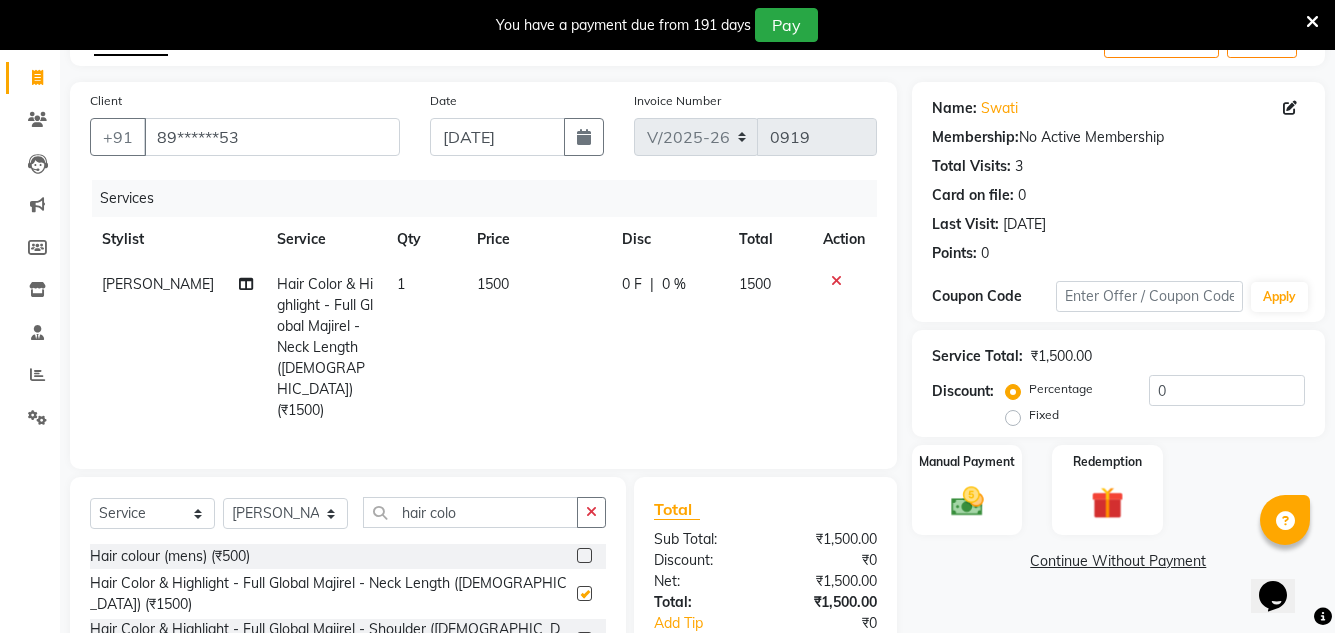 checkbox on "false" 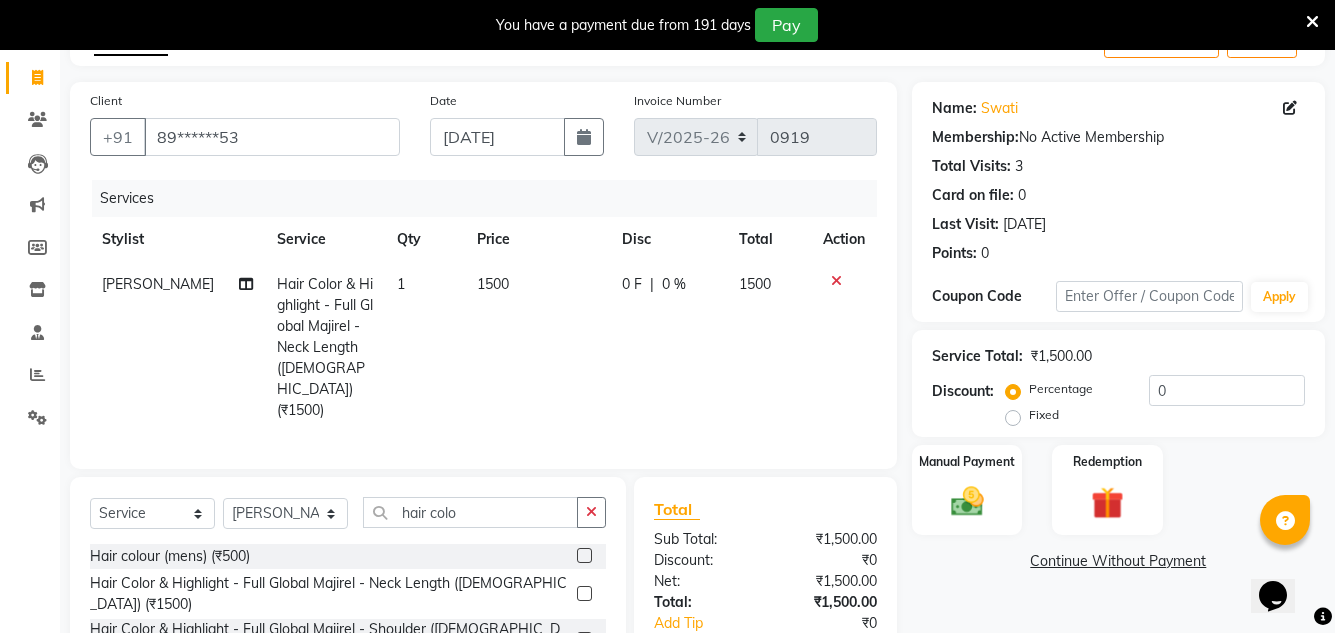 drag, startPoint x: 840, startPoint y: 273, endPoint x: 788, endPoint y: 318, distance: 68.76772 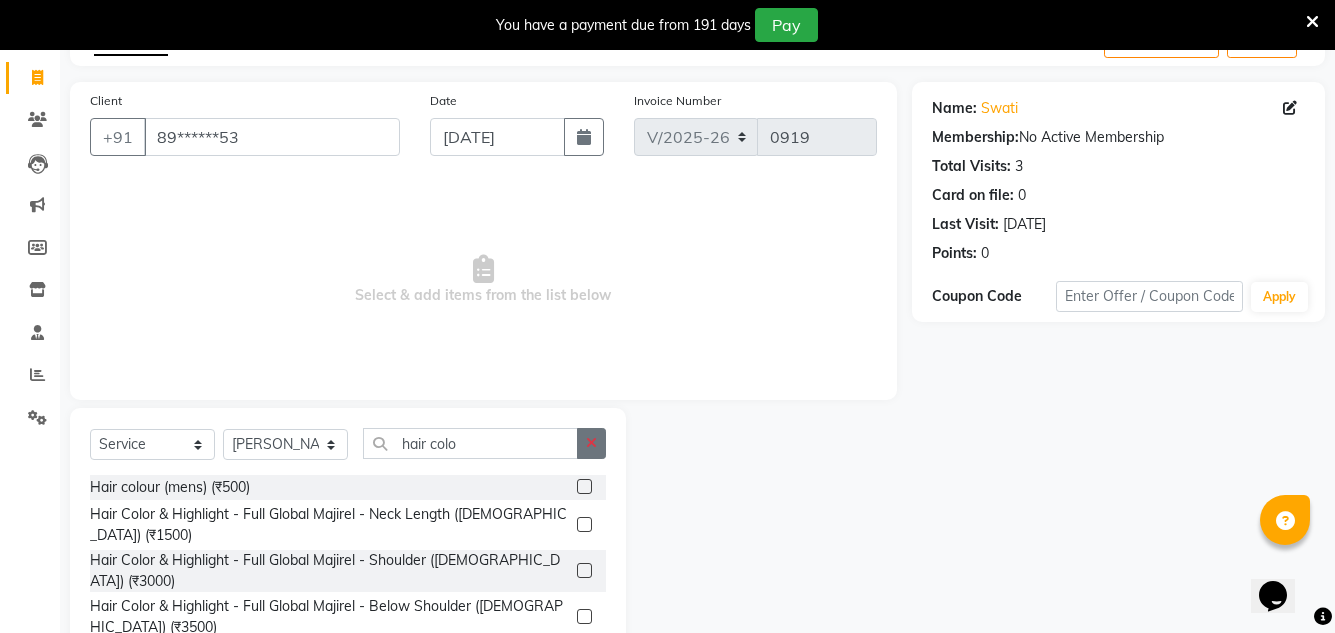click 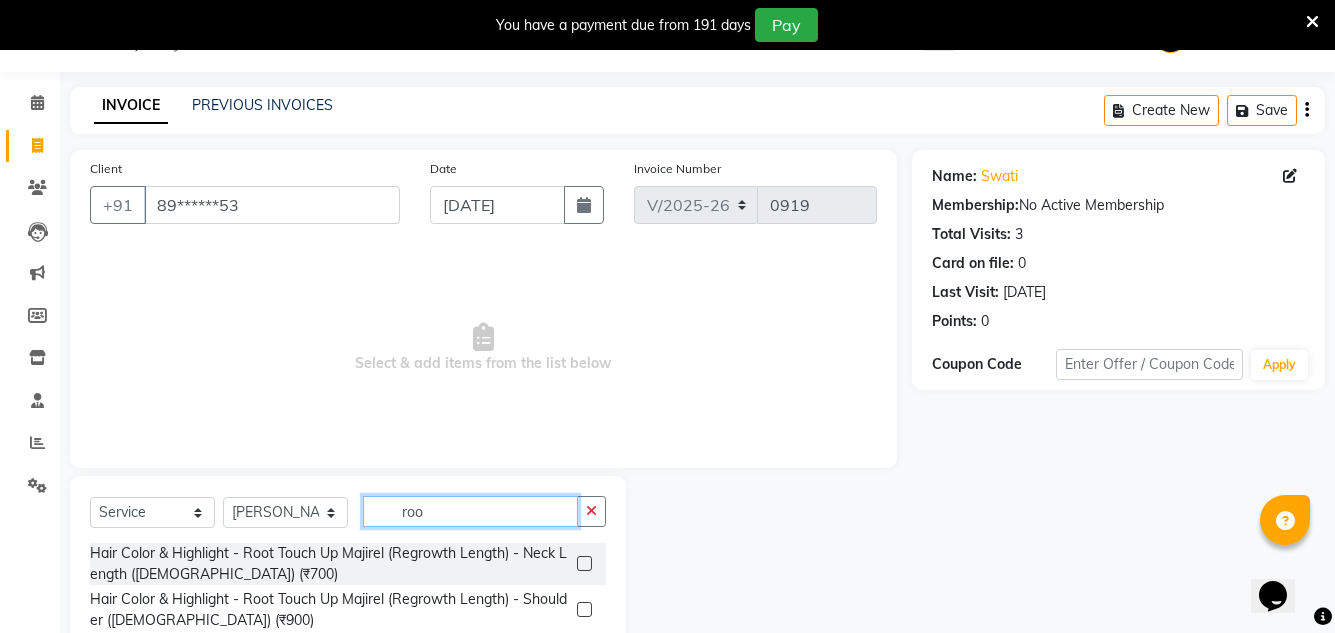 scroll, scrollTop: 118, scrollLeft: 0, axis: vertical 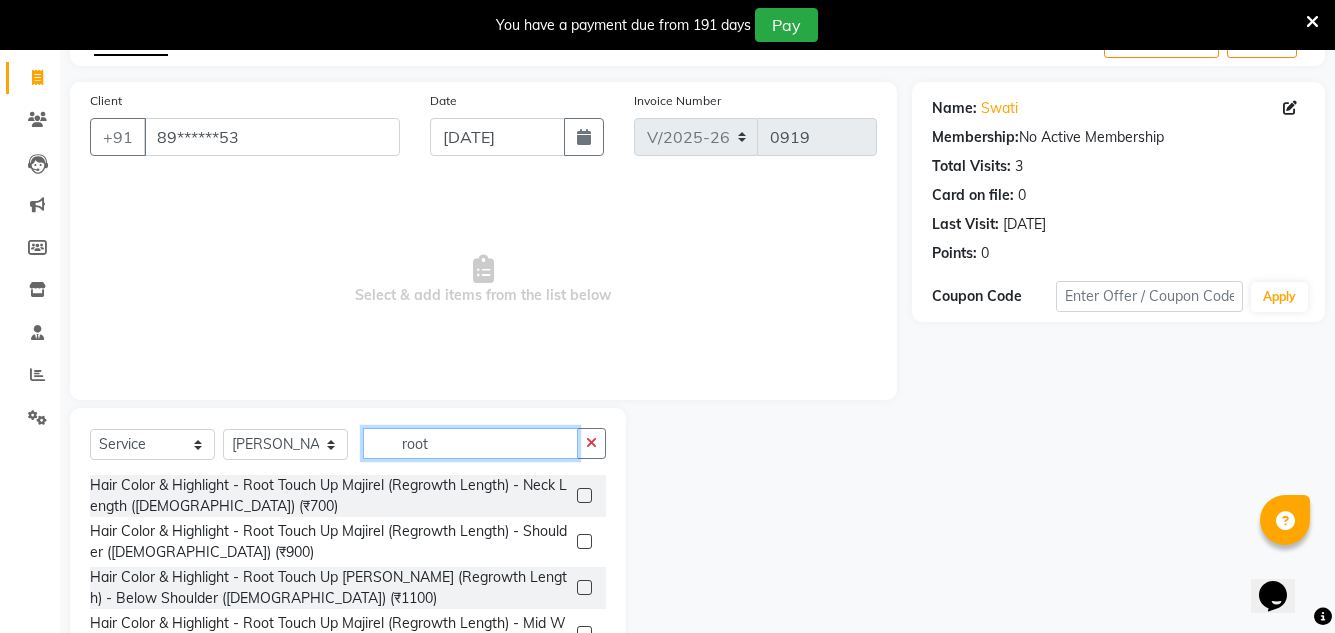 type on "root" 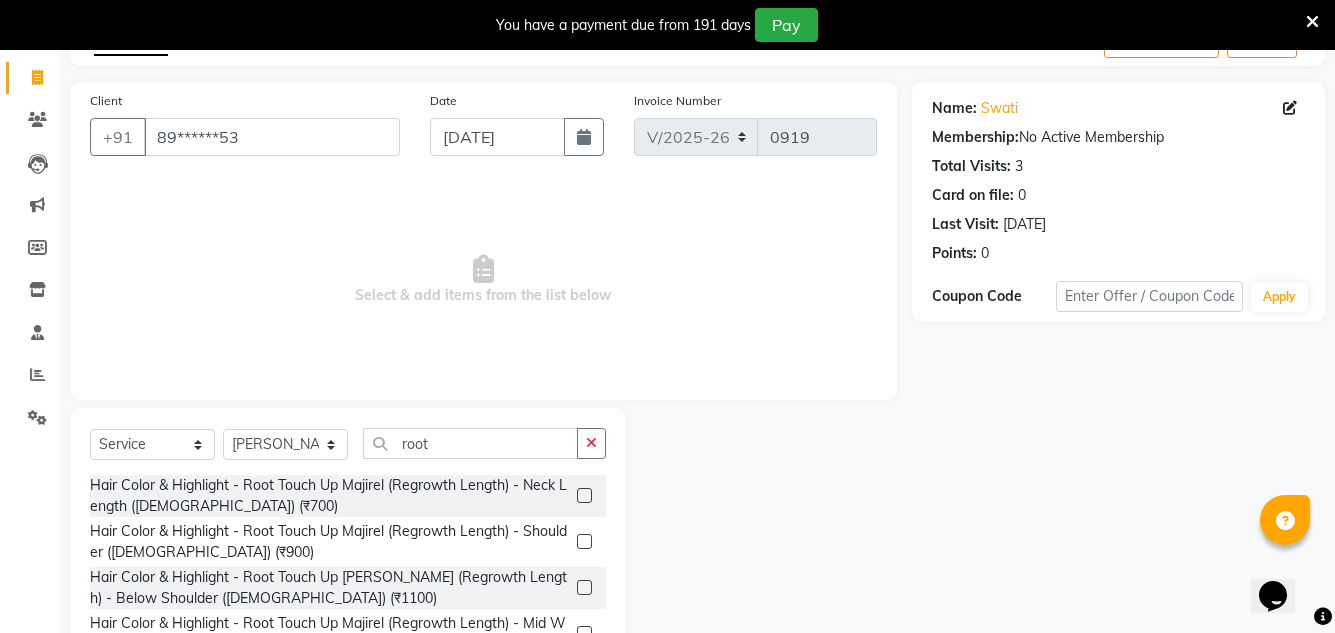 click 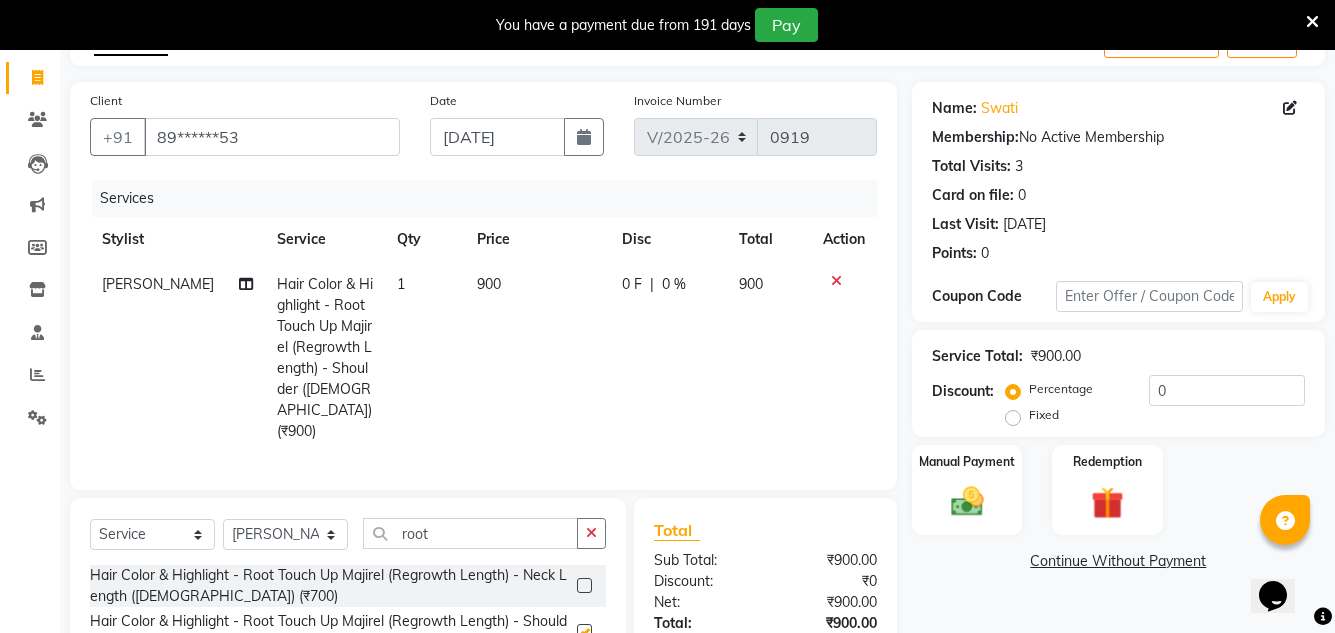 checkbox on "false" 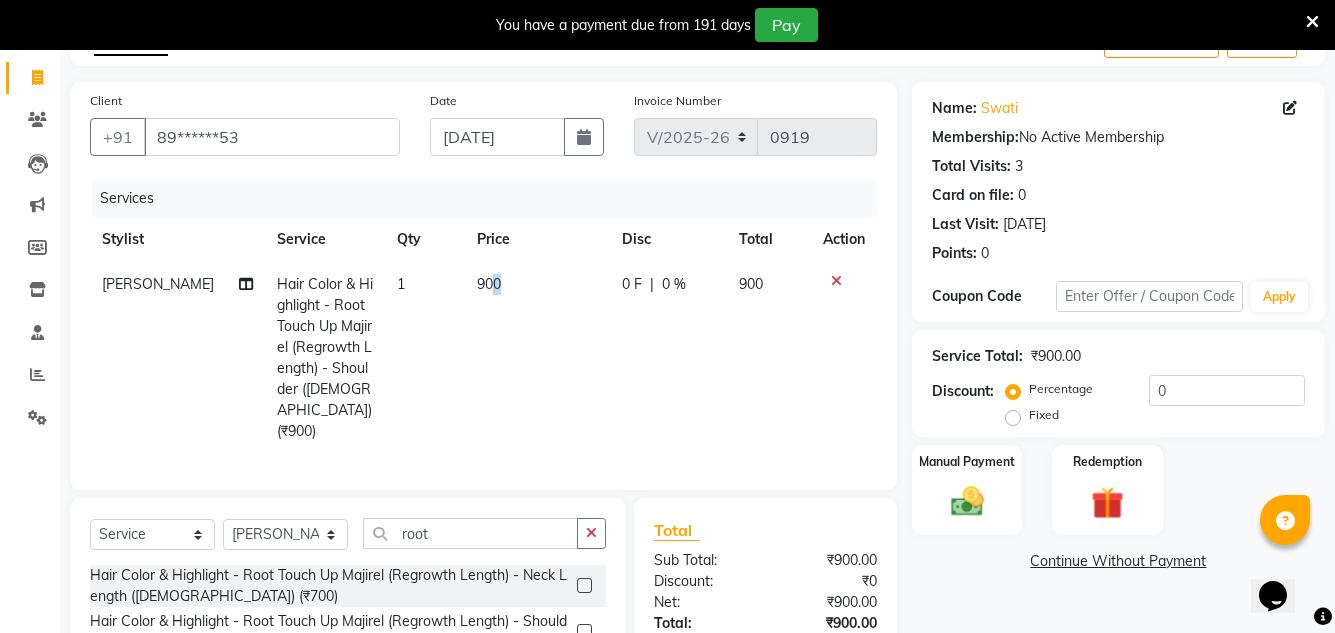 click on "900" 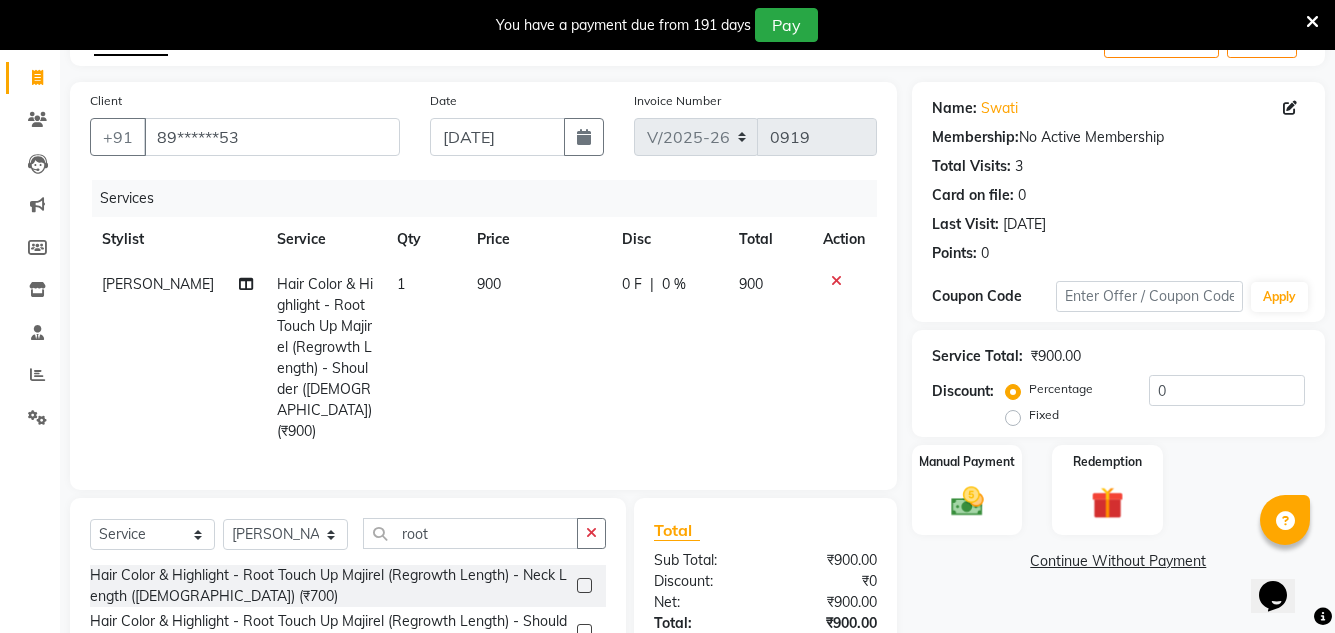 select on "10933" 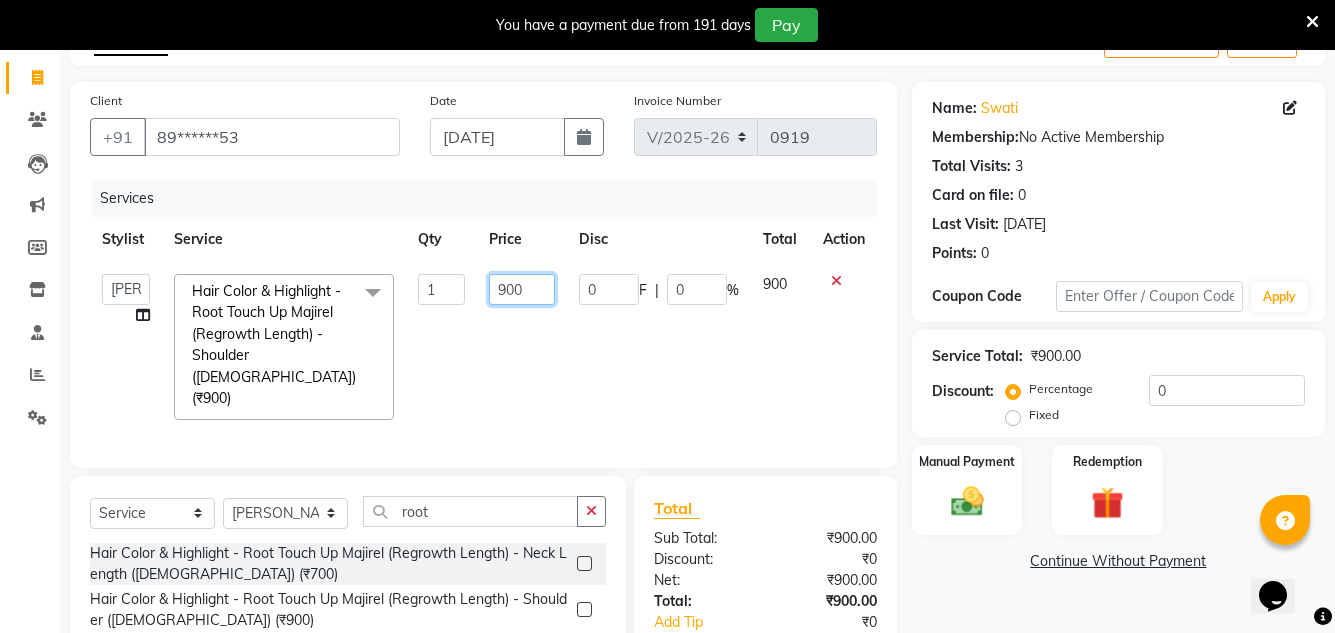 click on "900" 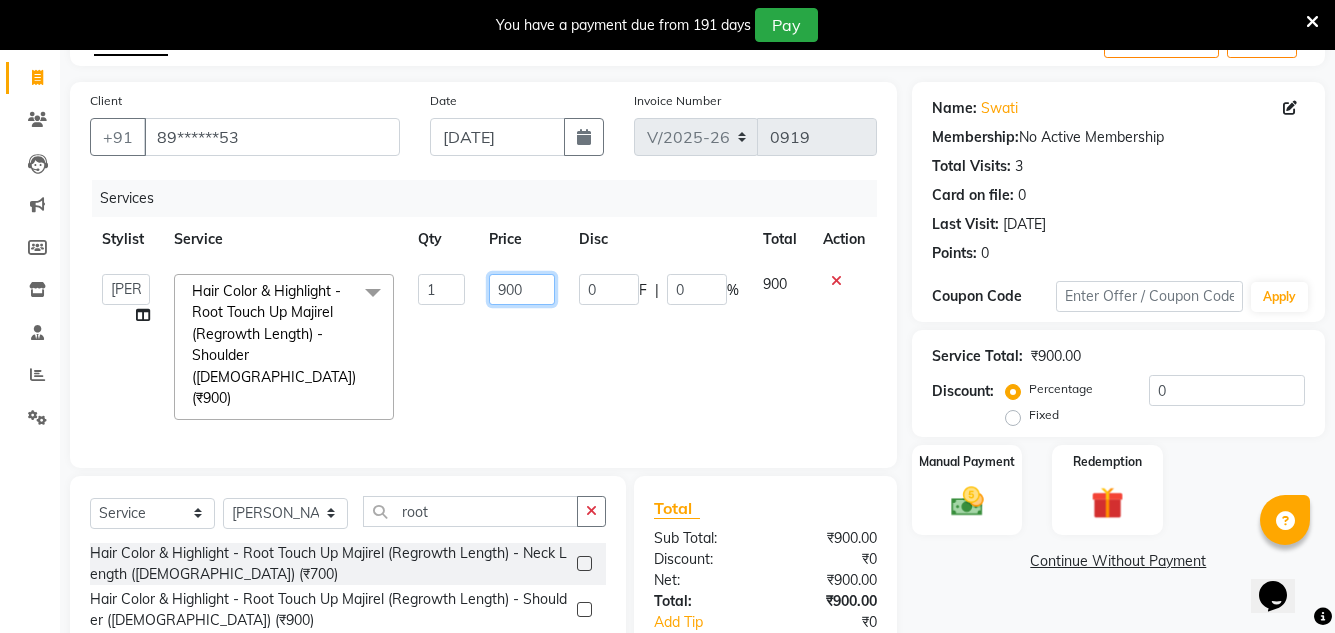 click on "900" 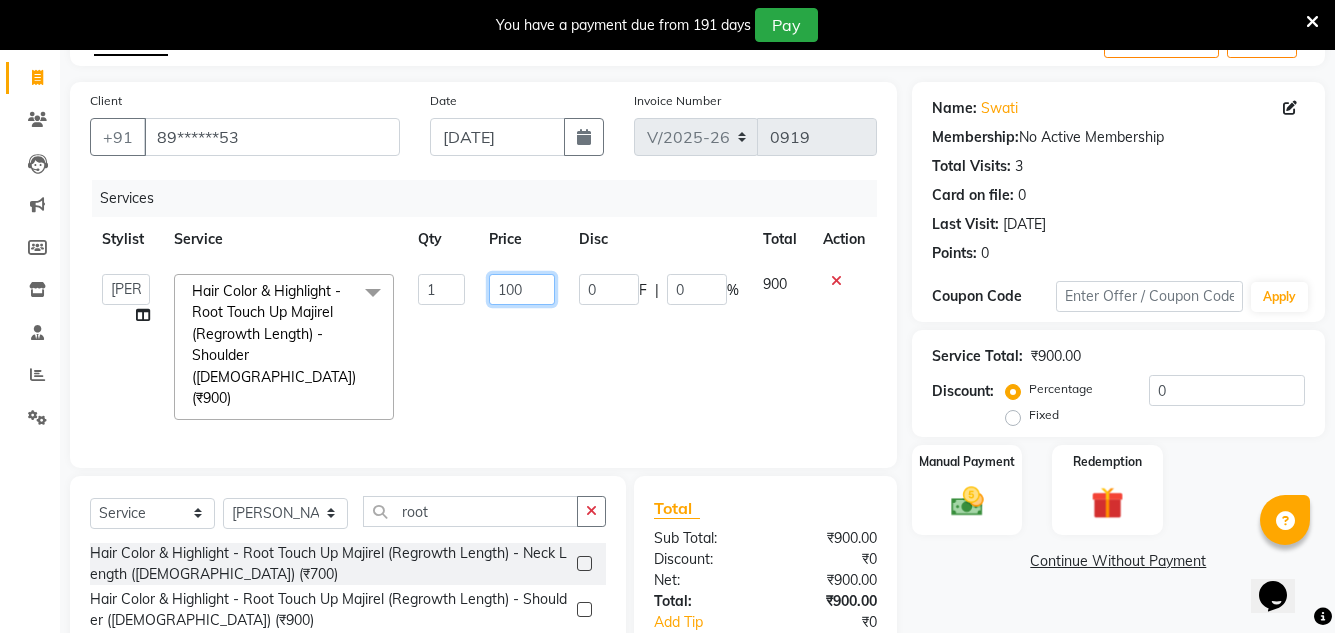 type on "1000" 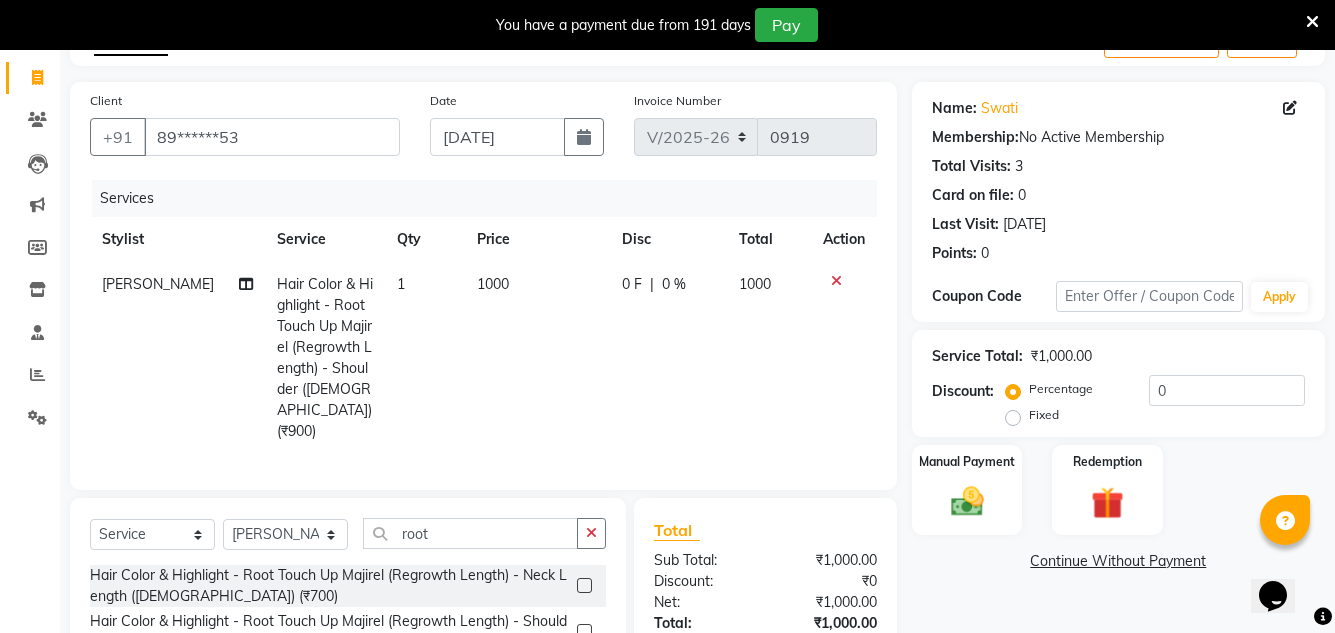 click on "1000" 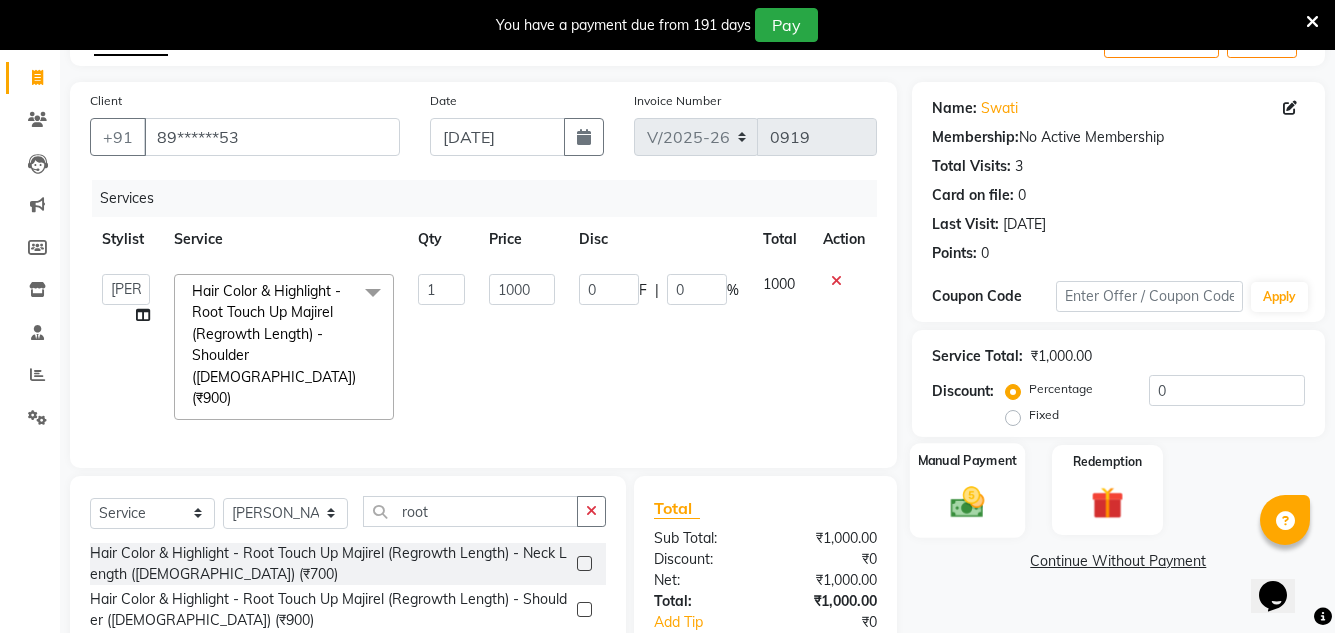 click on "Manual Payment" 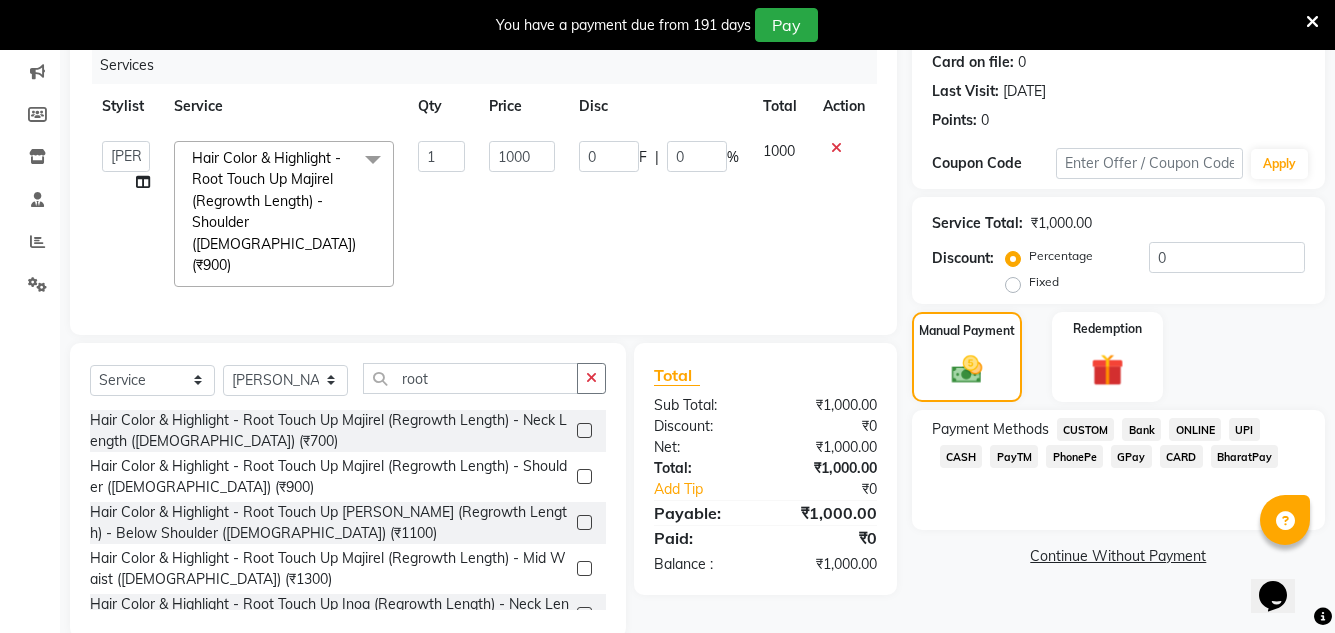 scroll, scrollTop: 280, scrollLeft: 0, axis: vertical 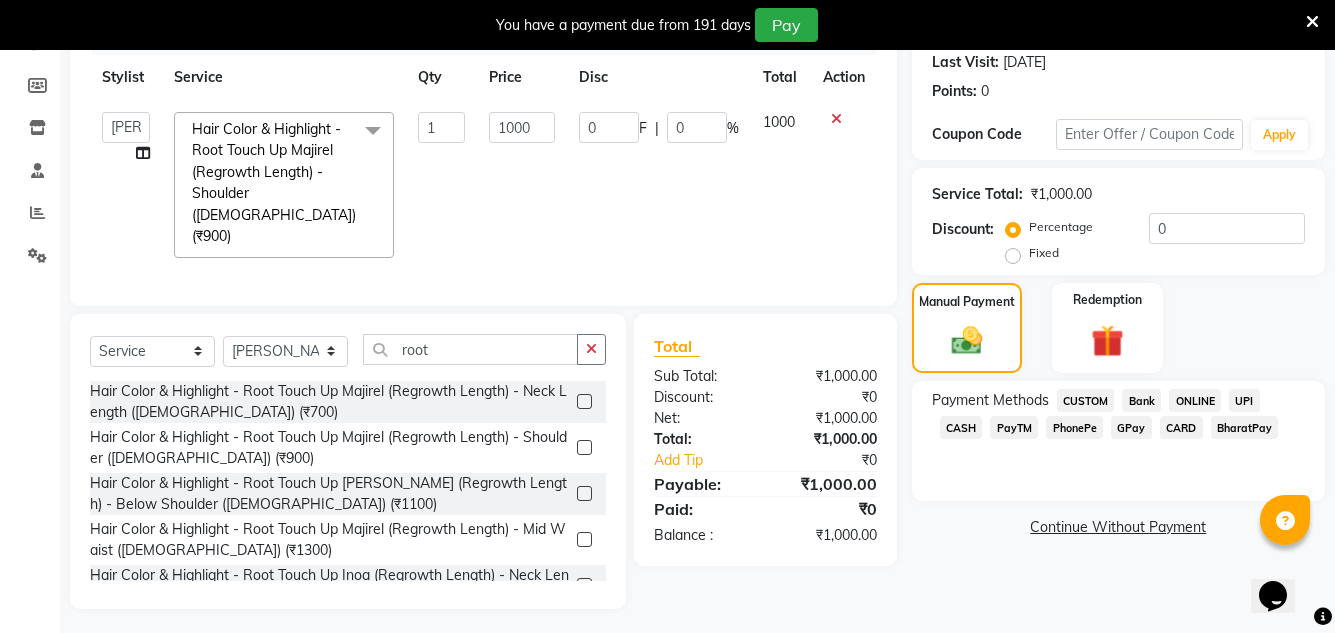 click on "GPay" 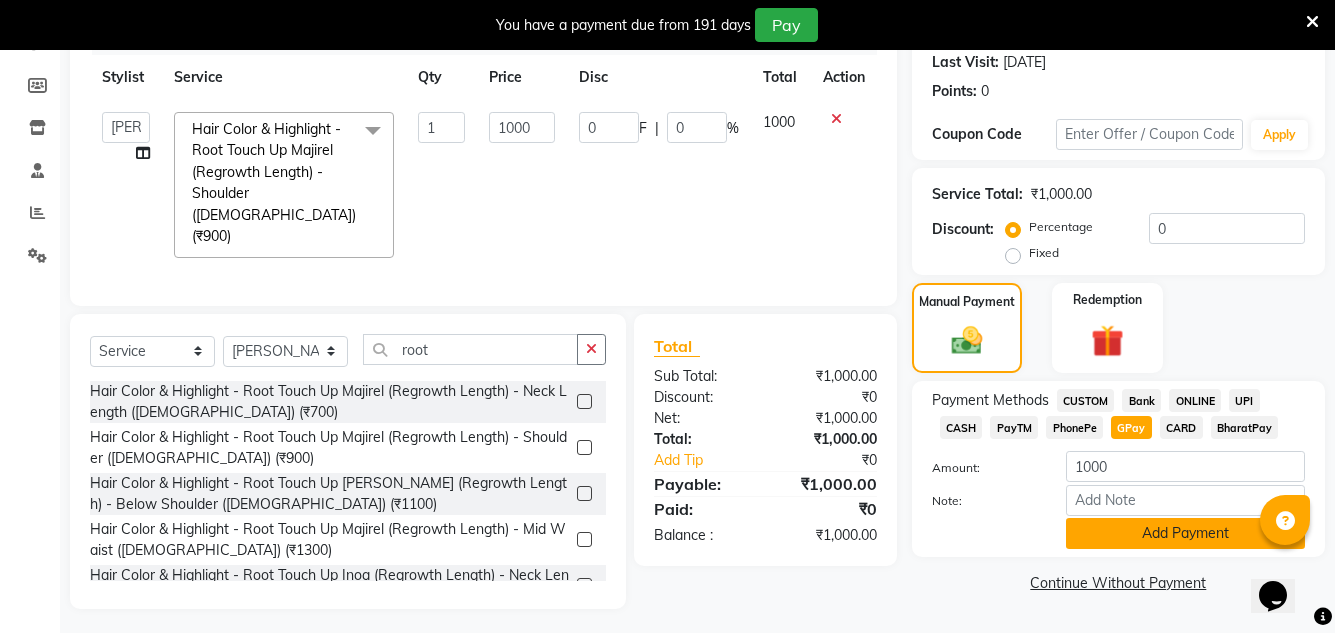 click on "Add Payment" 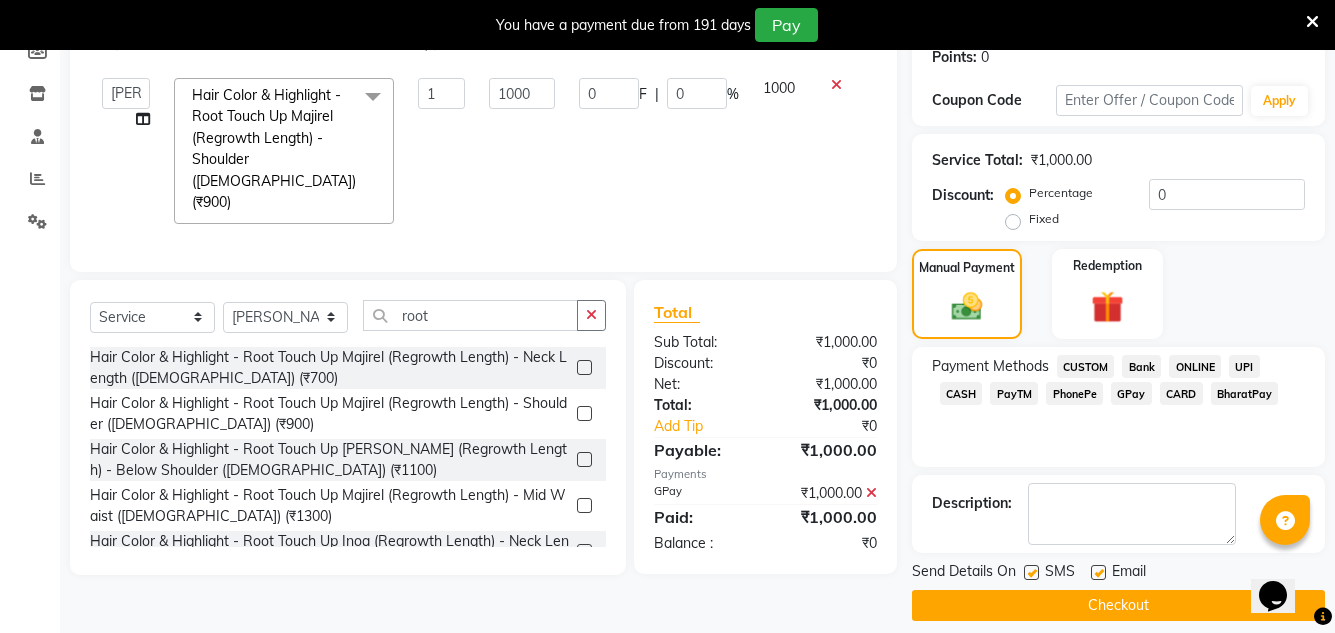 scroll, scrollTop: 332, scrollLeft: 0, axis: vertical 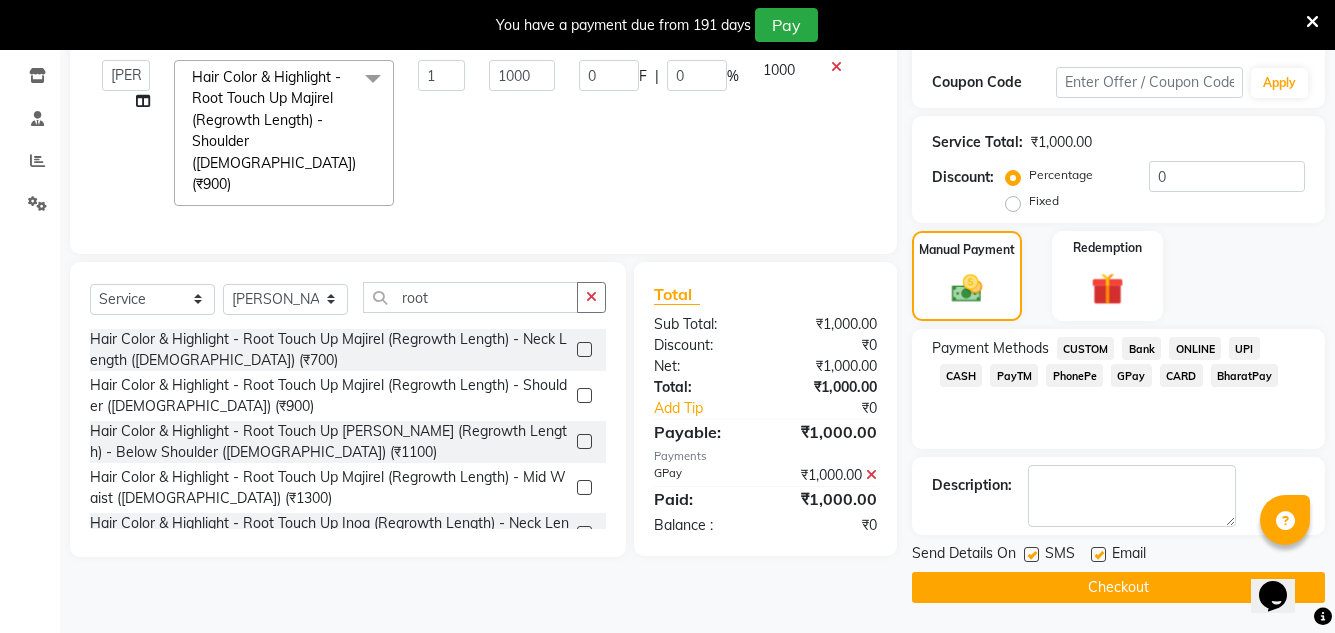 click 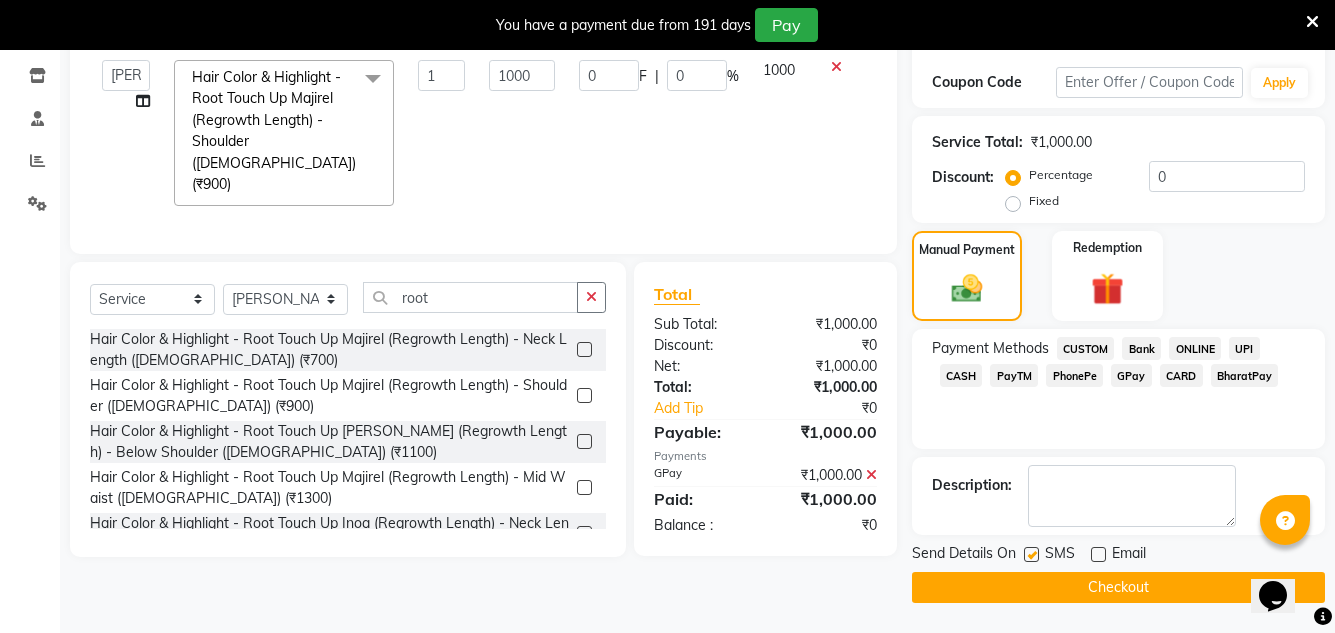 click on "Checkout" 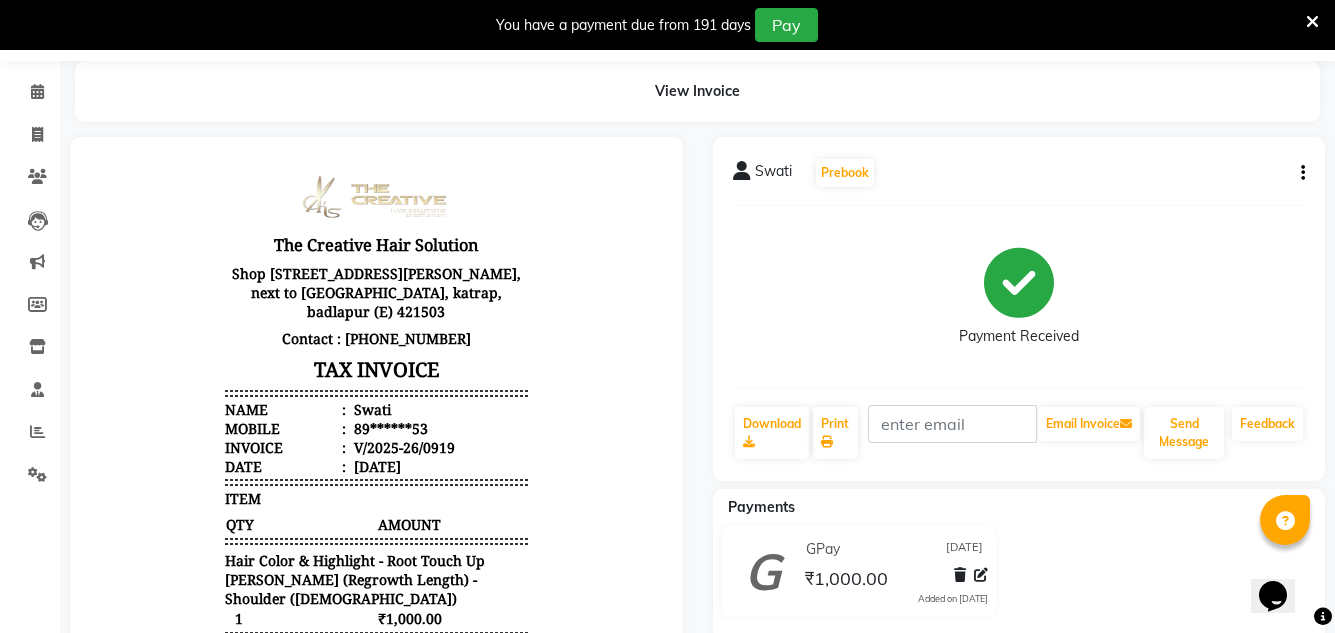 scroll, scrollTop: 0, scrollLeft: 0, axis: both 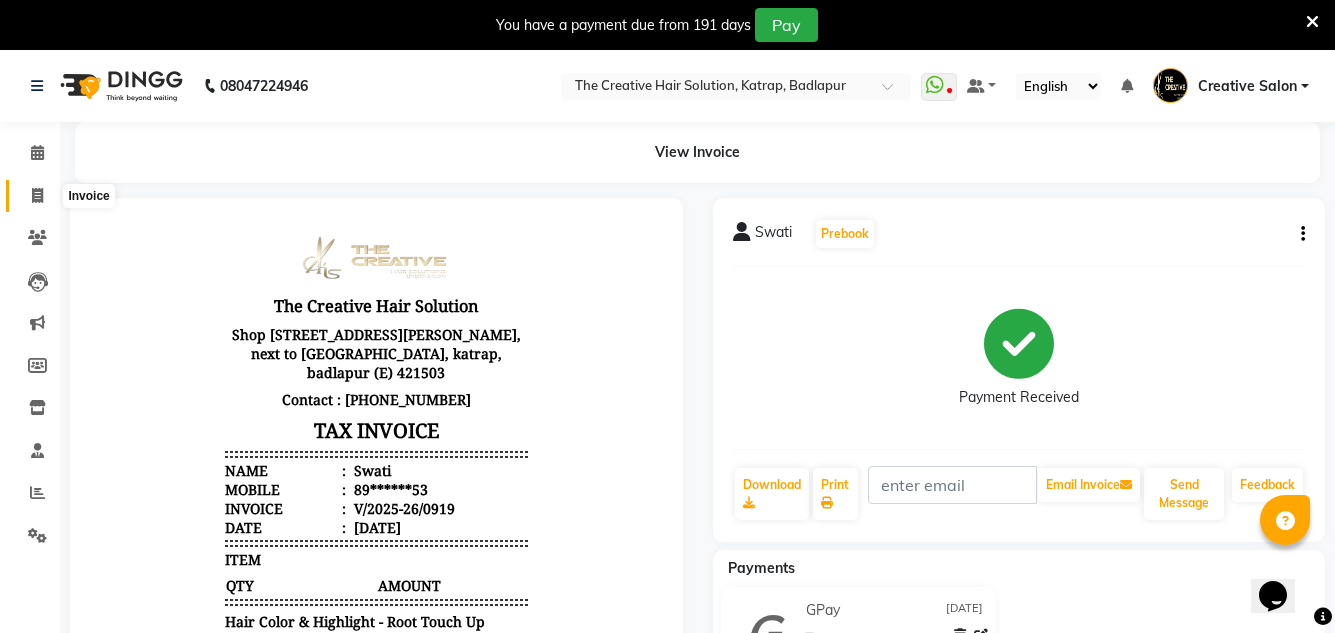 click 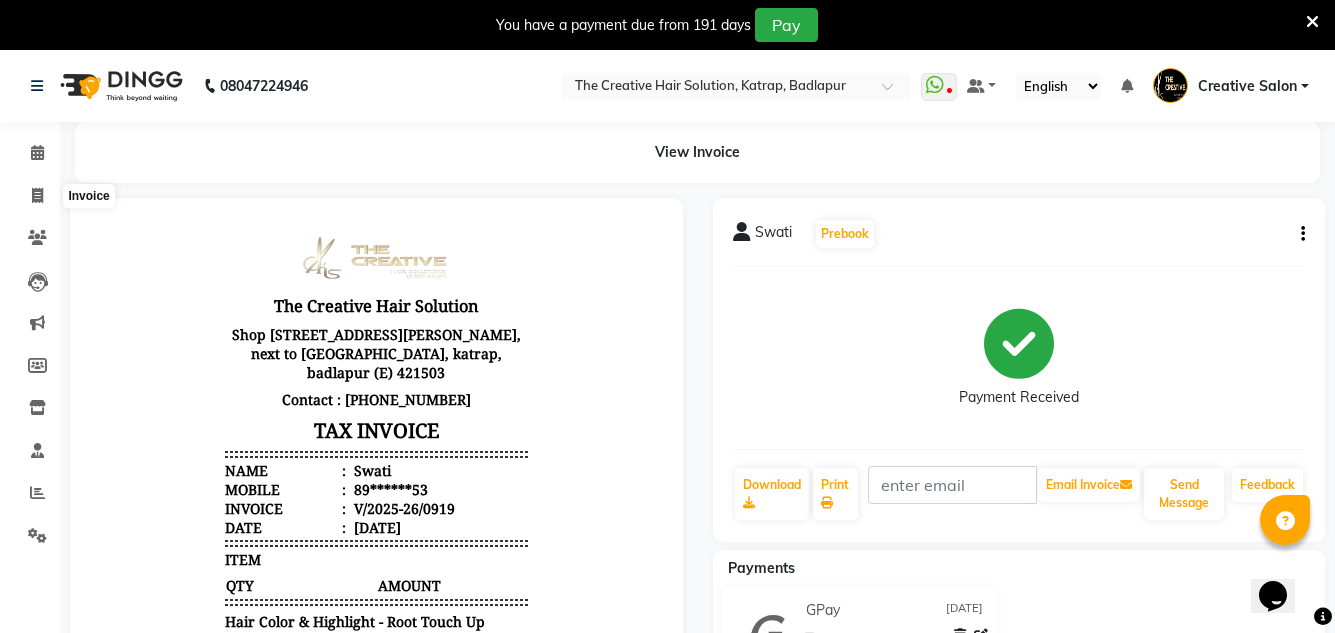 select on "527" 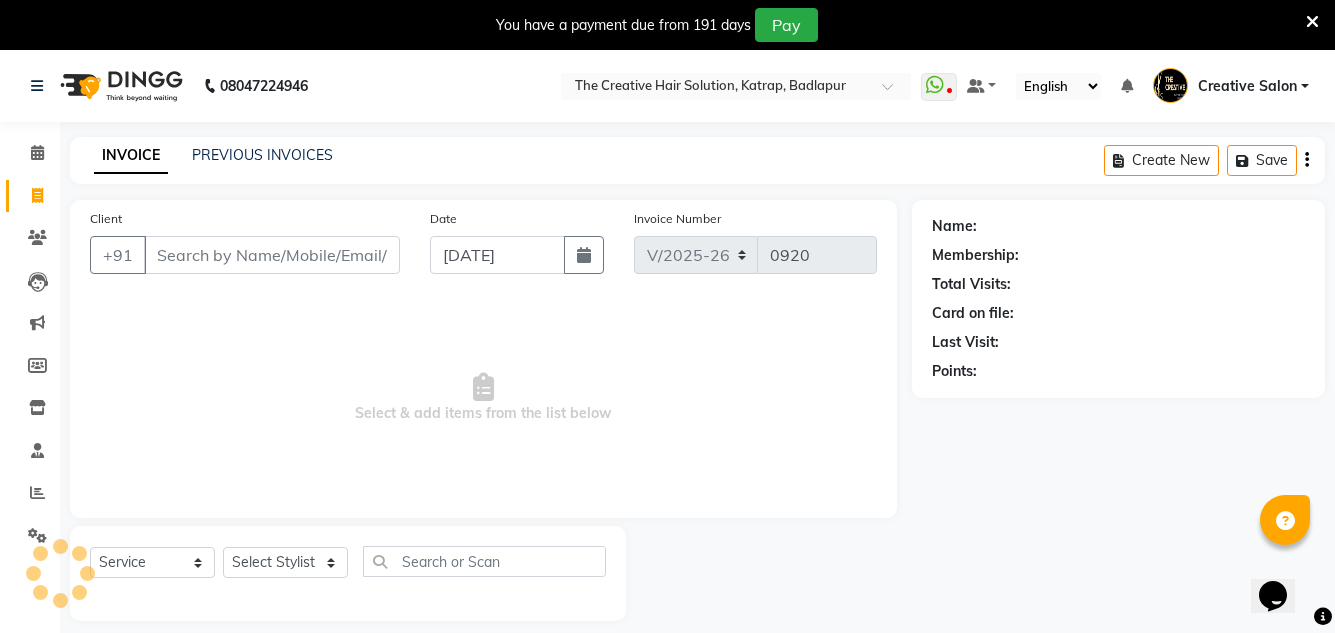 scroll, scrollTop: 50, scrollLeft: 0, axis: vertical 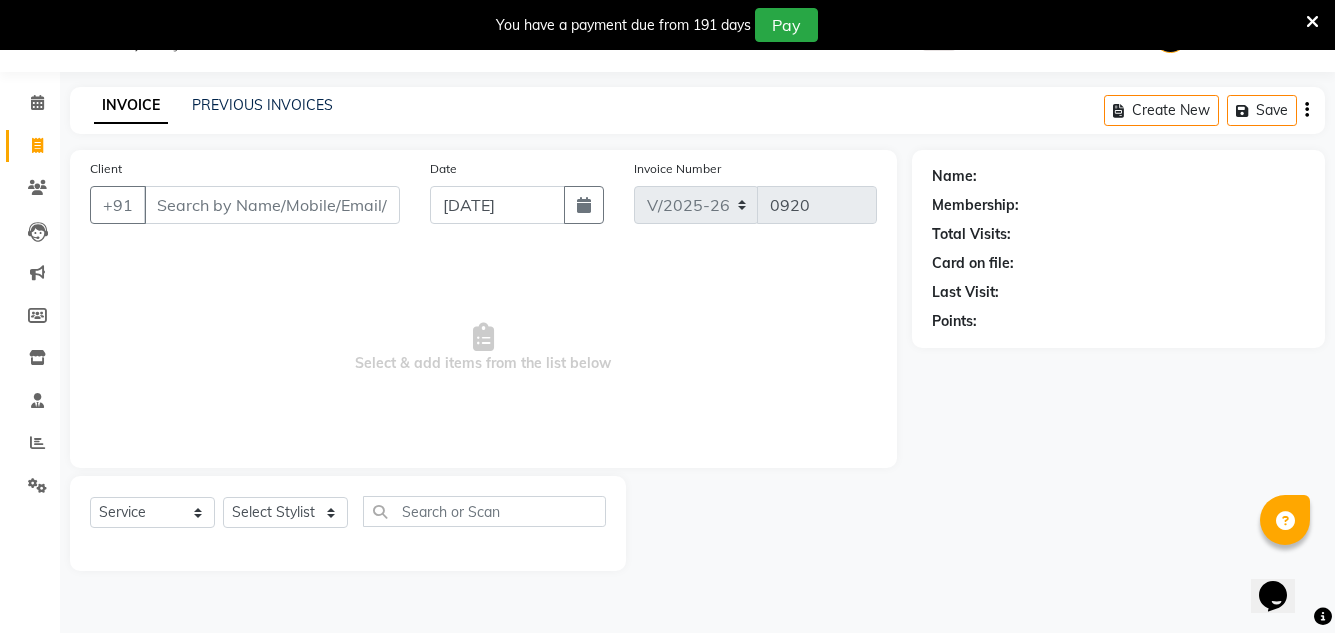 click on "Client" at bounding box center [272, 205] 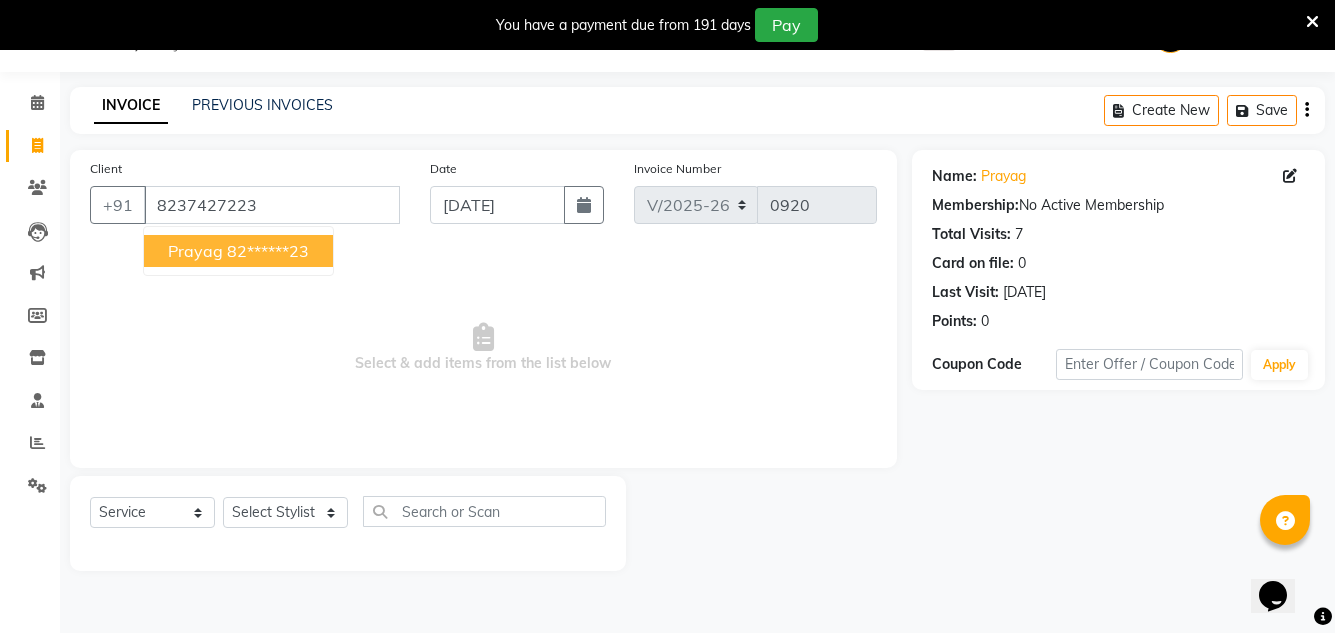 click on "82******23" at bounding box center (268, 251) 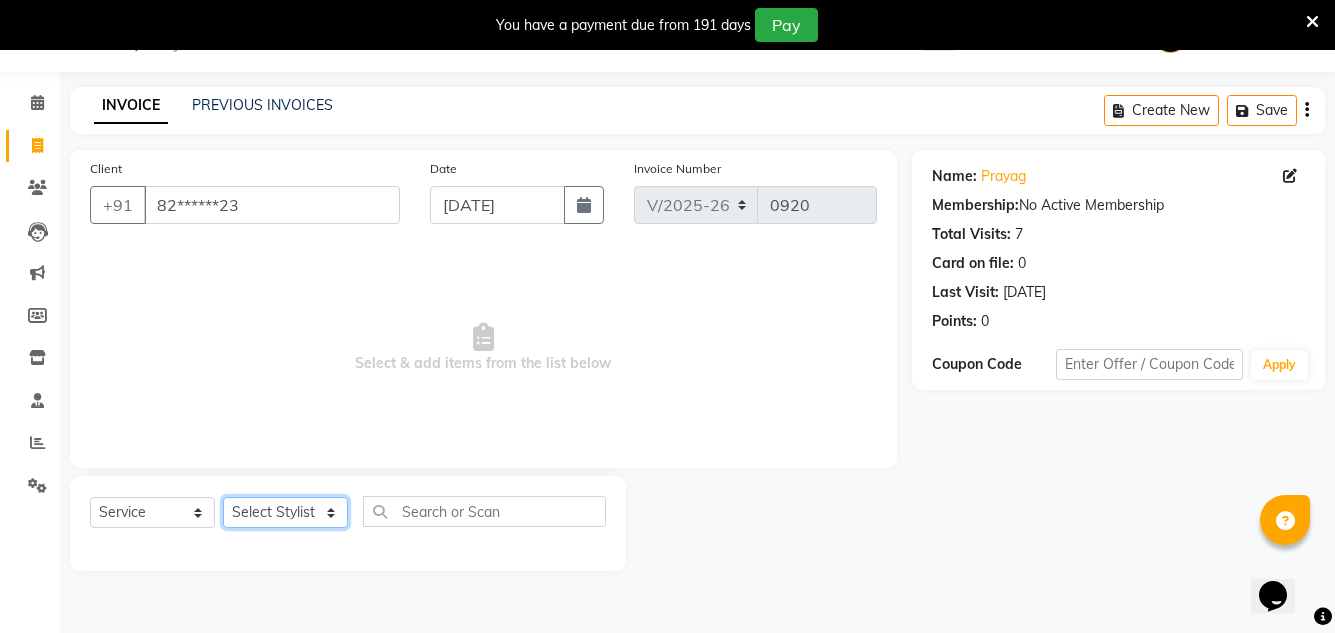click on "Select Stylist Creative Salon D.M firoj Hashan Hetal Chavan Kam wali nisha  Payal salman Sanjana rathod Shubham Sonu umesh Gaur" 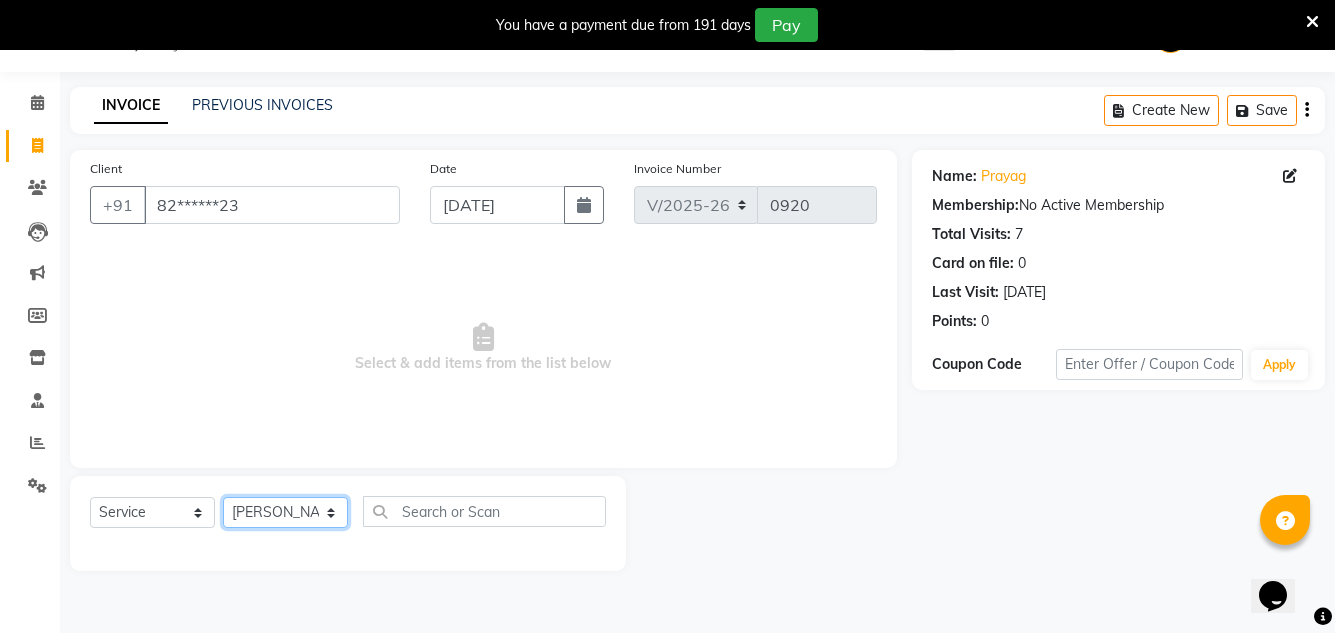 click on "Select Stylist Creative Salon D.M firoj Hashan Hetal Chavan Kam wali nisha  Payal salman Sanjana rathod Shubham Sonu umesh Gaur" 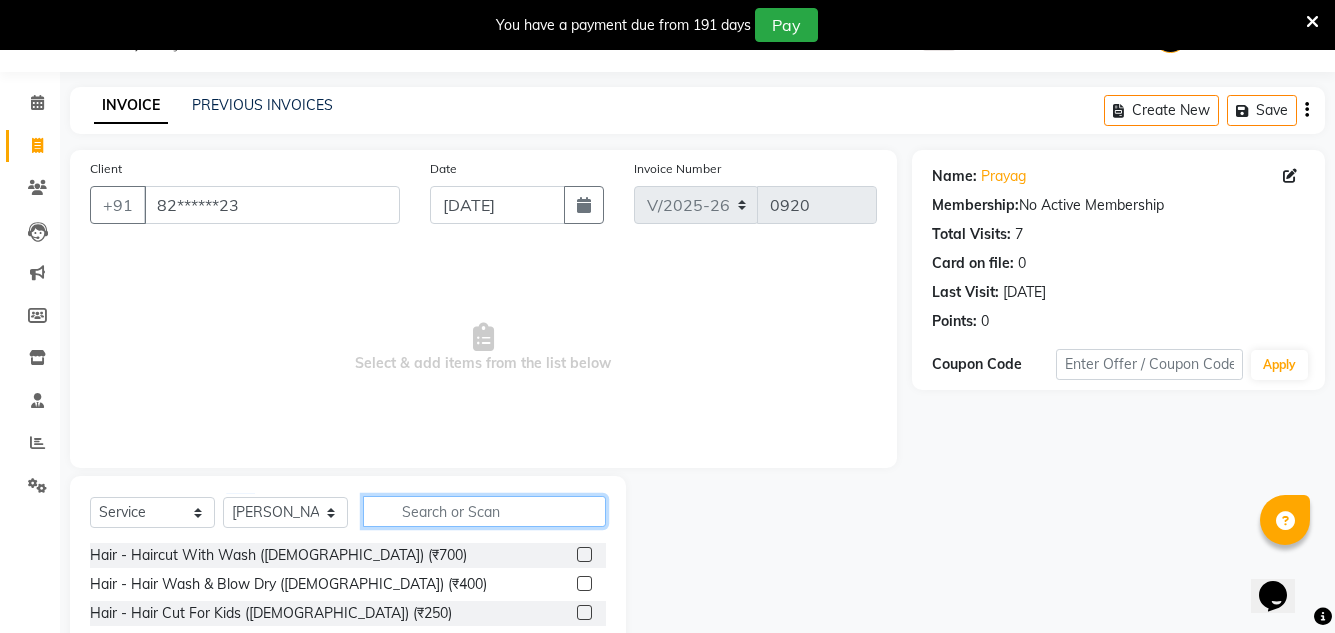 click 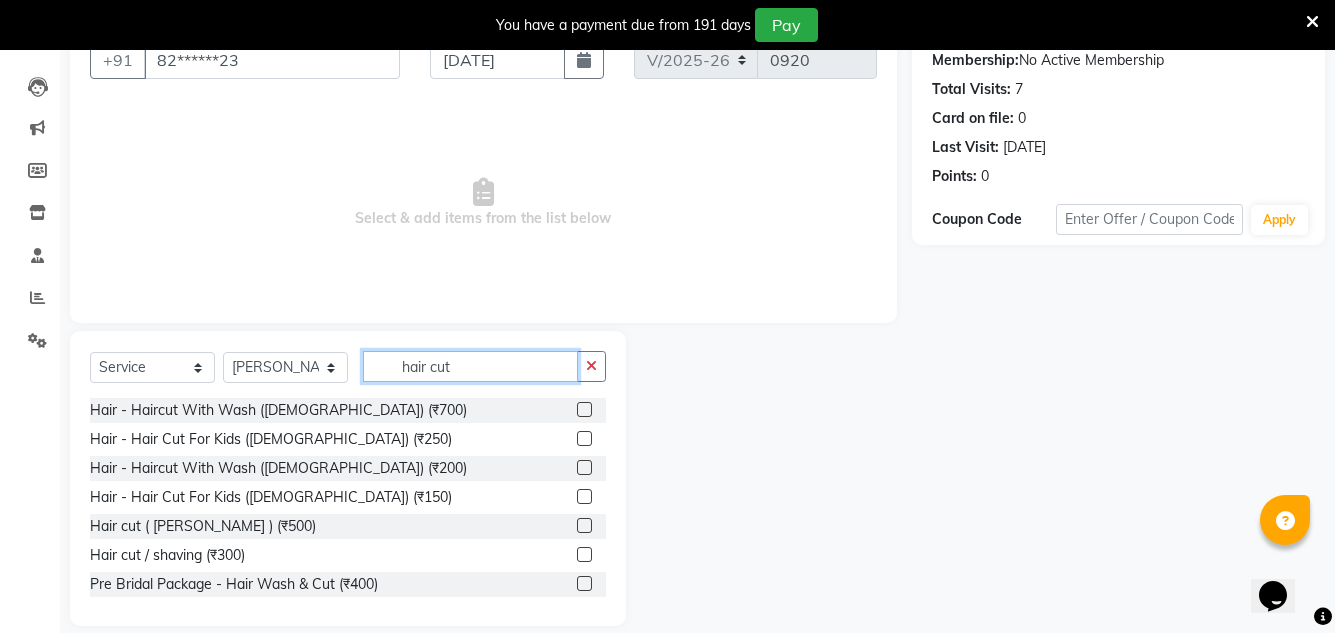 scroll, scrollTop: 218, scrollLeft: 0, axis: vertical 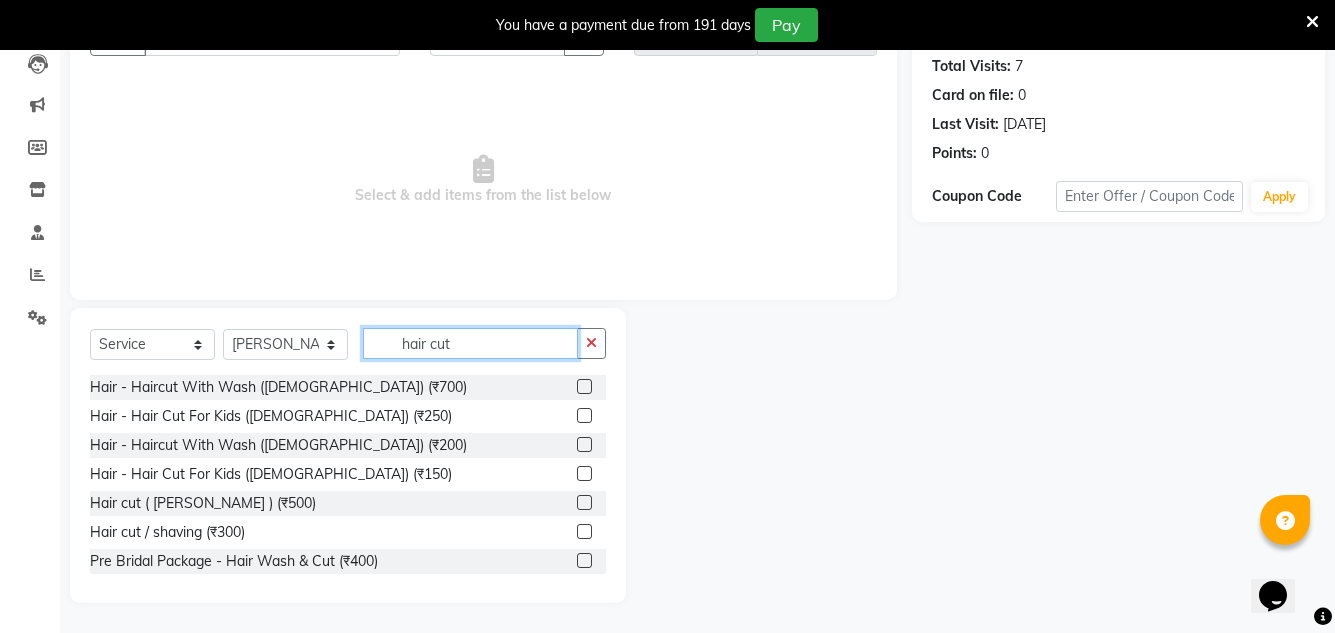 type on "hair cut" 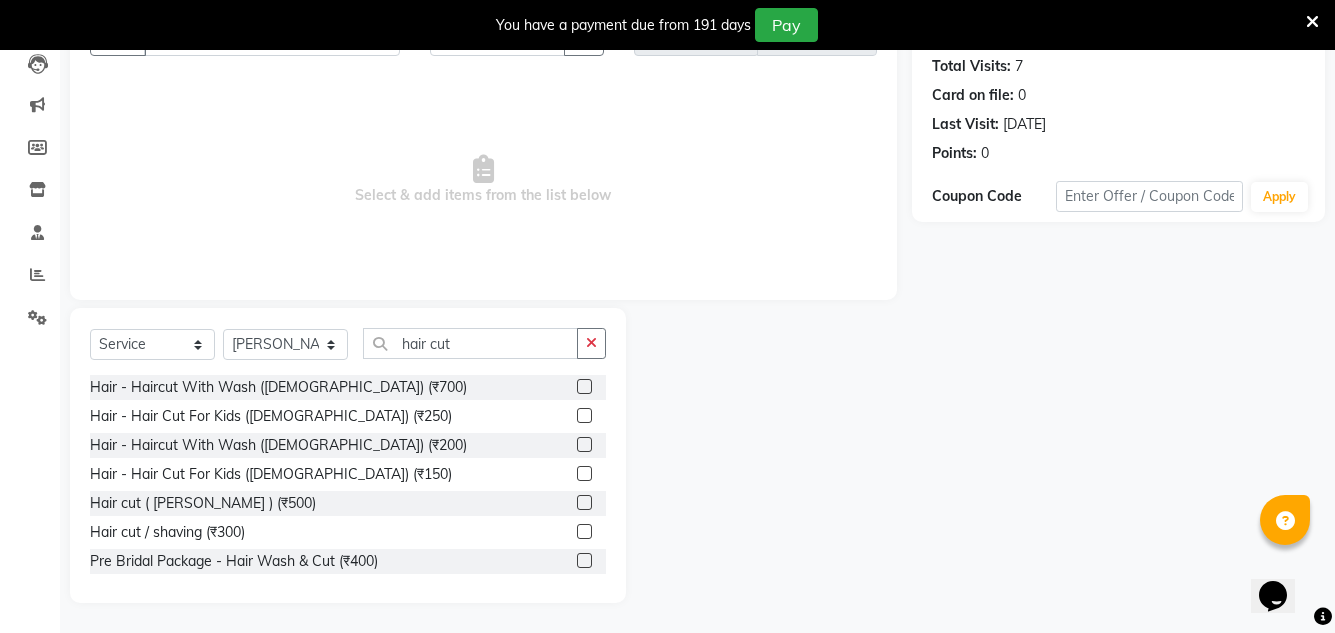 click 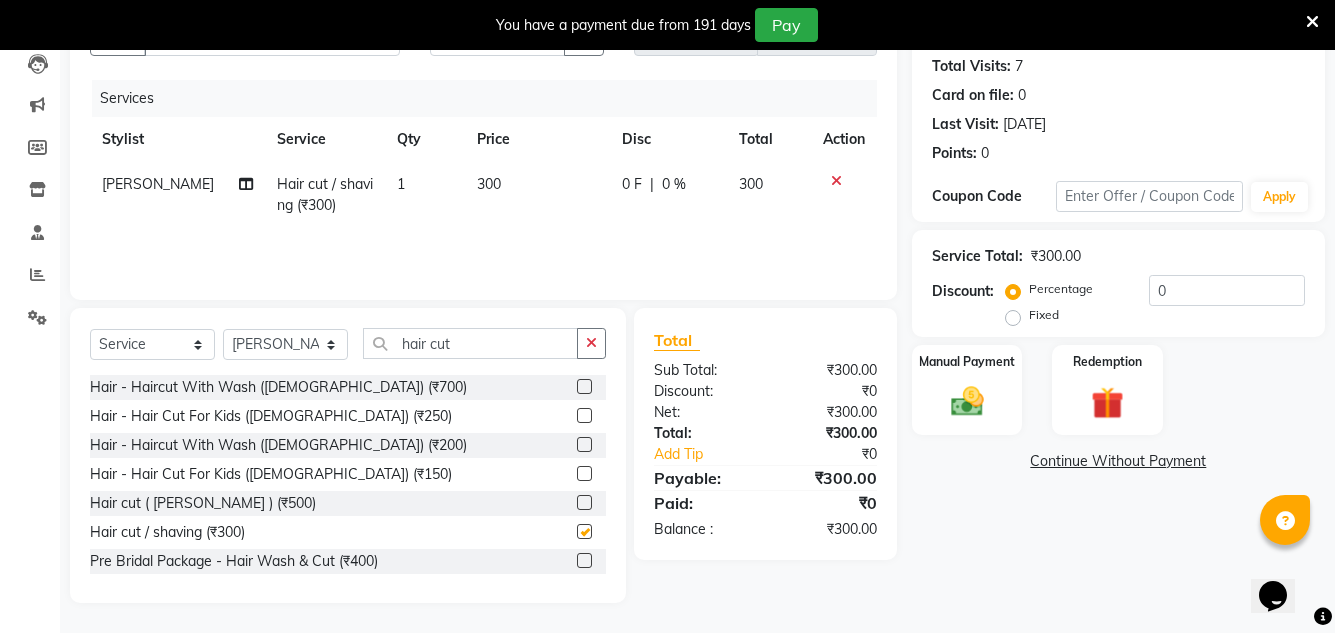 checkbox on "false" 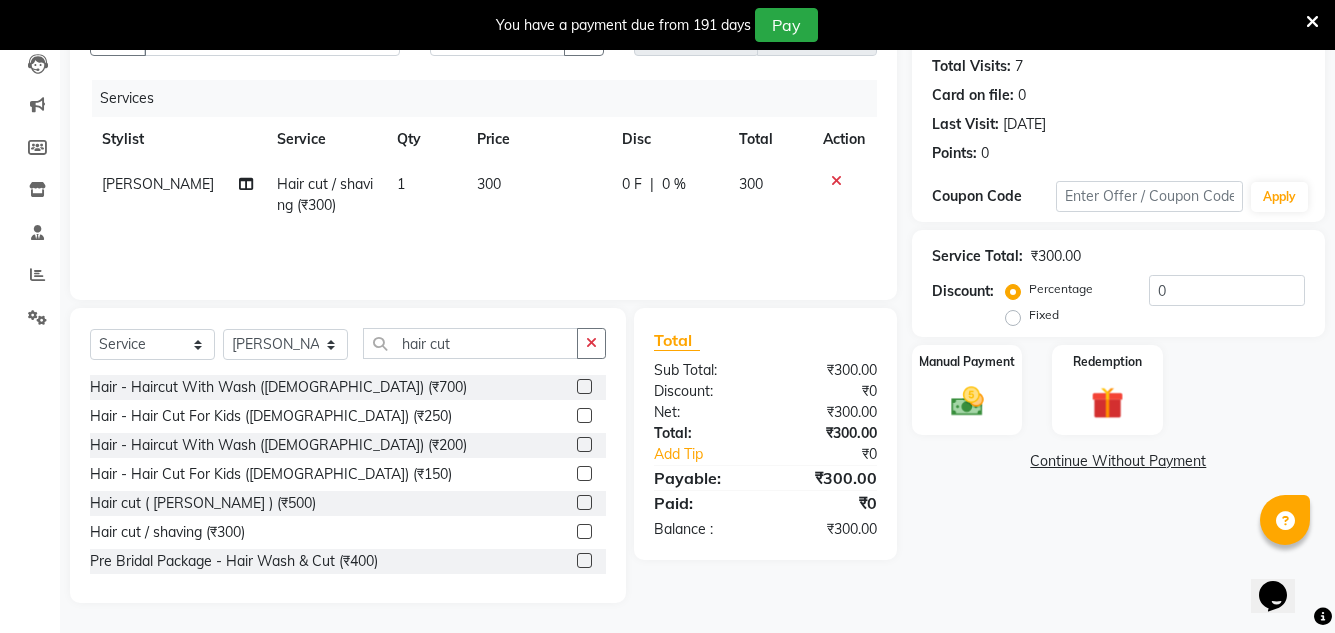 click on "300" 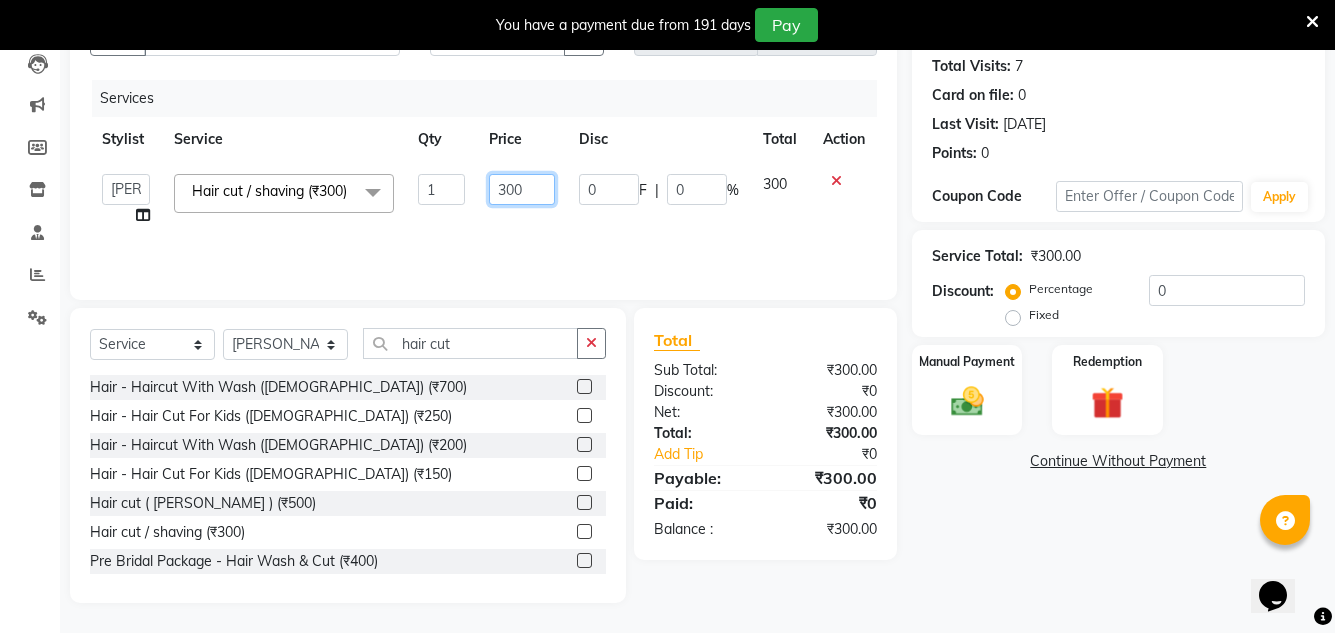 click on "300" 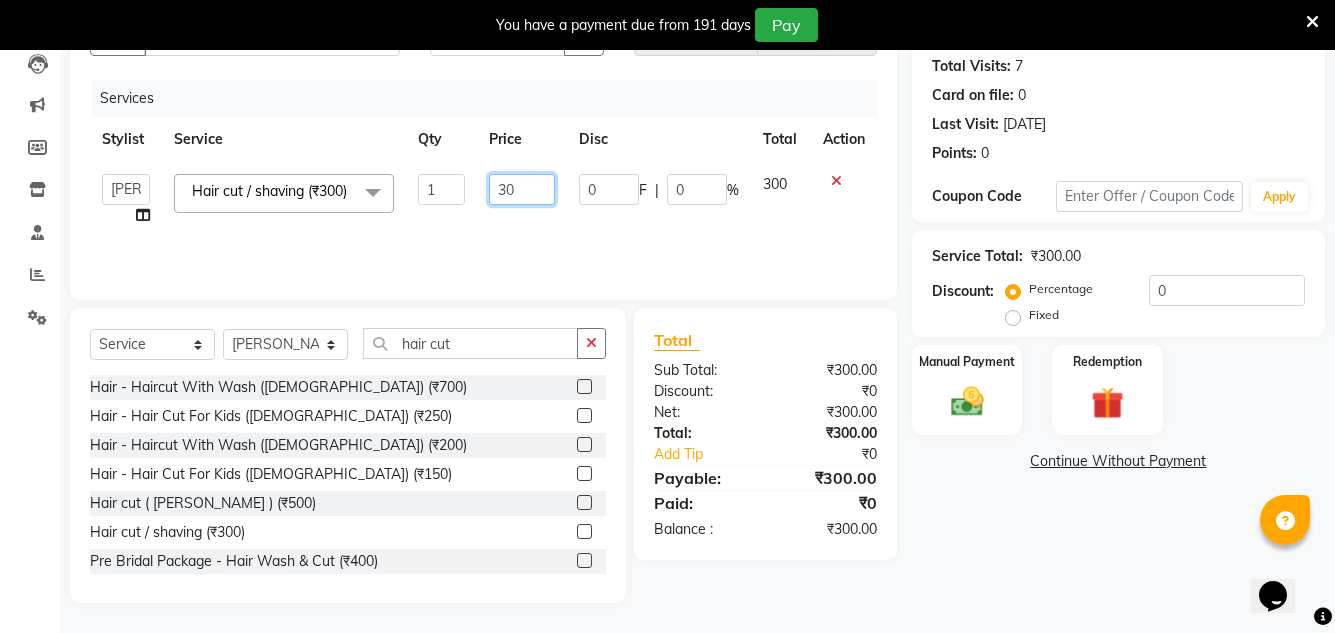 type on "350" 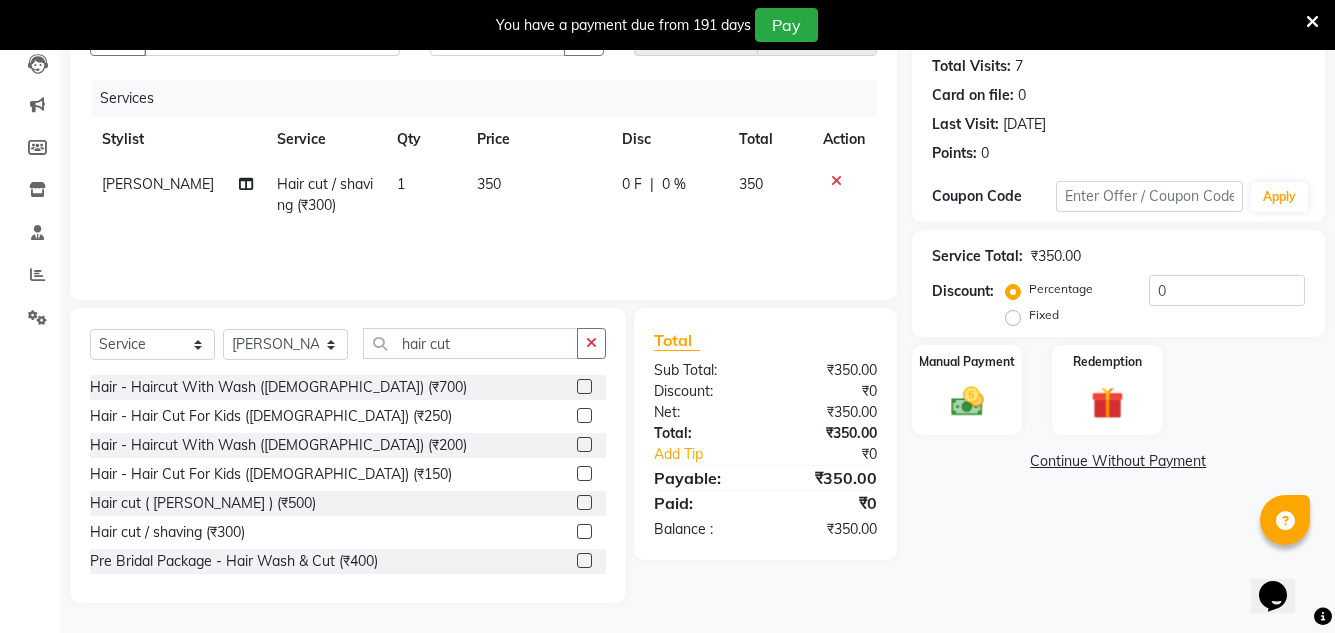 click on "Discount:" 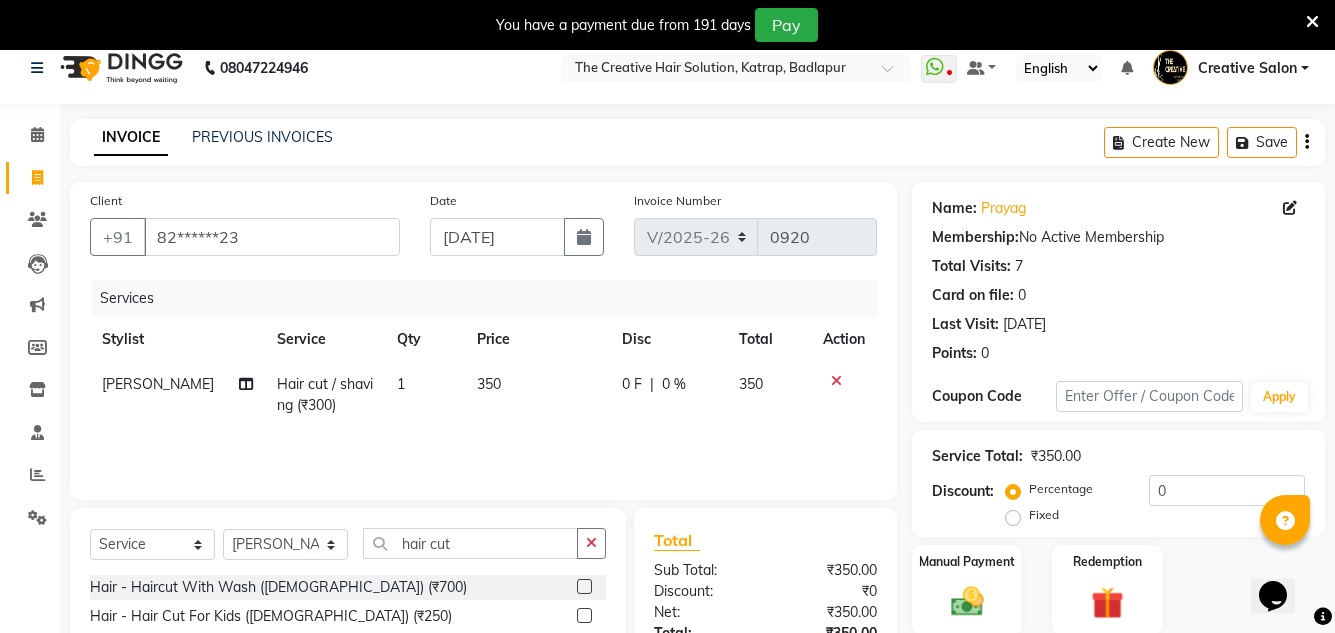 scroll, scrollTop: 0, scrollLeft: 0, axis: both 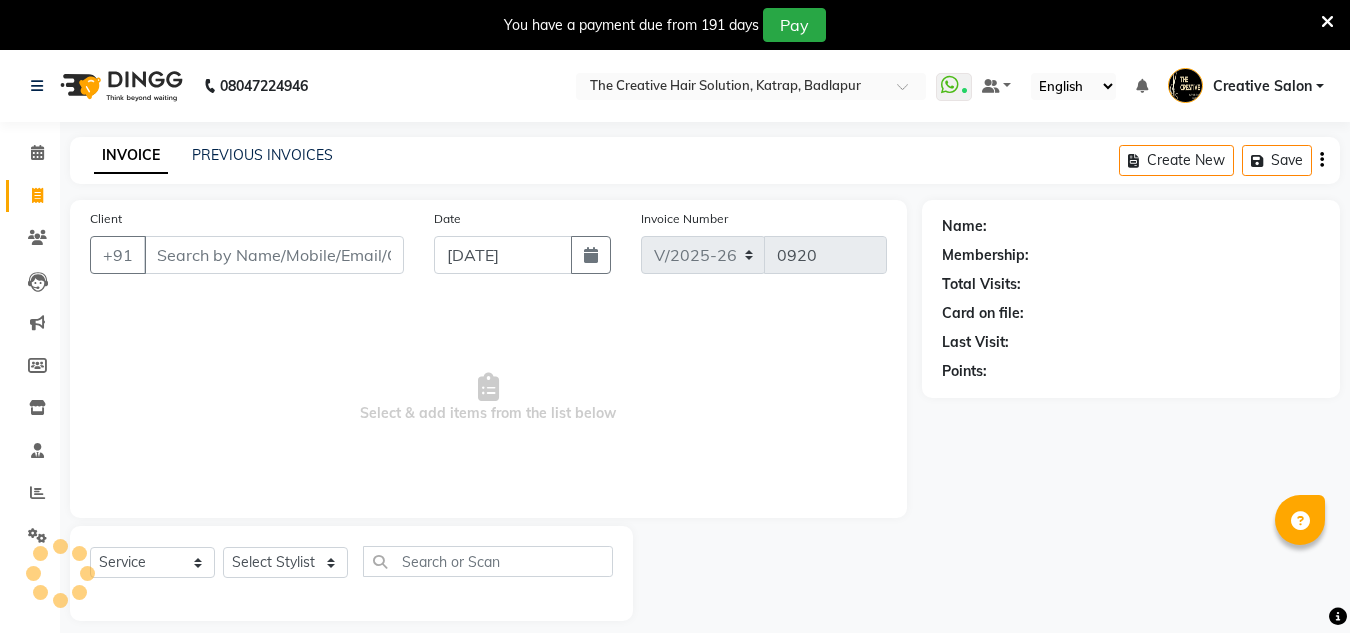 select on "527" 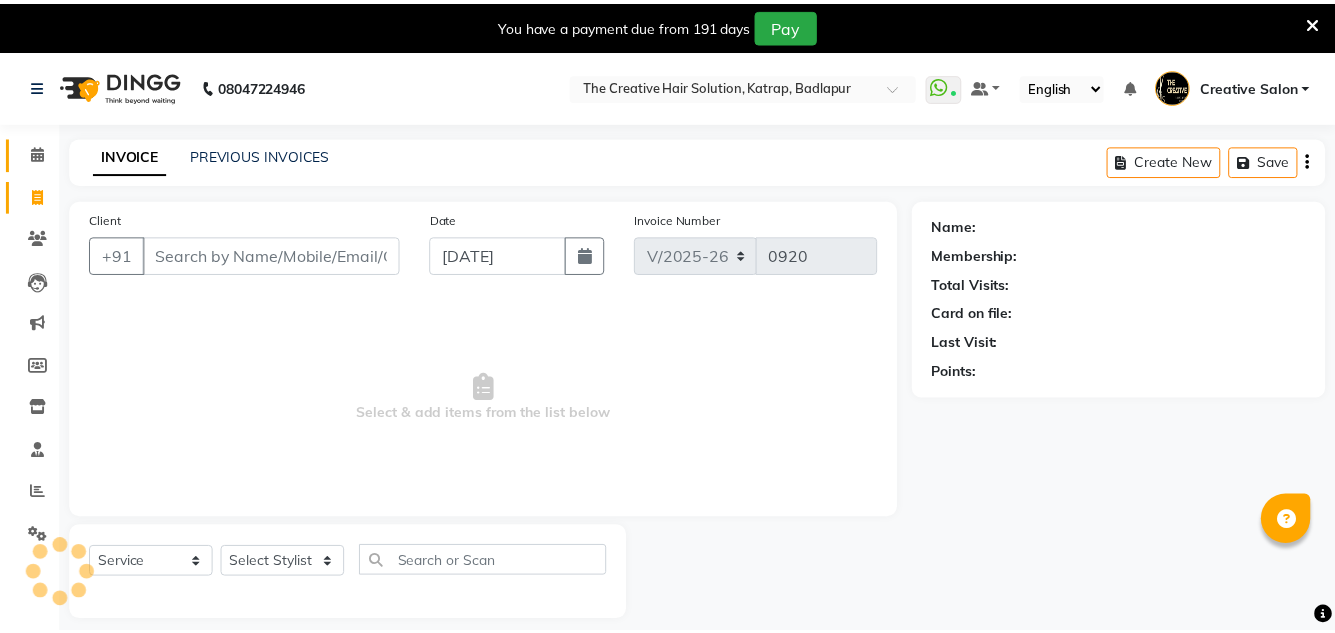 scroll, scrollTop: 0, scrollLeft: 0, axis: both 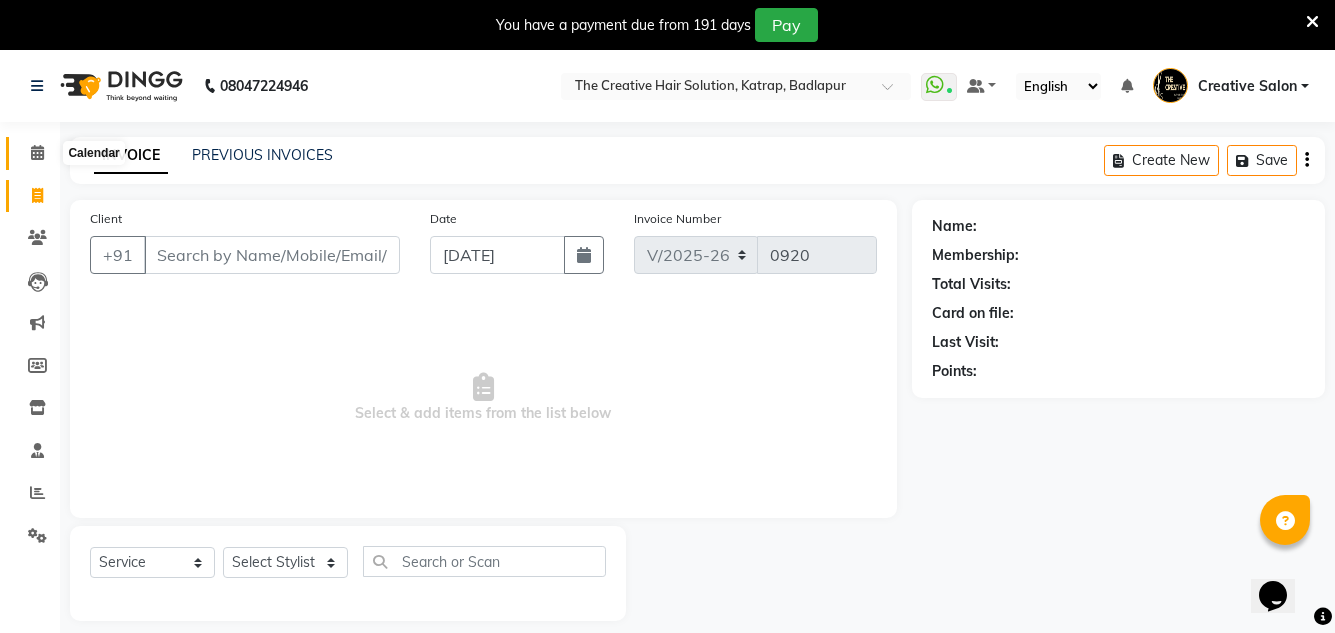 click 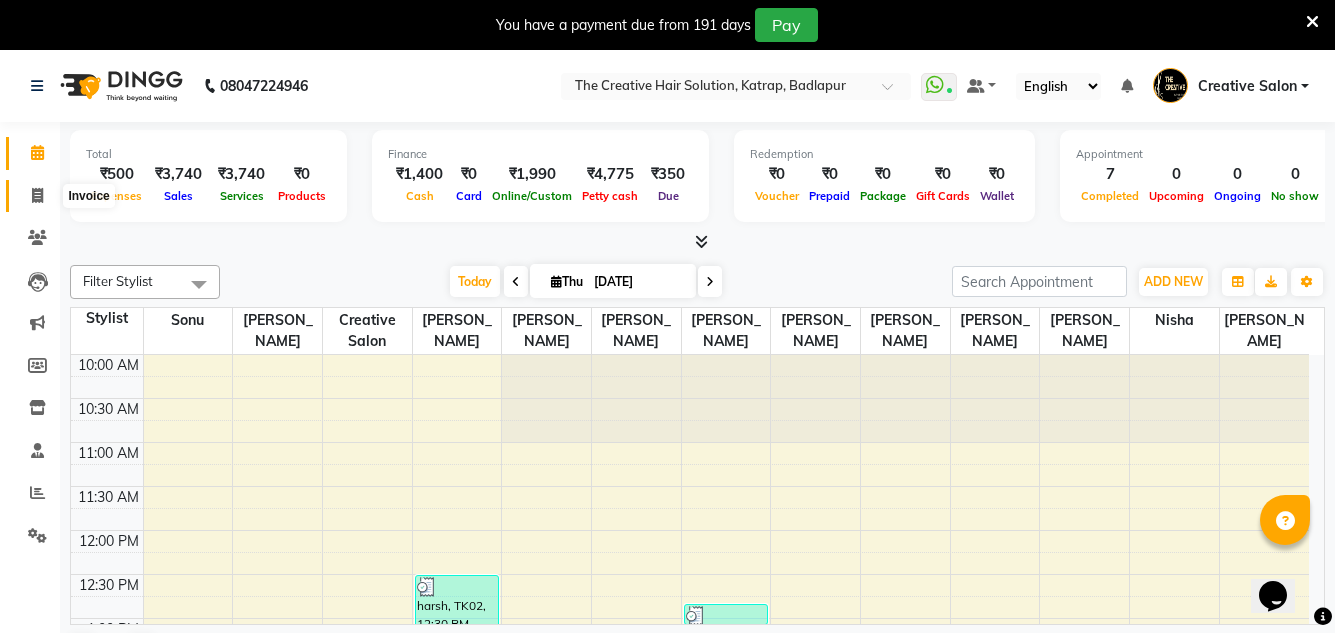 click 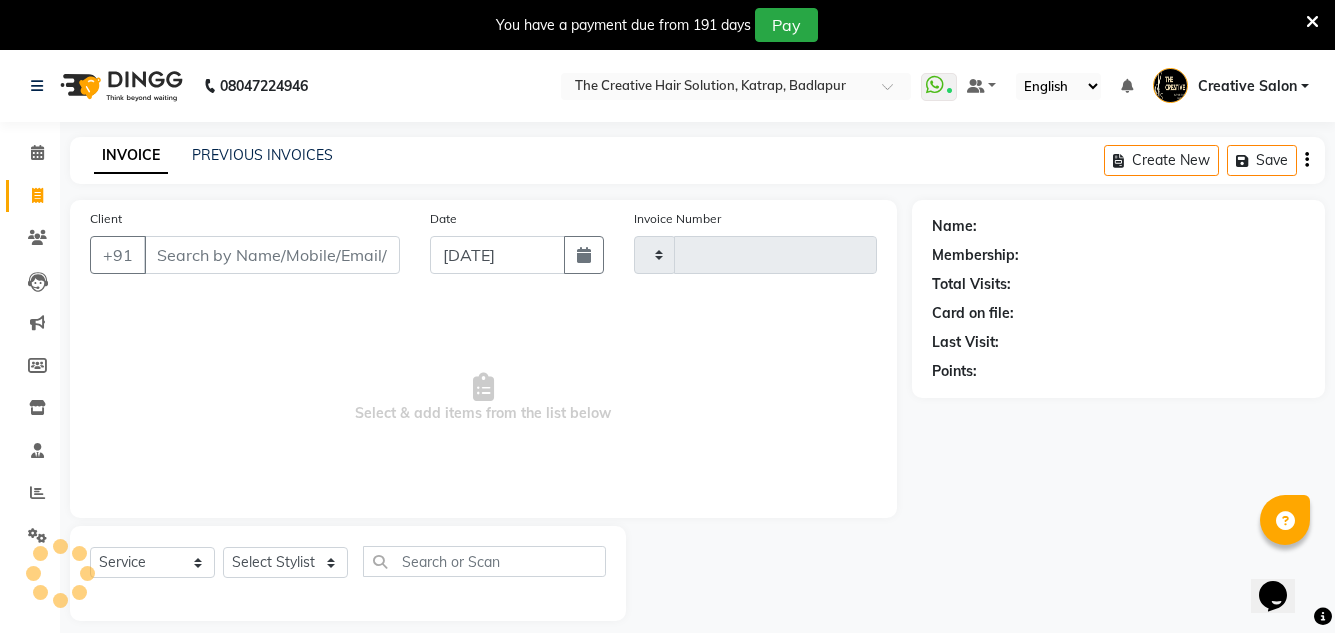 type on "0920" 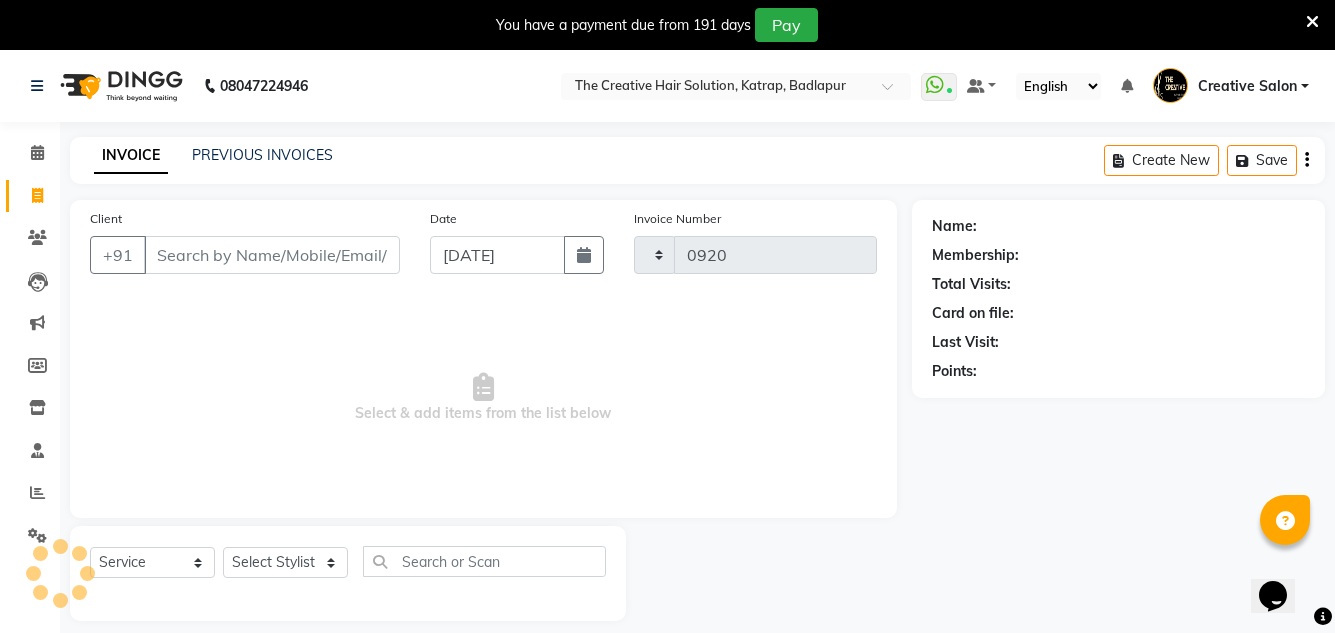 select on "527" 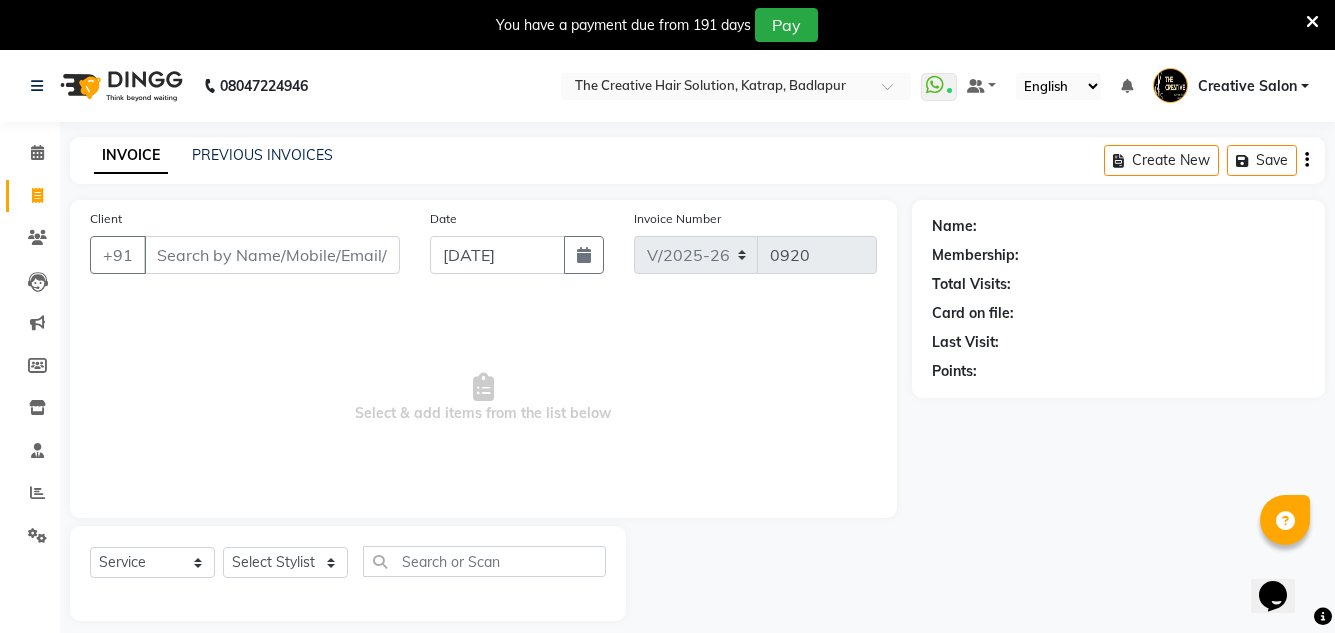 click on "Client" at bounding box center (272, 255) 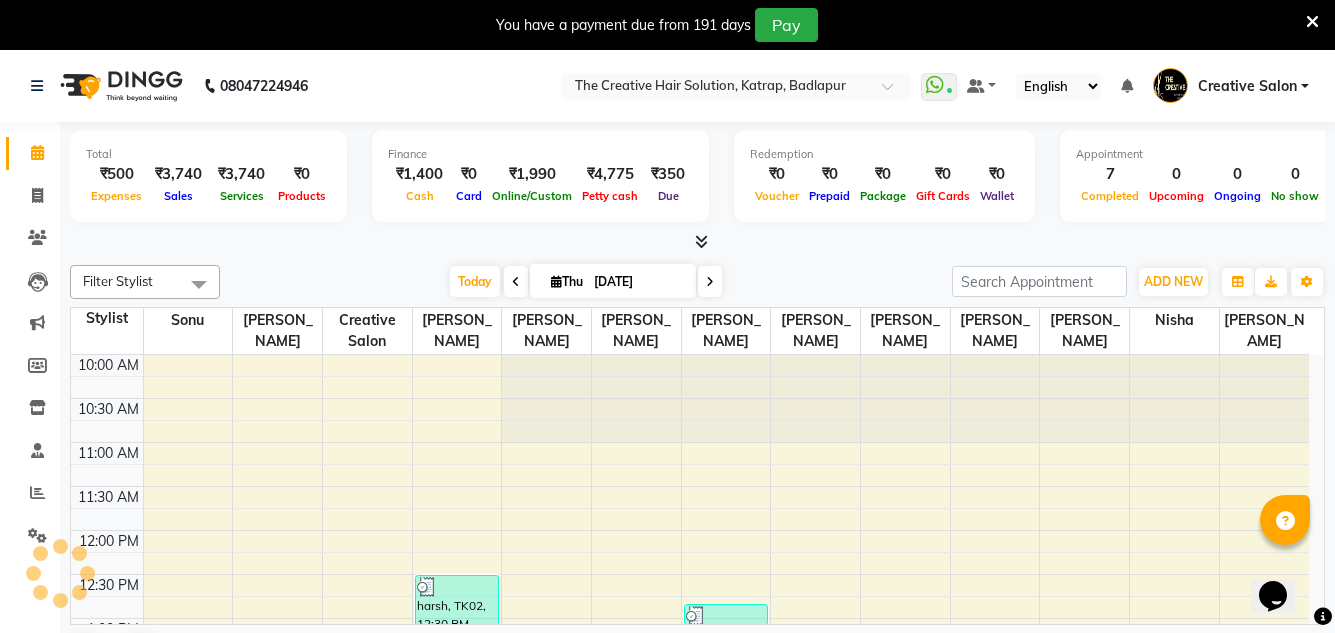 scroll, scrollTop: 0, scrollLeft: 0, axis: both 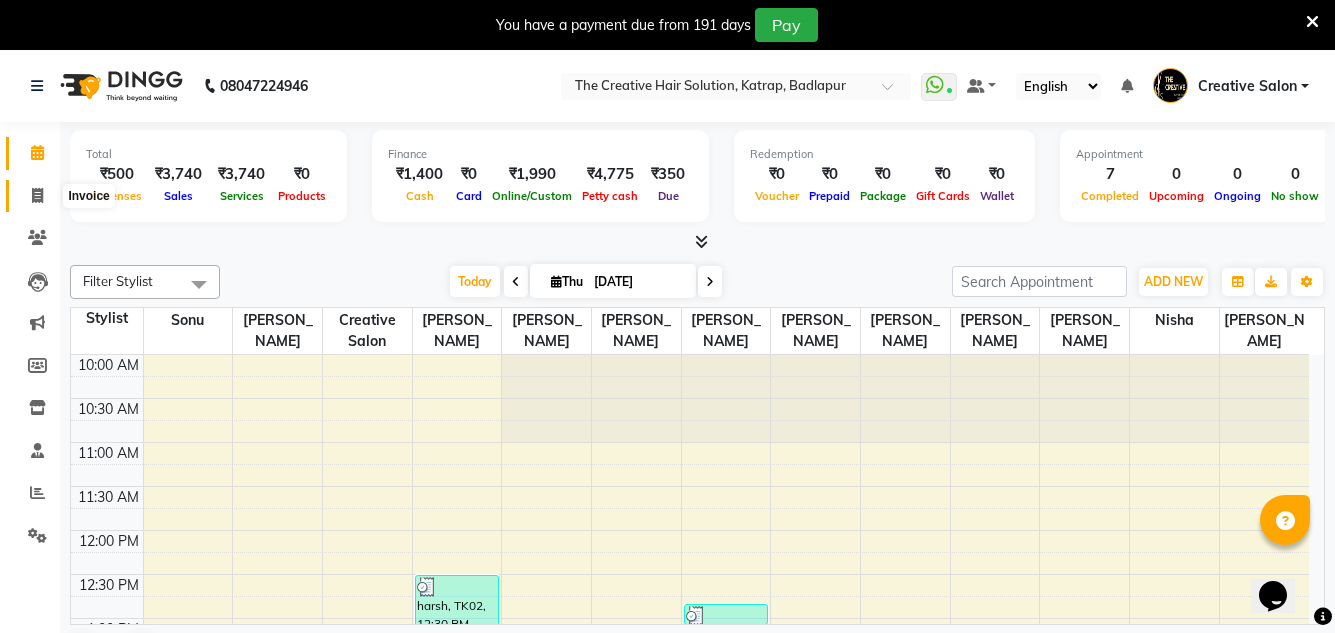 click 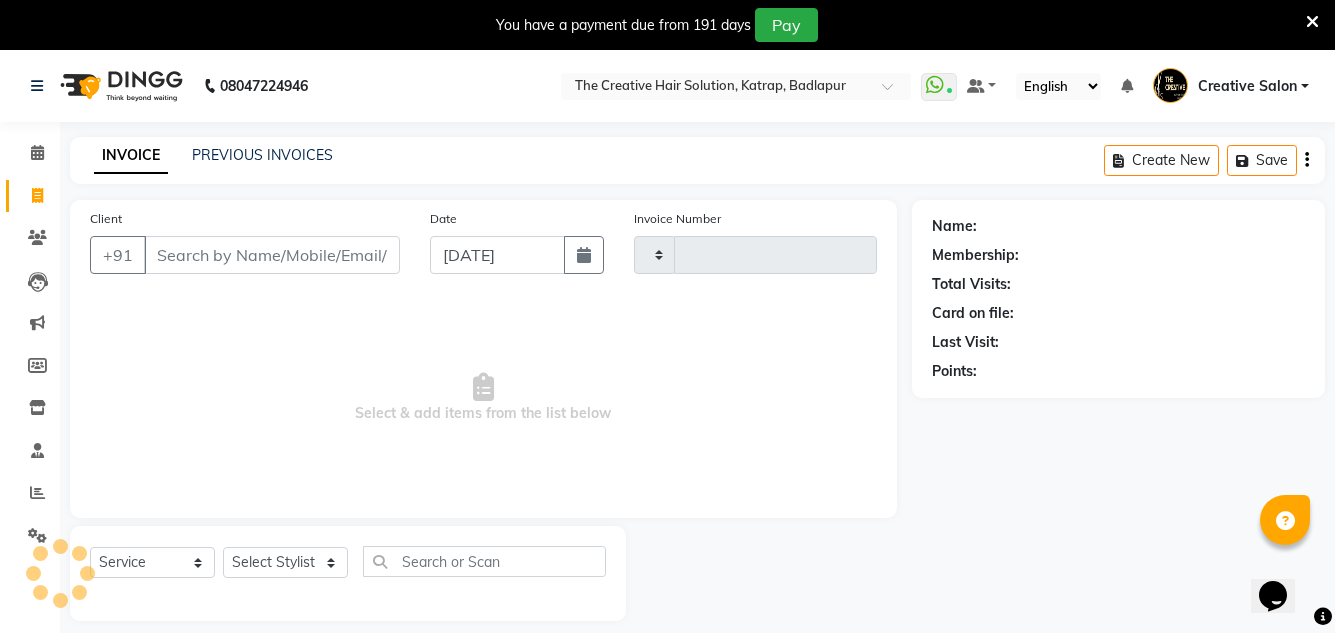 type on "0920" 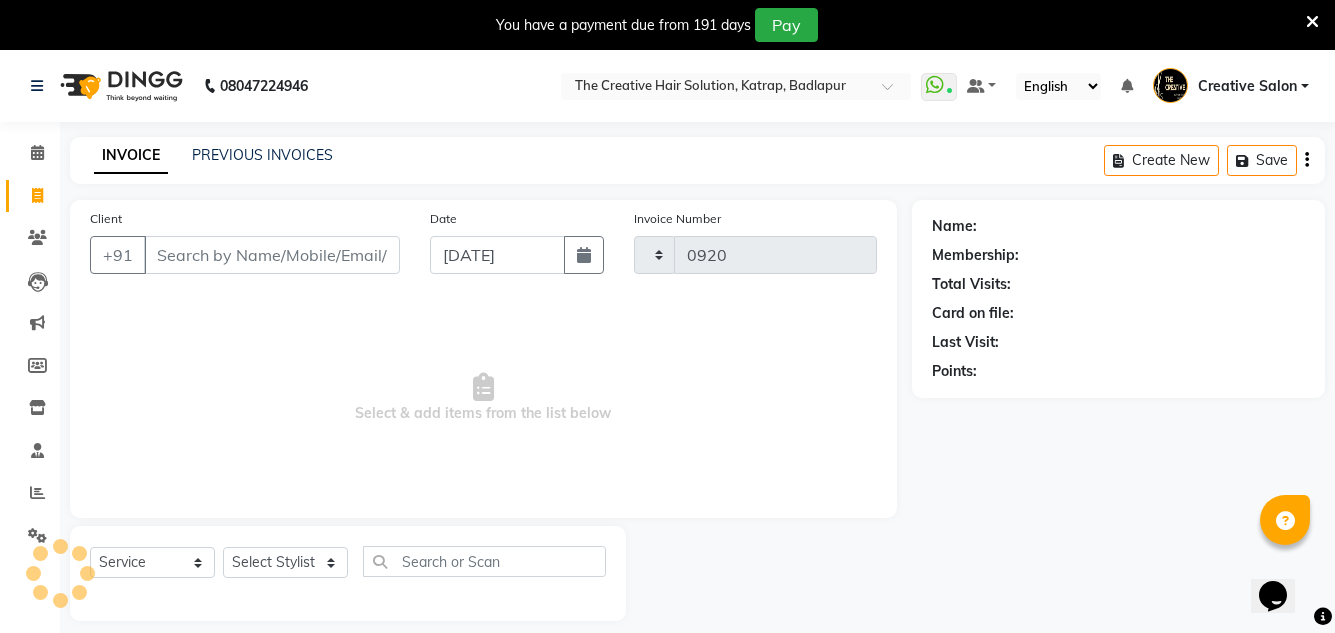 select on "527" 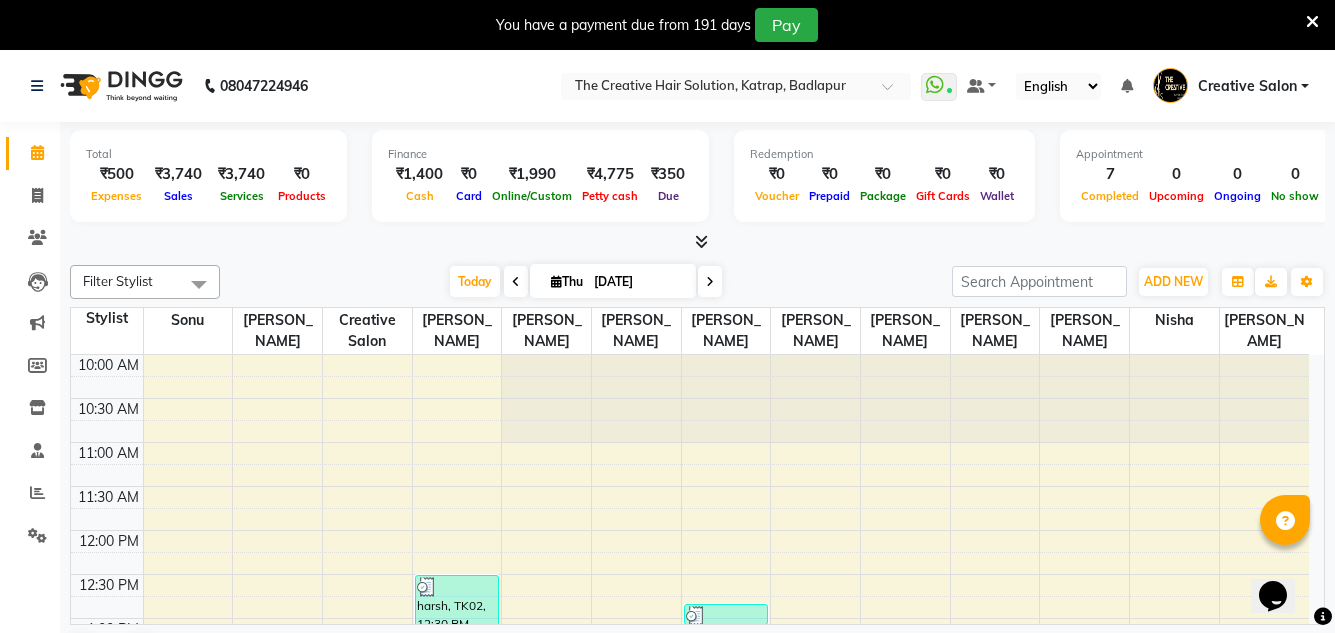 select on "527" 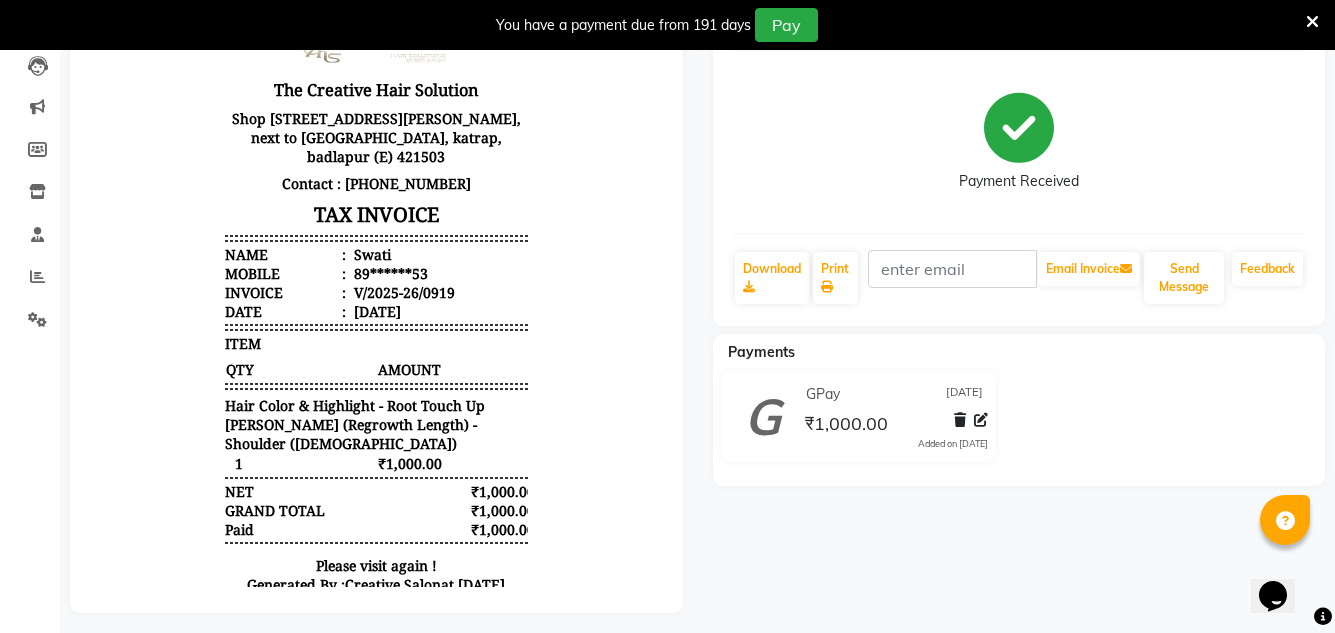 scroll, scrollTop: 241, scrollLeft: 0, axis: vertical 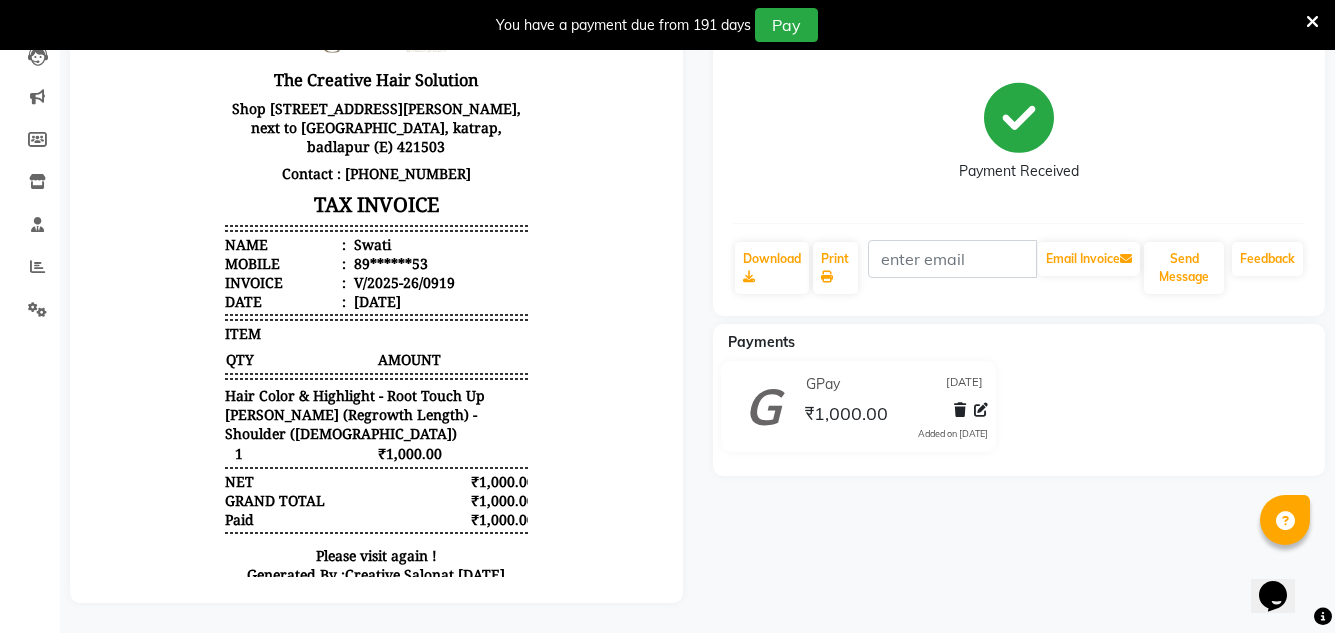 select on "service" 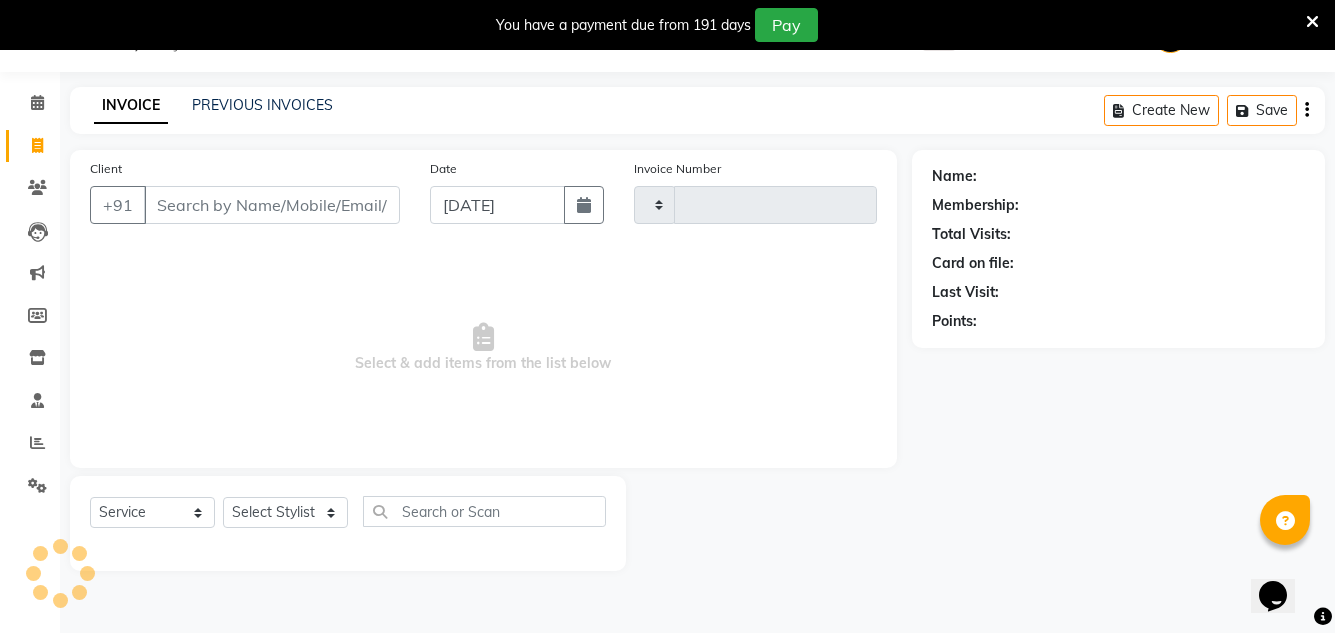 scroll, scrollTop: 50, scrollLeft: 0, axis: vertical 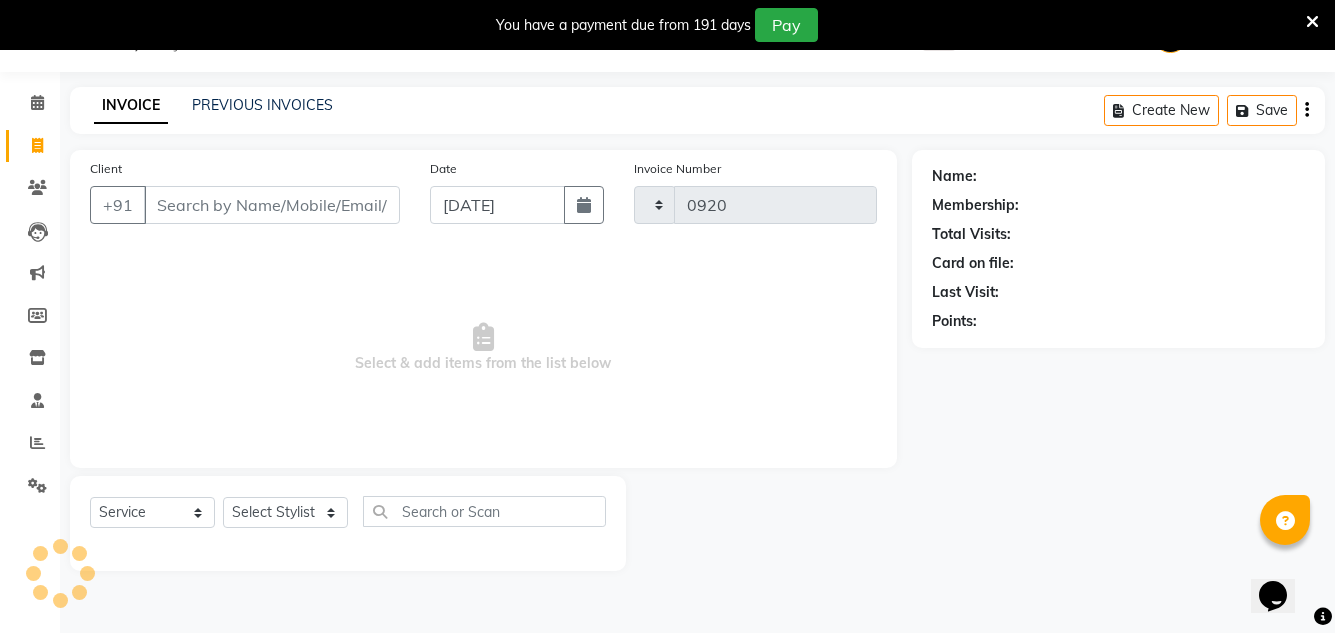 select on "527" 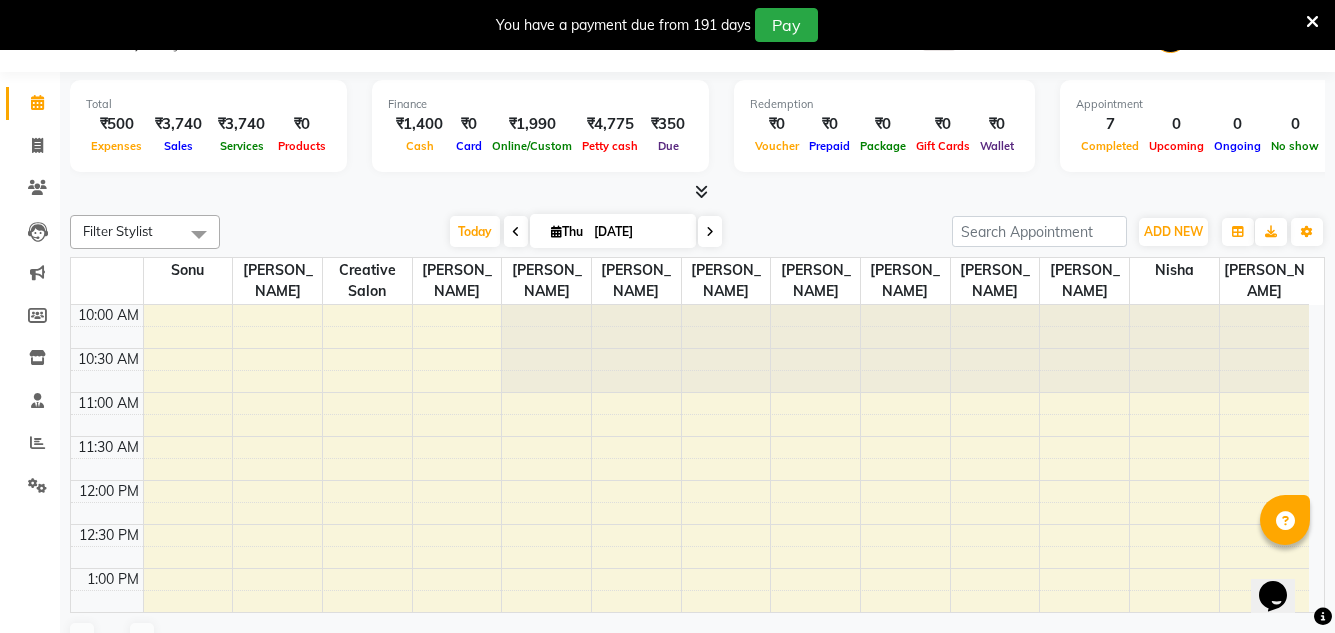 scroll, scrollTop: 0, scrollLeft: 0, axis: both 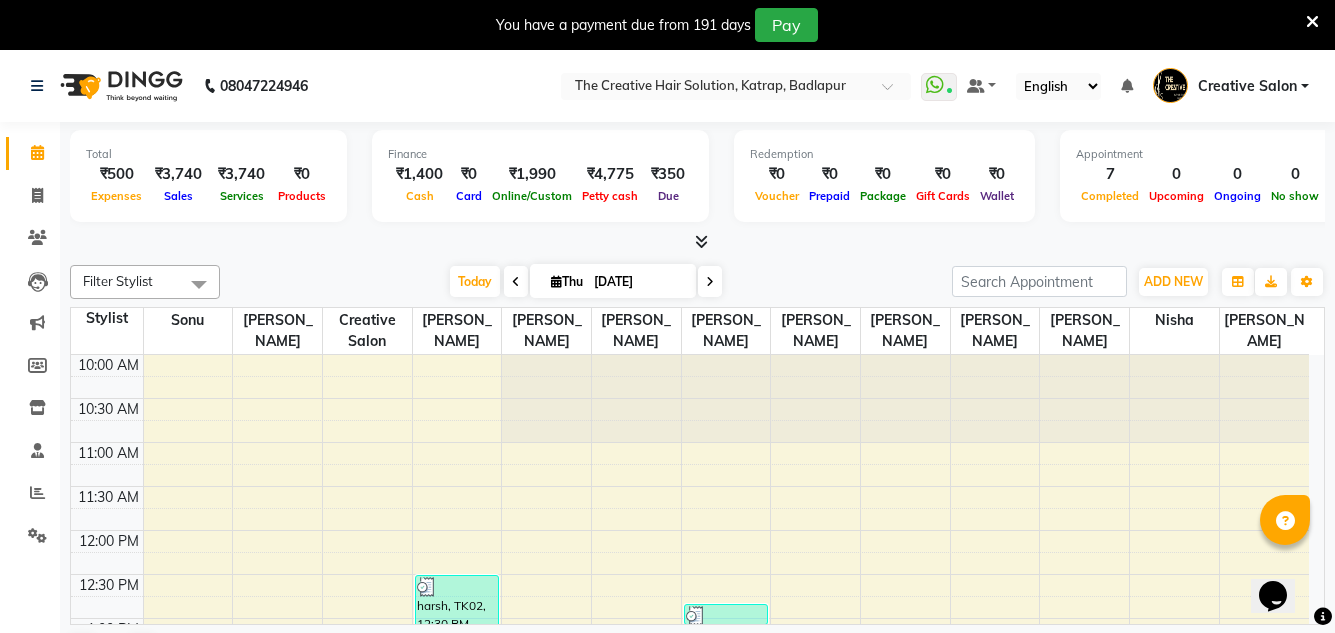 select on "service" 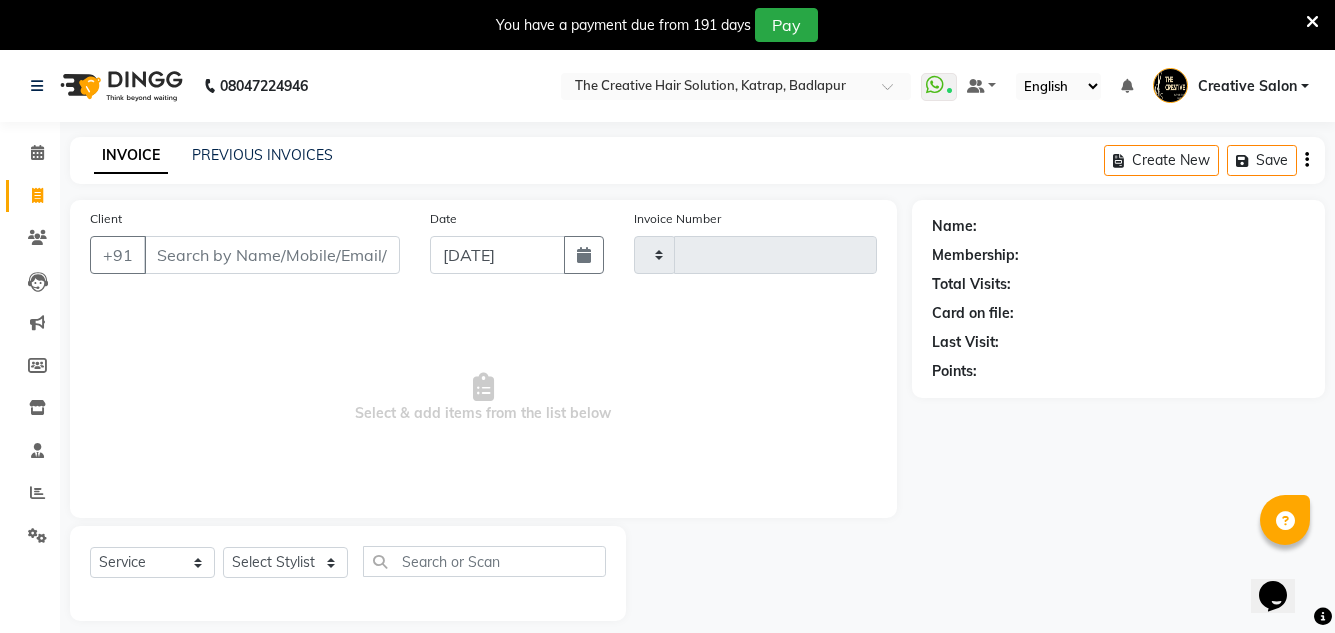 type on "0920" 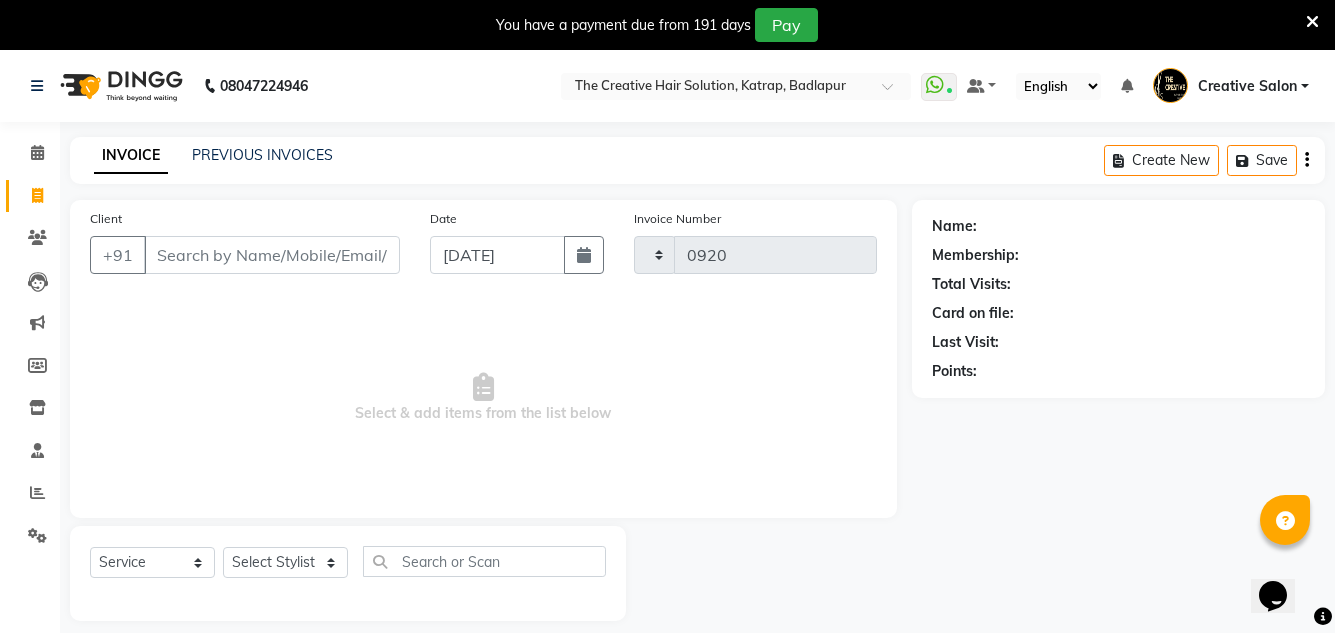 select on "527" 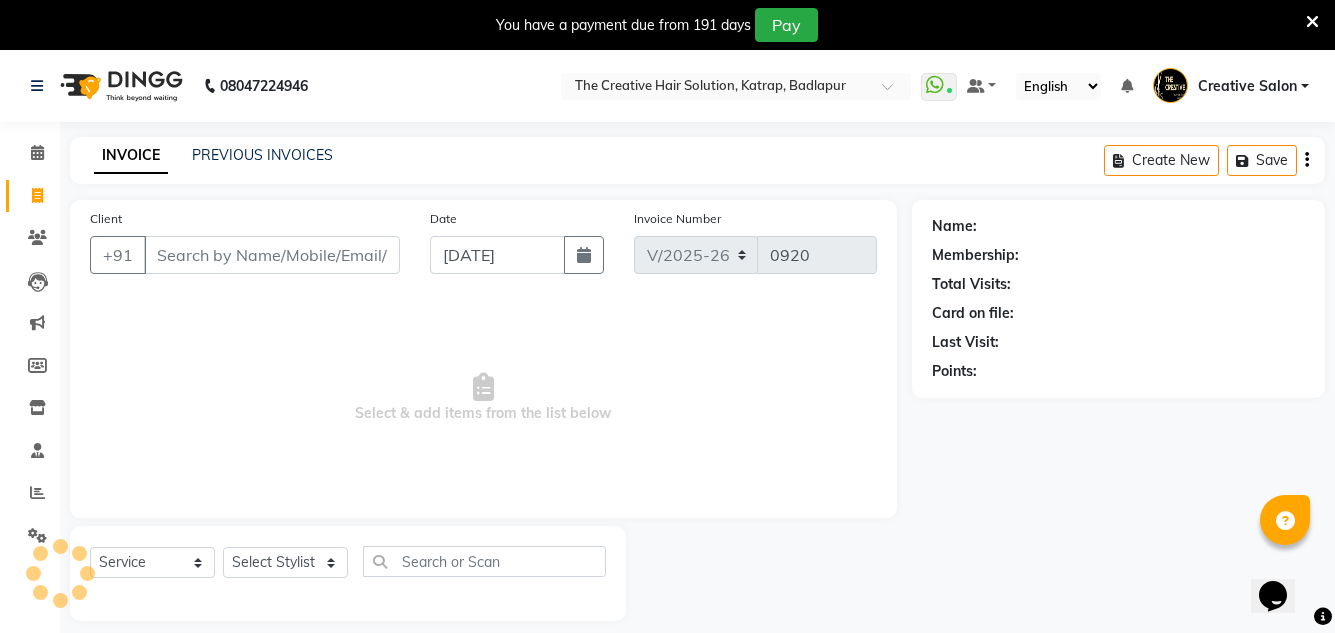 click on "Client" at bounding box center (272, 255) 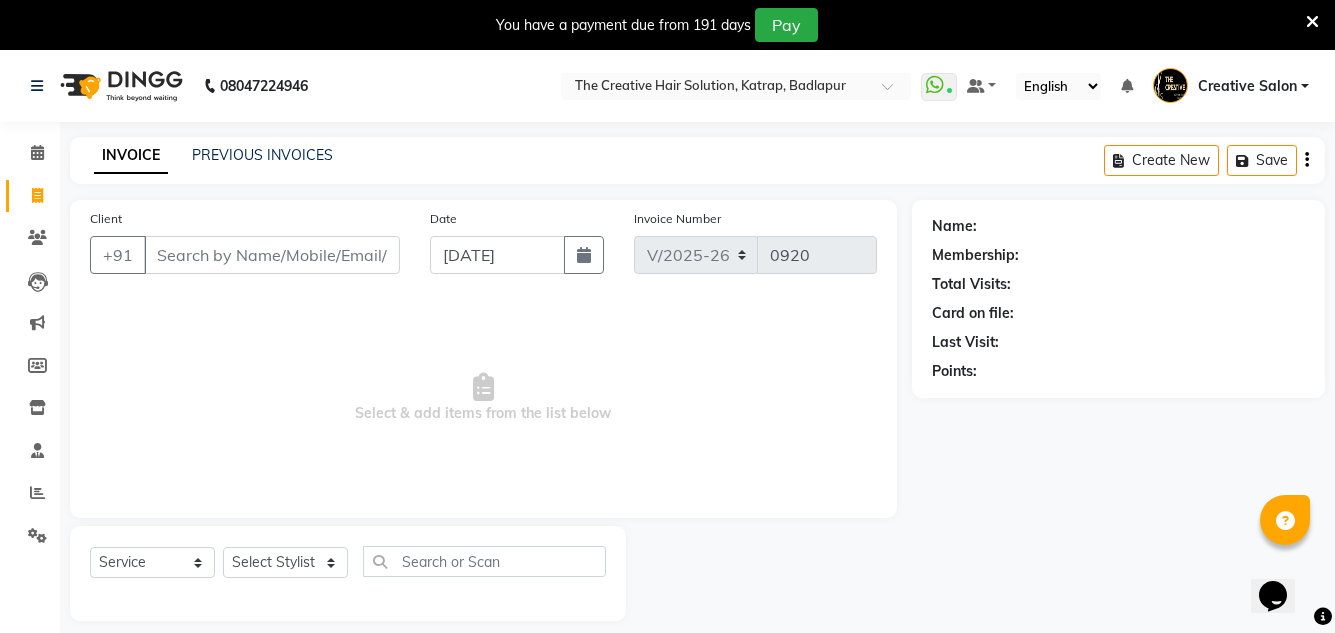 click on "Client" at bounding box center (272, 255) 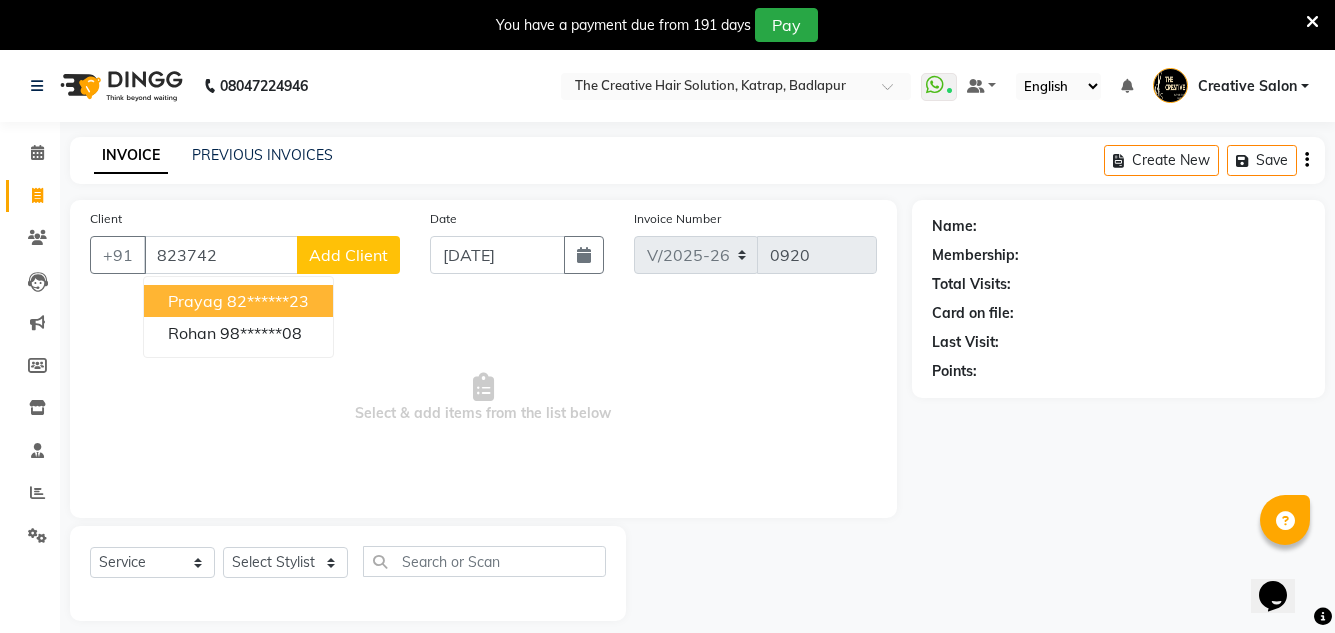 click on "82******23" at bounding box center [268, 301] 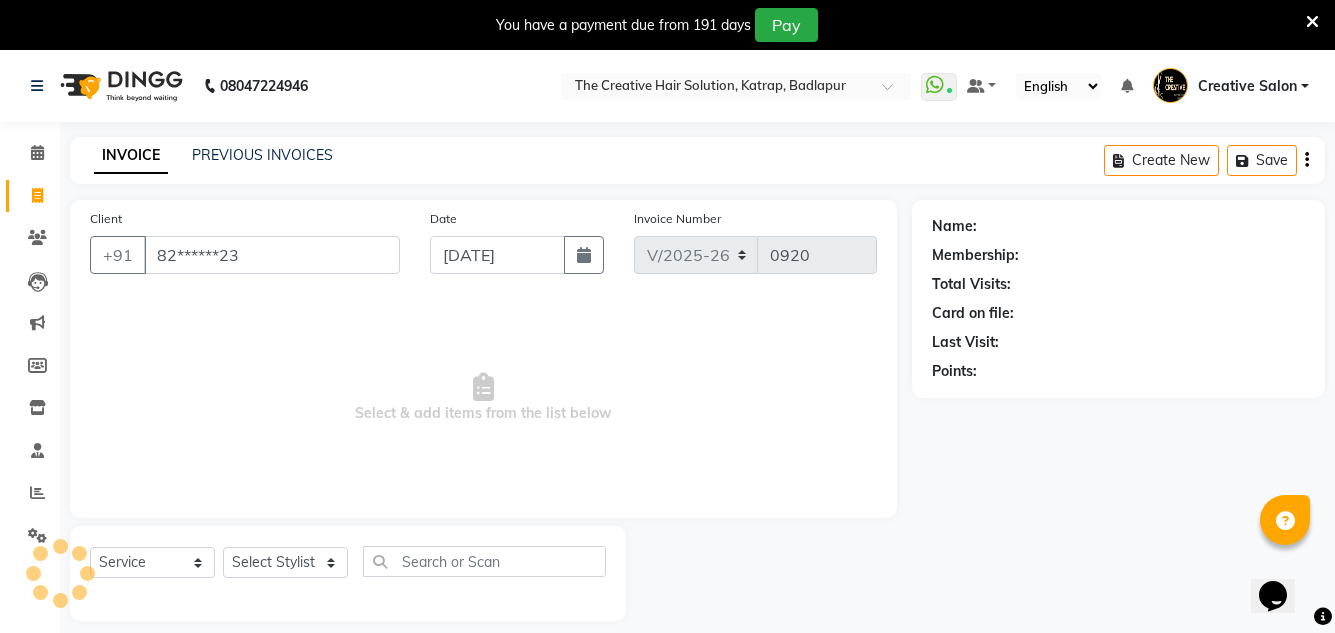 type on "82******23" 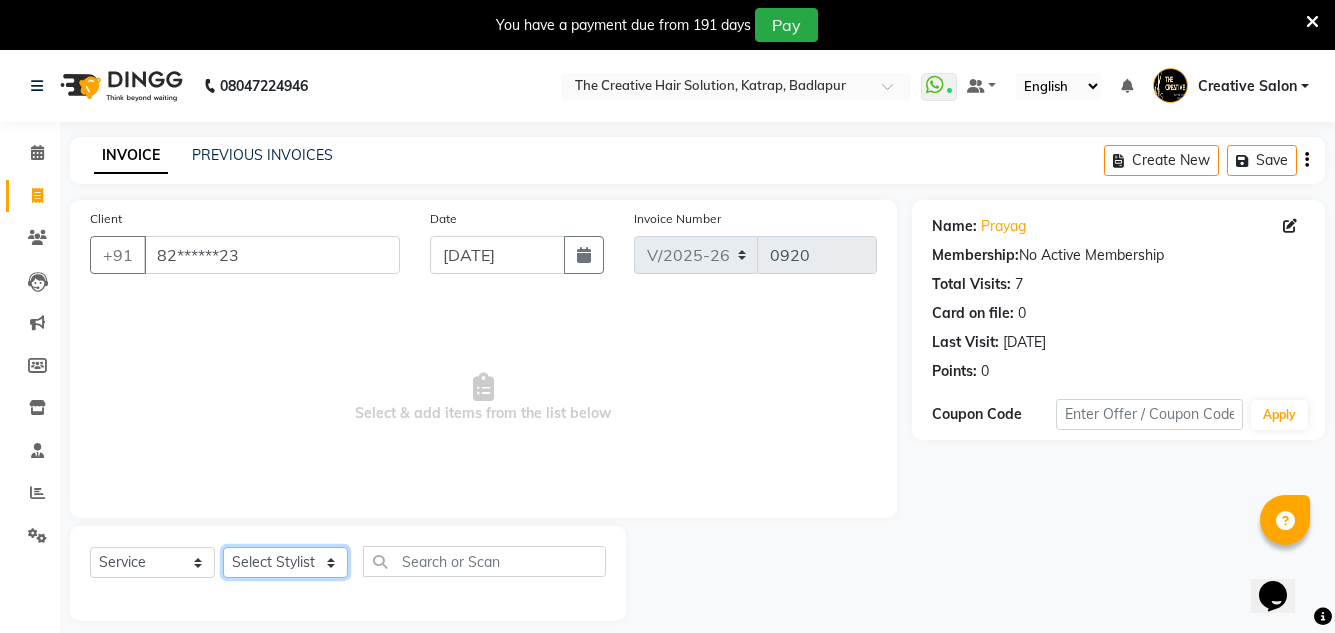 click on "Select Stylist Creative Salon D.M firoj Hashan Hetal Chavan Kam wali nisha  Payal salman Sanjana rathod Shubham Sonu umesh Gaur" 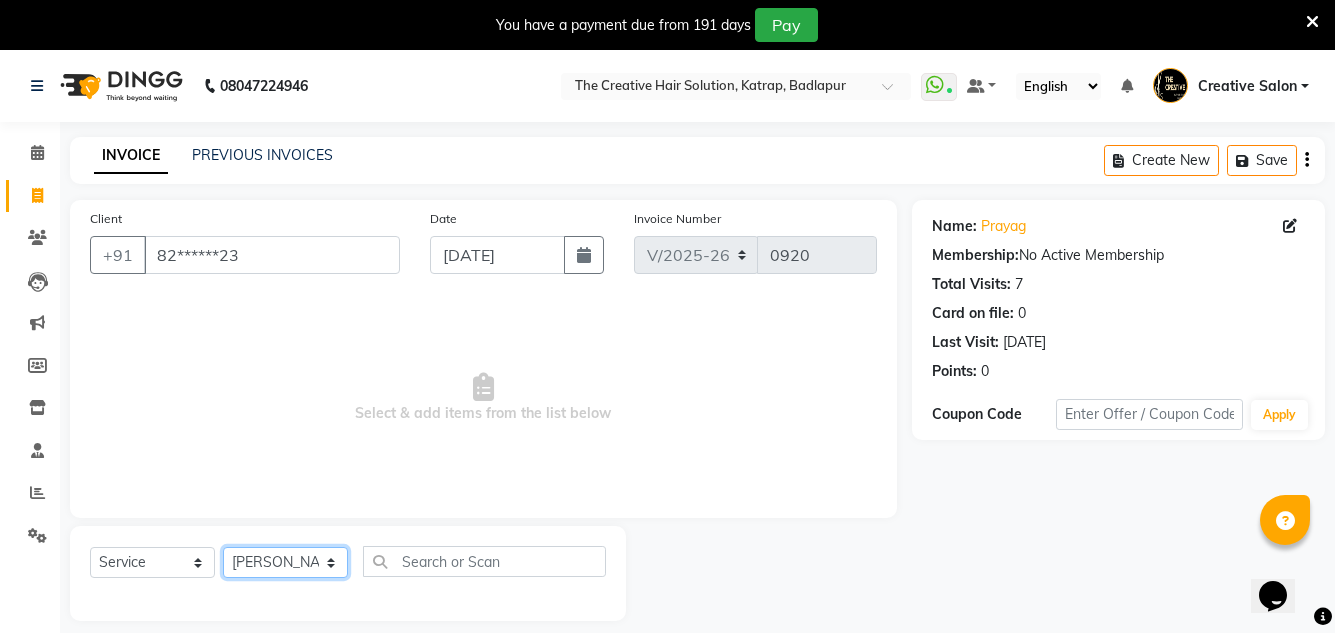 click on "Select Stylist Creative Salon D.M firoj Hashan Hetal Chavan Kam wali nisha  Payal salman Sanjana rathod Shubham Sonu umesh Gaur" 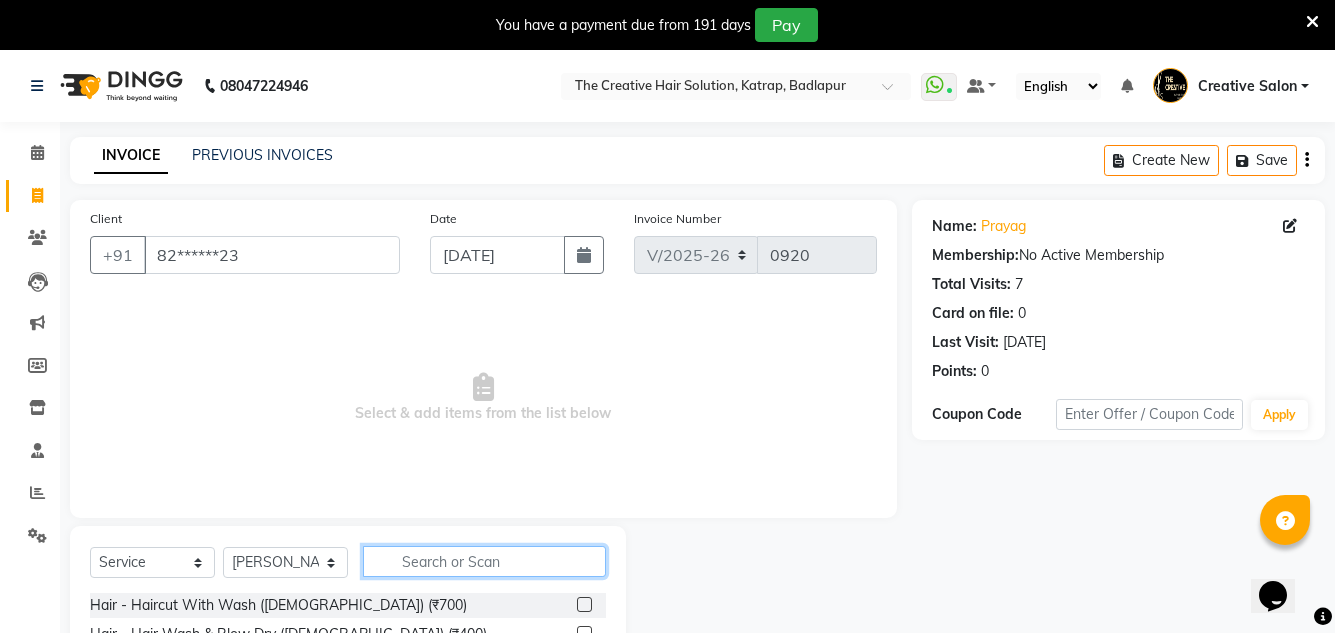click 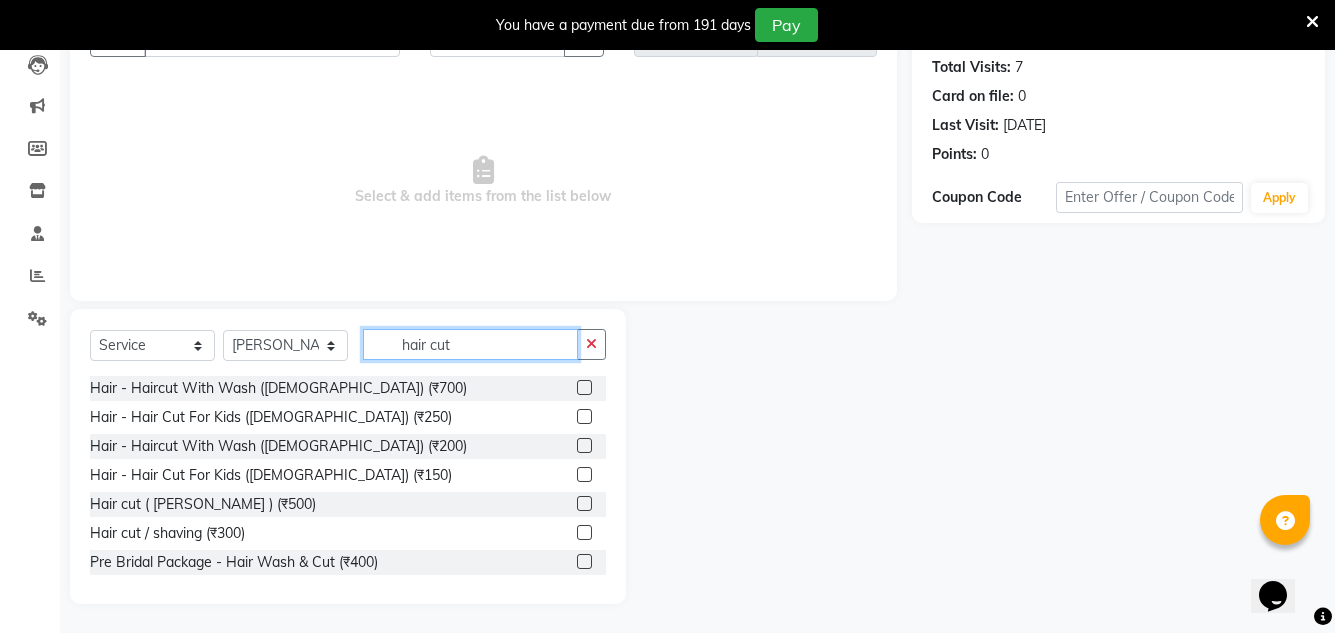 scroll, scrollTop: 218, scrollLeft: 0, axis: vertical 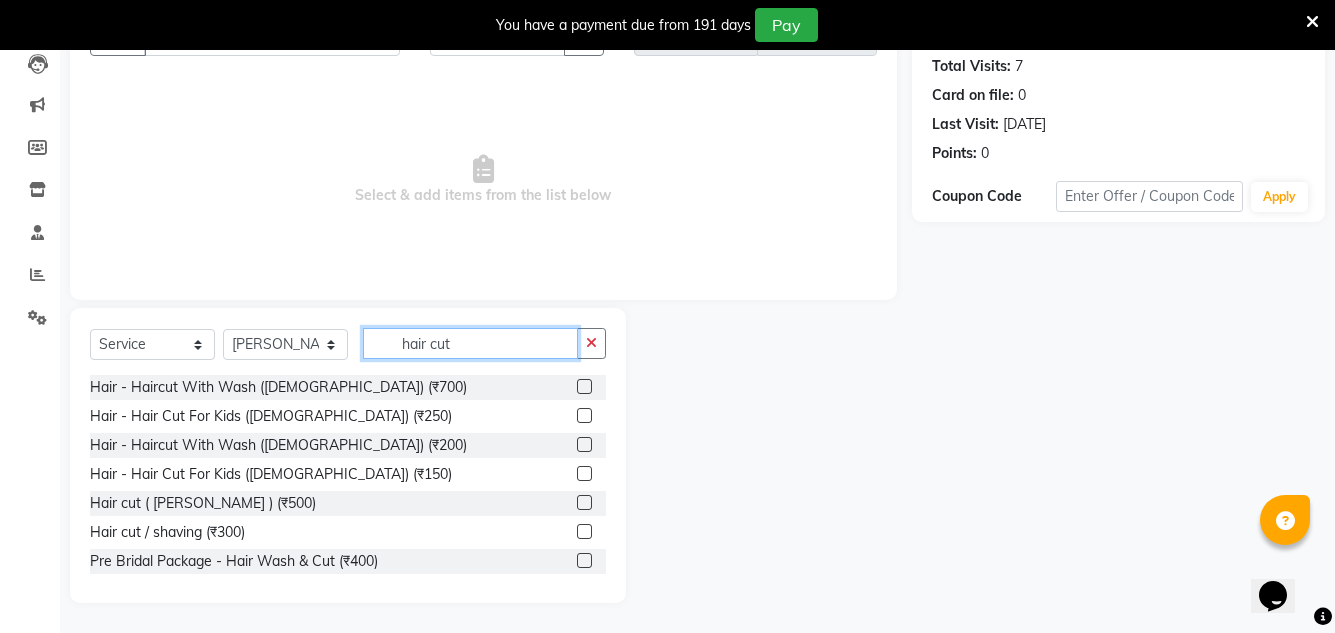 type on "hair cut" 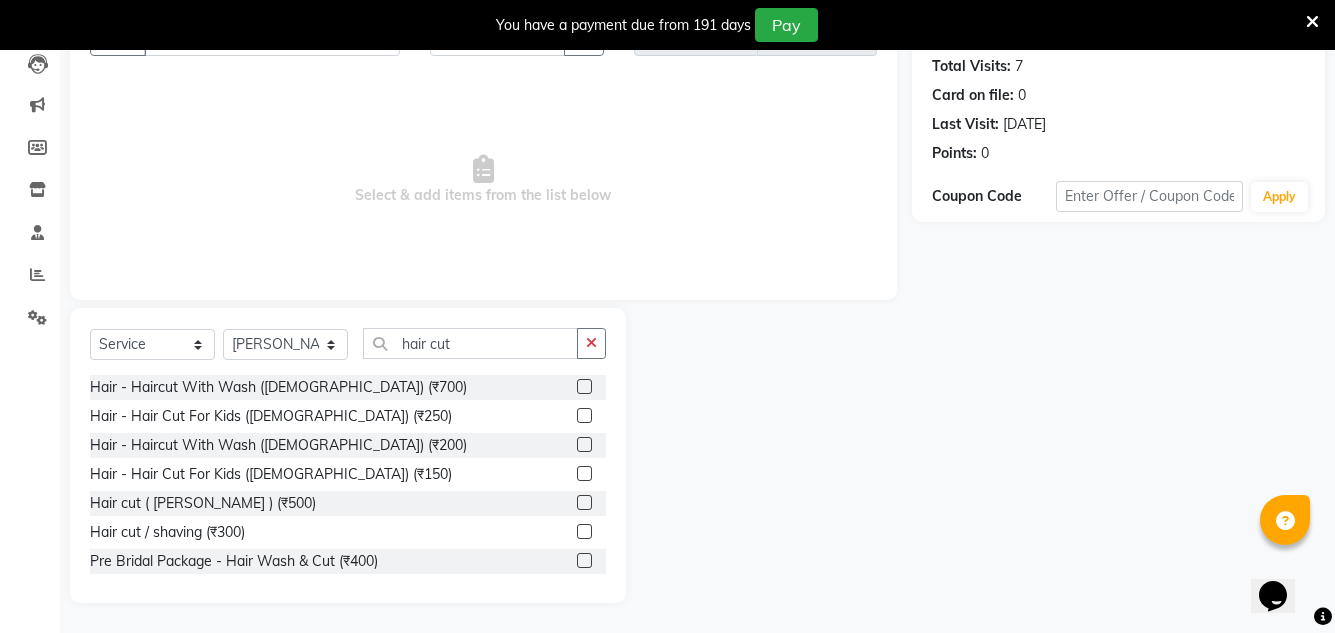 click 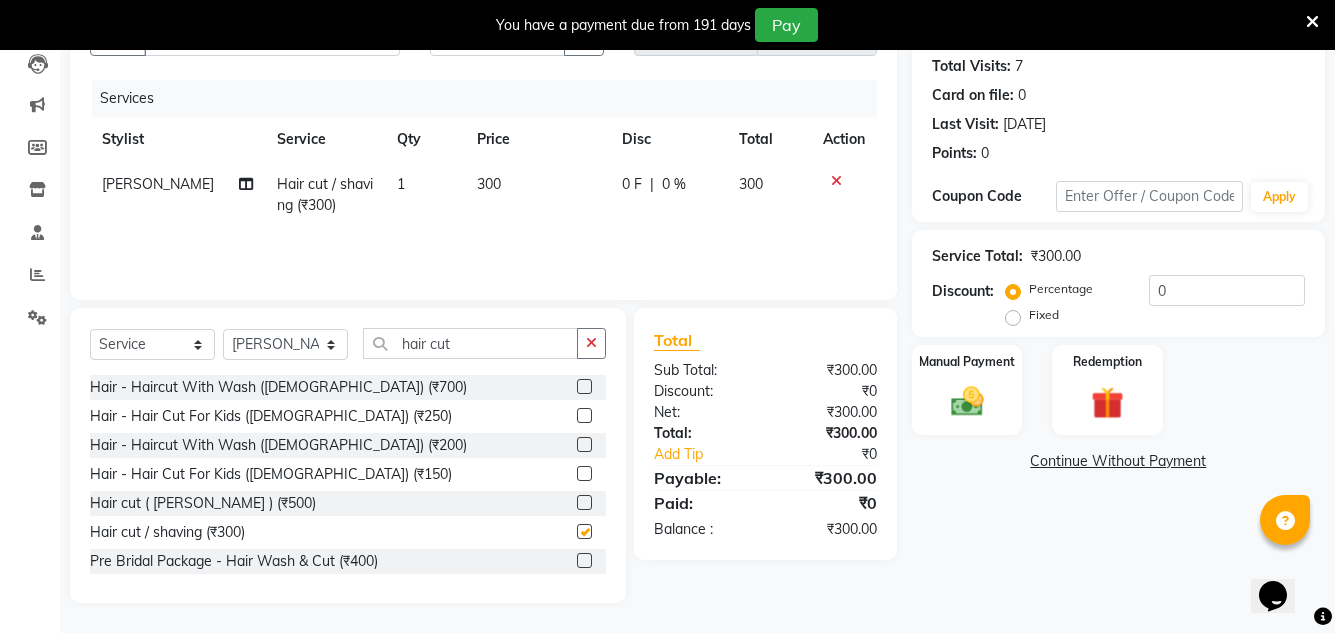 checkbox on "false" 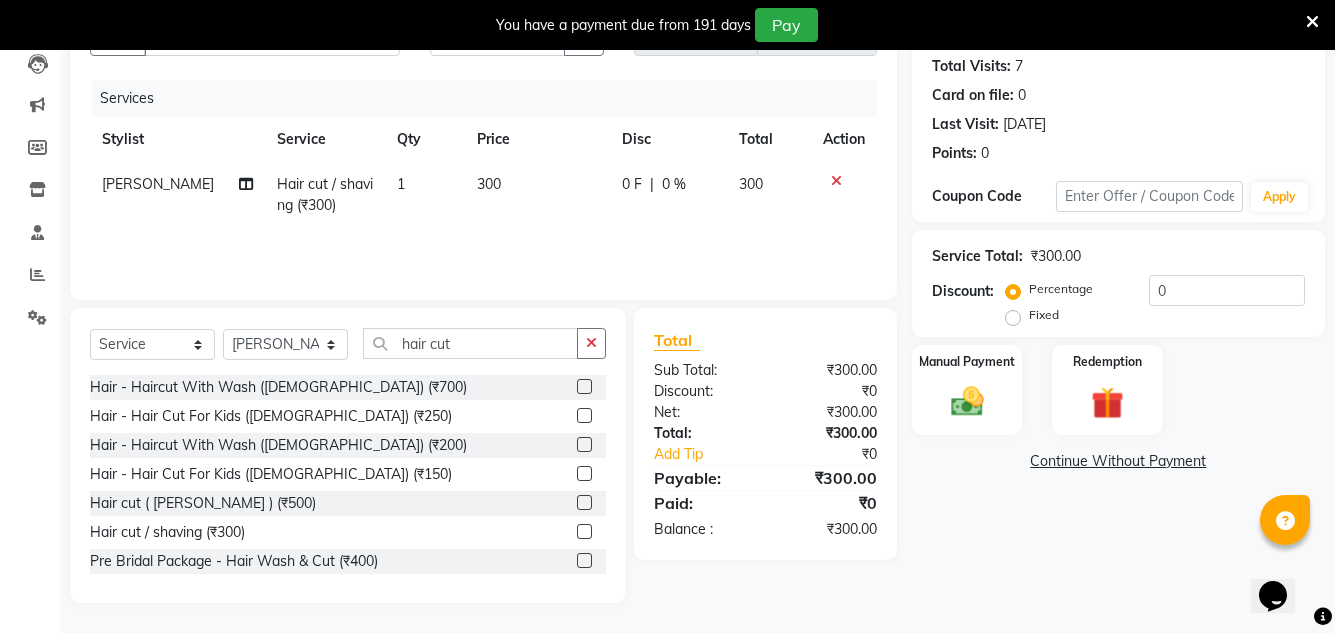 click on "300" 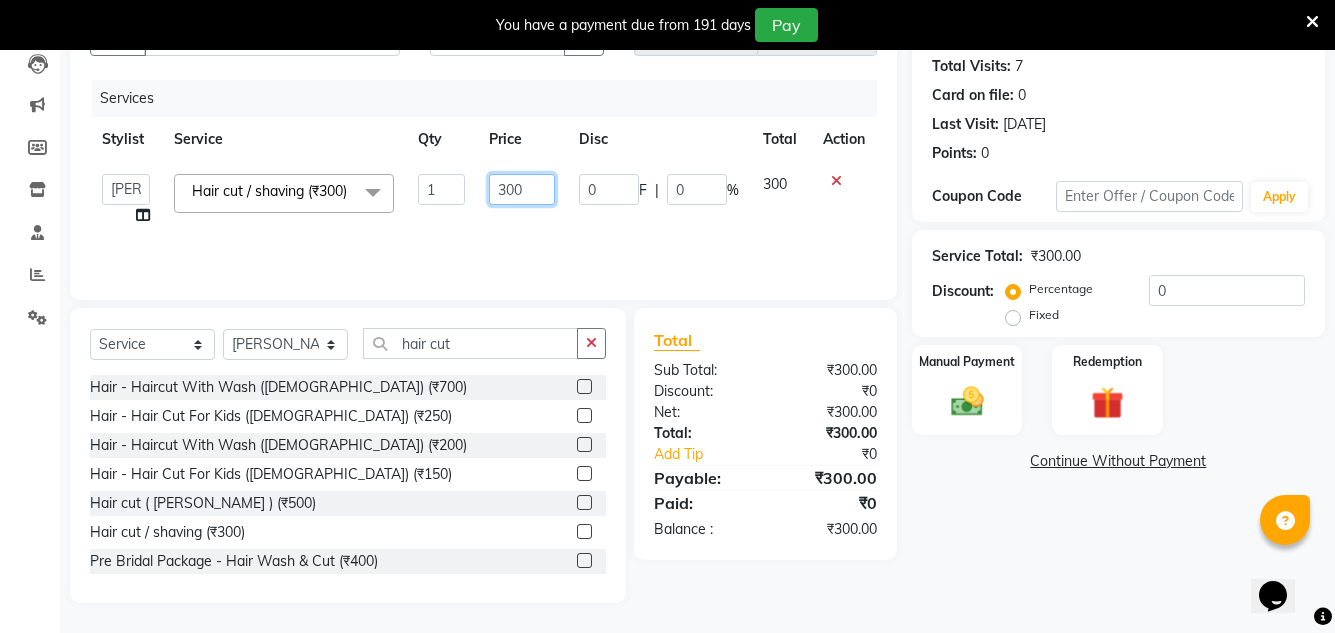 click on "300" 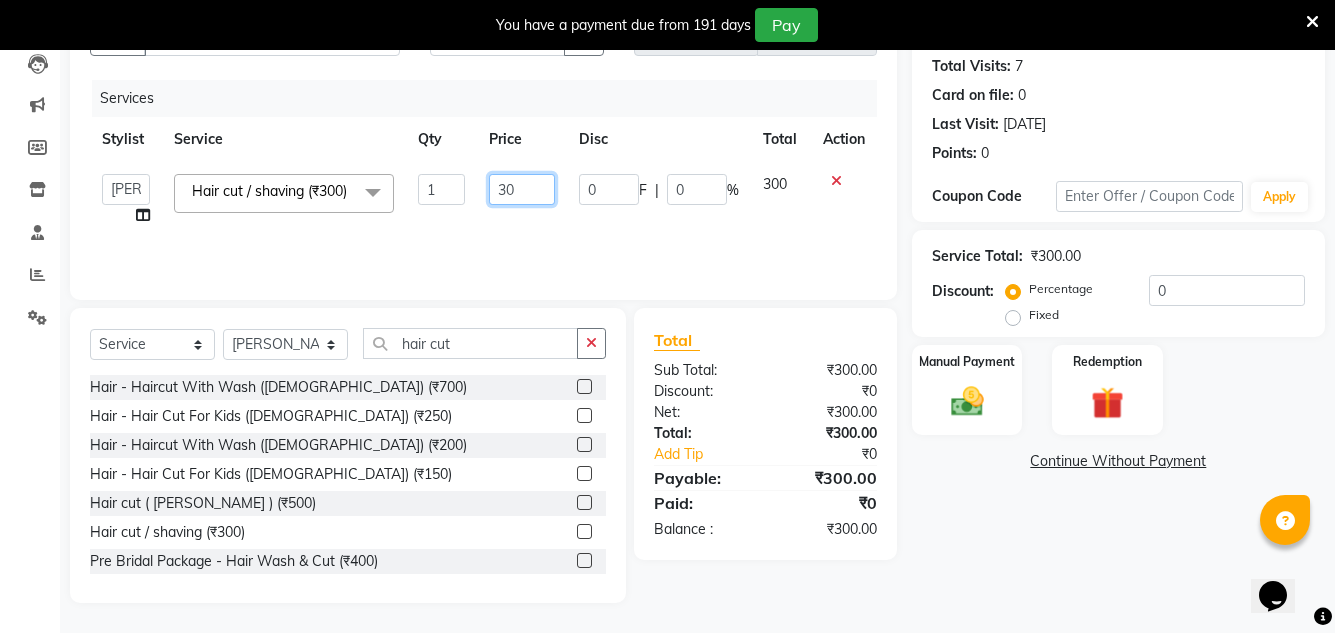 type on "350" 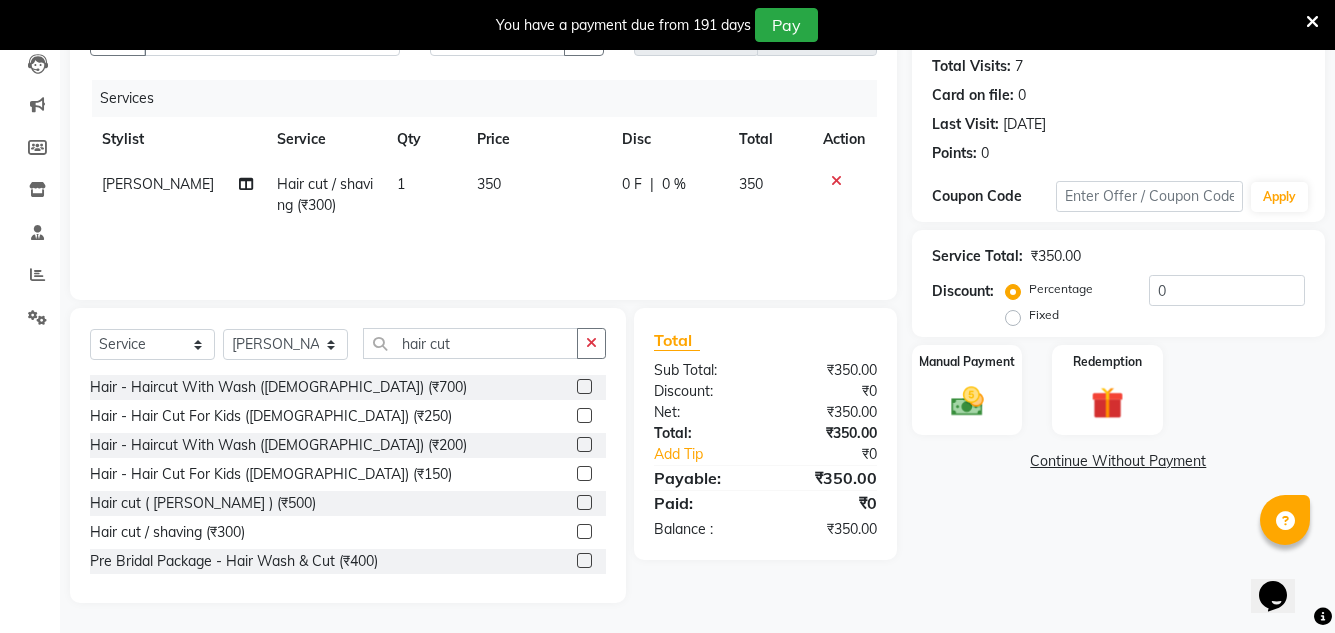 click on "₹350.00" 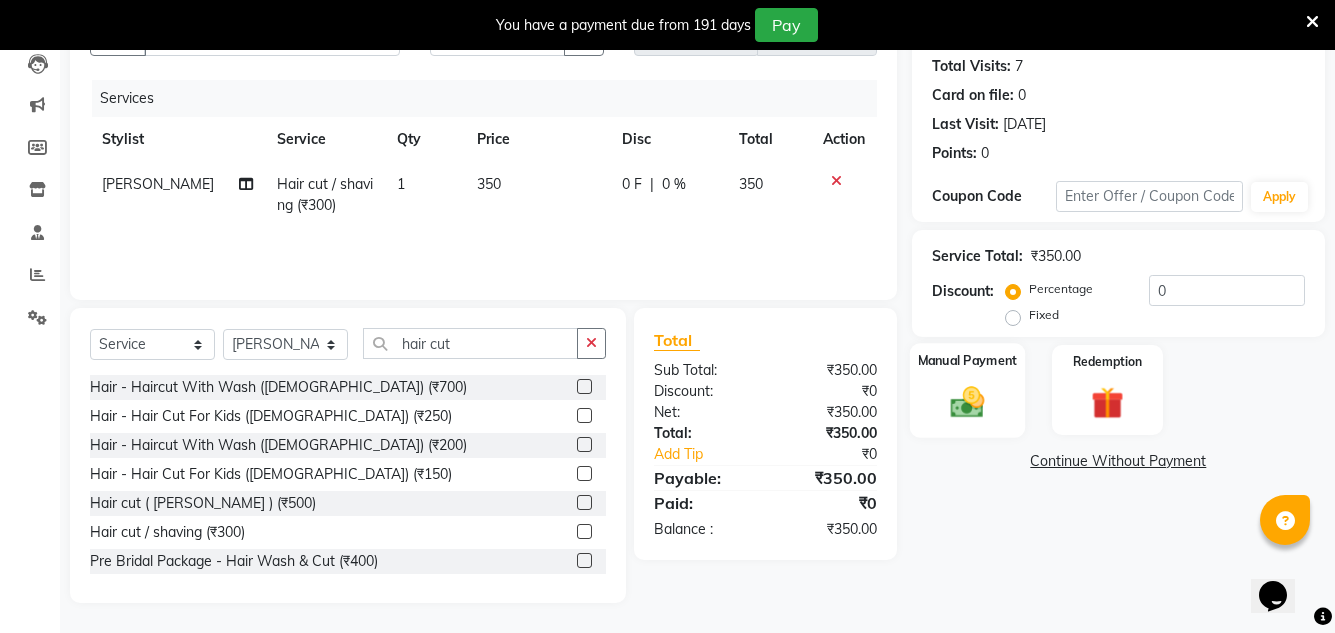 click 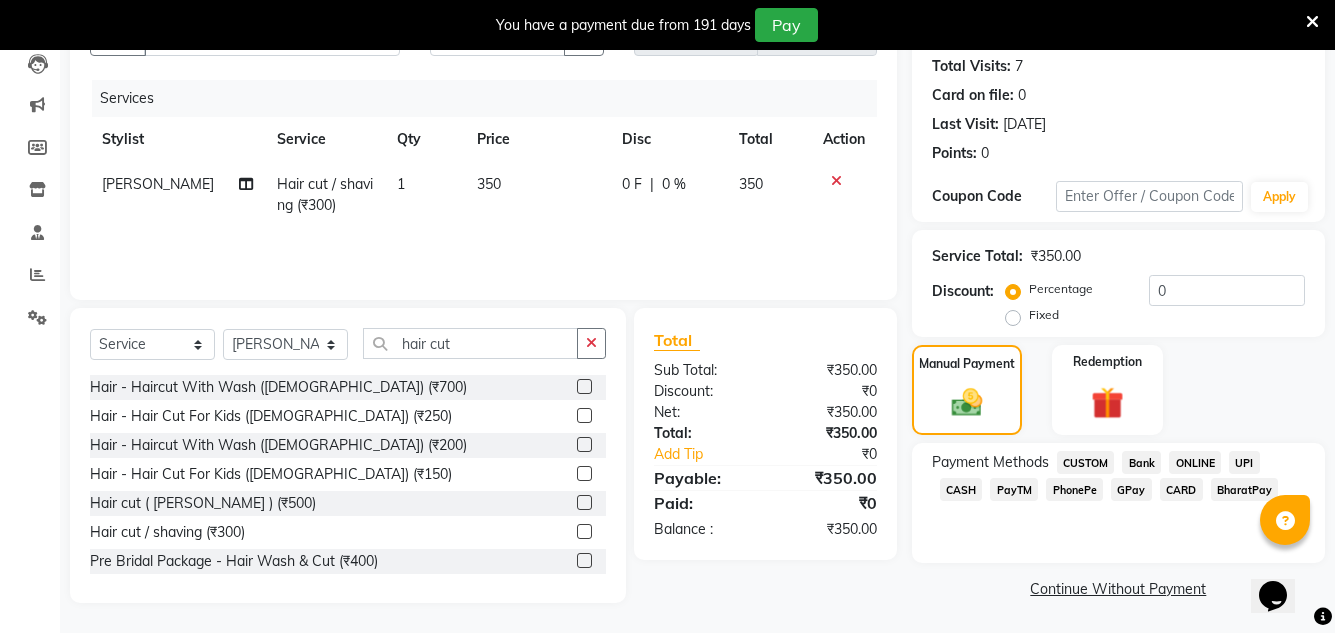 scroll, scrollTop: 219, scrollLeft: 0, axis: vertical 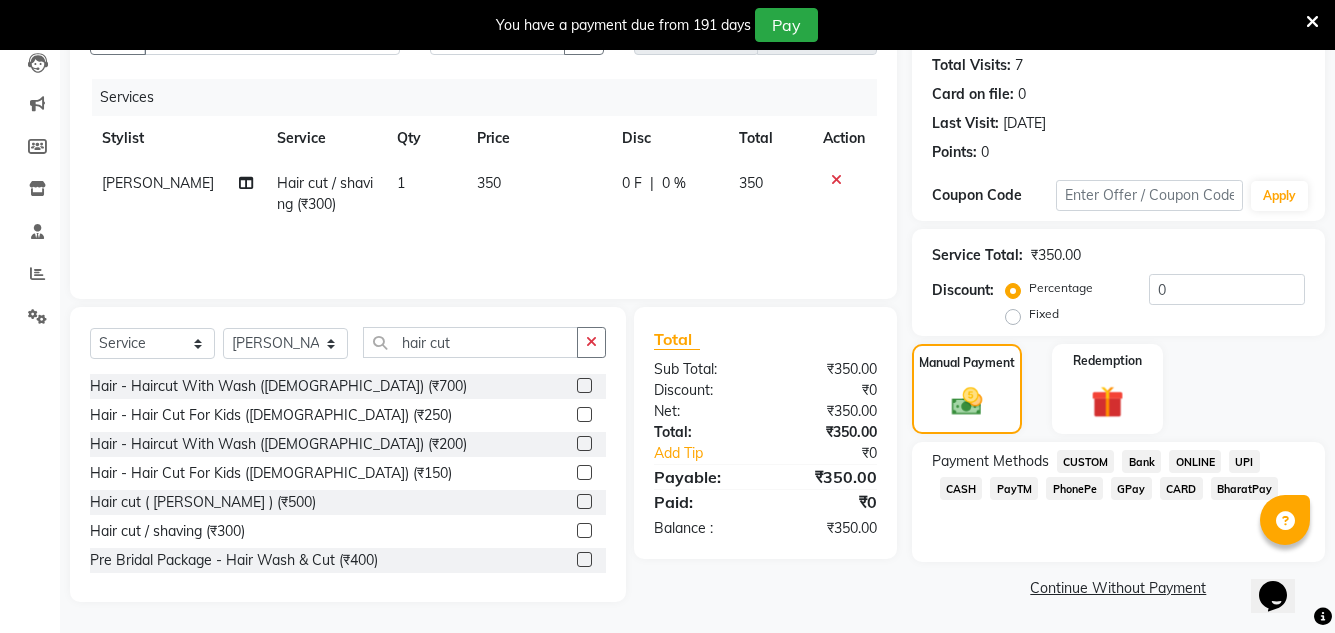 click on "GPay" 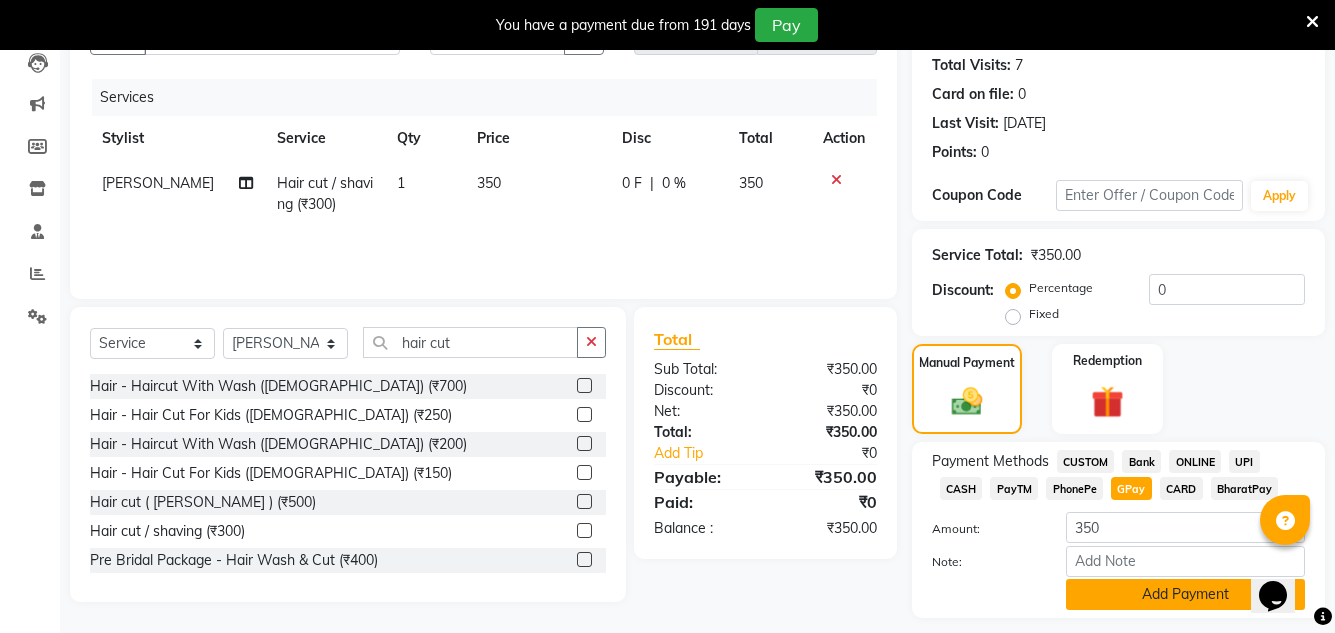 click on "Add Payment" 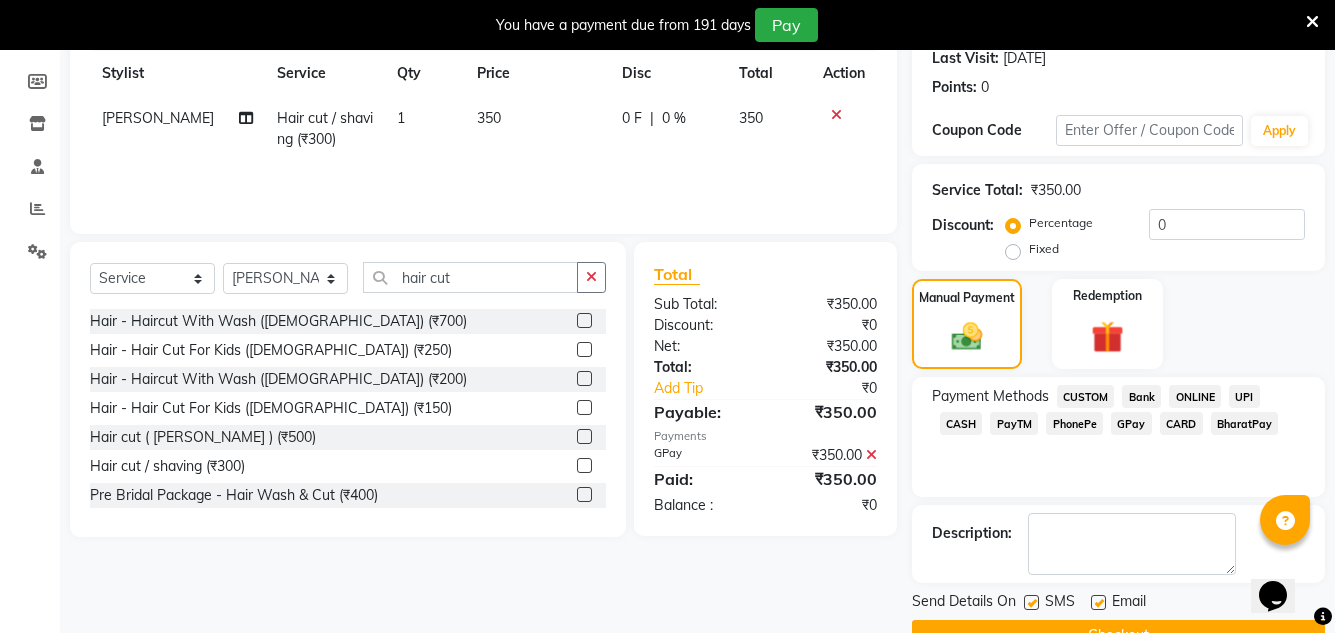 scroll, scrollTop: 319, scrollLeft: 0, axis: vertical 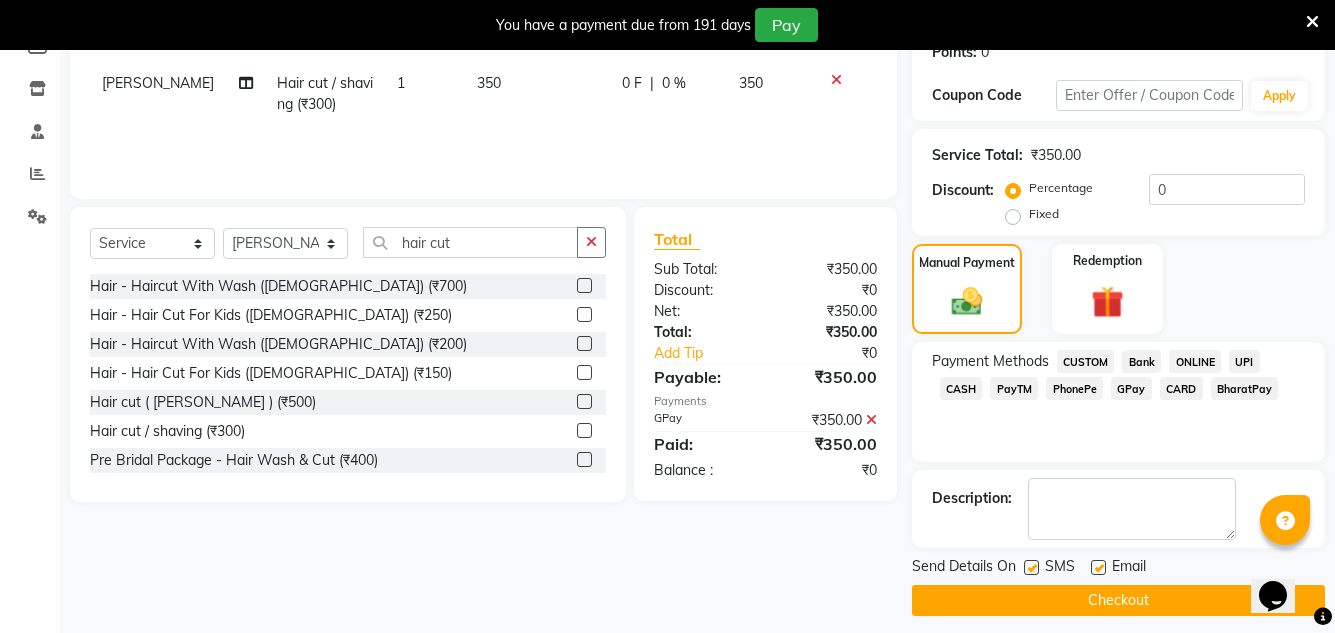 click 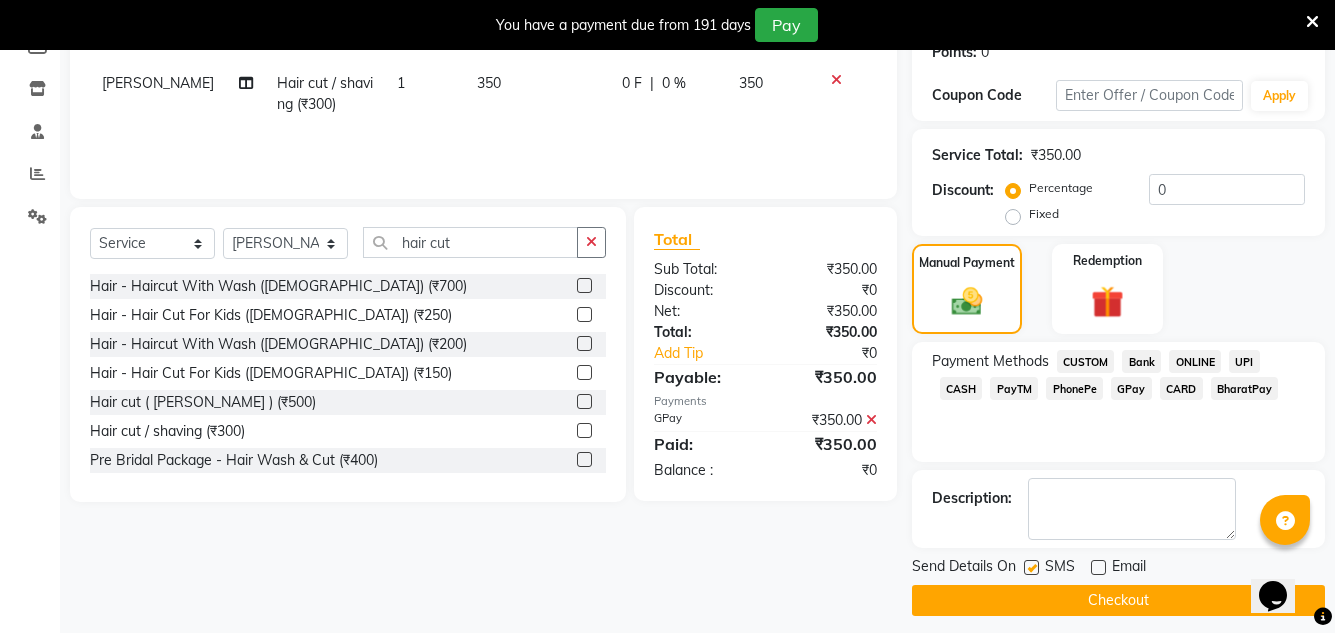 click on "Send Details On" 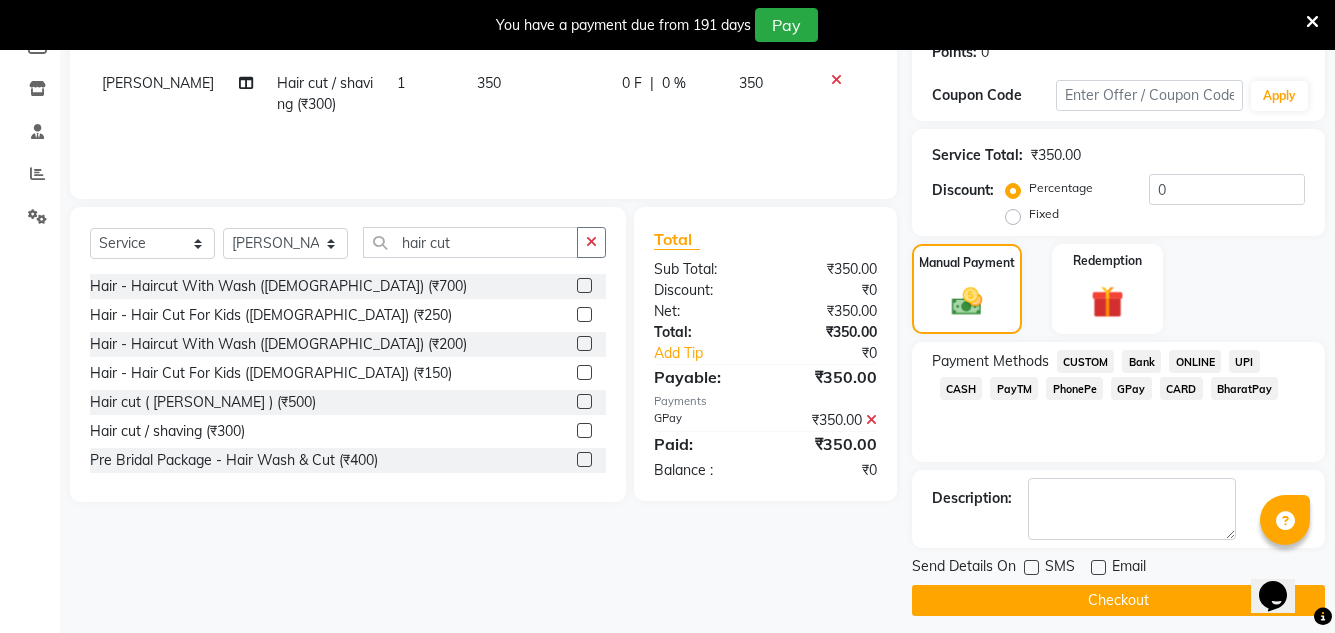 click on "Checkout" 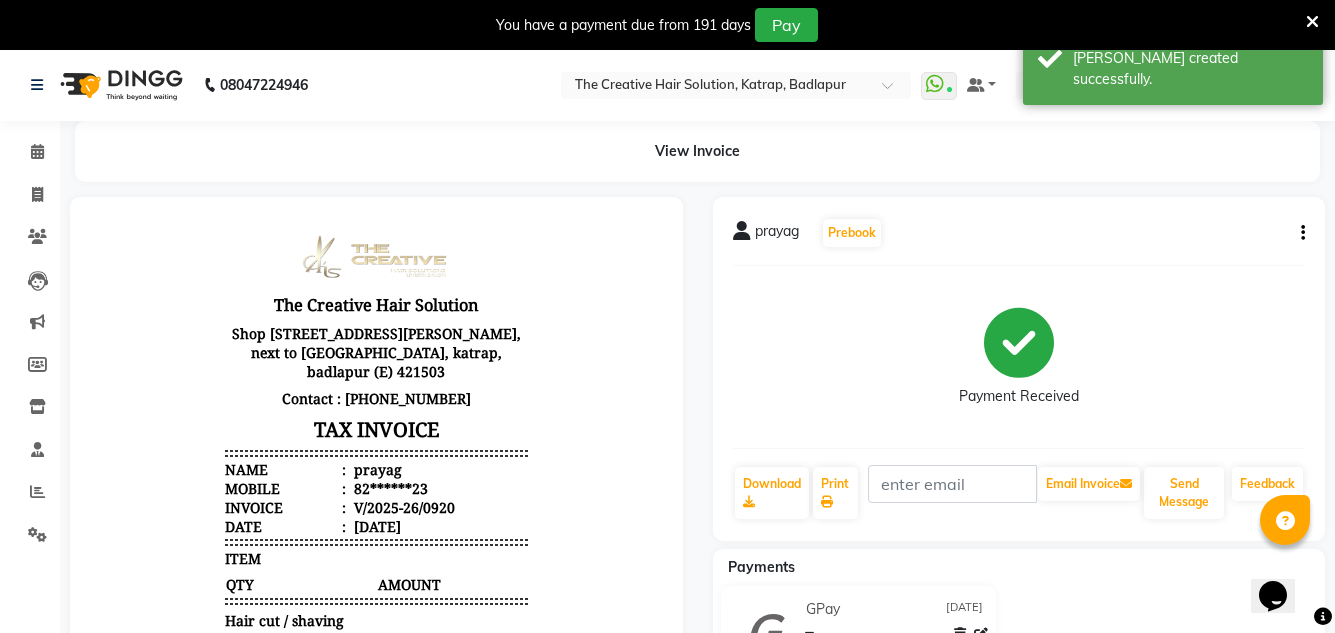 scroll, scrollTop: 0, scrollLeft: 0, axis: both 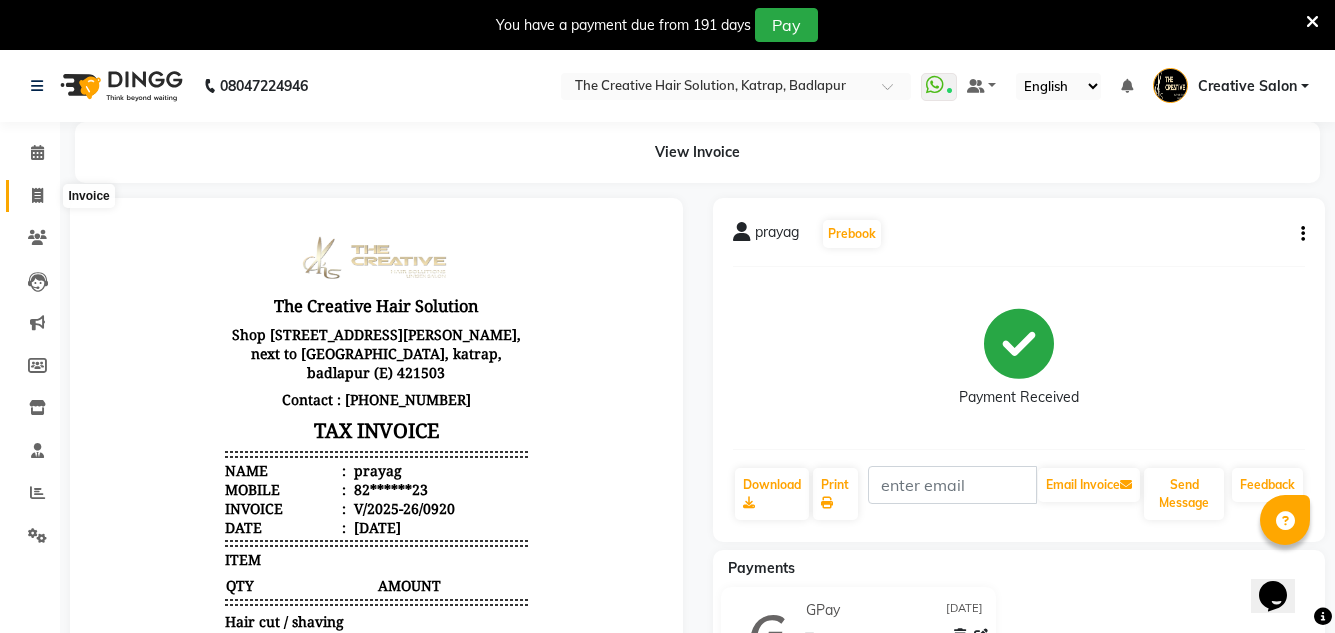 click 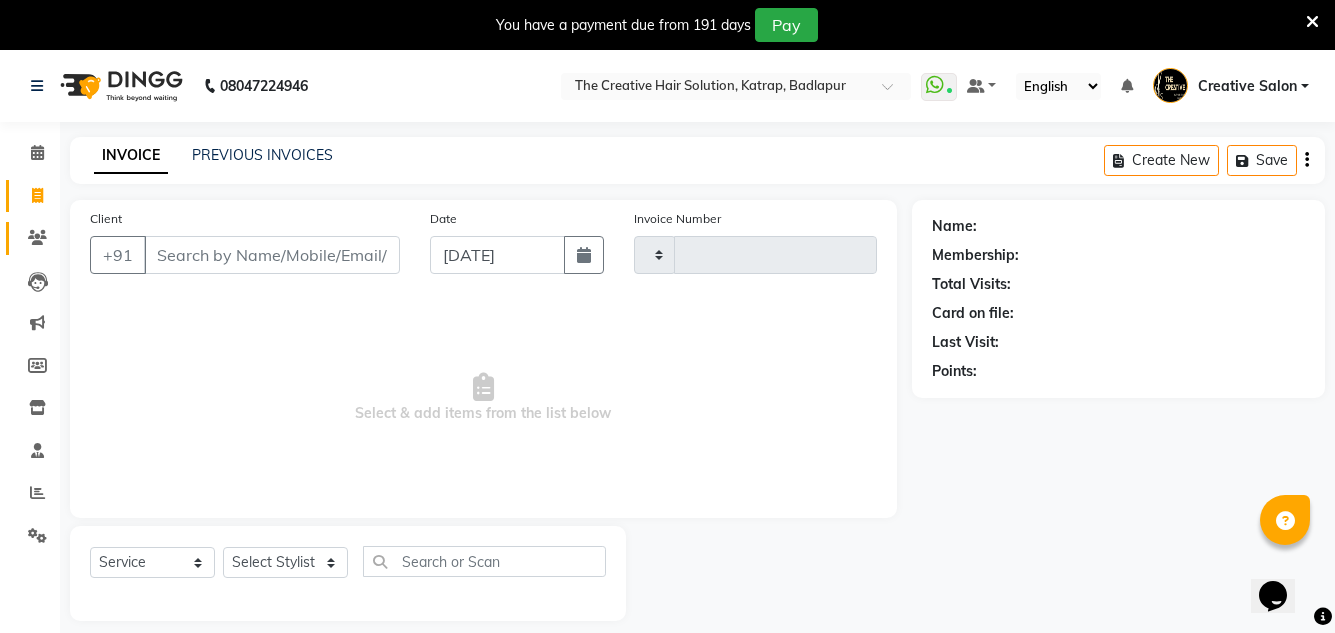 type on "0921" 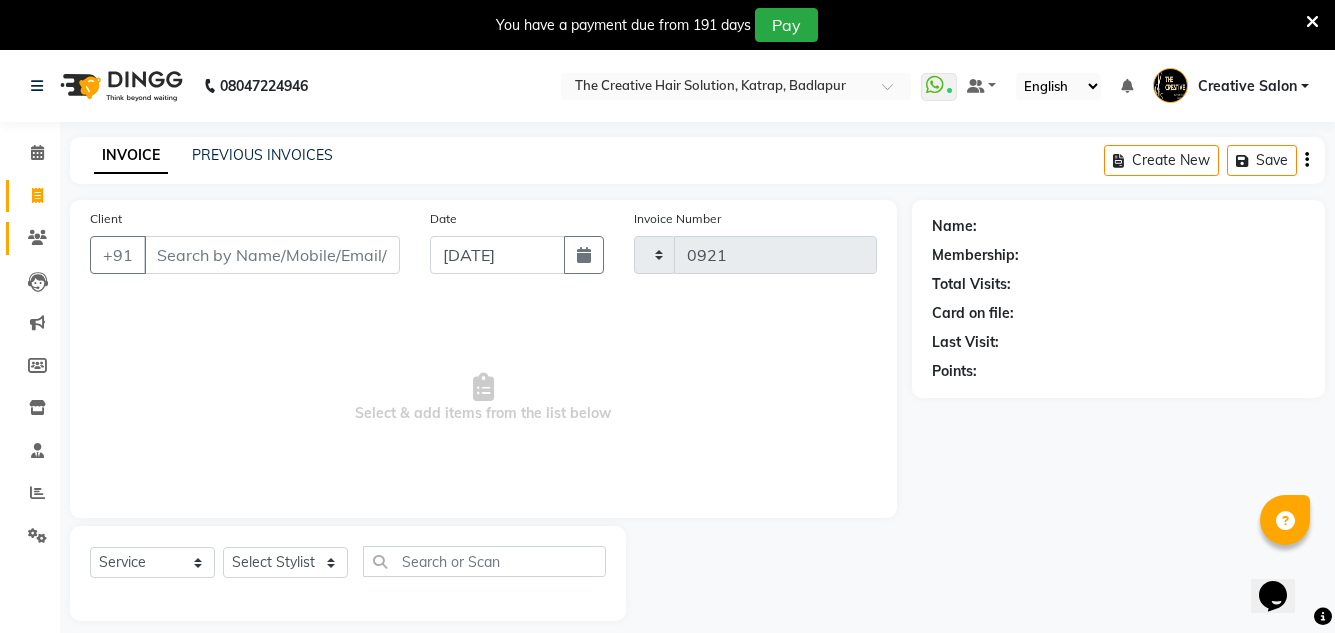select on "527" 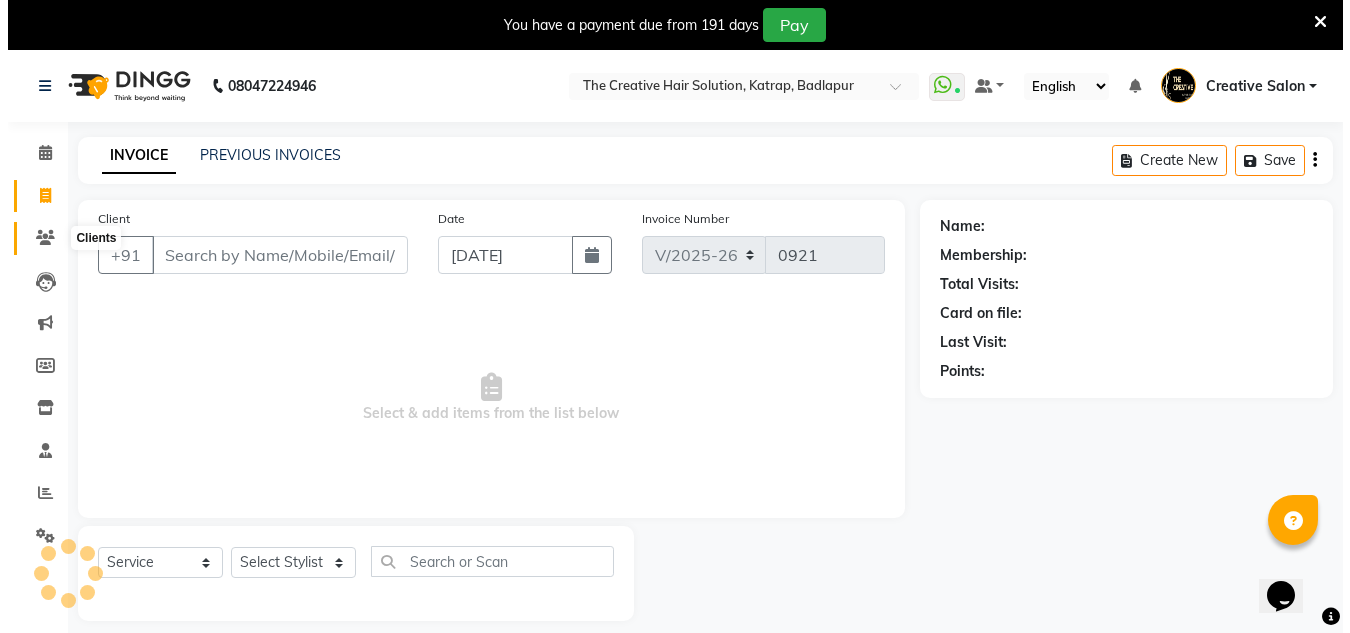 scroll, scrollTop: 50, scrollLeft: 0, axis: vertical 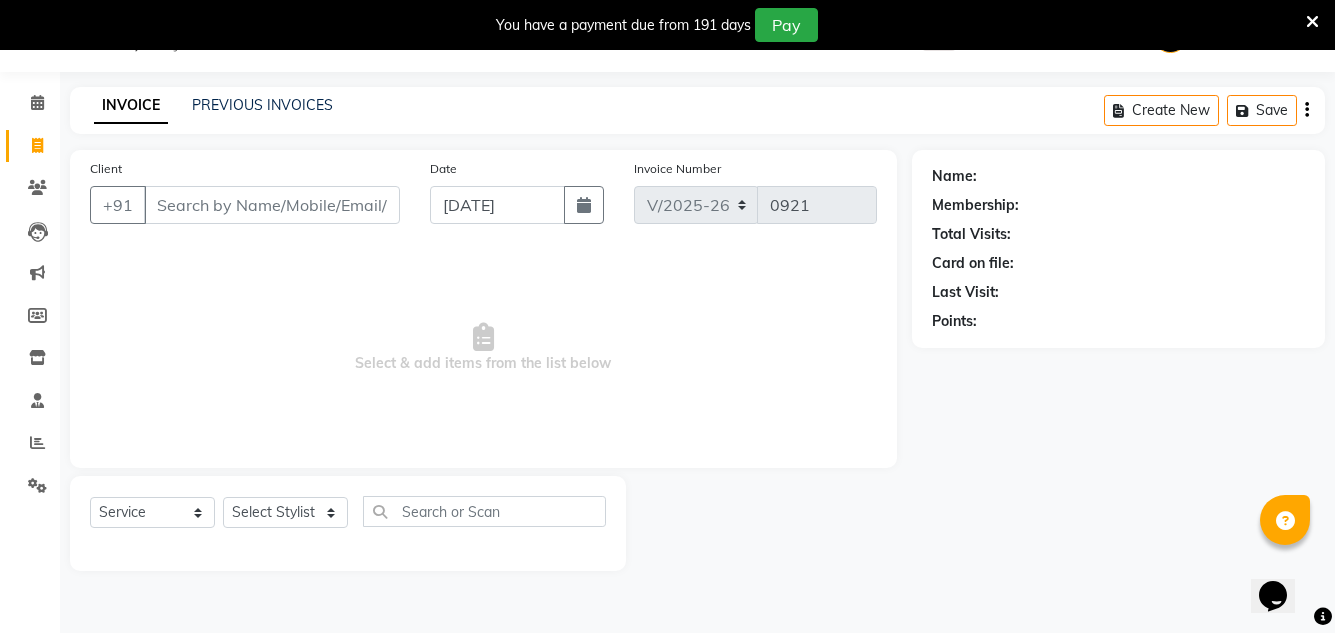 click on "Client" at bounding box center [272, 205] 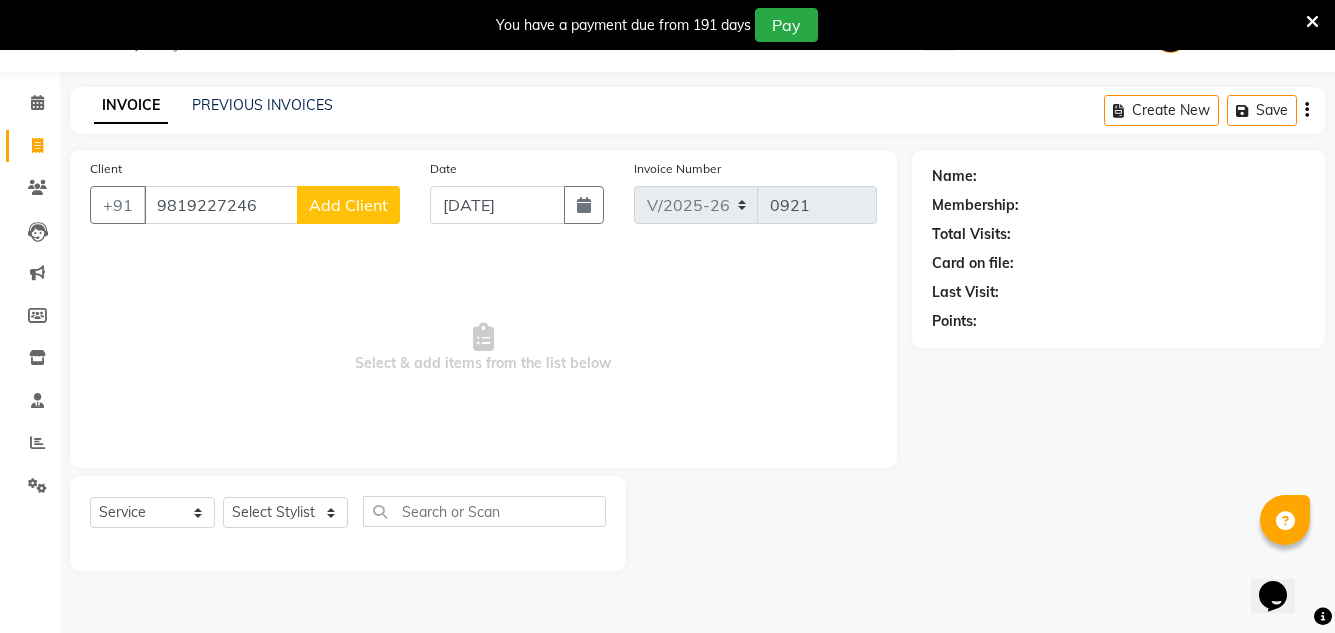 type on "9819227246" 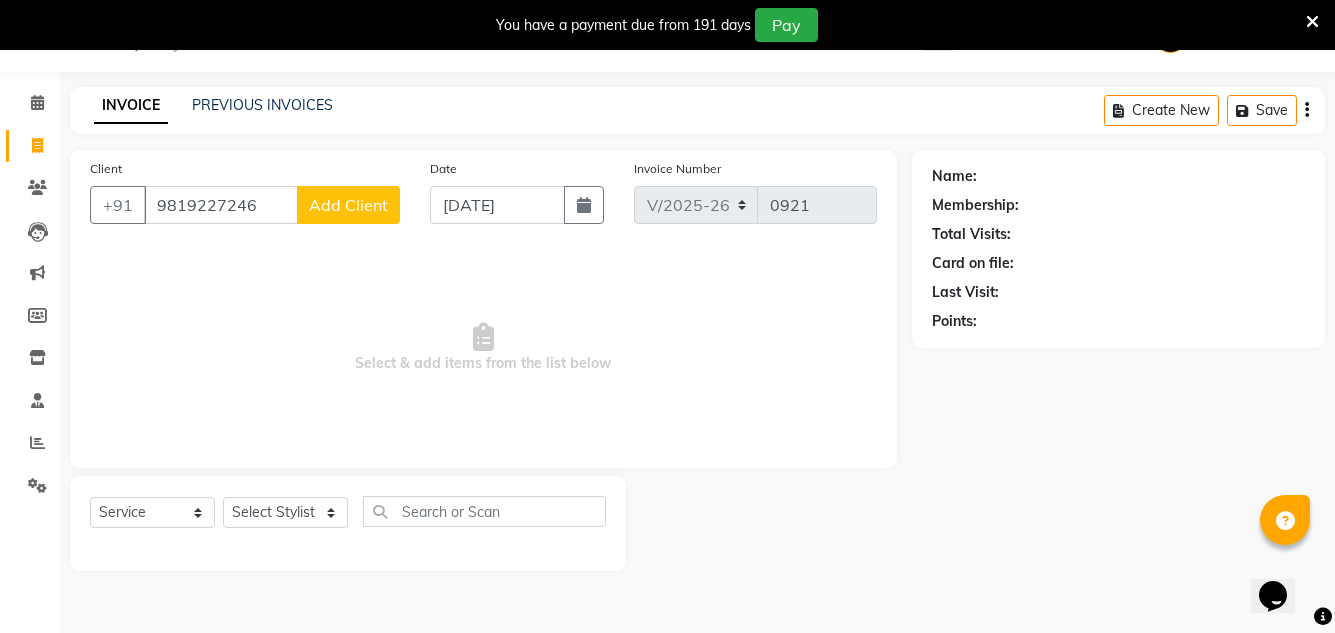 click on "Add Client" 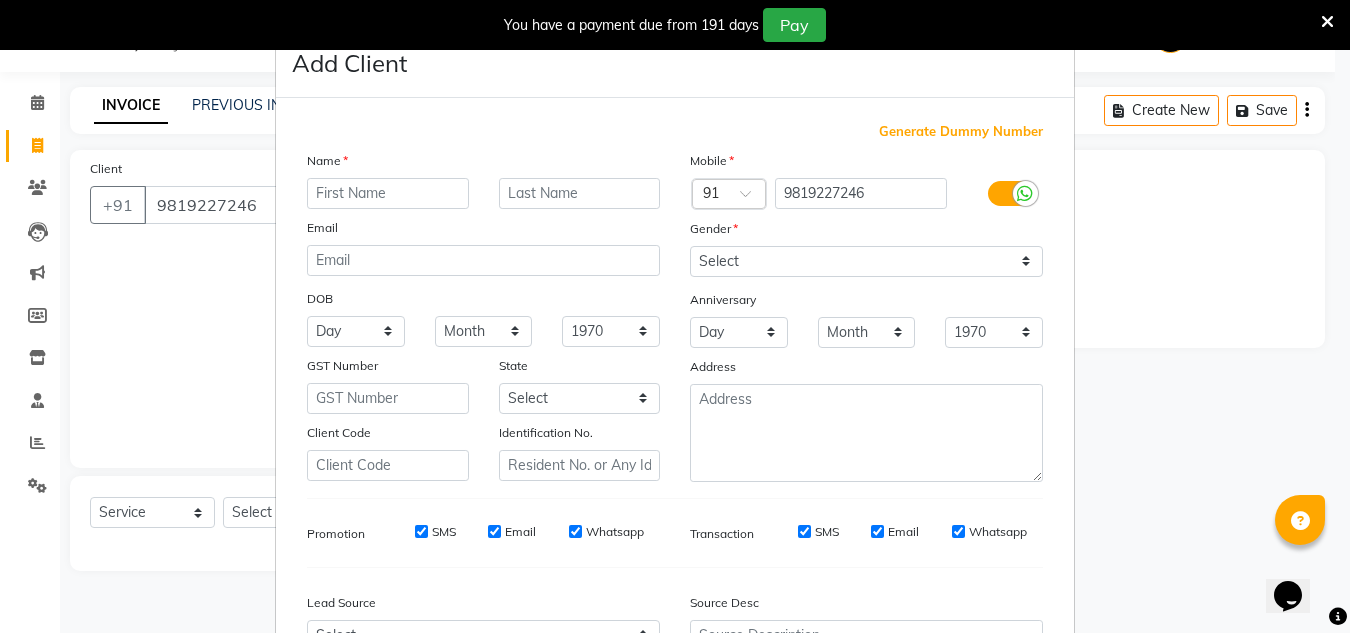click at bounding box center (388, 193) 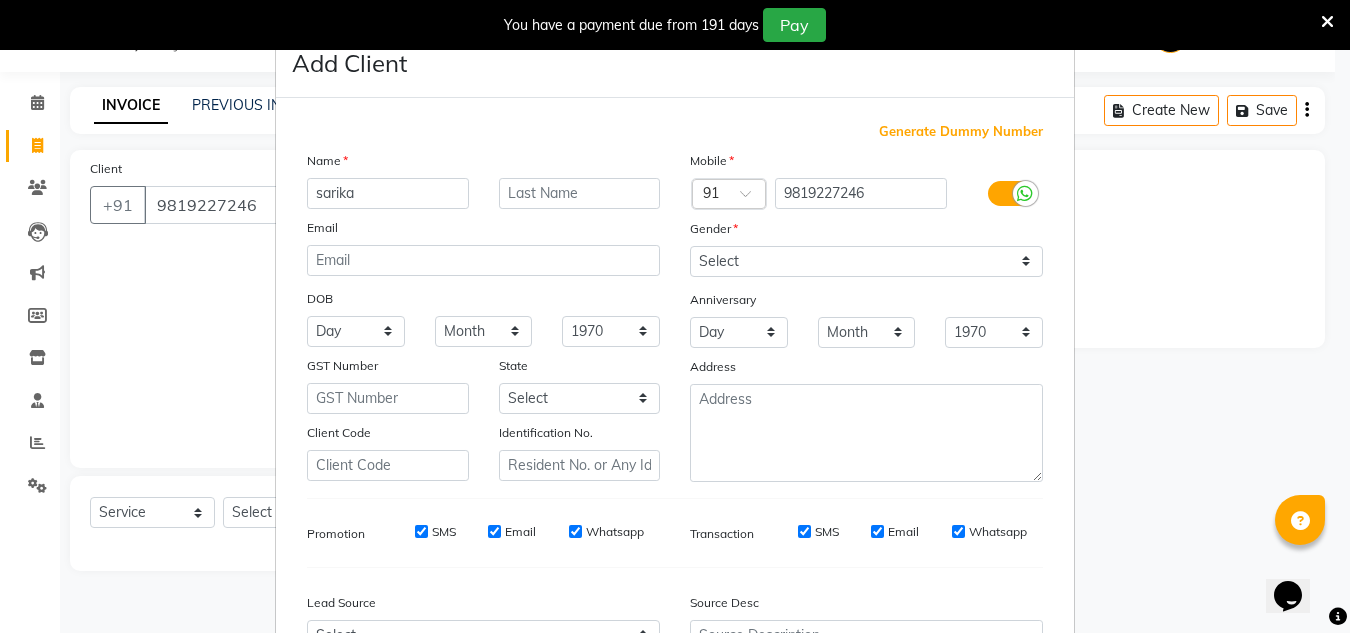 type on "sarika" 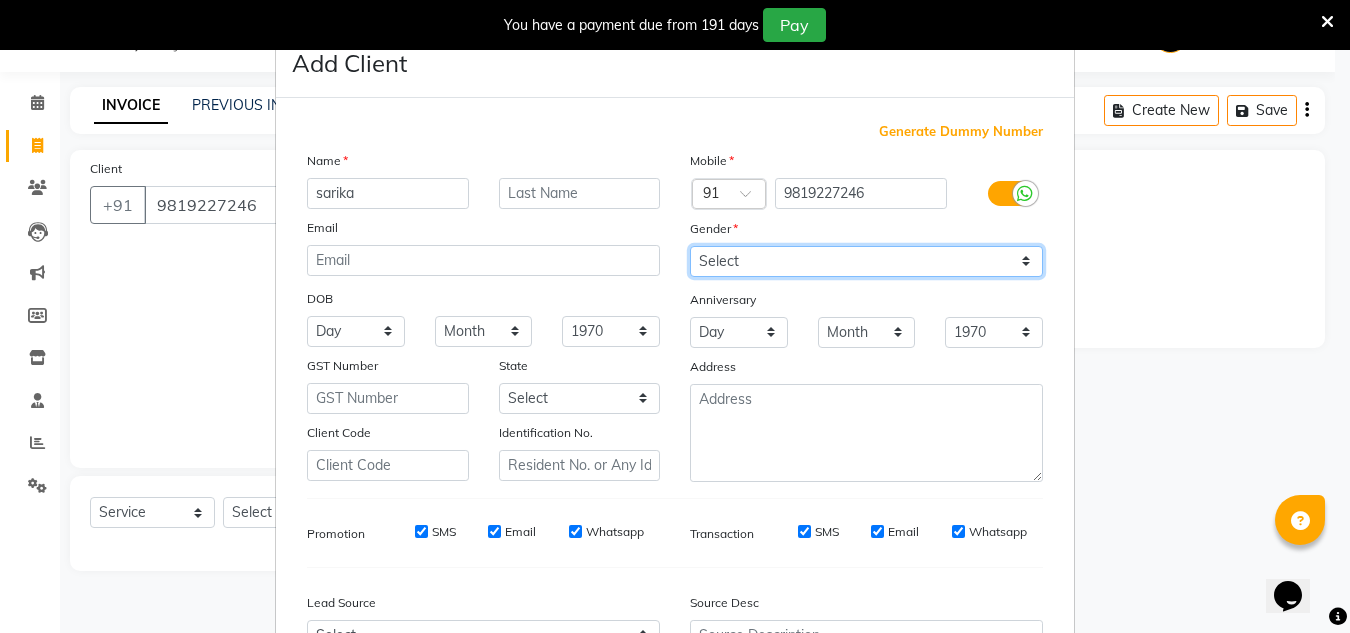click on "Select Male Female Other Prefer Not To Say" at bounding box center (866, 261) 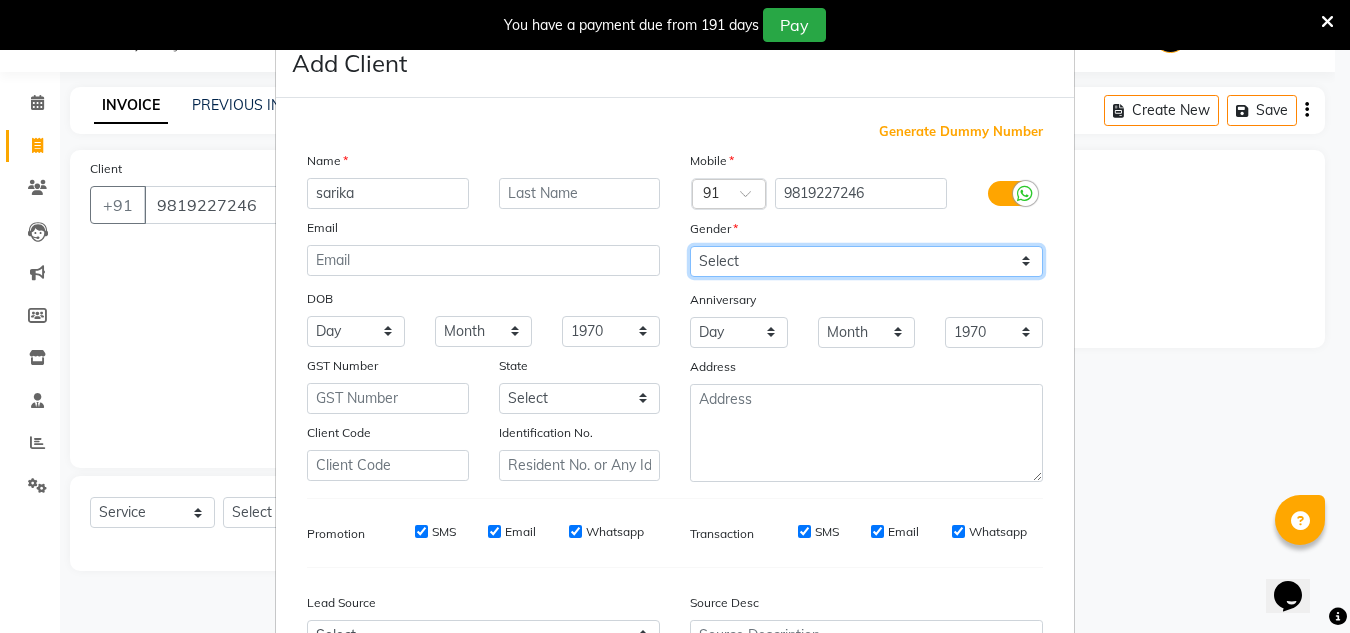 select on "female" 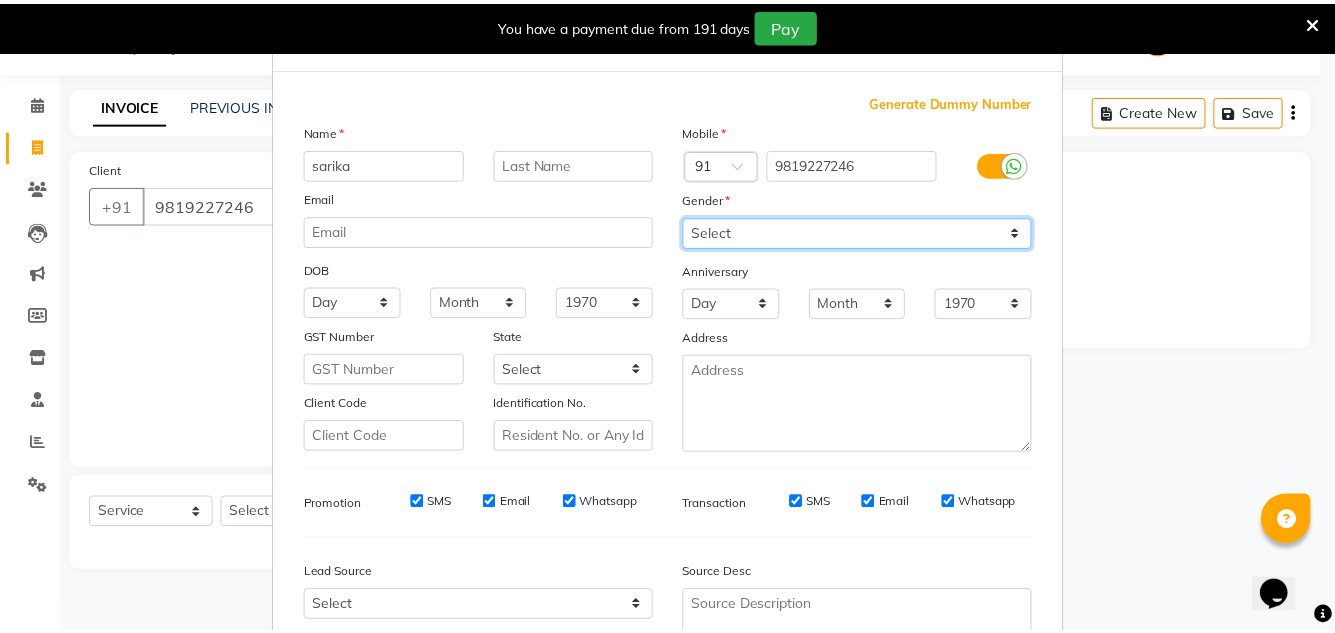 scroll, scrollTop: 216, scrollLeft: 0, axis: vertical 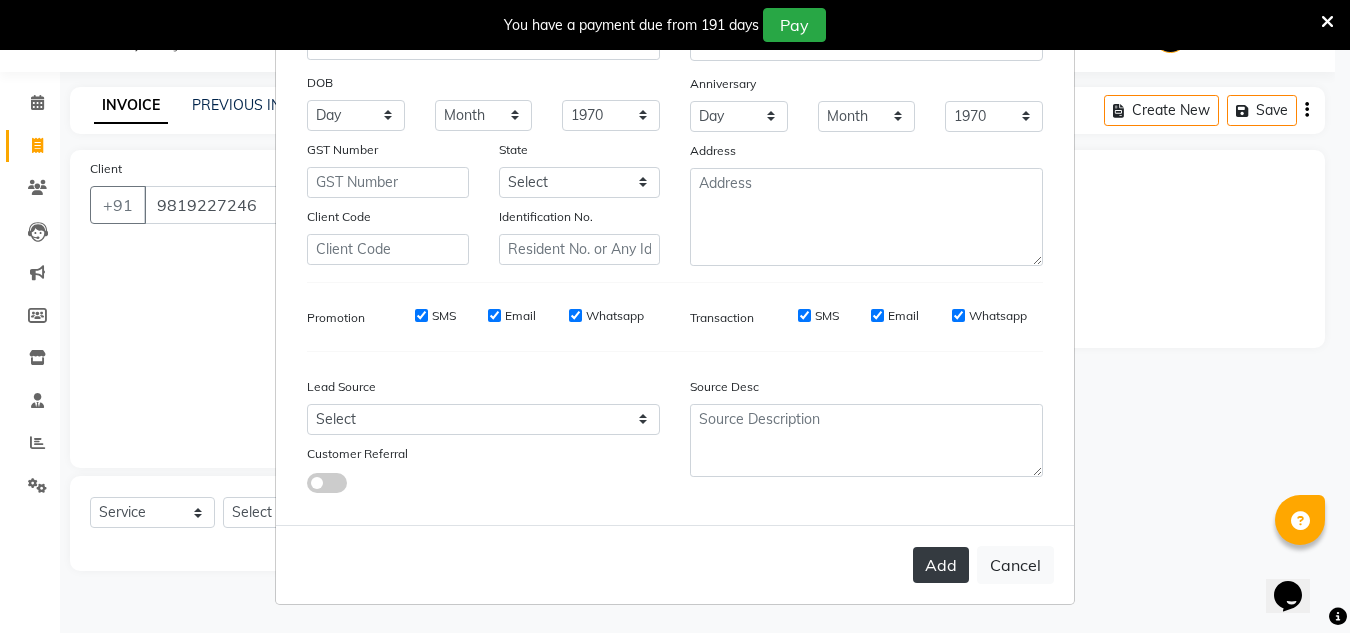 click on "Add" at bounding box center [941, 565] 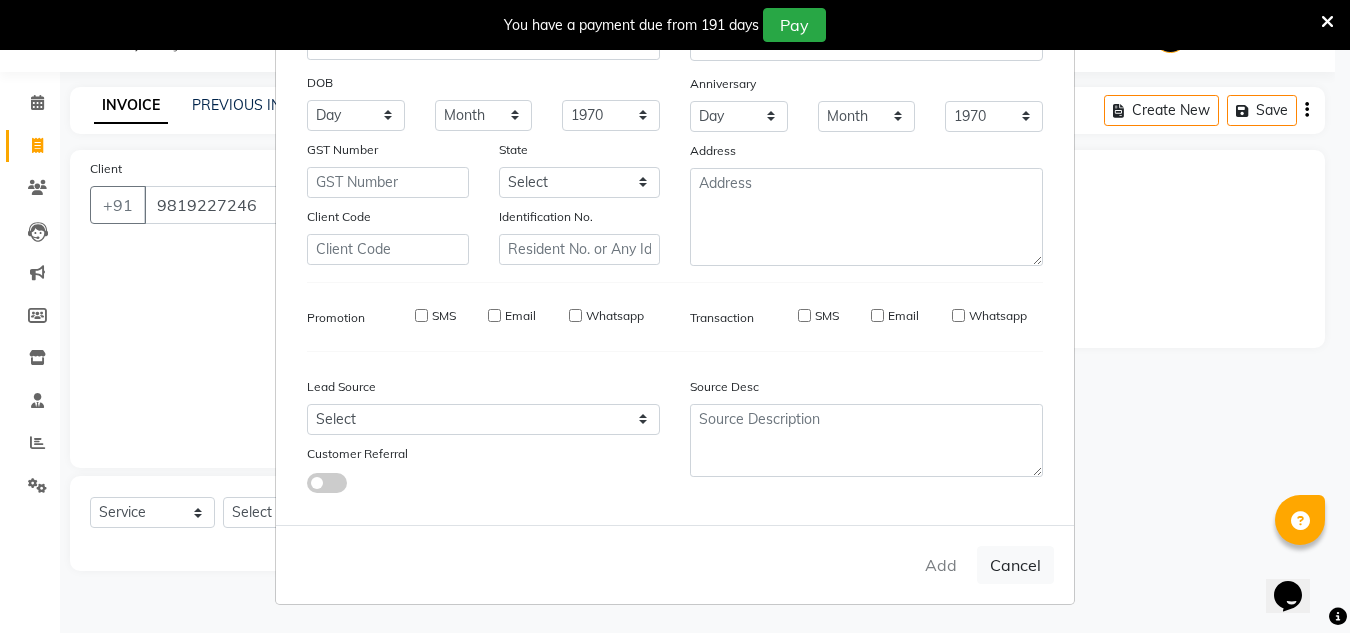 type on "98******46" 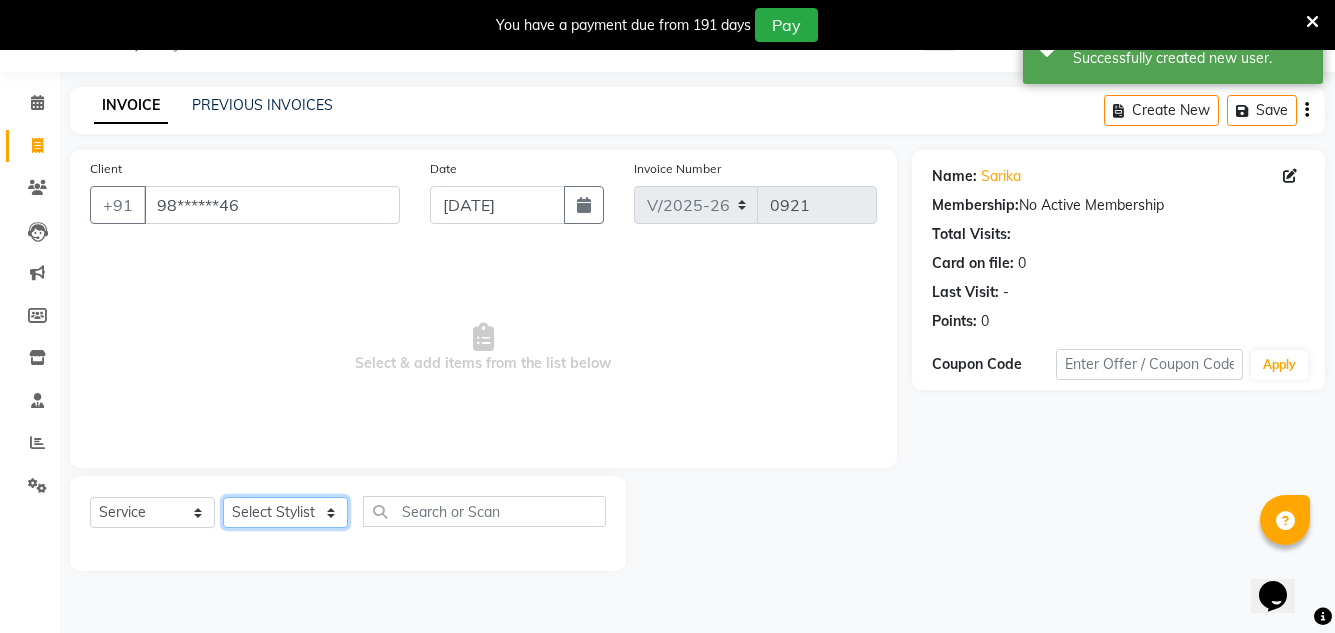 click on "Select Stylist Creative Salon D.M firoj Hashan Hetal Chavan Kam wali nisha  Payal salman Sanjana rathod Shubham Sonu umesh Gaur" 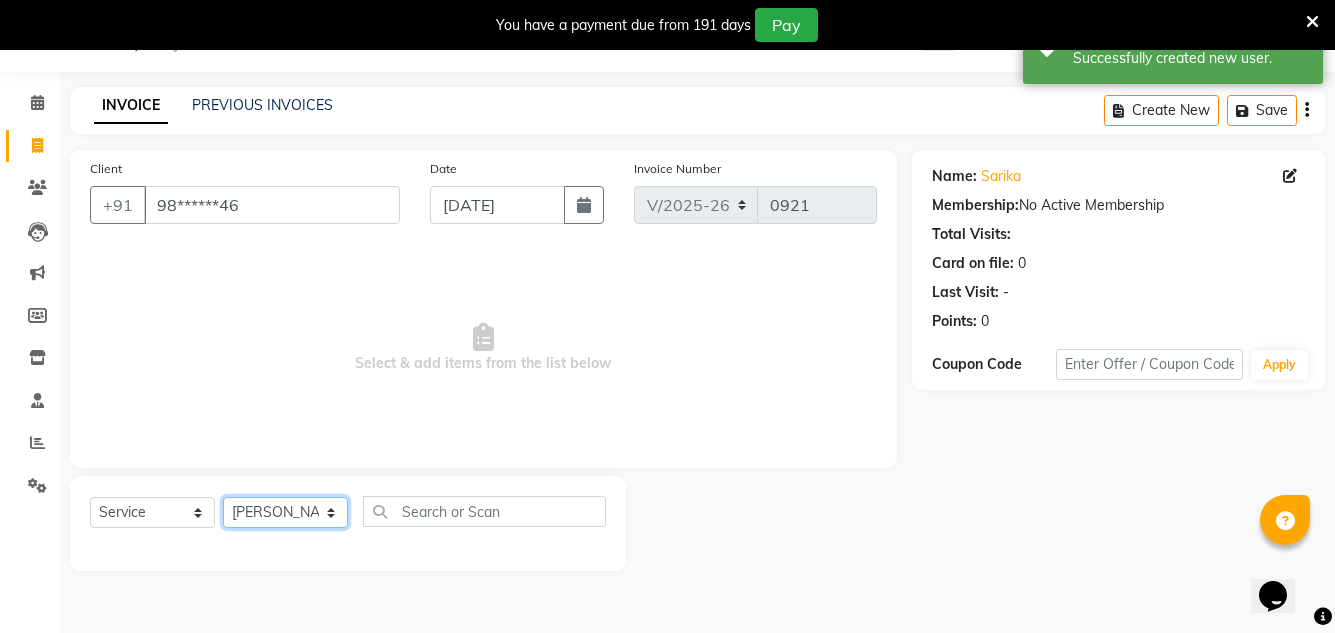 click on "Select Stylist Creative Salon D.M firoj Hashan Hetal Chavan Kam wali nisha  Payal salman Sanjana rathod Shubham Sonu umesh Gaur" 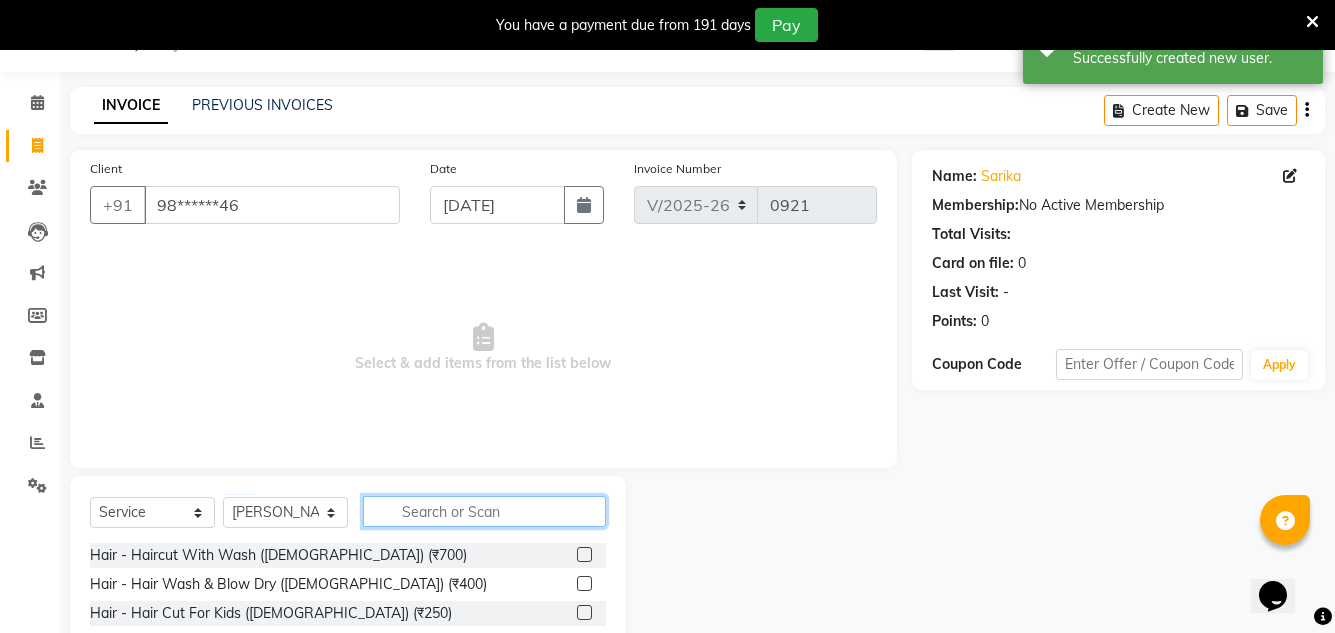 click 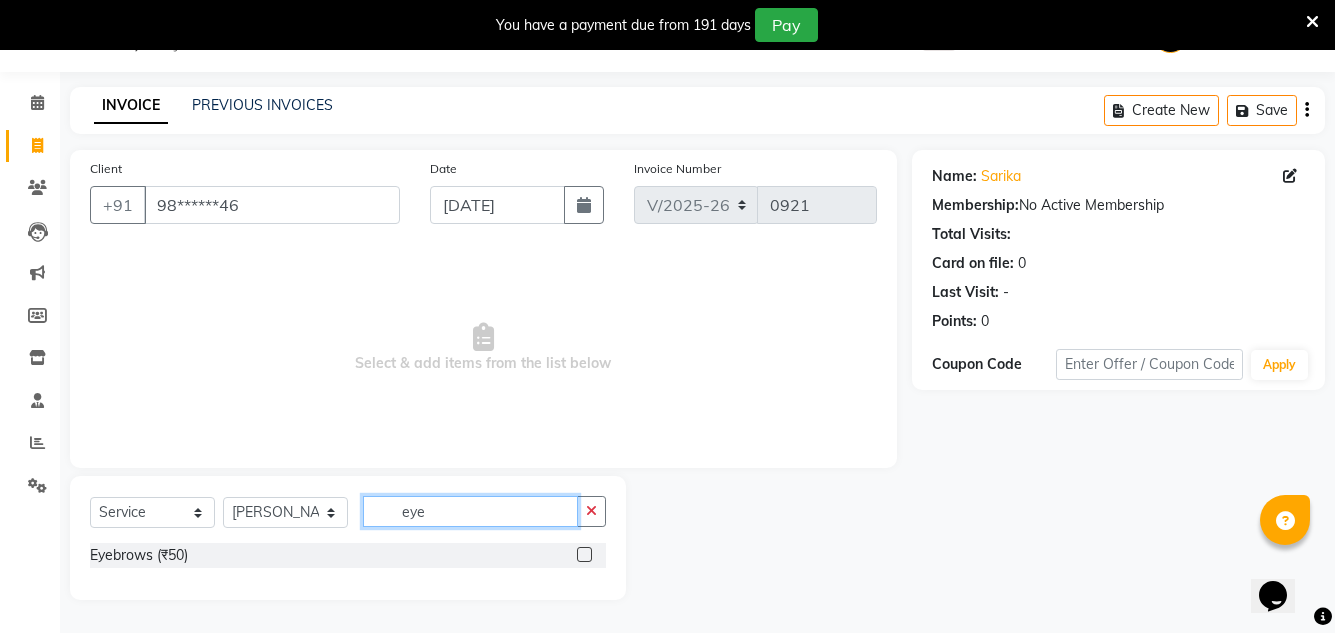 type on "eye" 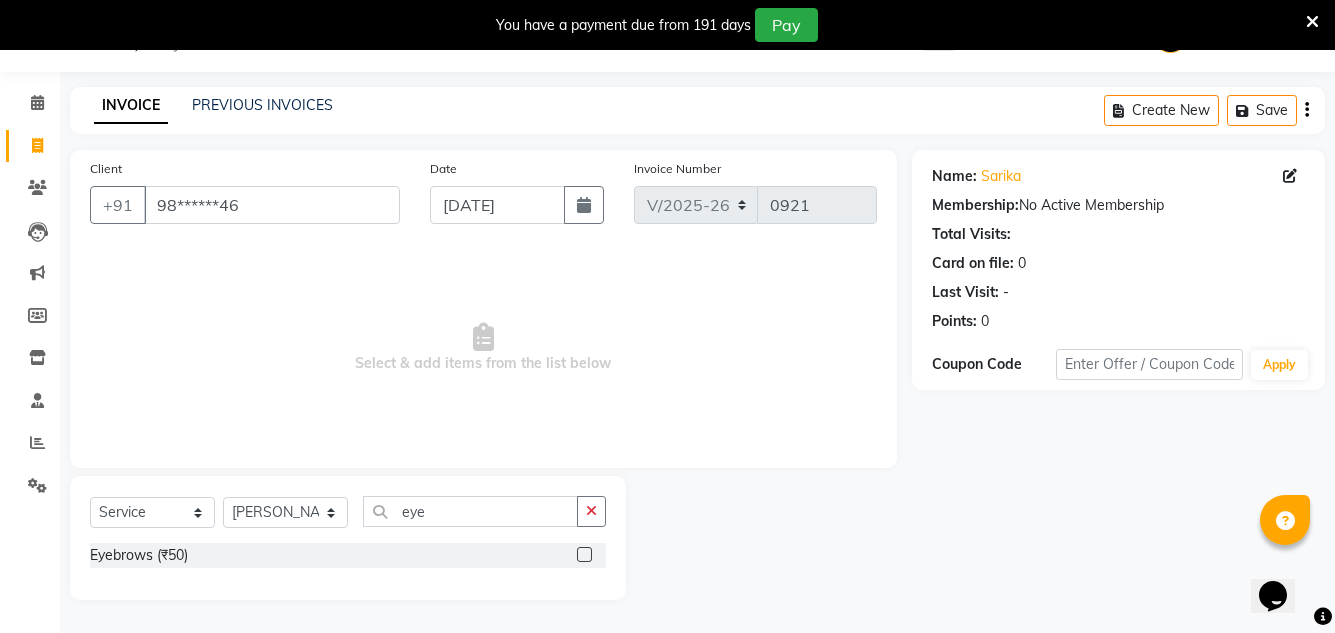 click 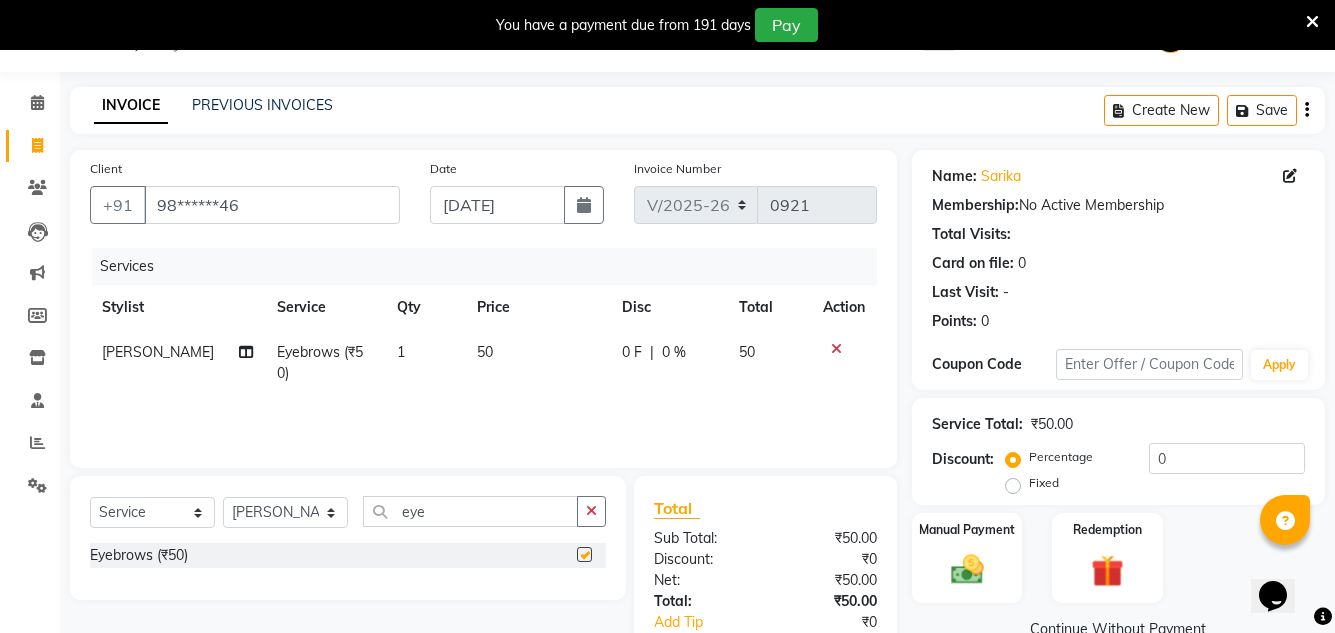 checkbox on "false" 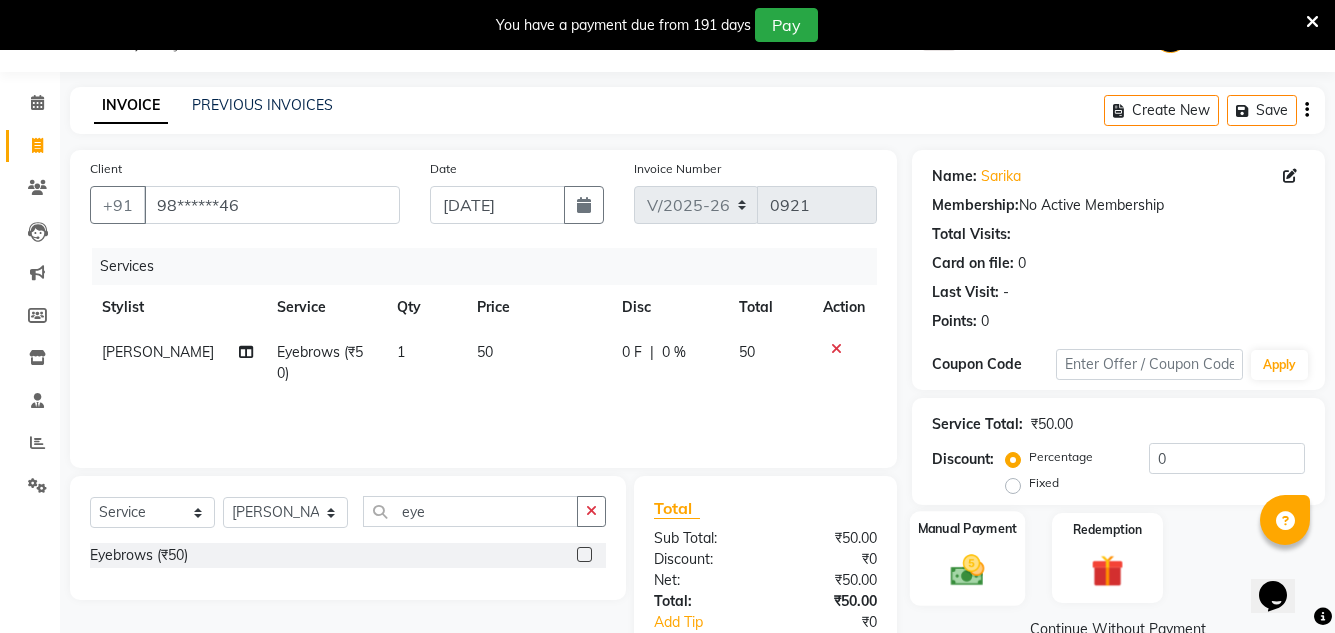 click 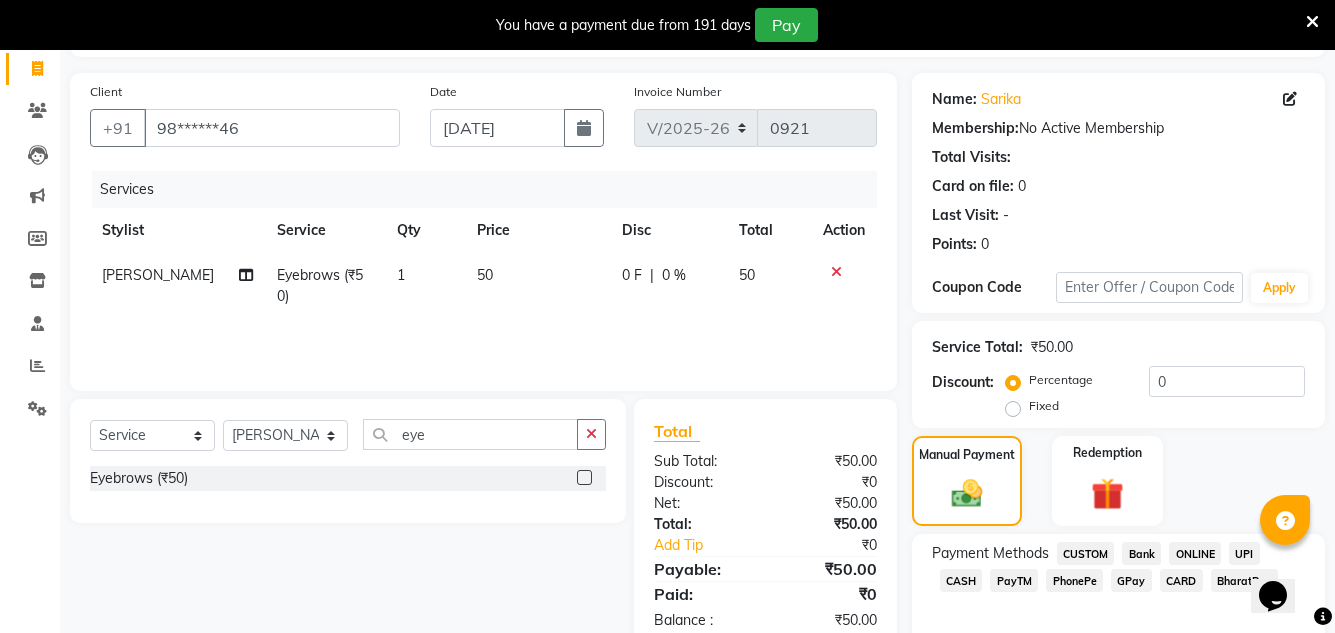 scroll, scrollTop: 219, scrollLeft: 0, axis: vertical 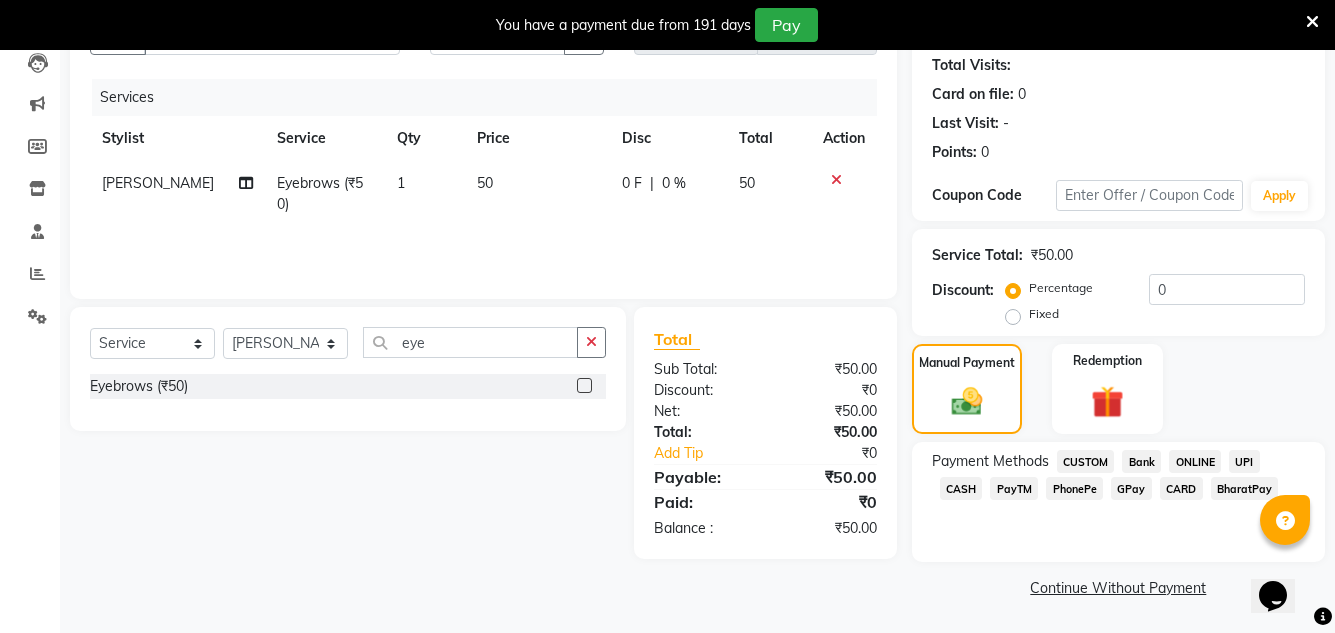 click on "GPay" 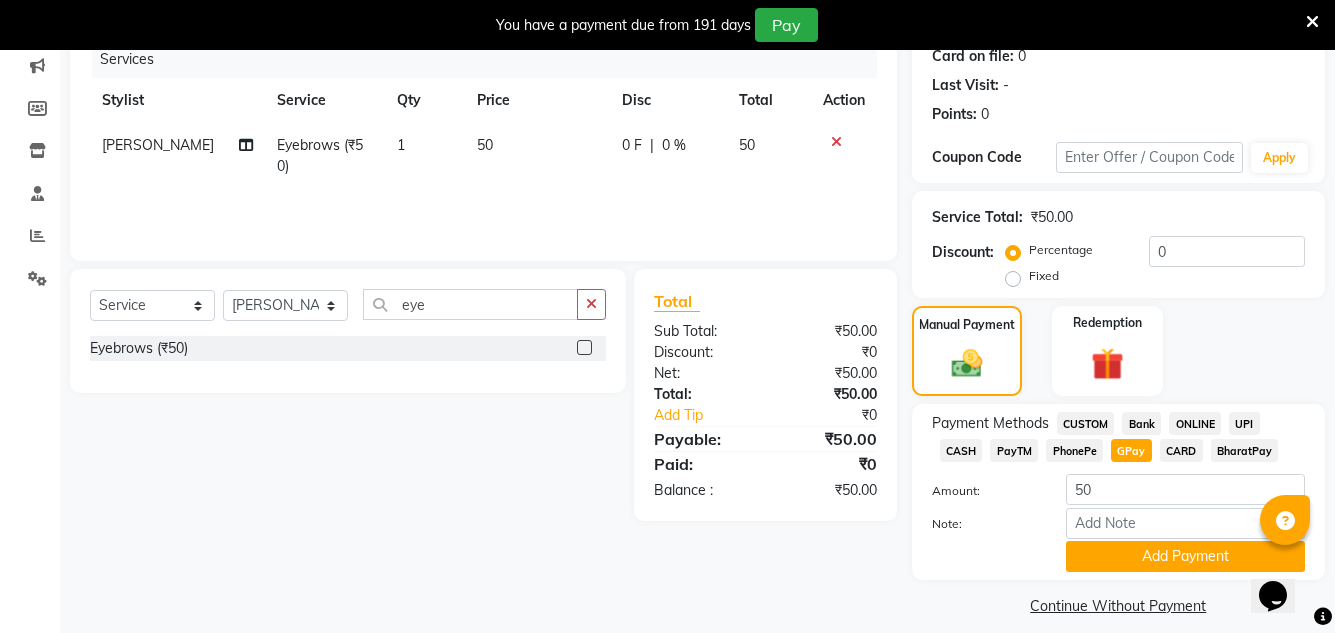 scroll, scrollTop: 275, scrollLeft: 0, axis: vertical 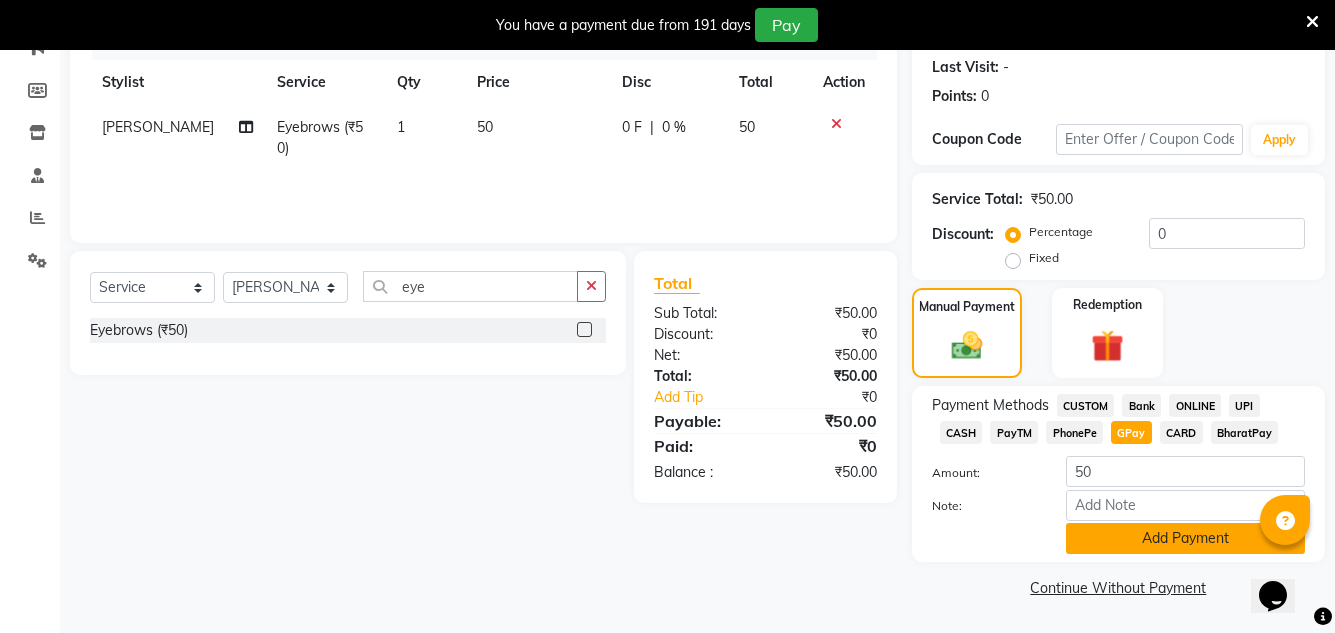 click on "Add Payment" 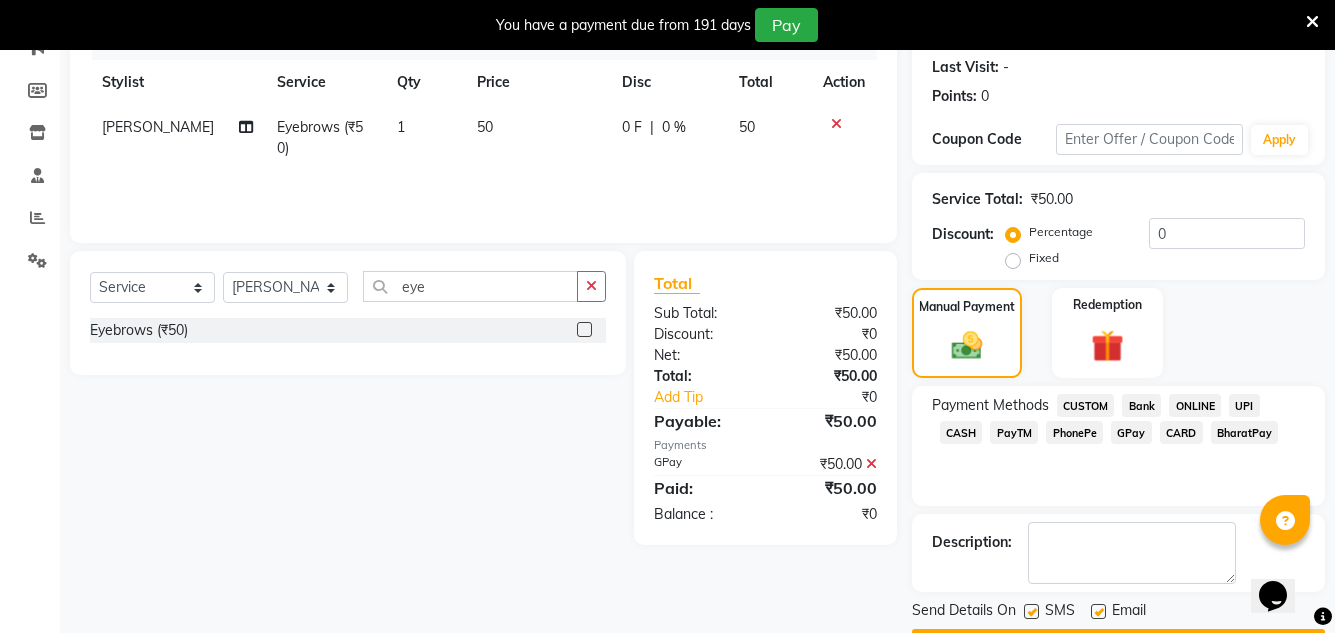scroll, scrollTop: 332, scrollLeft: 0, axis: vertical 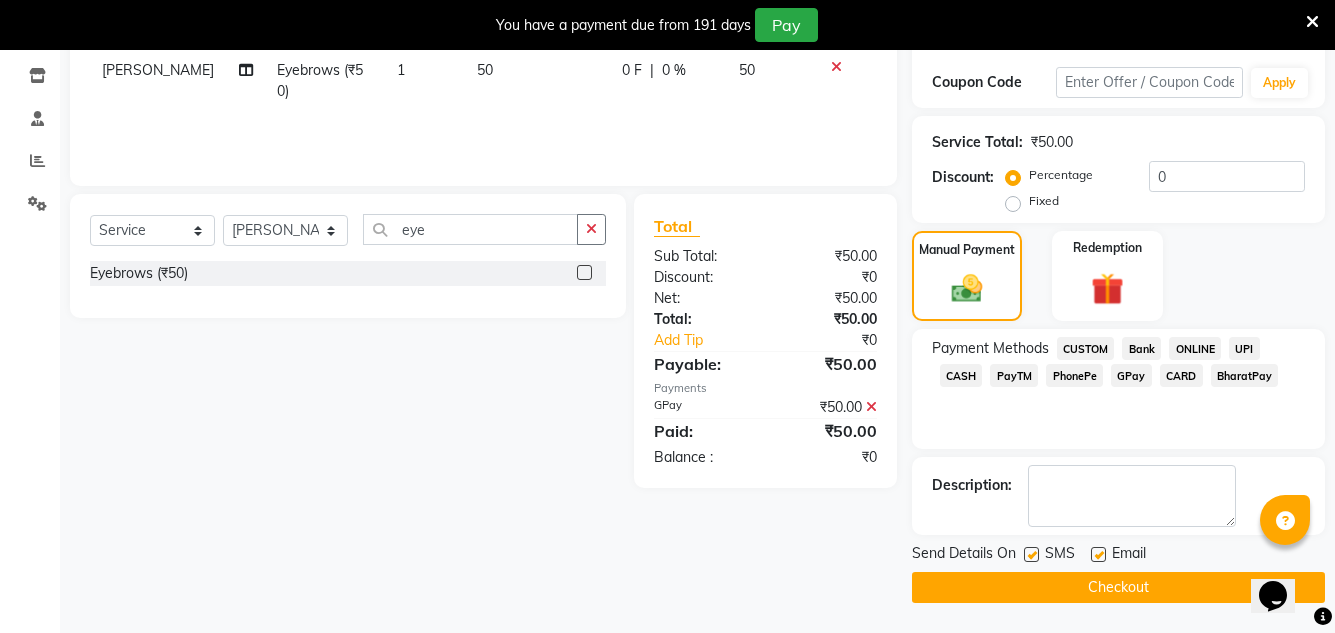 click 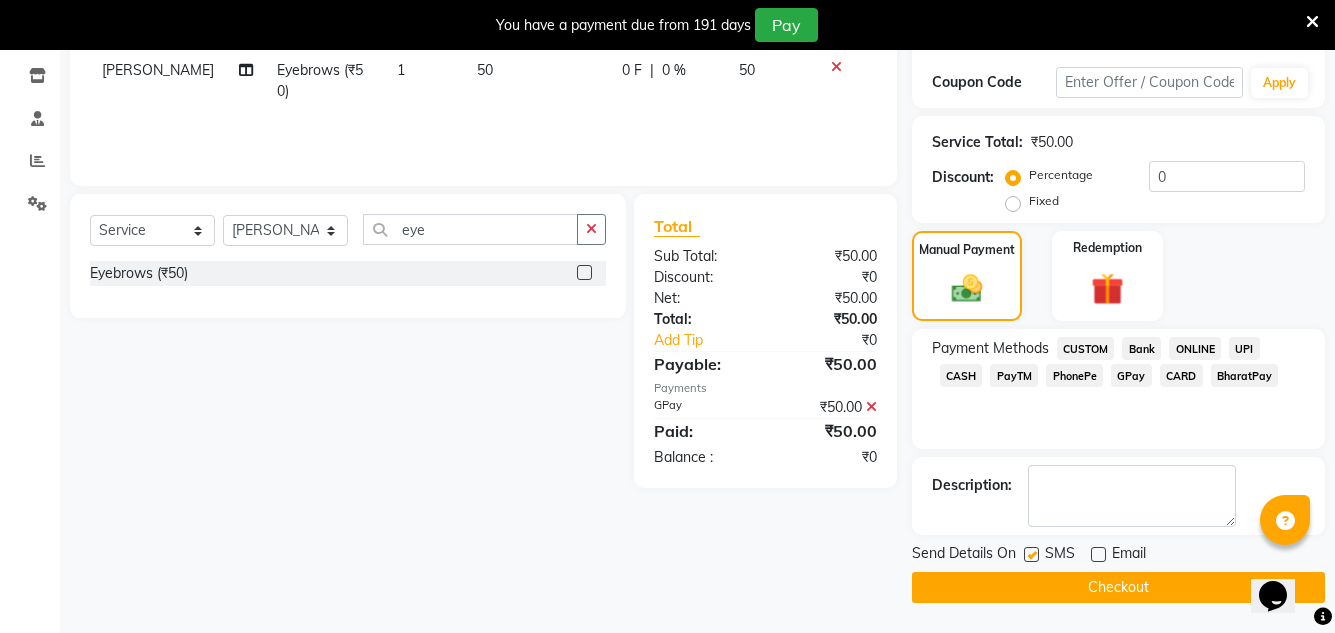 click on "Checkout" 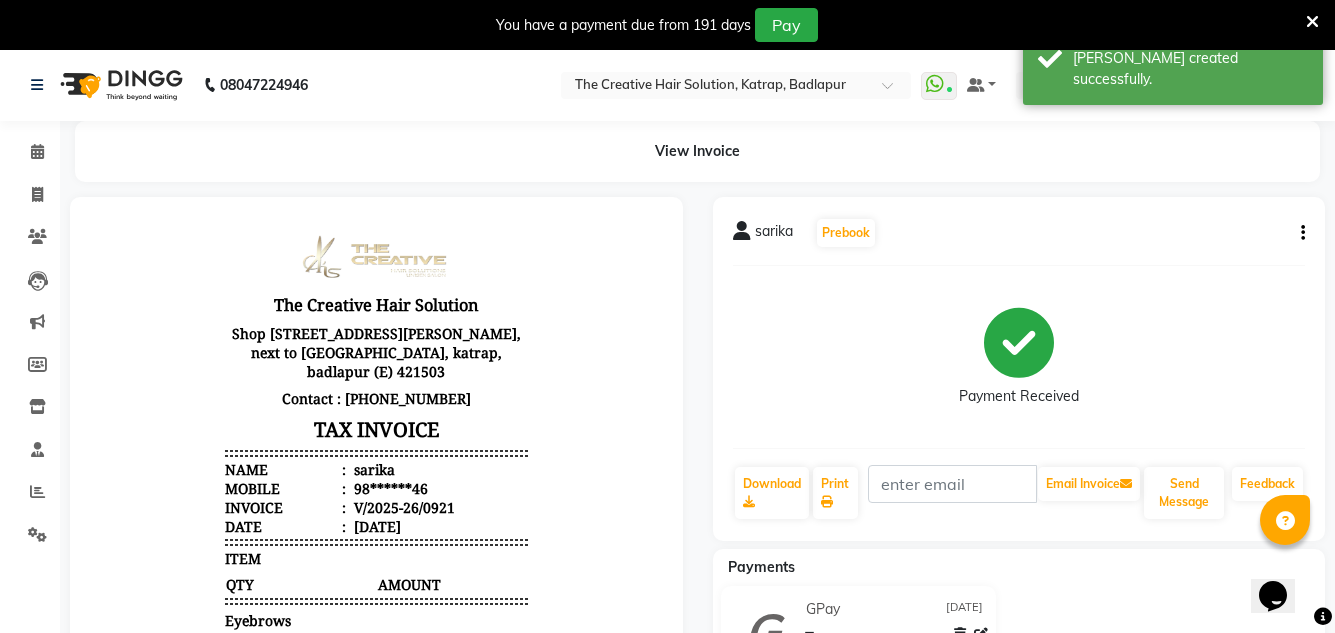 scroll, scrollTop: 0, scrollLeft: 0, axis: both 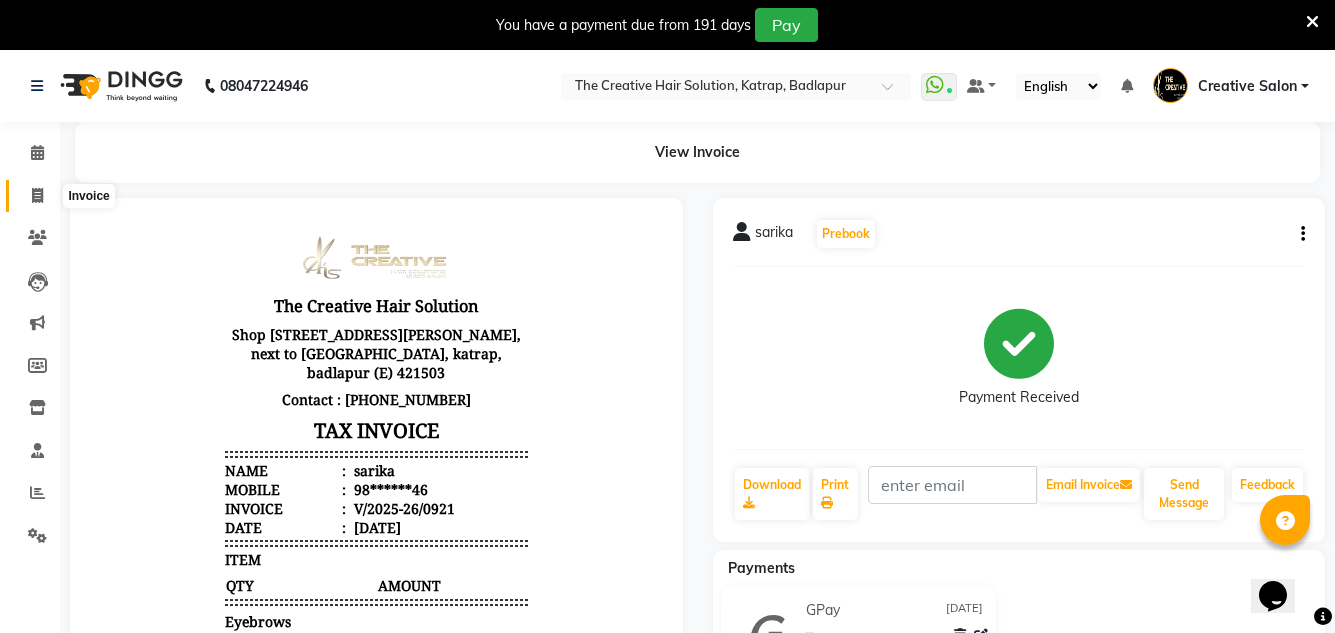 click 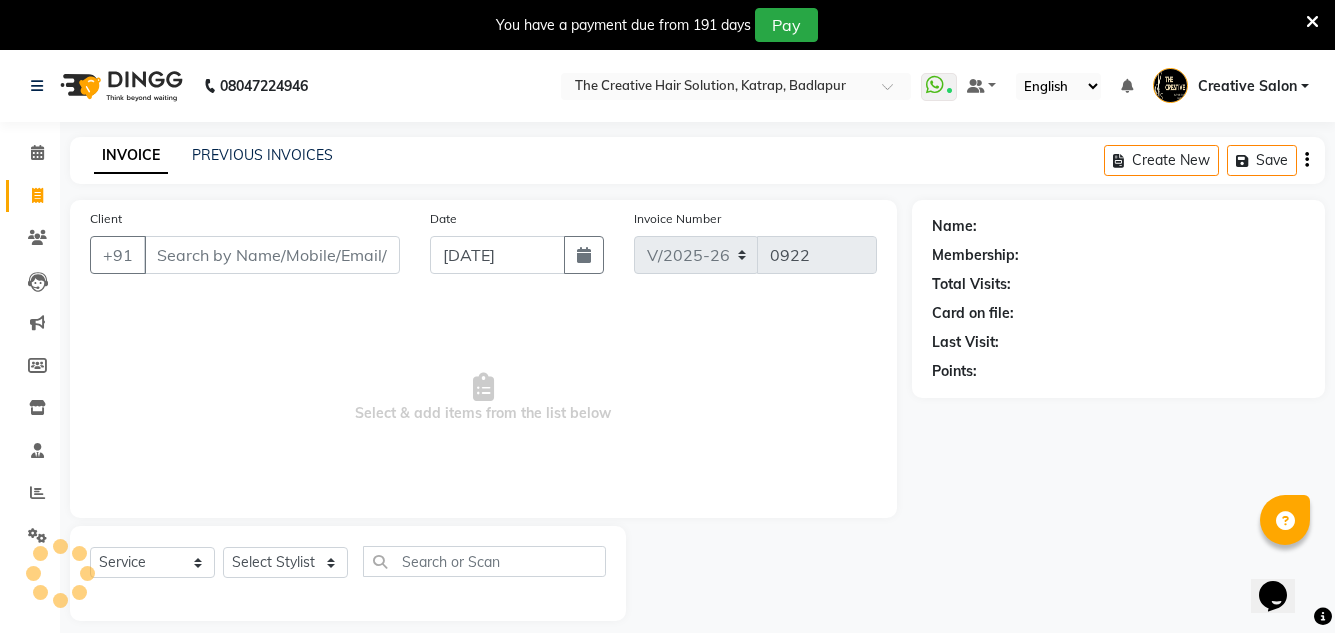 scroll, scrollTop: 50, scrollLeft: 0, axis: vertical 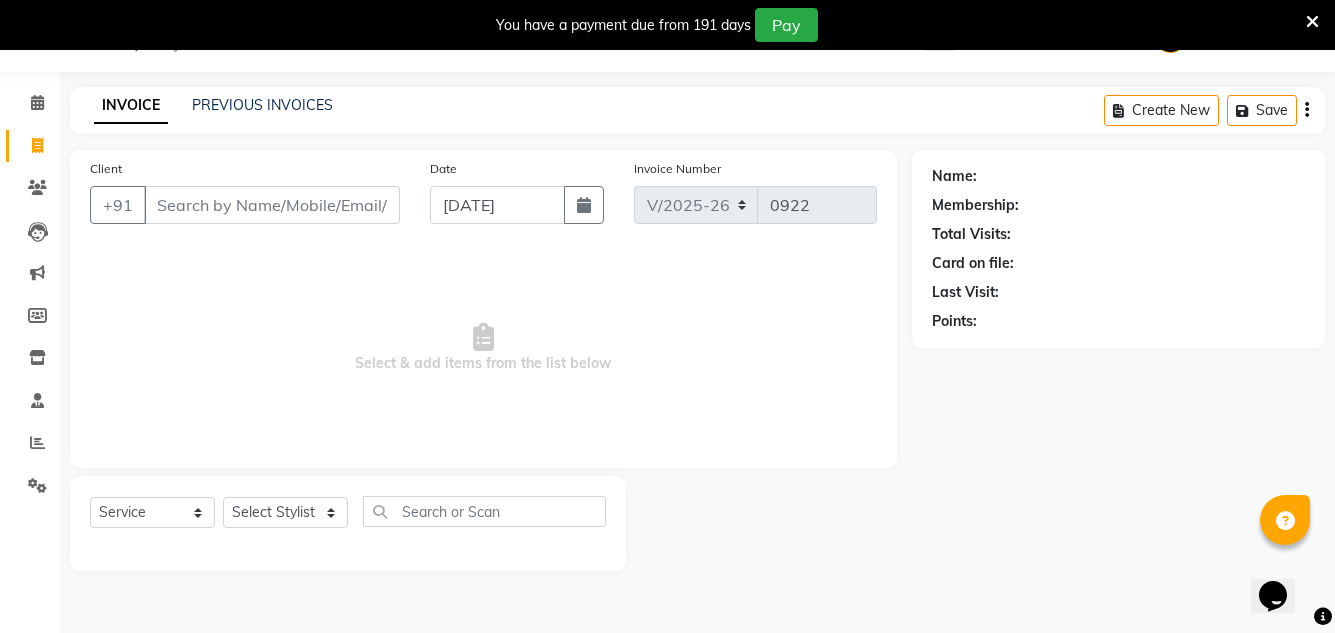 click on "Client" at bounding box center (272, 205) 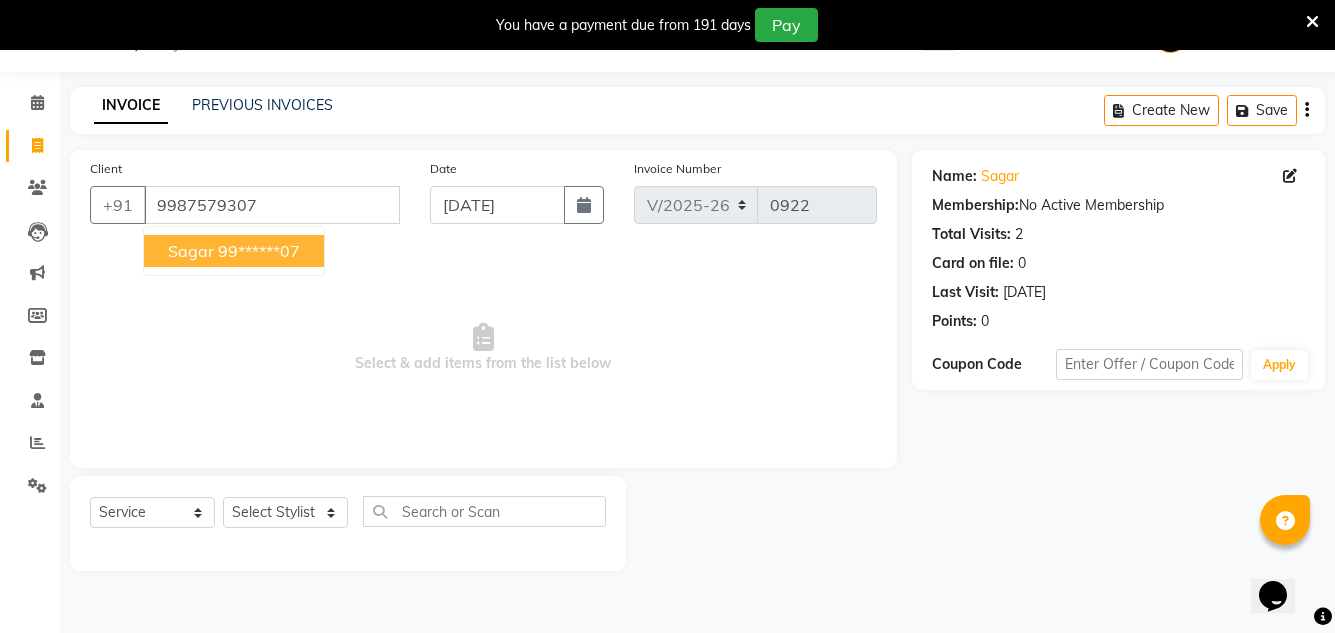 click on "99******07" at bounding box center (259, 251) 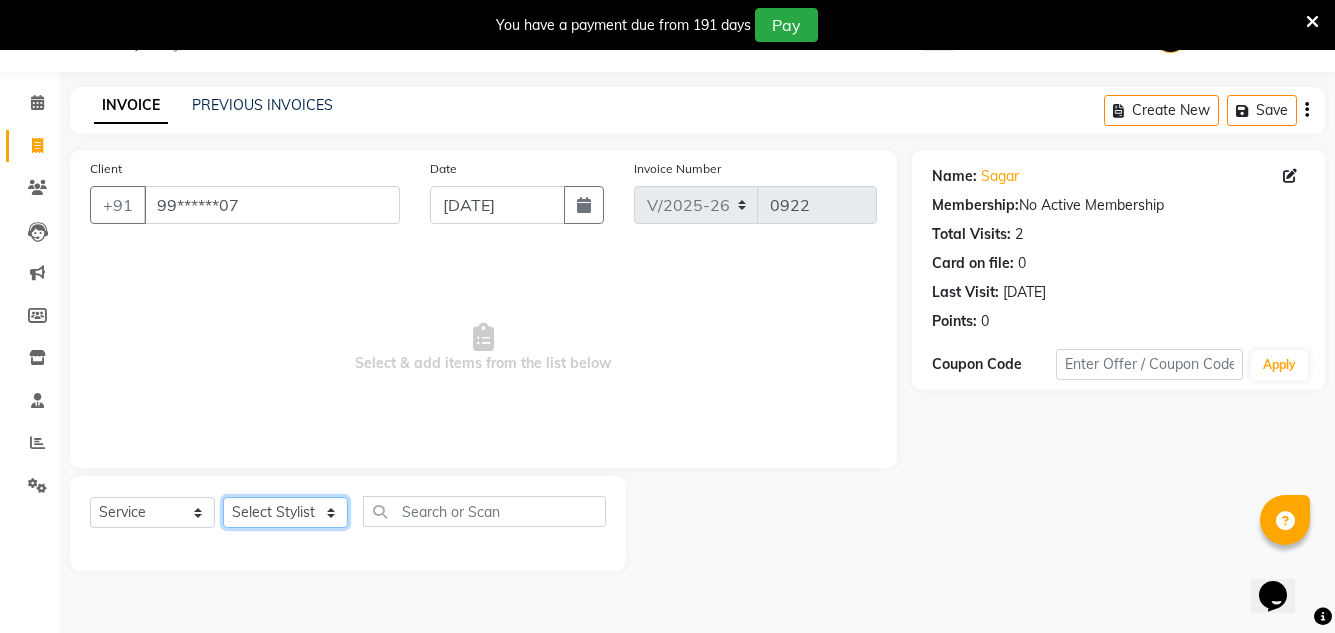 click on "Select Stylist Creative Salon D.M firoj Hashan Hetal Chavan Kam wali nisha  Payal salman Sanjana rathod Shubham Sonu umesh Gaur" 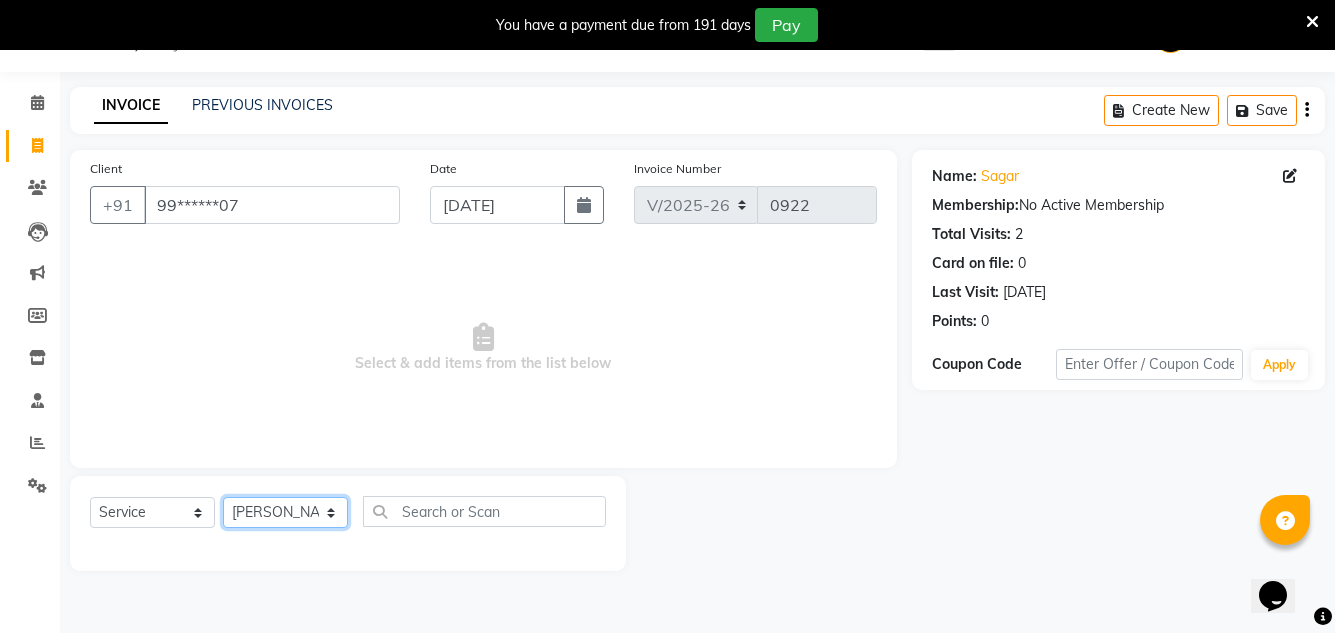 click on "Select Stylist Creative Salon D.M firoj Hashan Hetal Chavan Kam wali nisha  Payal salman Sanjana rathod Shubham Sonu umesh Gaur" 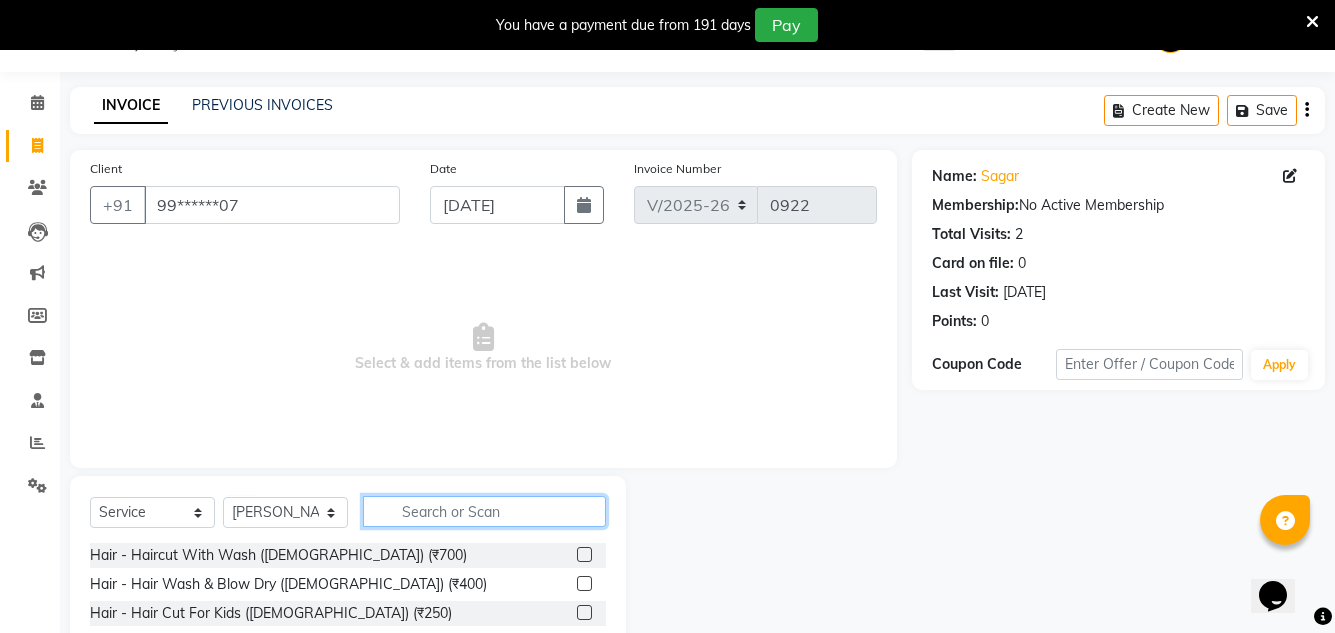 click 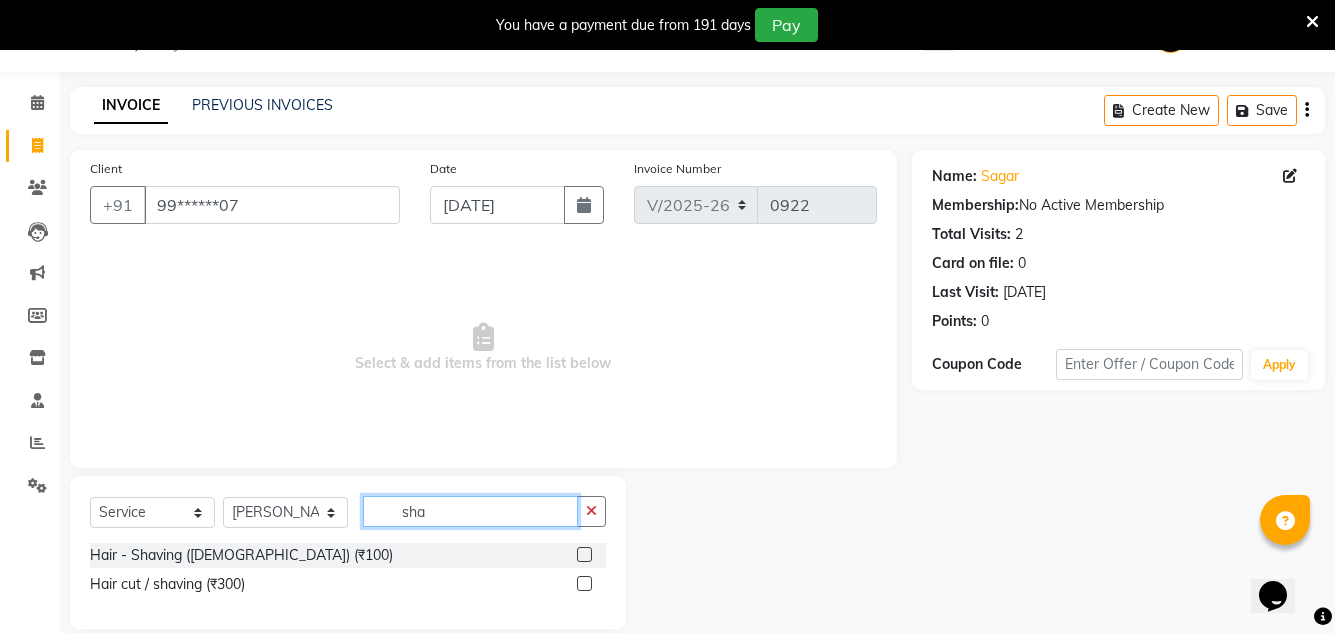type on "sha" 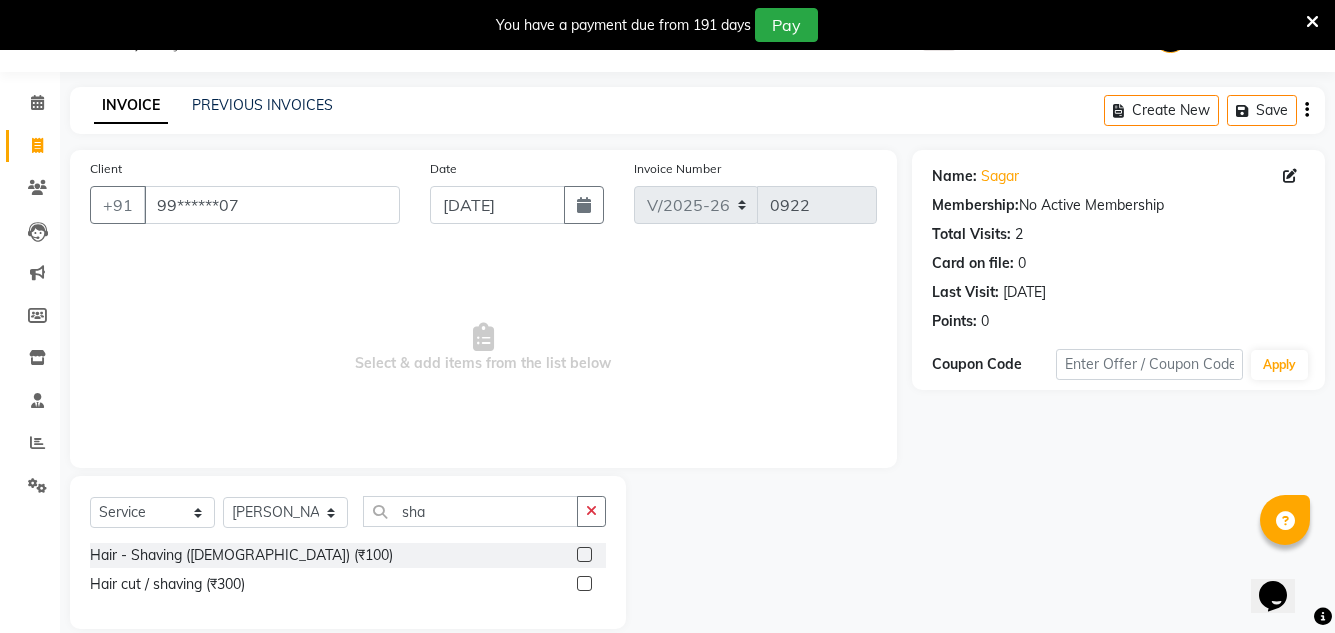 click 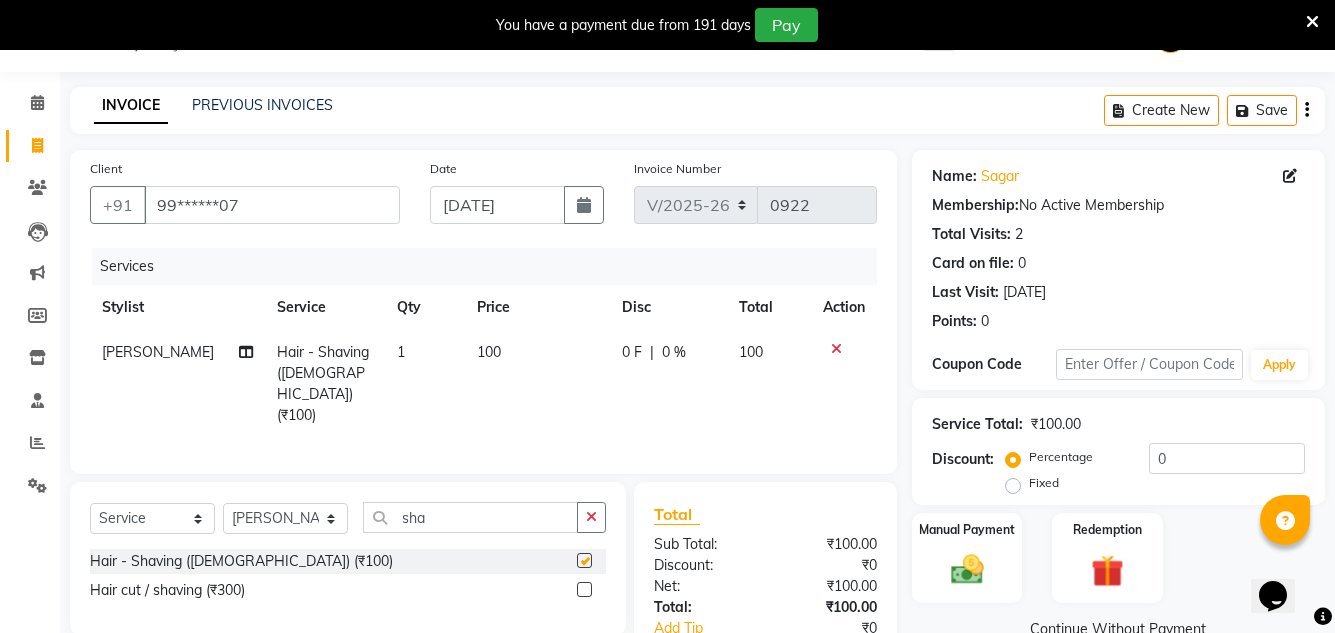 checkbox on "false" 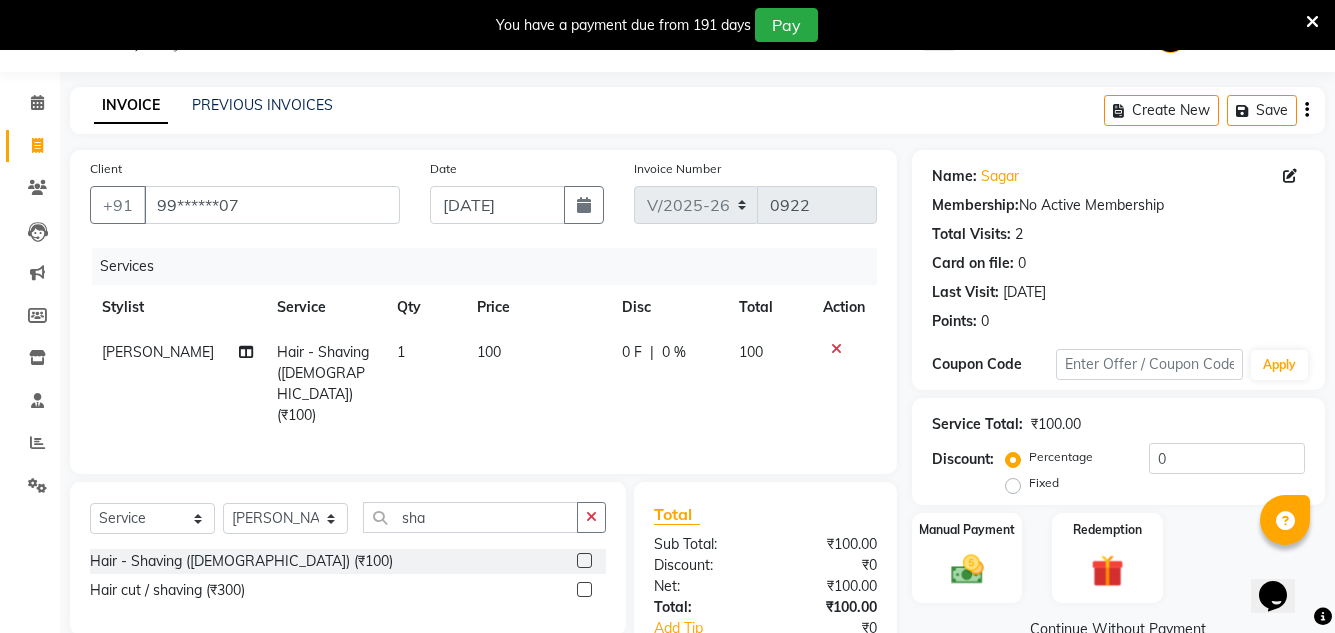 click on "100" 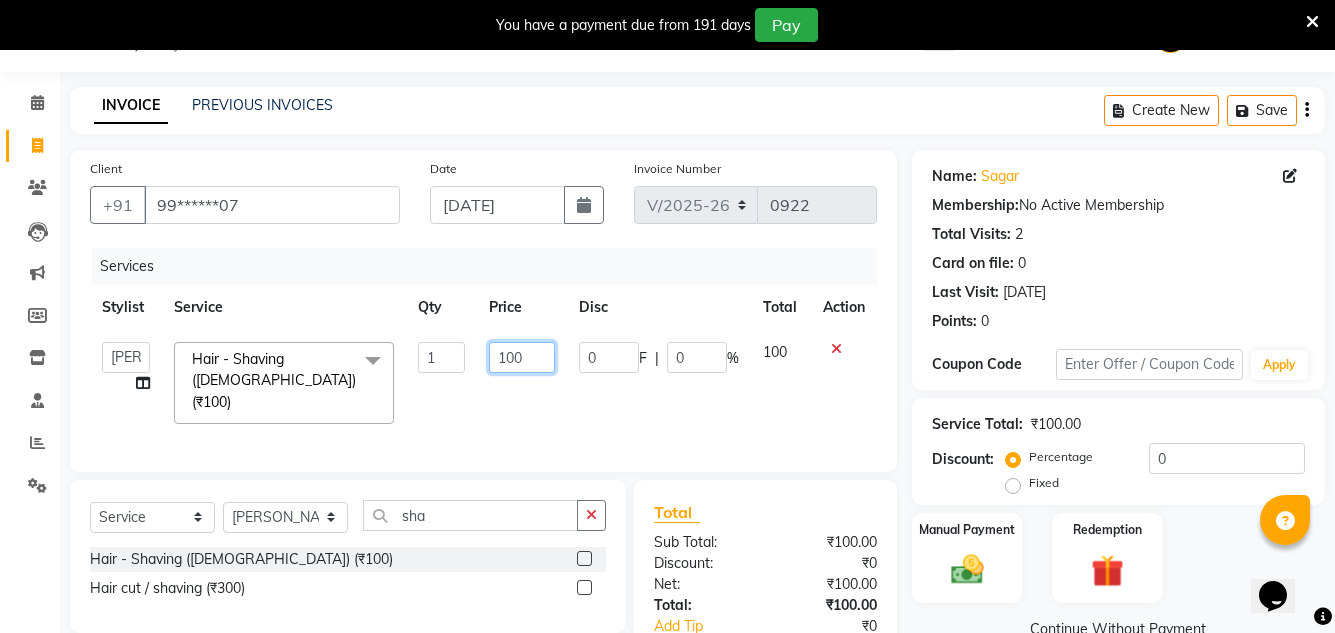 click on "100" 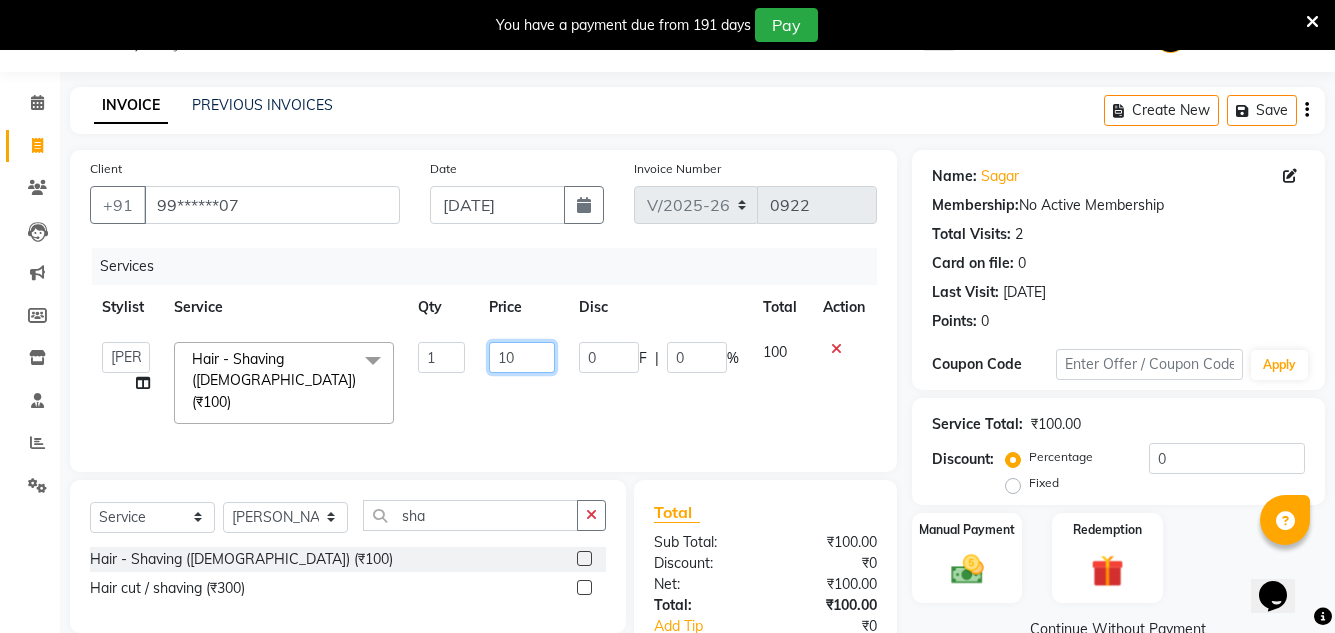 type on "150" 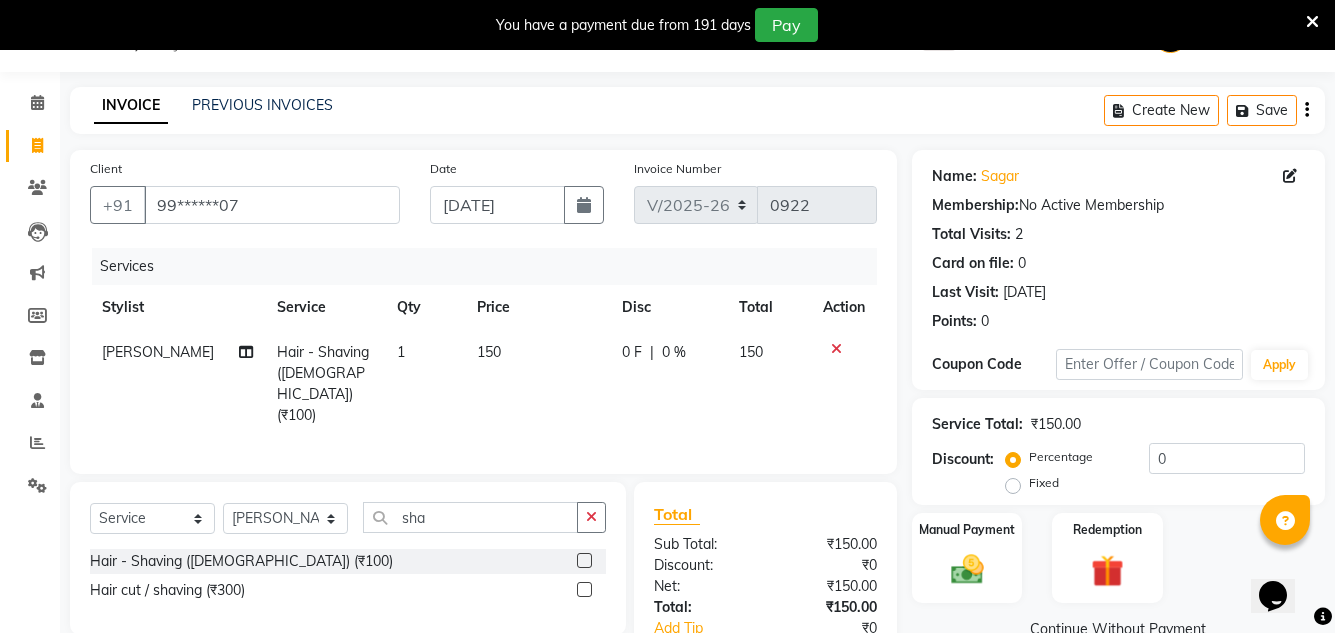 click on "Total" 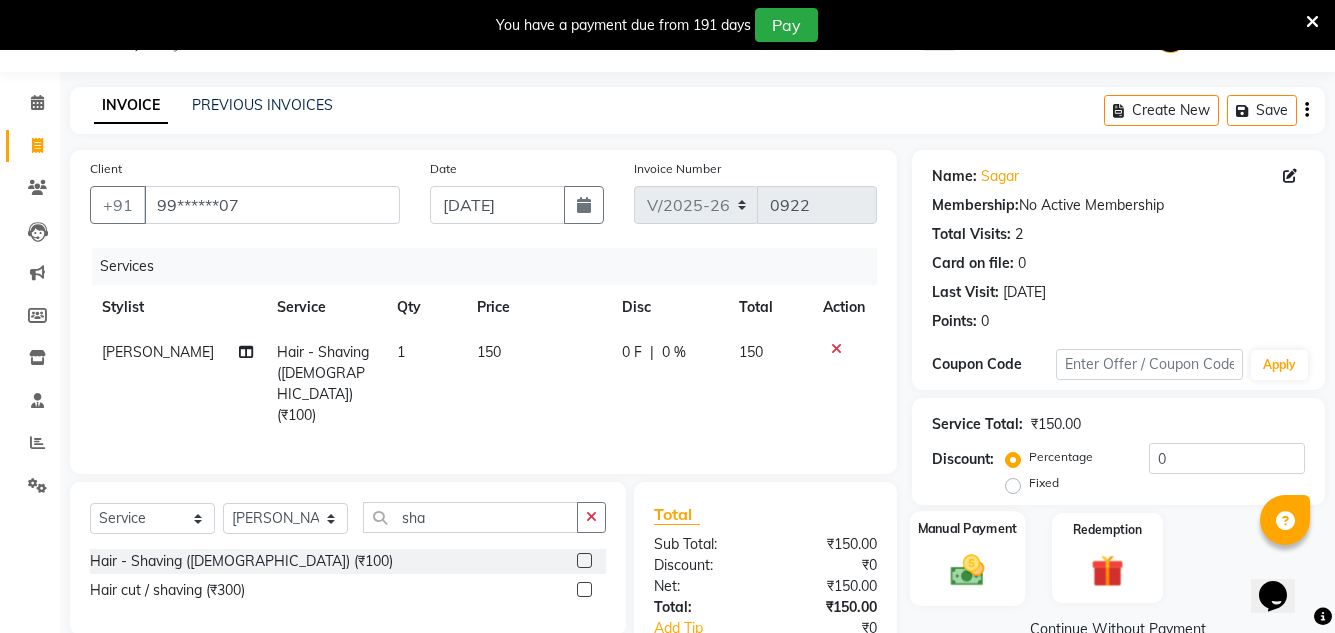 click 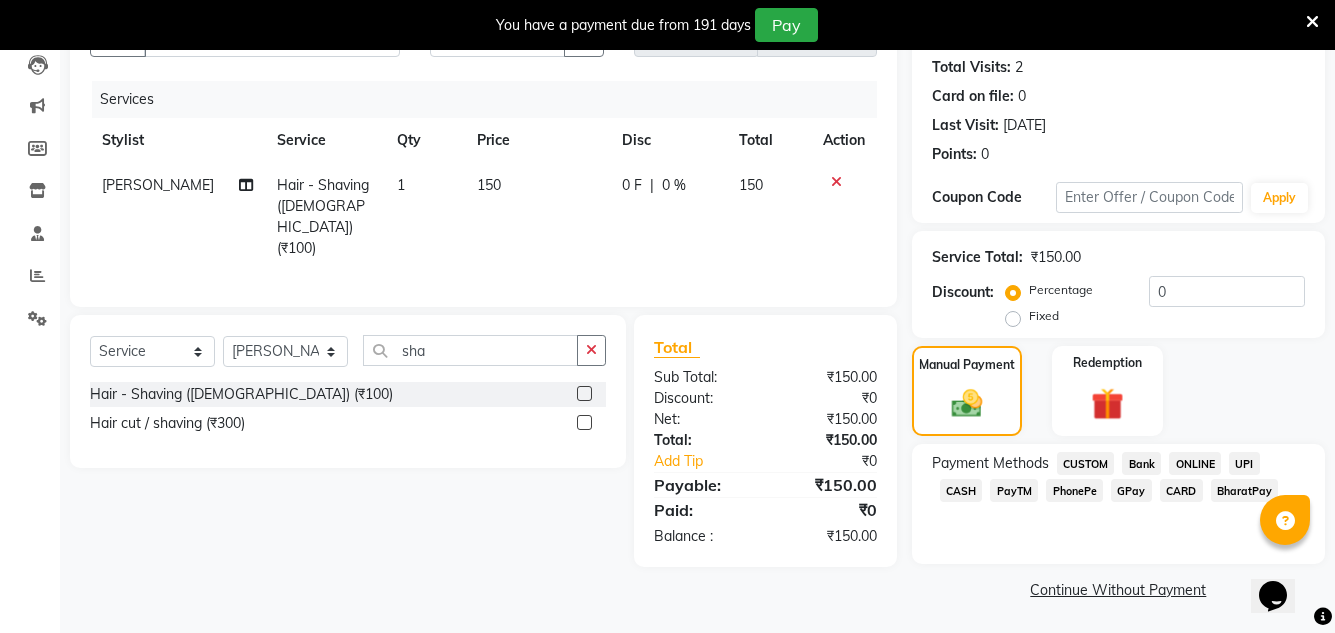 scroll, scrollTop: 219, scrollLeft: 0, axis: vertical 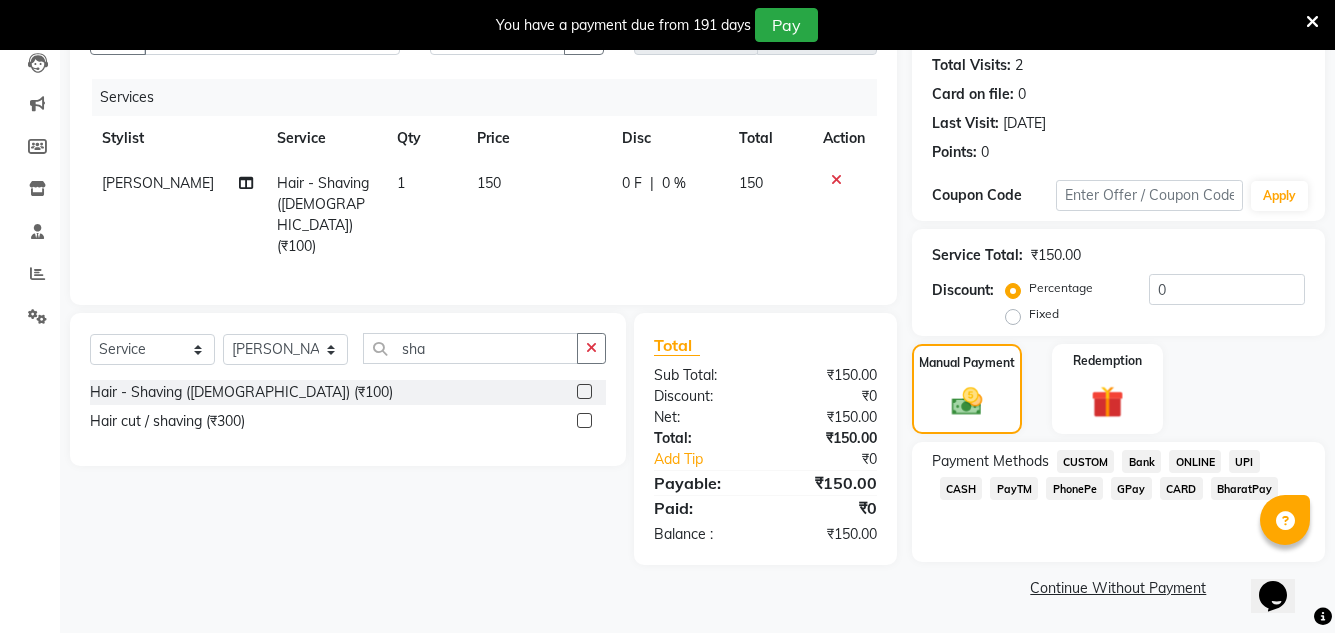 click on "CASH" 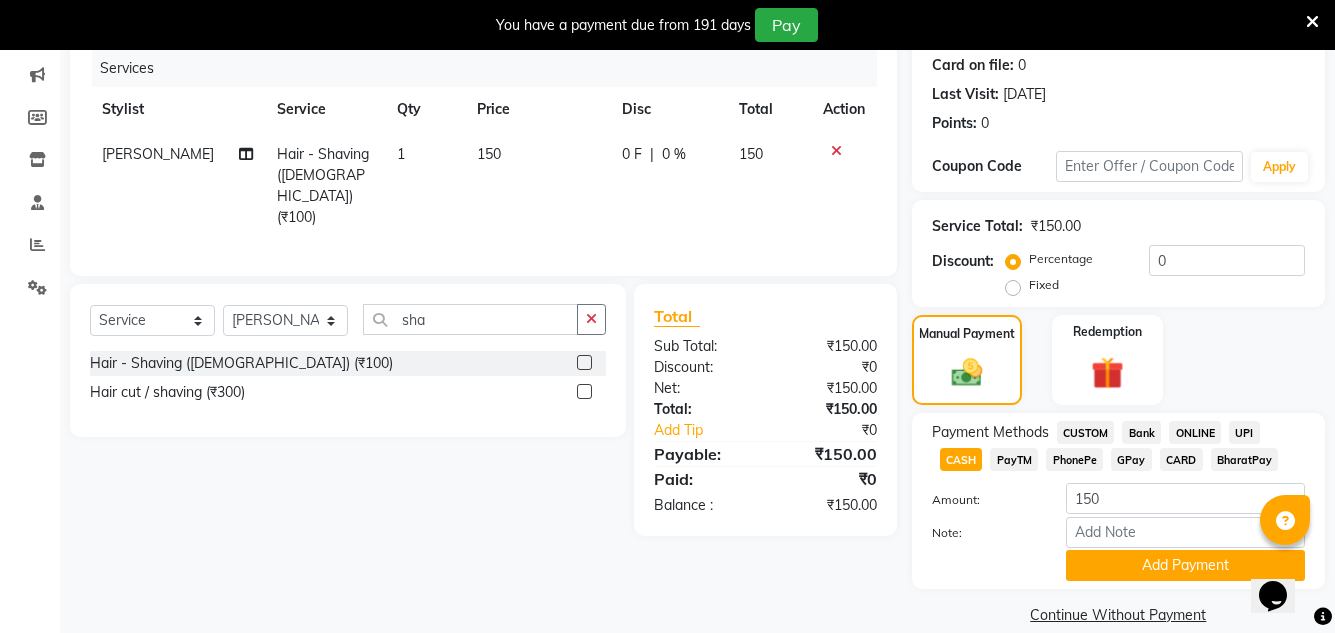 scroll, scrollTop: 275, scrollLeft: 0, axis: vertical 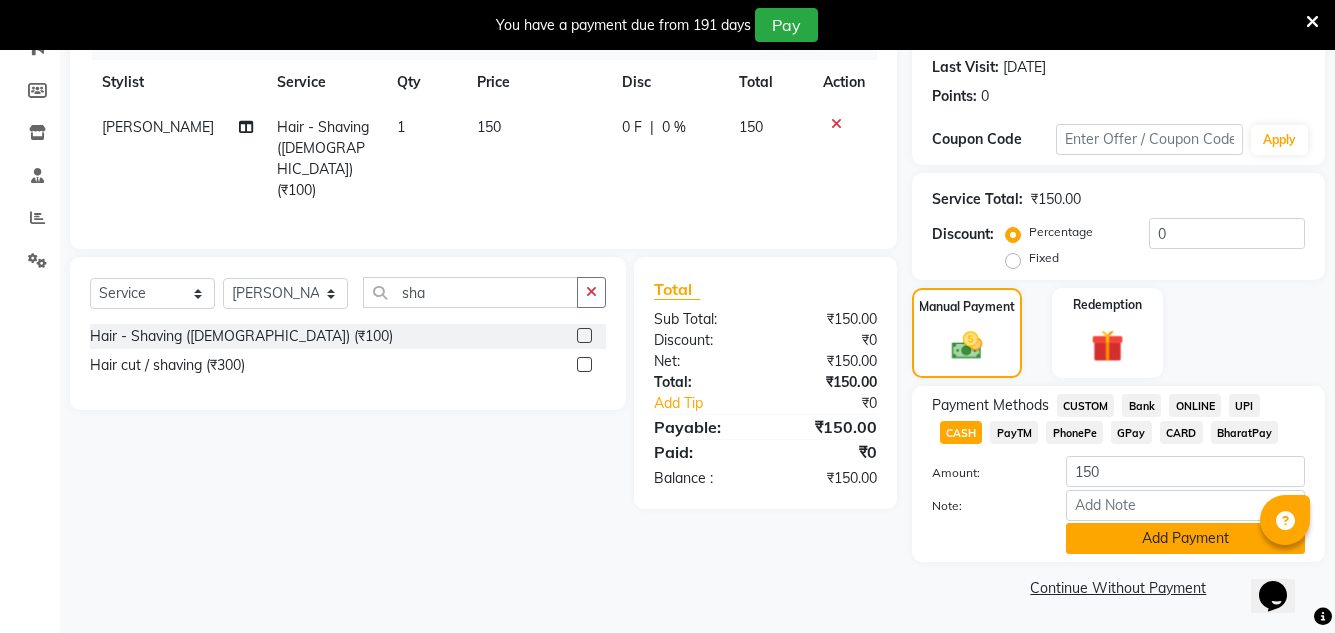 click on "Add Payment" 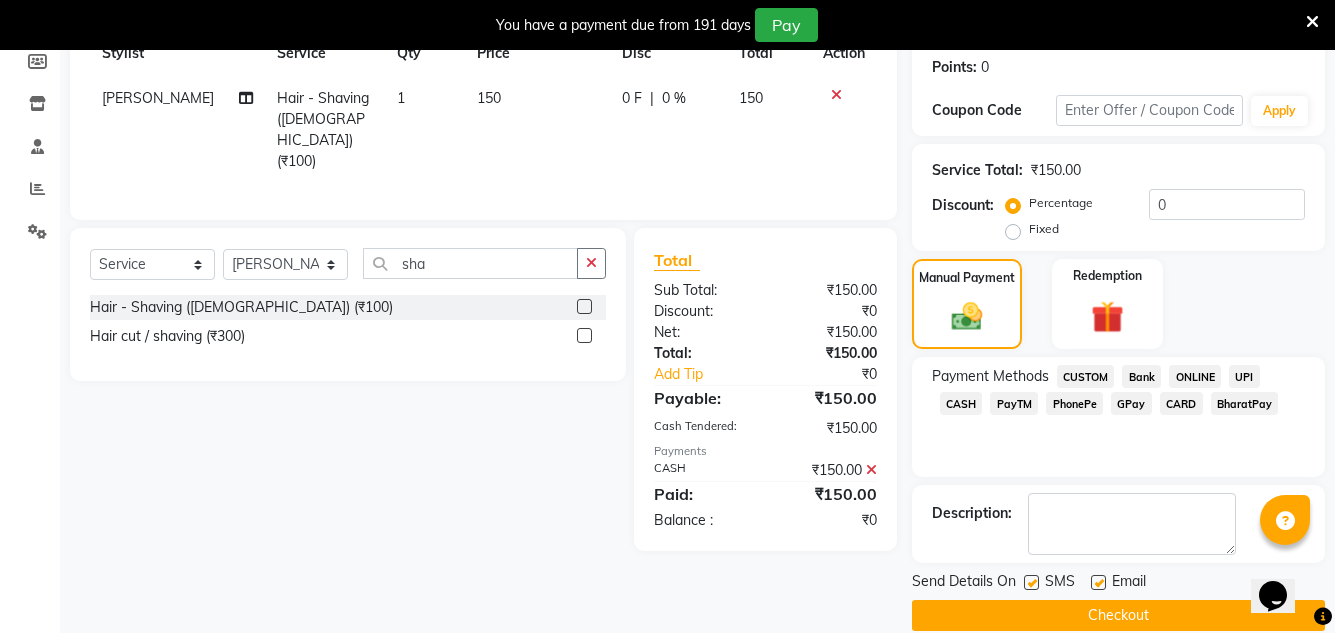 scroll, scrollTop: 332, scrollLeft: 0, axis: vertical 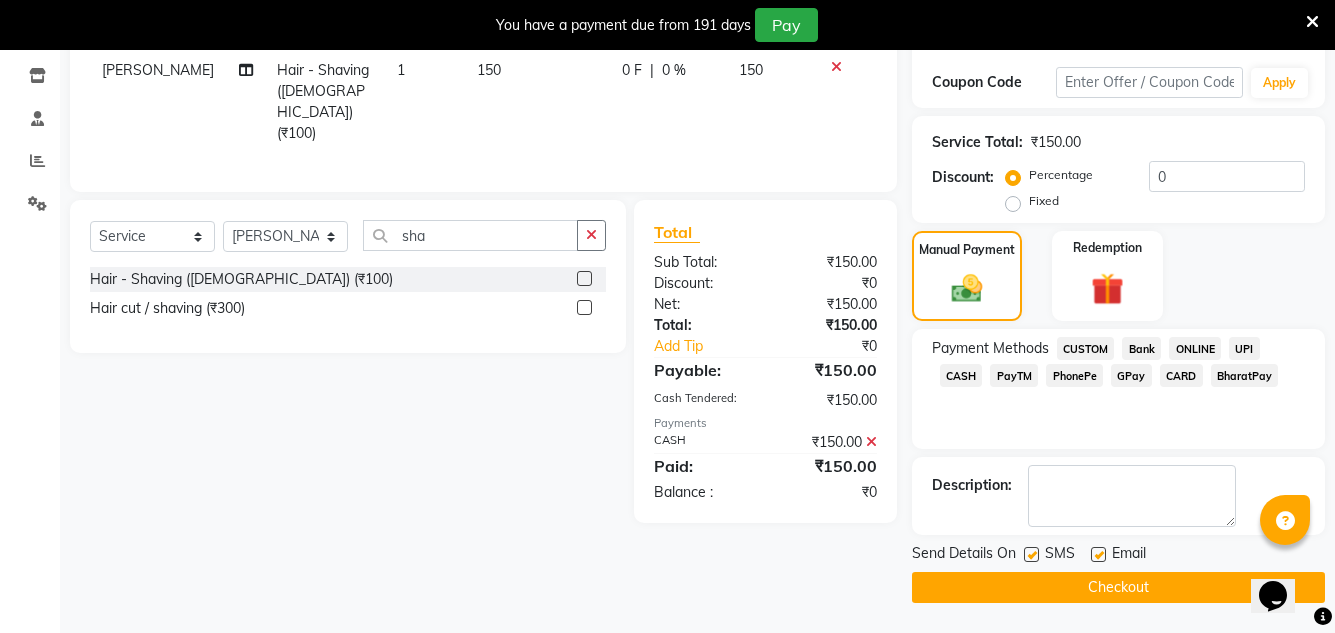 click 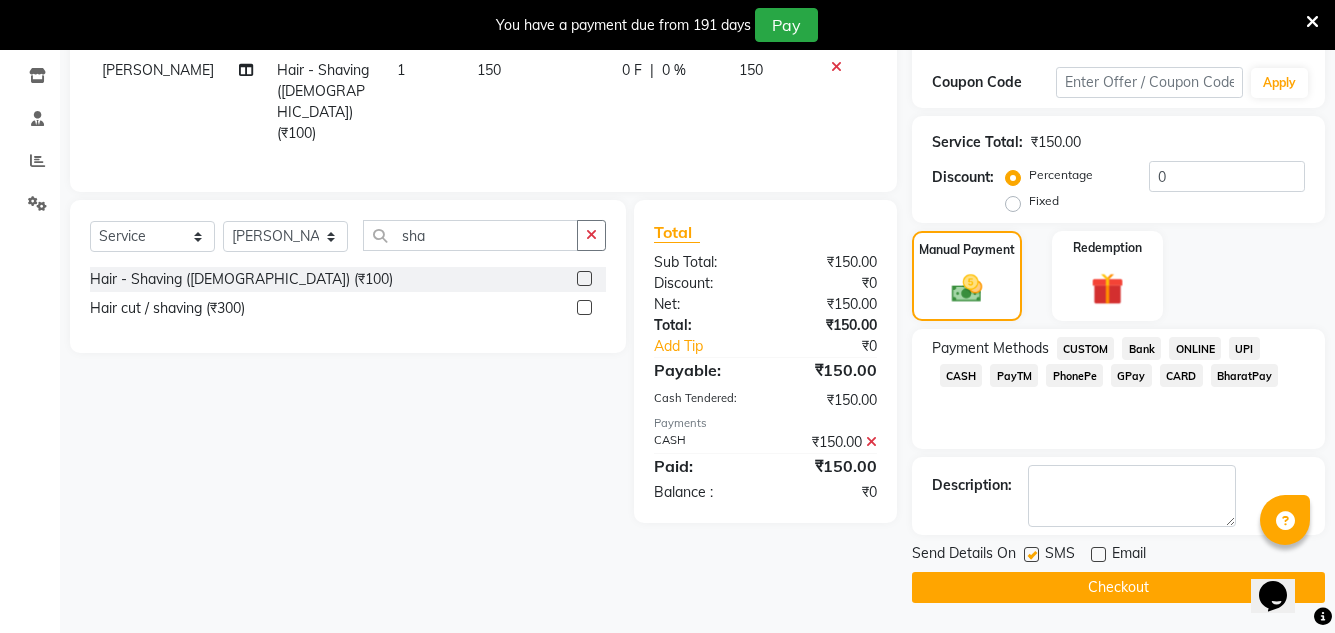 click on "Checkout" 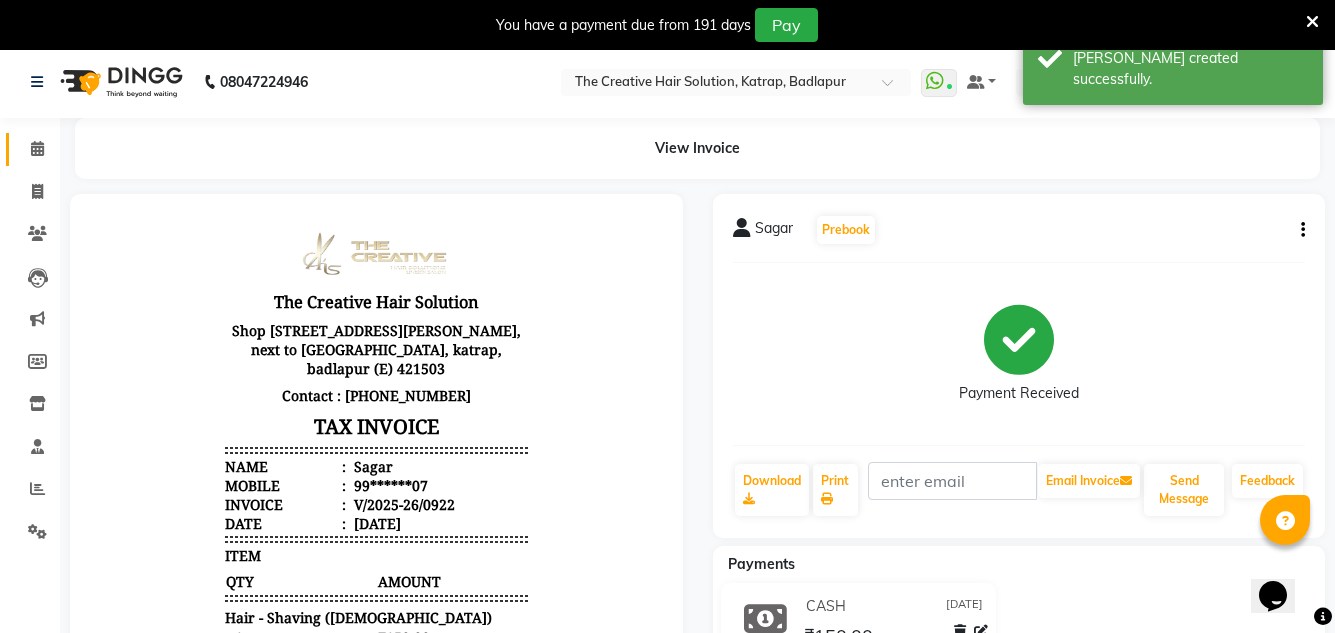 scroll, scrollTop: 3, scrollLeft: 0, axis: vertical 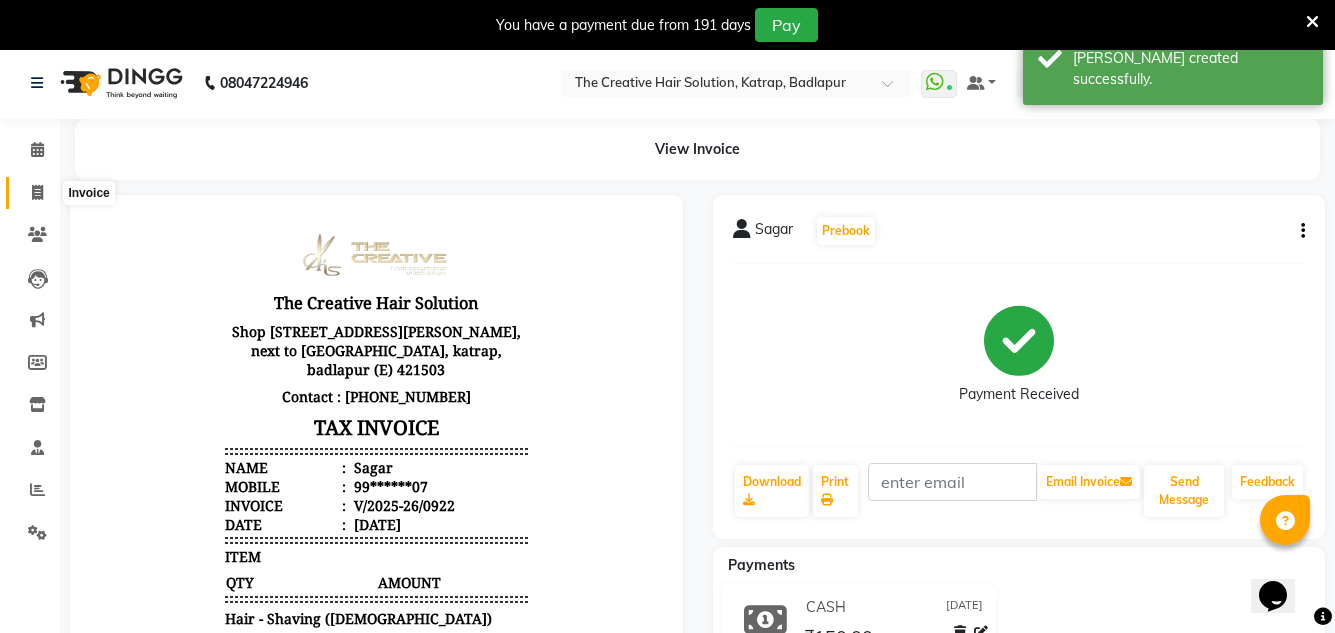 click 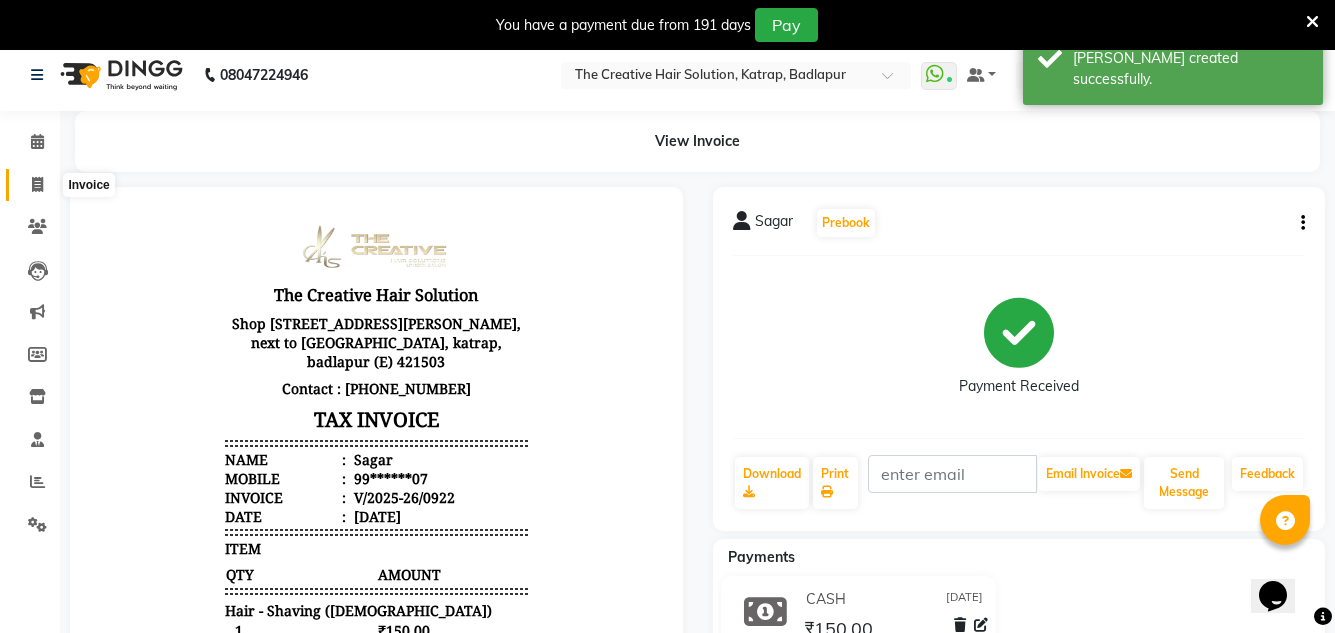select on "527" 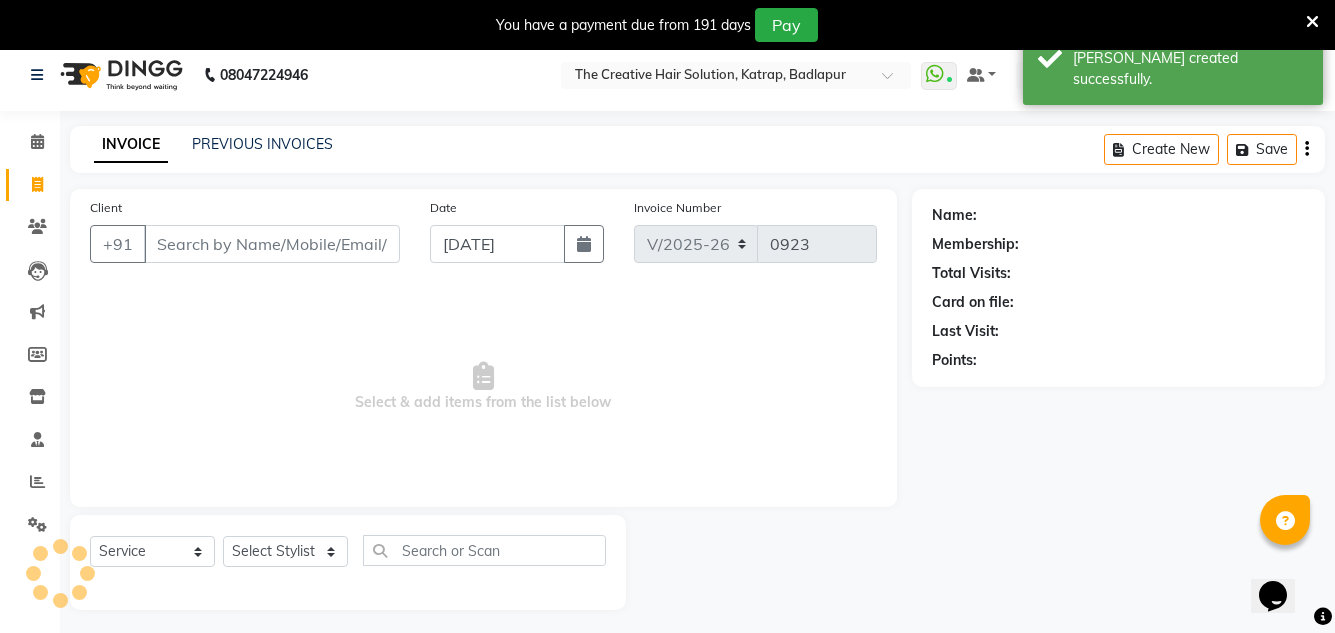 scroll, scrollTop: 50, scrollLeft: 0, axis: vertical 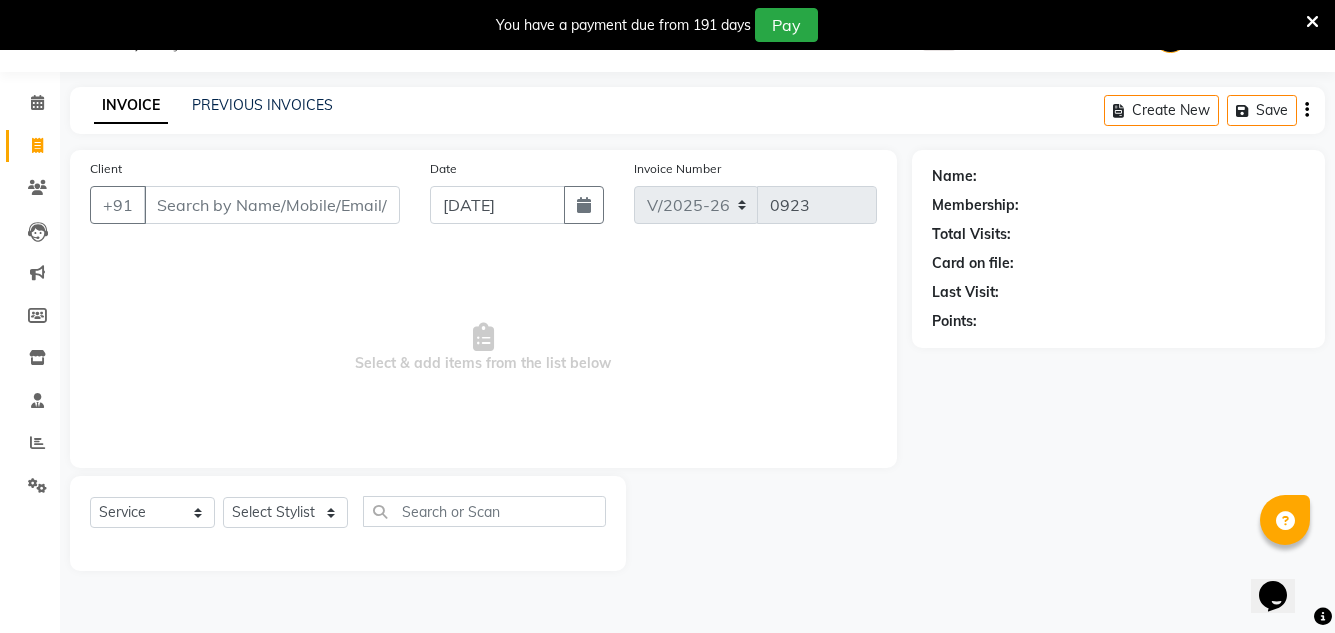 click on "Client" at bounding box center (272, 205) 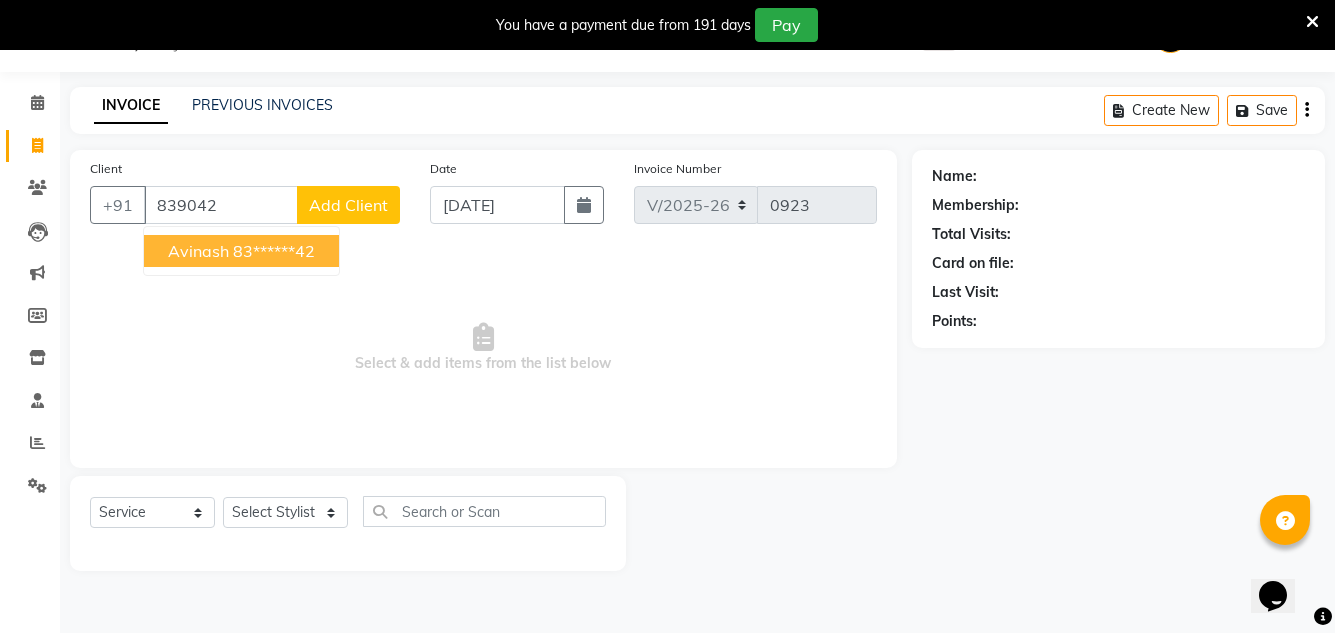 click on "83******42" at bounding box center (274, 251) 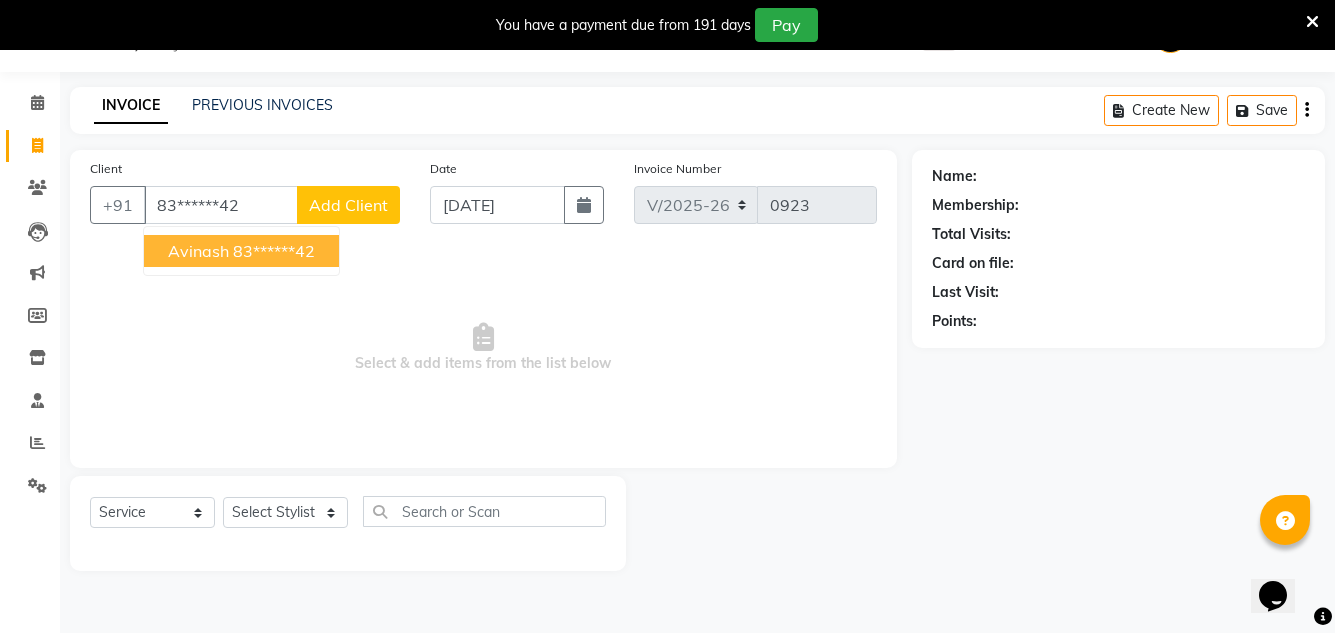 type on "83******42" 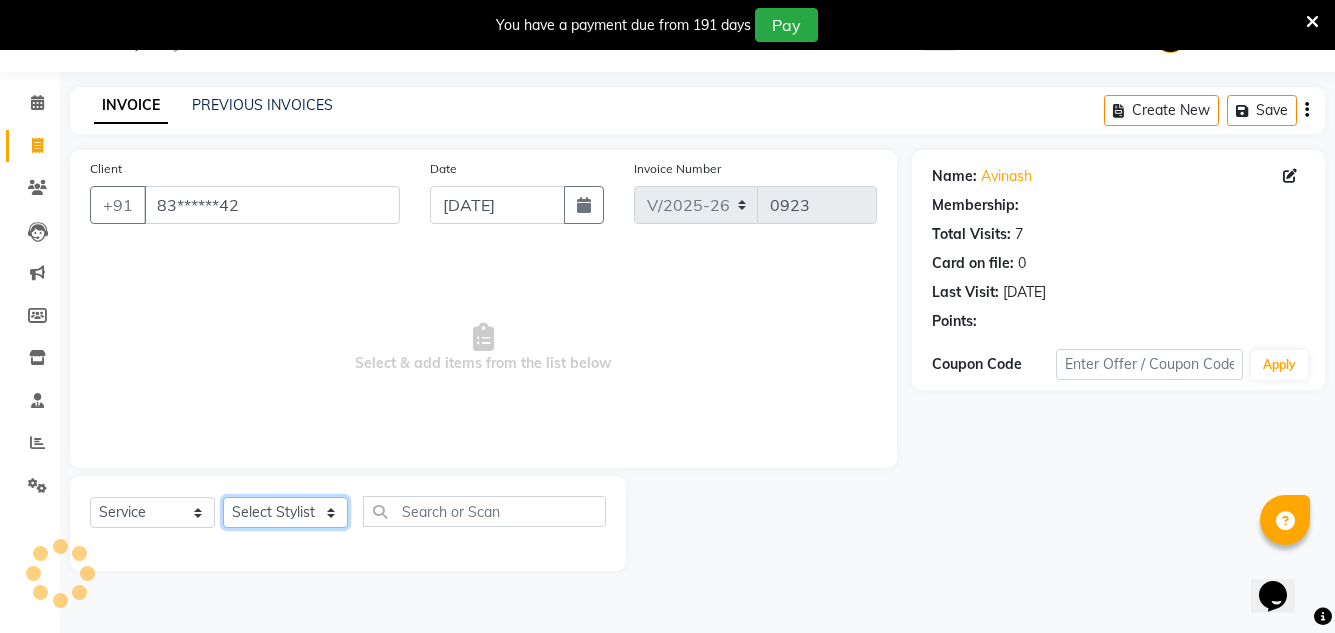 click on "Select Stylist Creative Salon D.M firoj Hashan Hetal Chavan Kam wali nisha  Payal salman Sanjana rathod Shubham Sonu umesh Gaur" 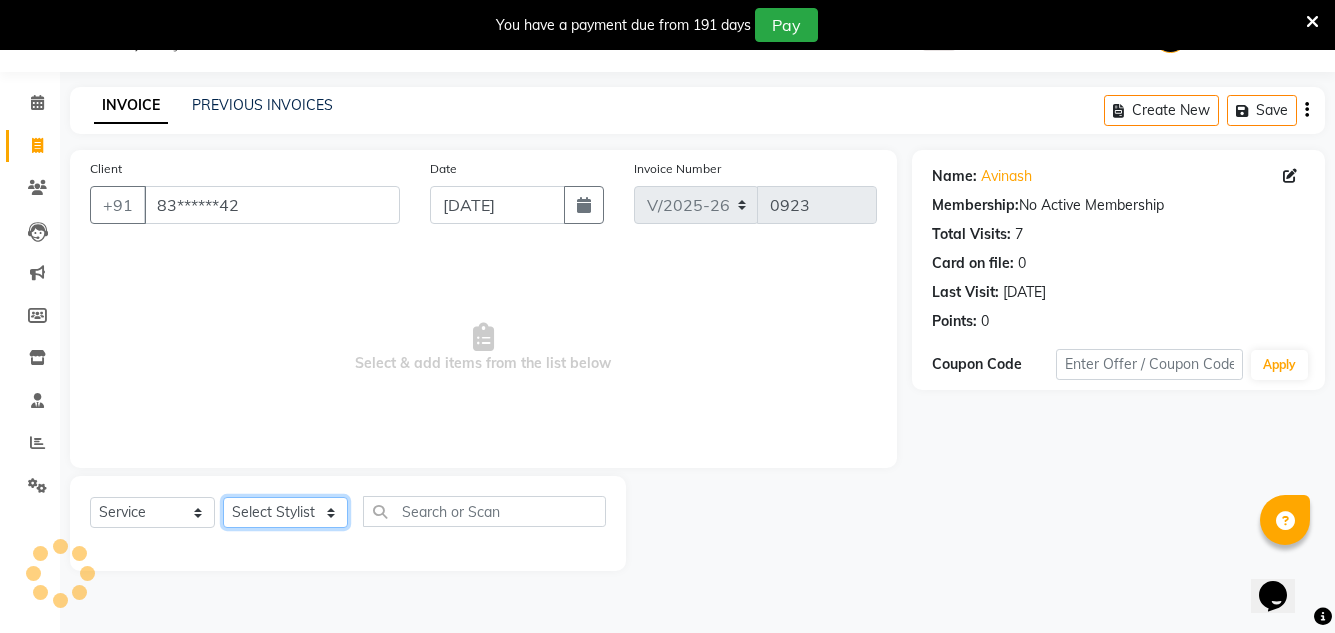 select on "18580" 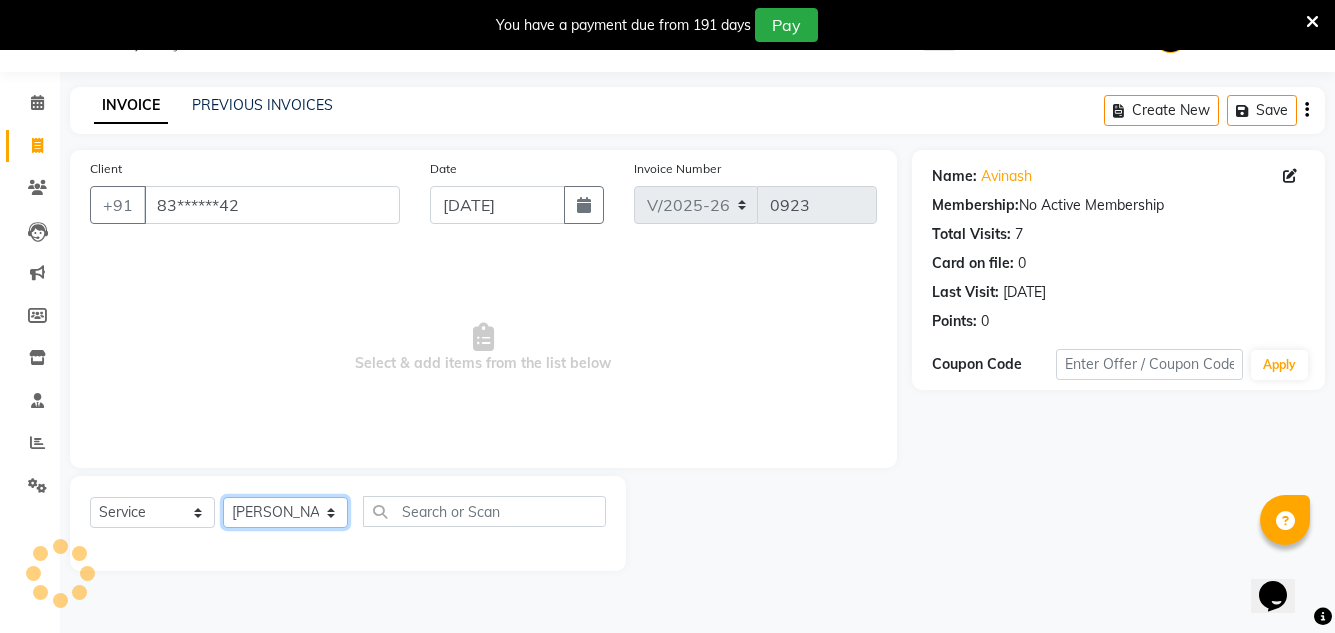 click on "Select Stylist Creative Salon D.M firoj Hashan Hetal Chavan Kam wali nisha  Payal salman Sanjana rathod Shubham Sonu umesh Gaur" 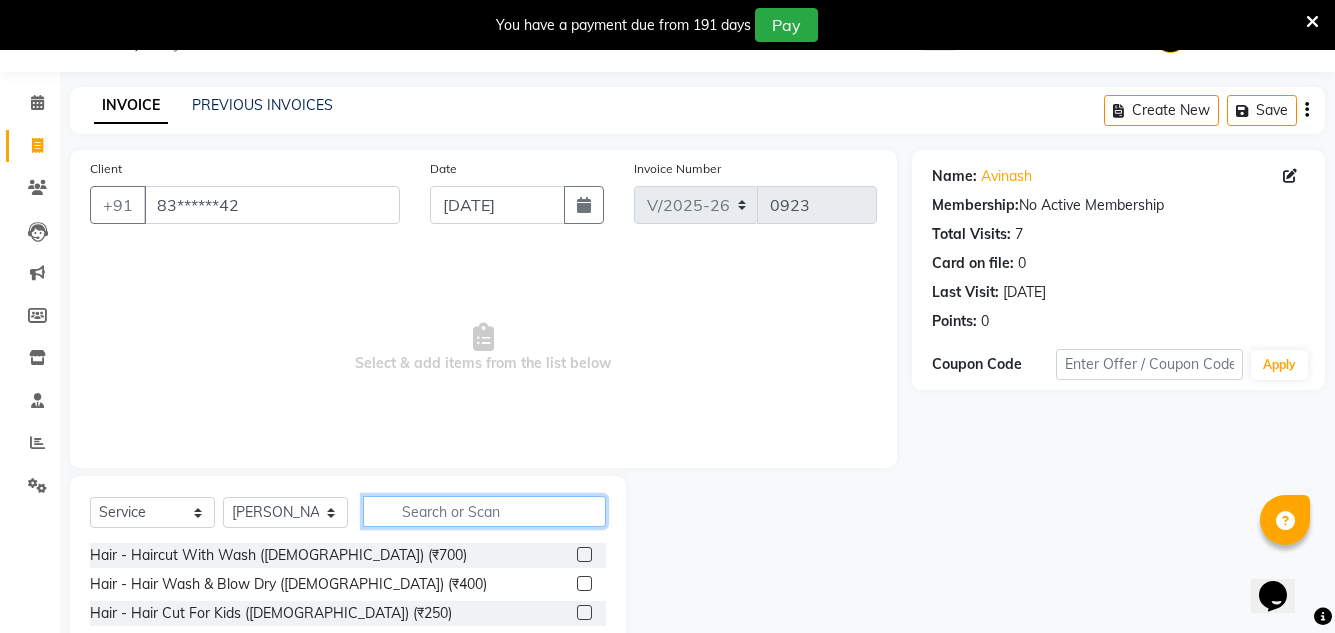 click 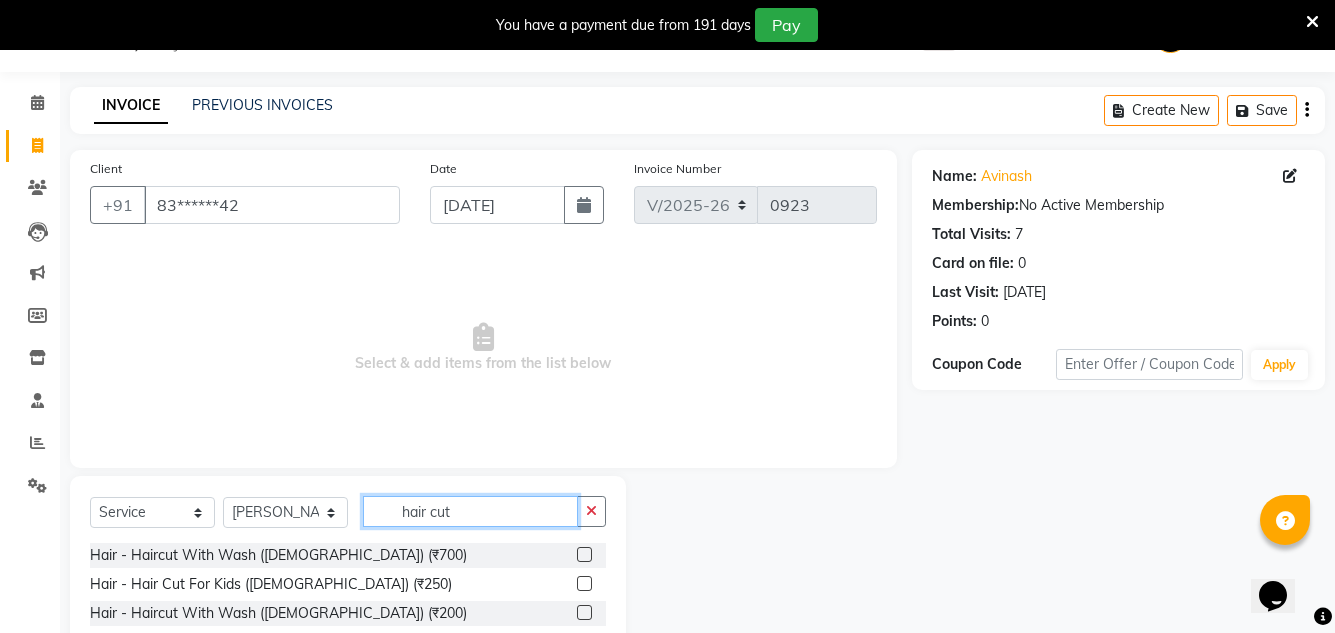 scroll, scrollTop: 3, scrollLeft: 0, axis: vertical 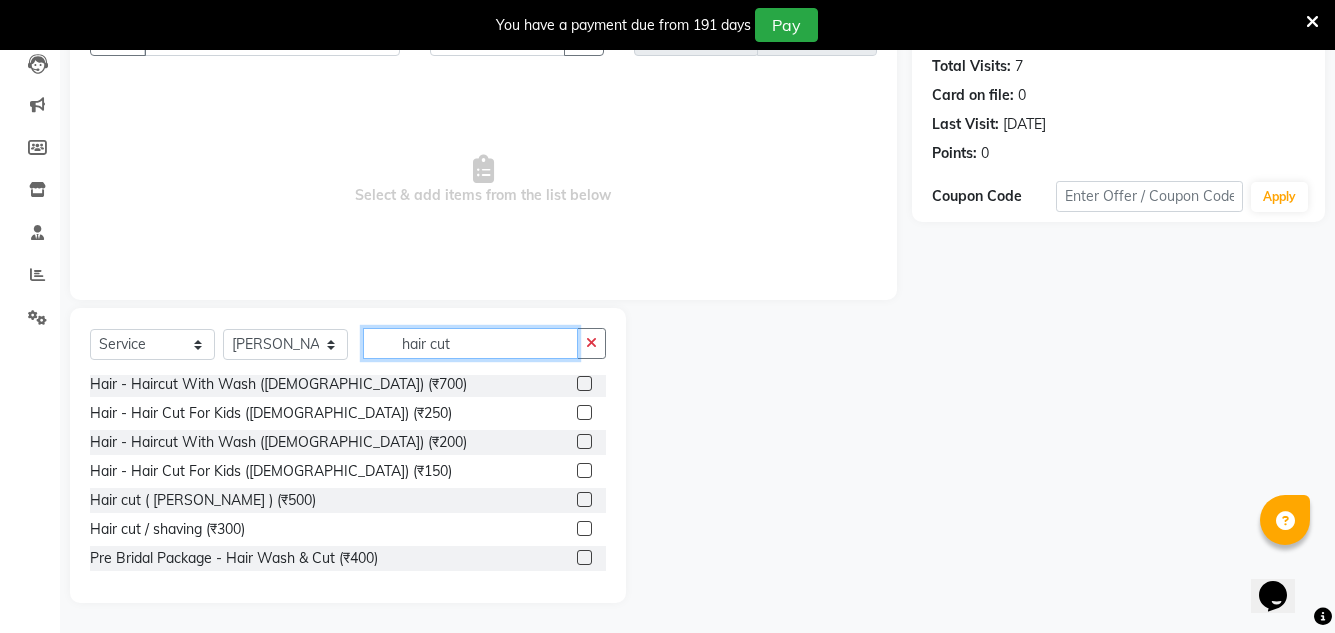 type on "hair cut" 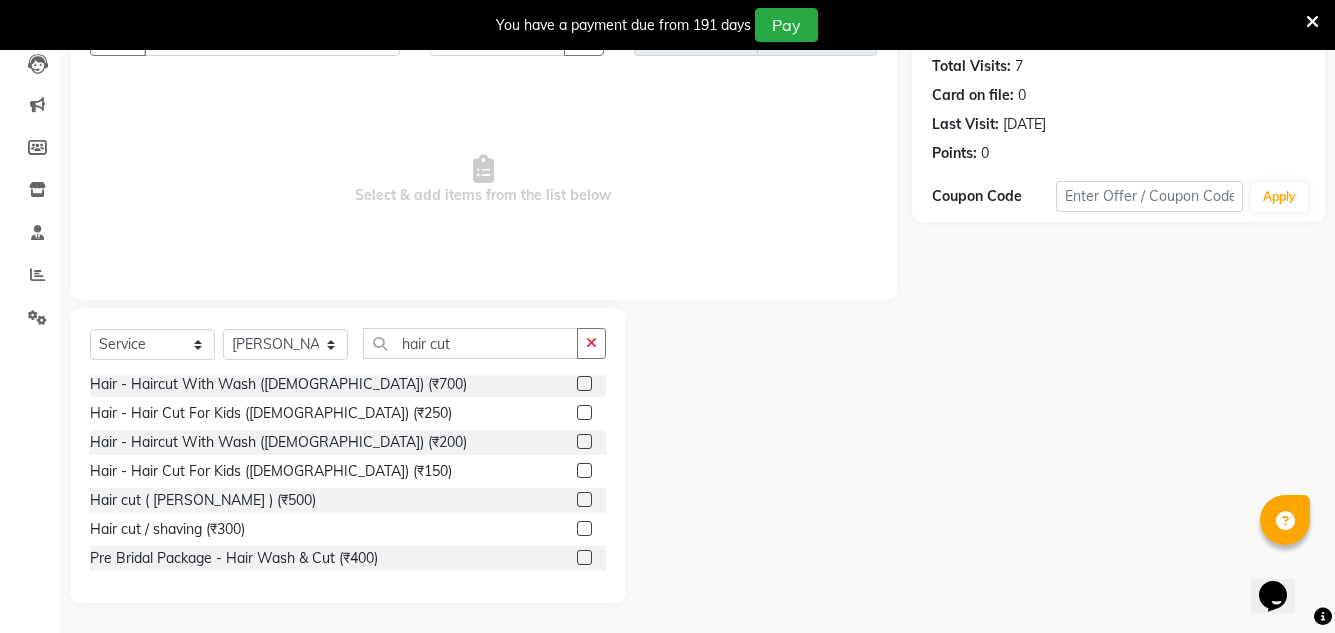 click 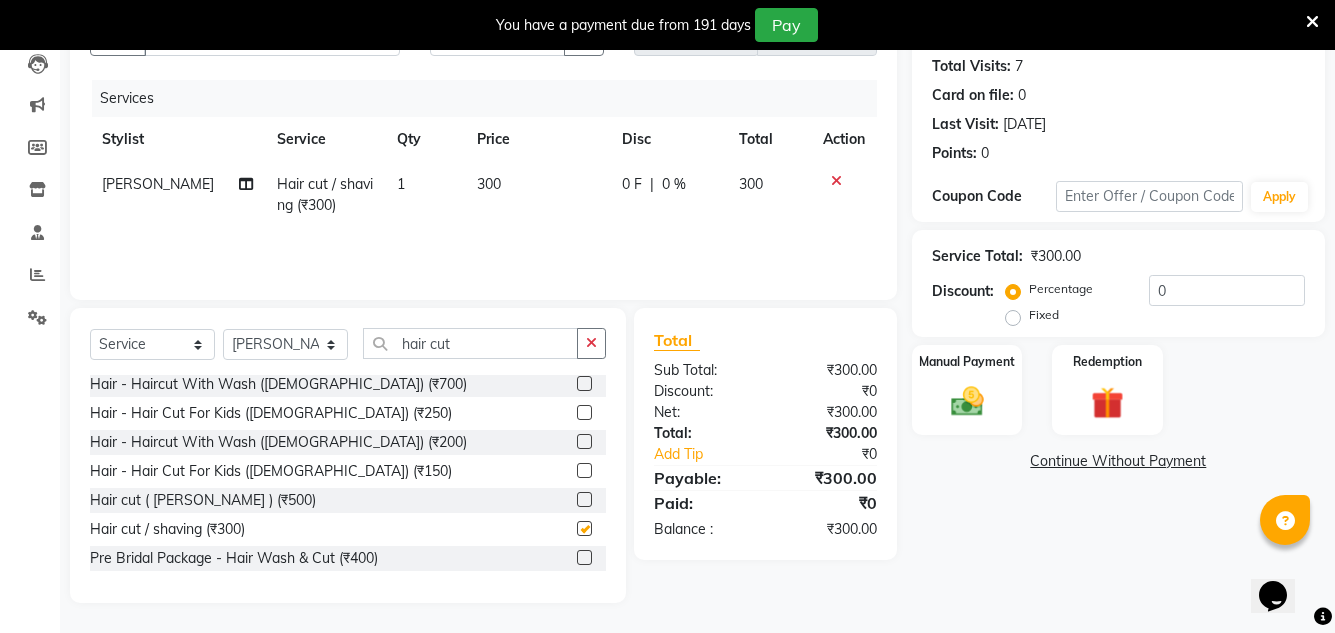 checkbox on "false" 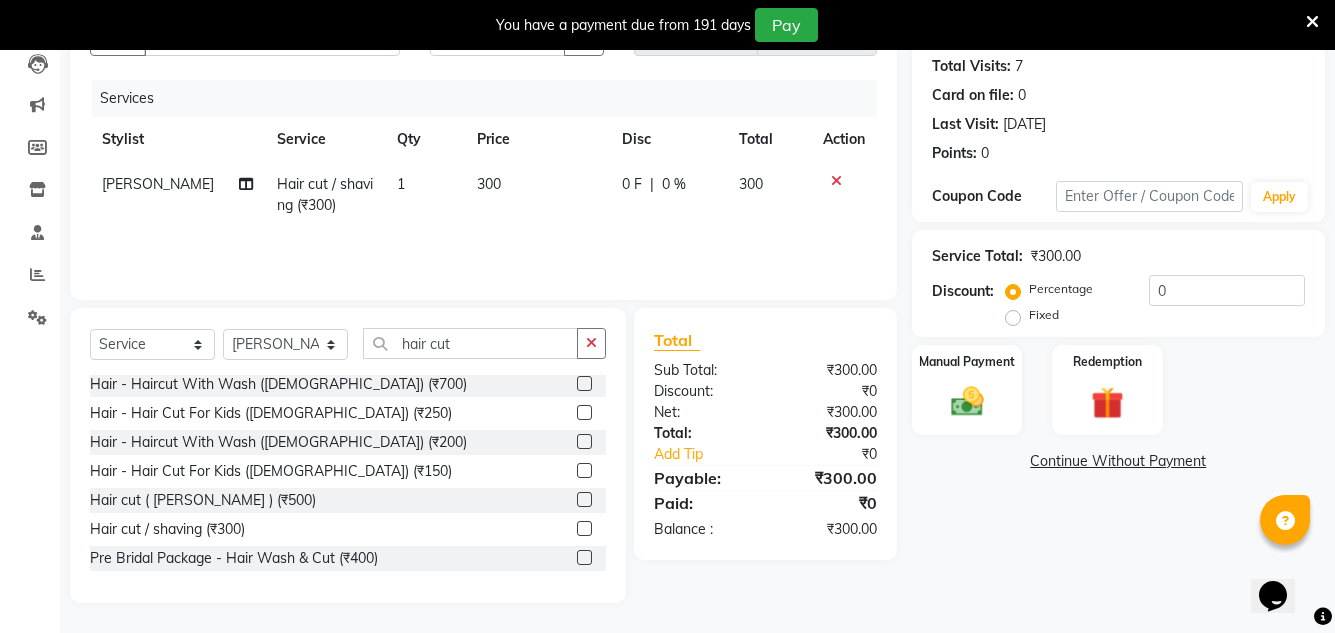 click on "300" 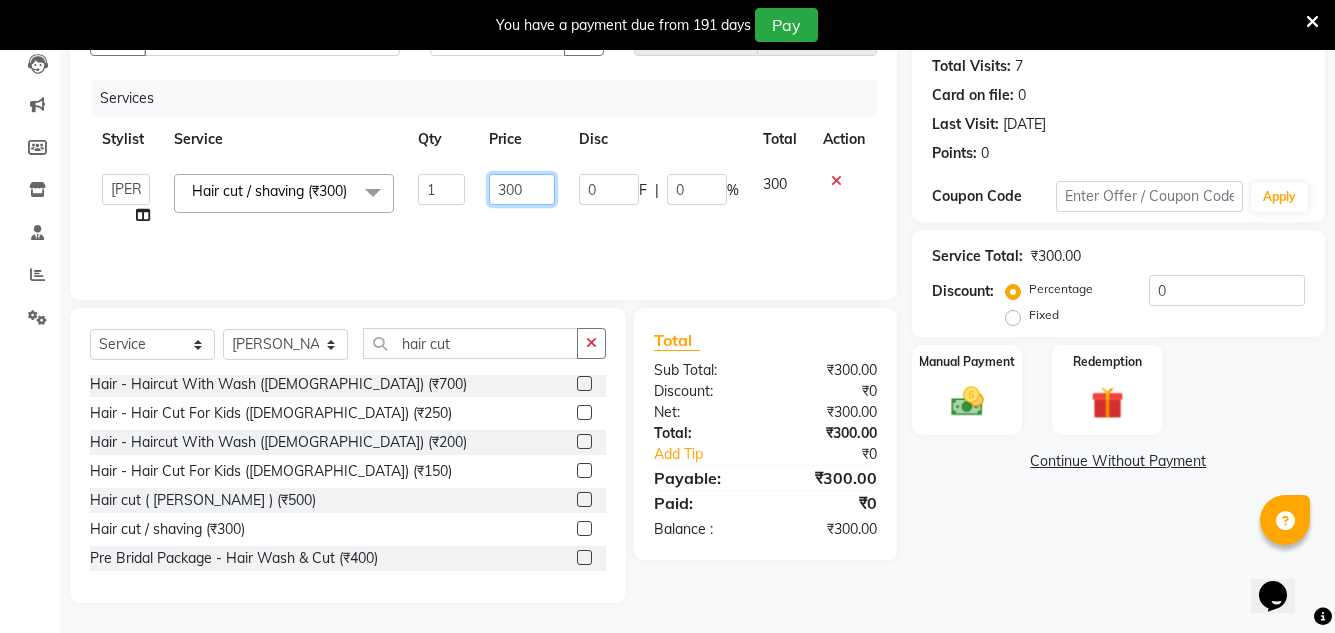 click on "300" 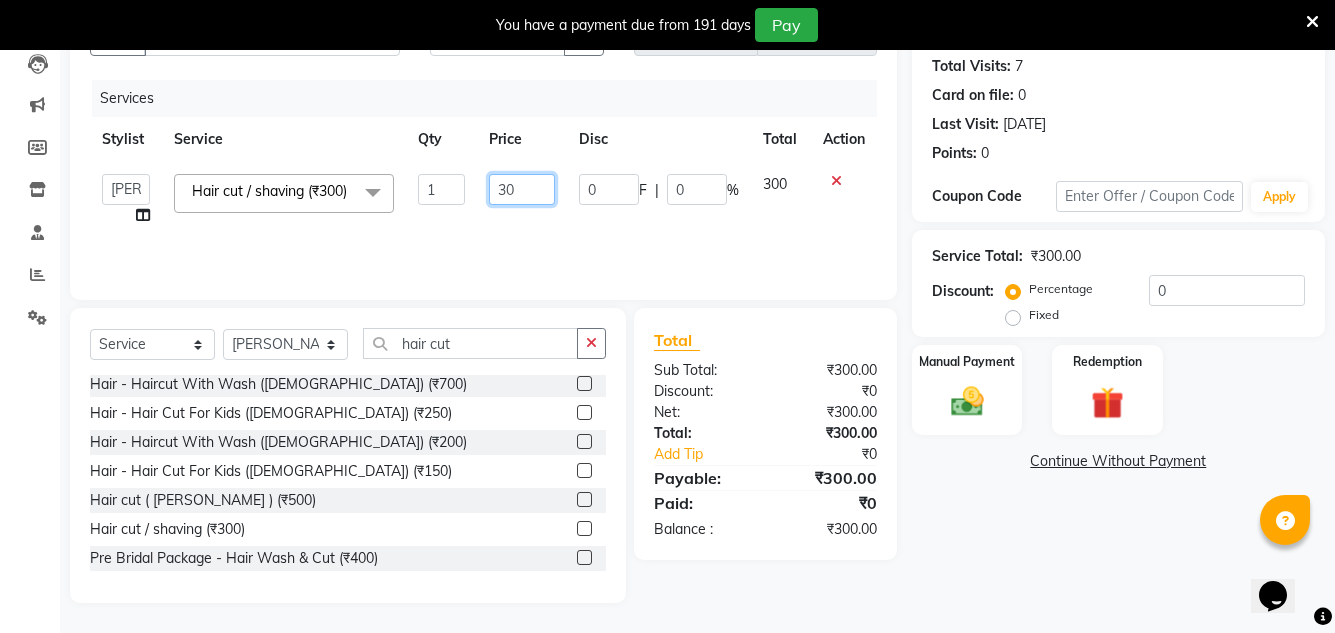 type on "350" 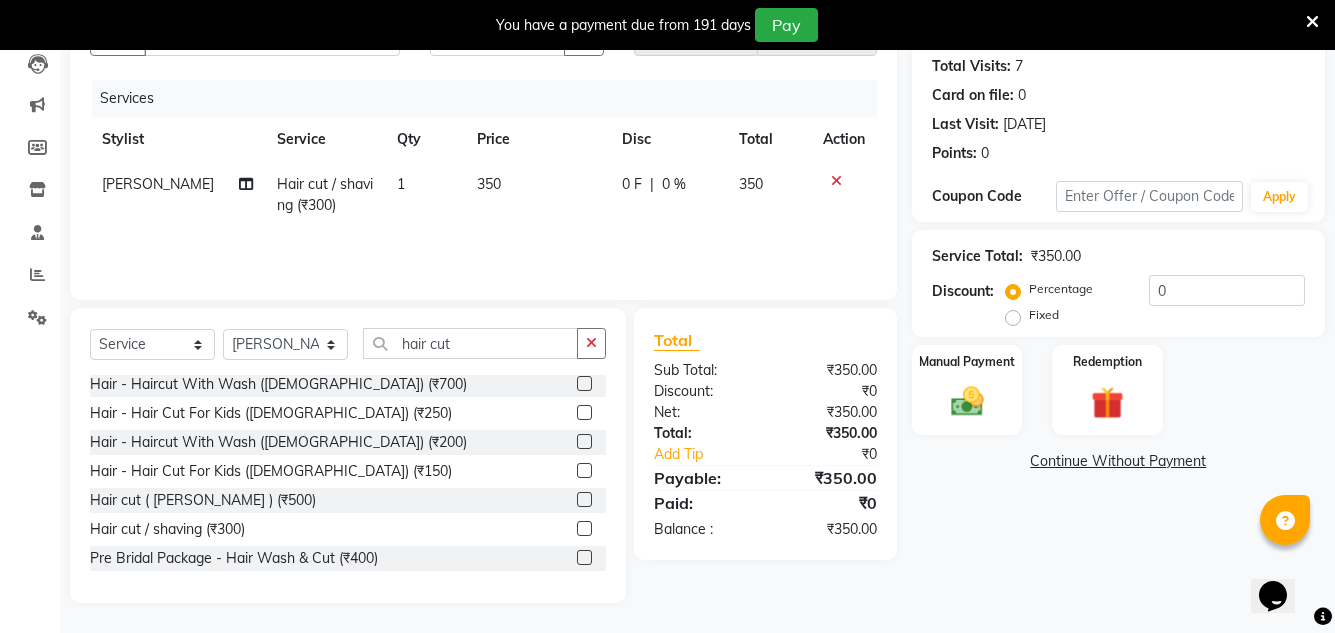 click on "Total" 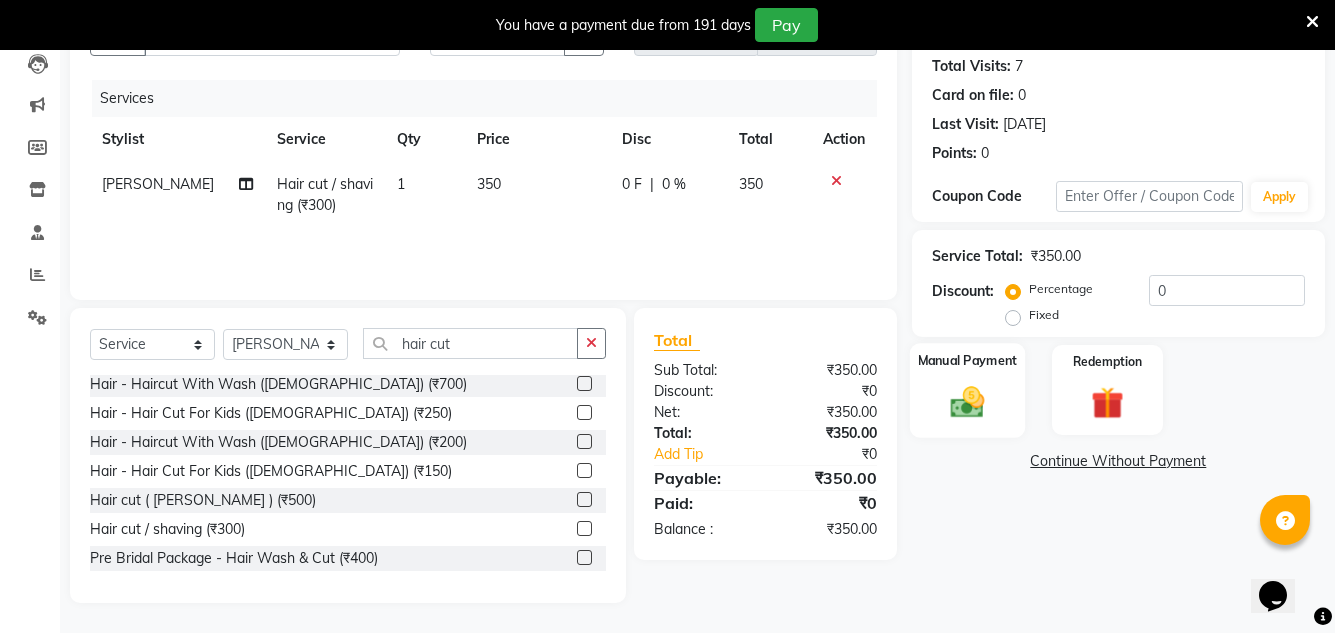 click 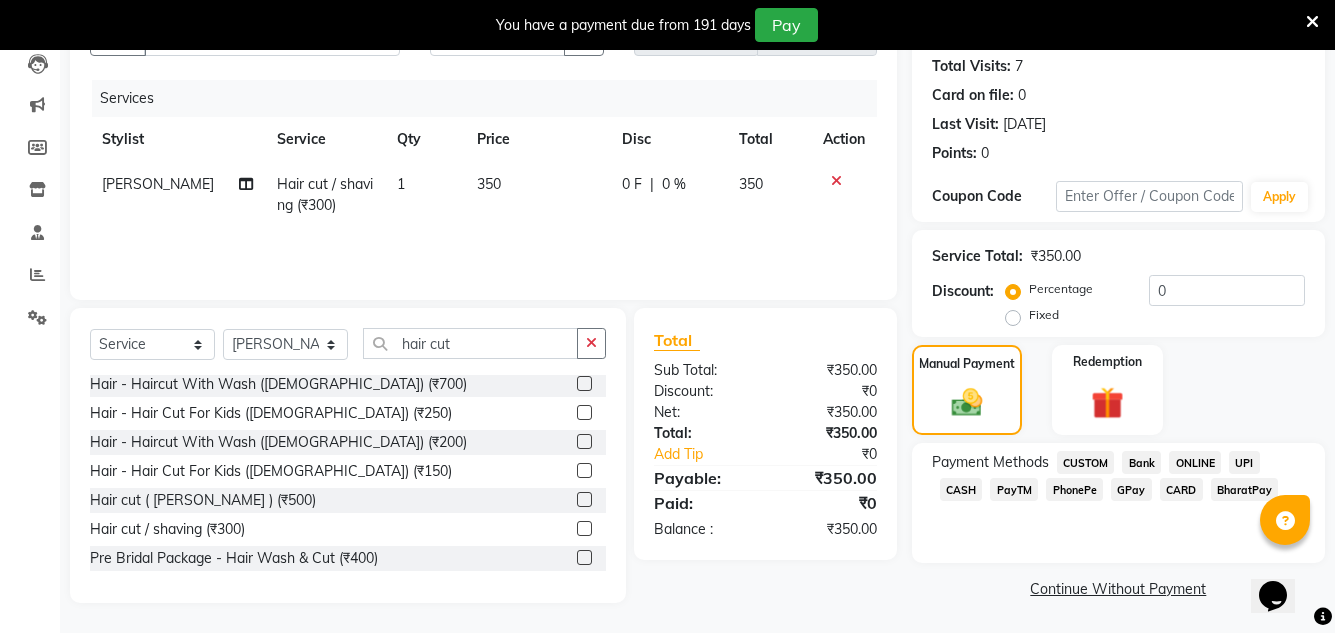 click 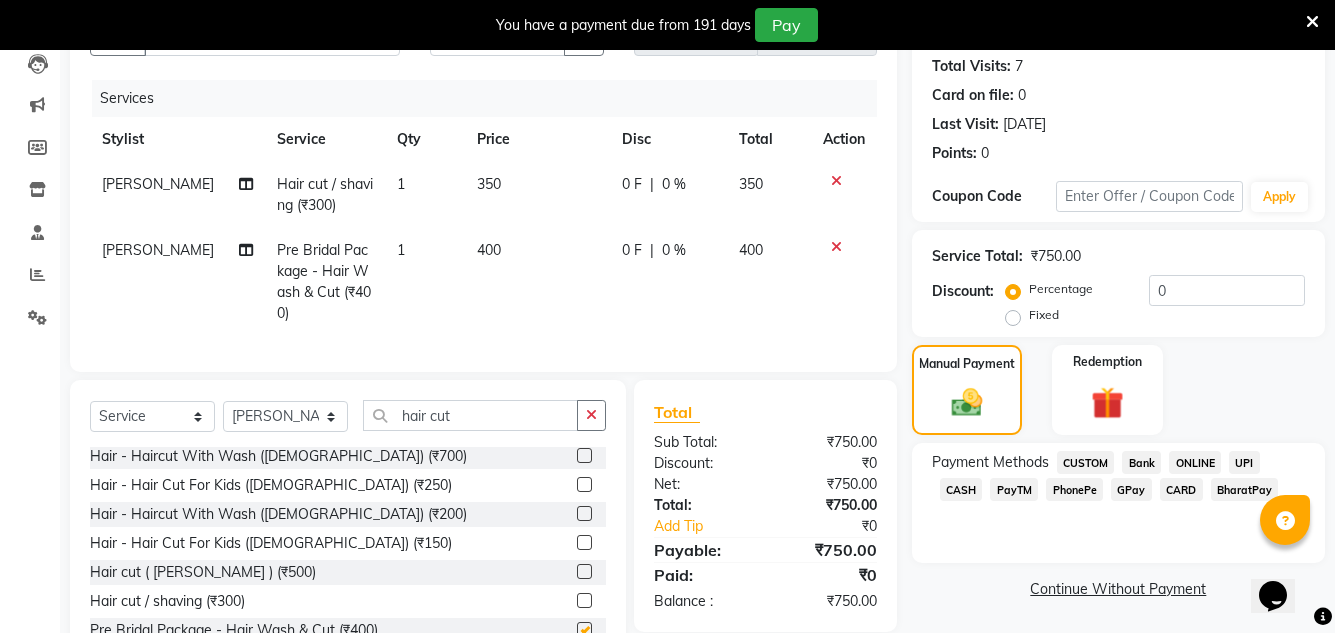 checkbox on "false" 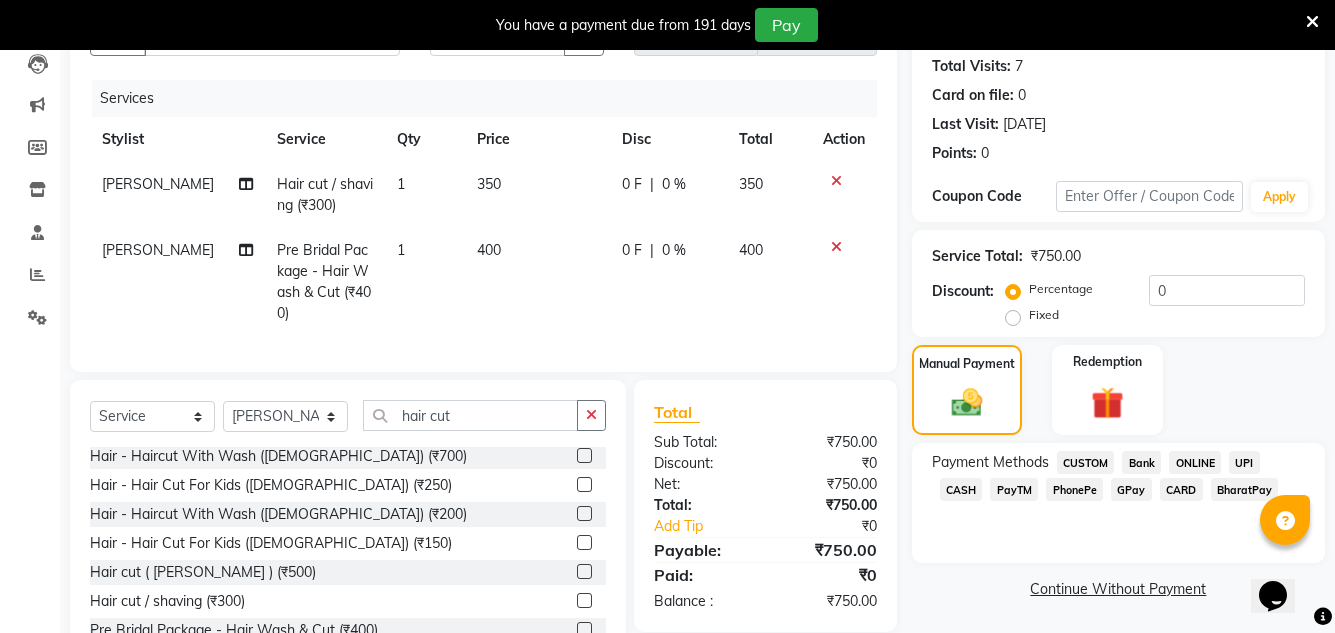 click 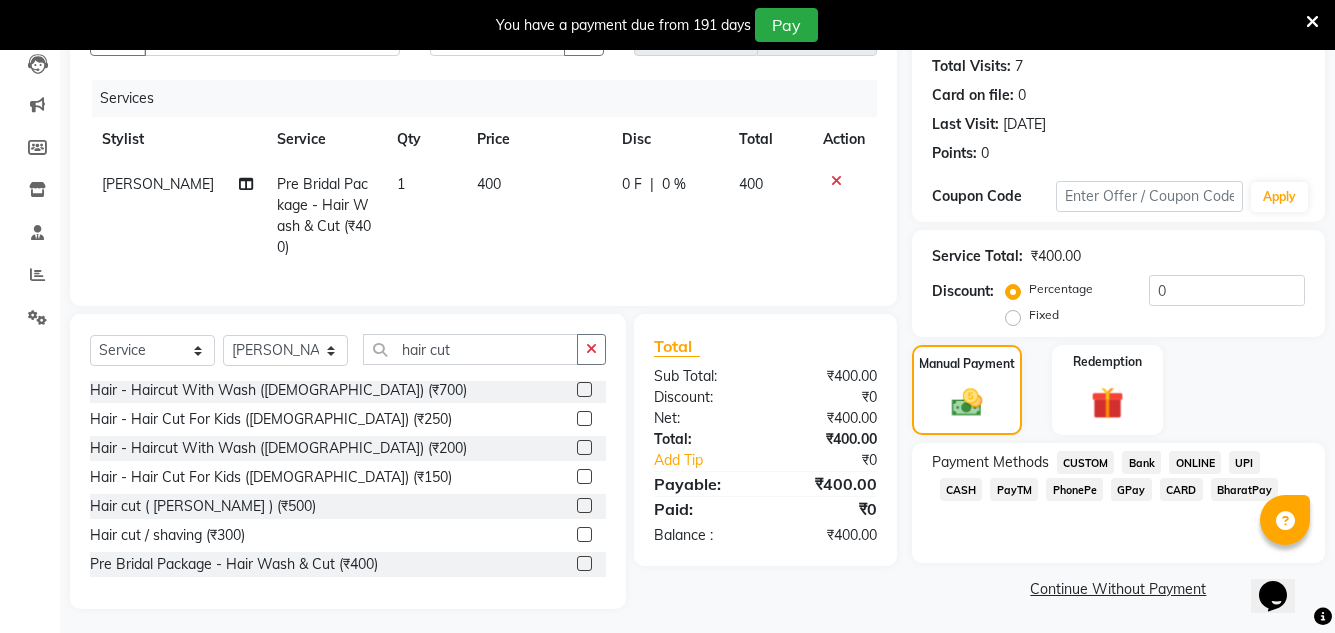 click on "GPay" 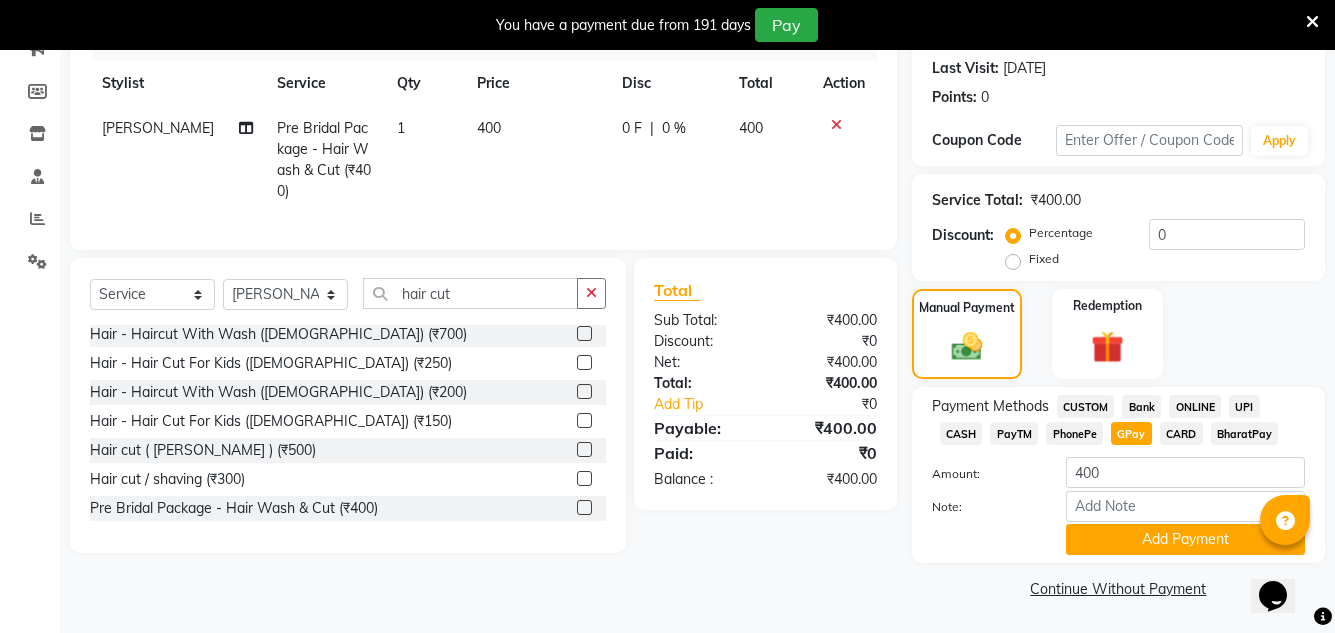 scroll, scrollTop: 275, scrollLeft: 0, axis: vertical 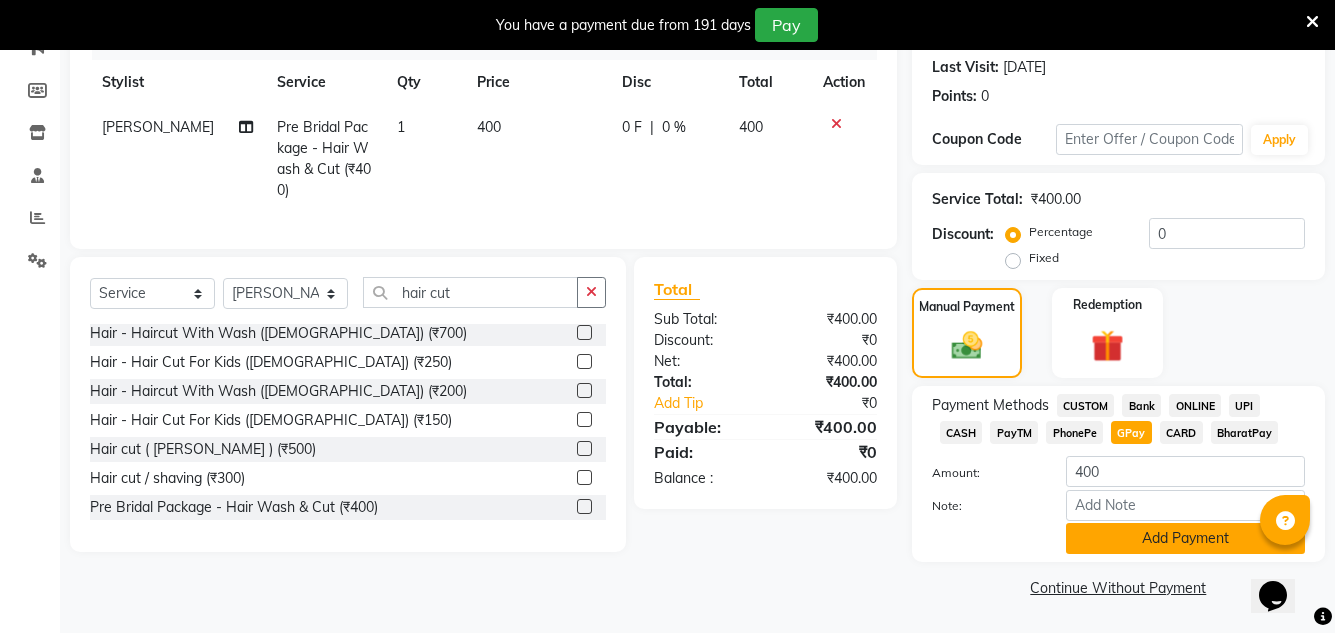click on "Add Payment" 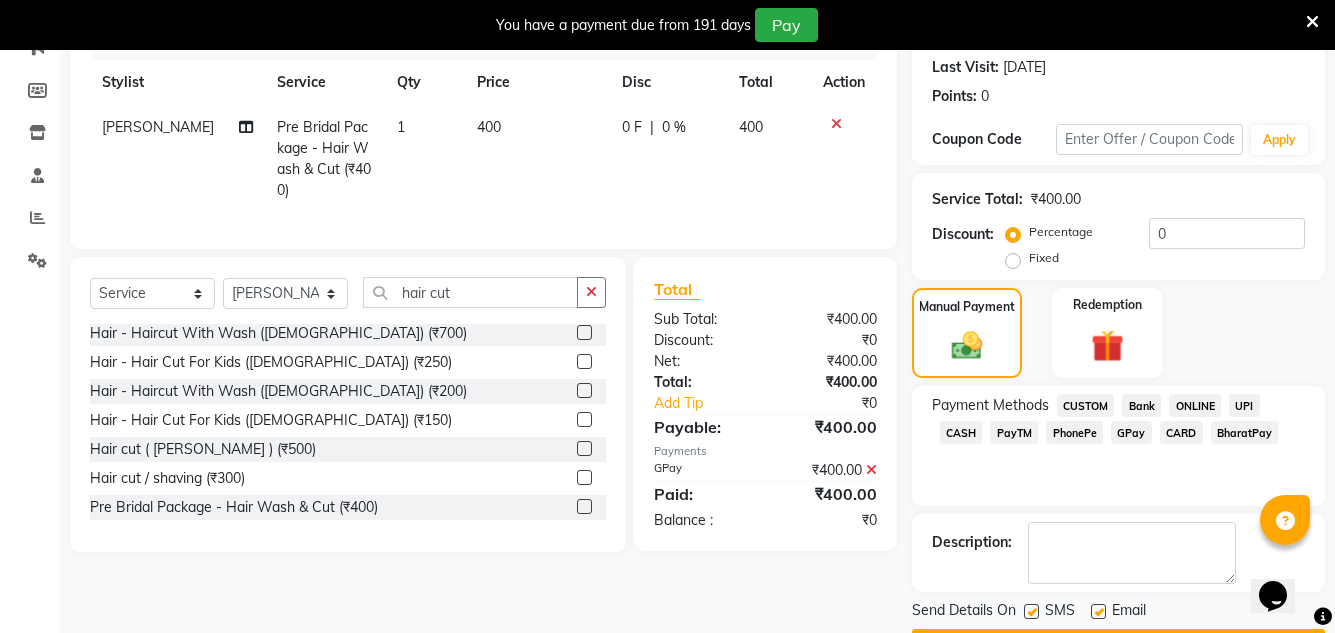 click on "GPay" 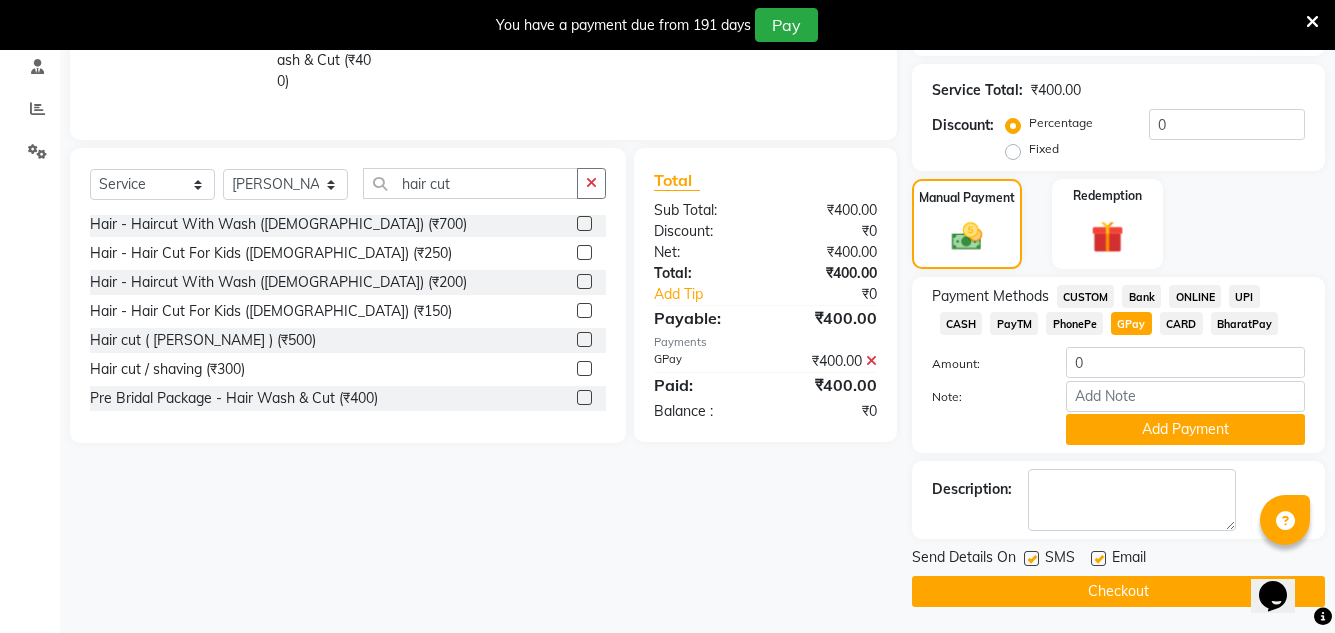 scroll, scrollTop: 388, scrollLeft: 0, axis: vertical 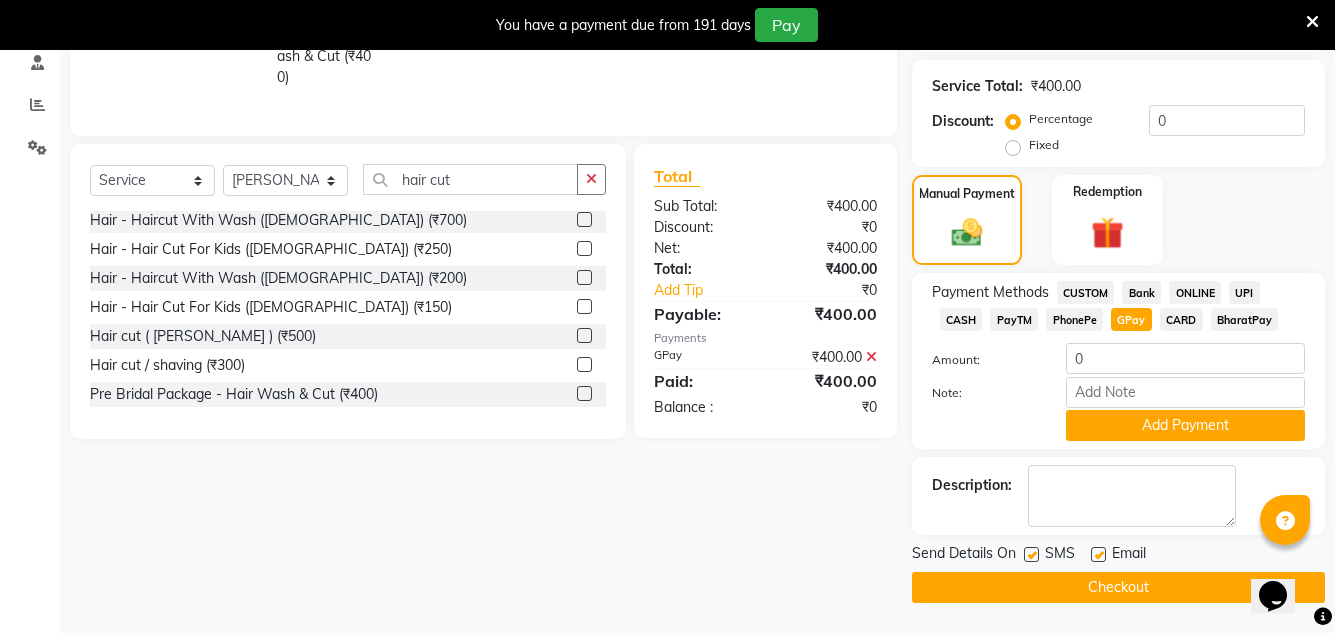 click on "Name: Avinash  Membership:  No Active Membership  Total Visits:  7 Card on file:  0 Last Visit:   09-05-2025 Points:   0  Coupon Code Apply Service Total:  ₹400.00  Discount:  Percentage   Fixed  0 Manual Payment Redemption Payment Methods  CUSTOM   Bank   ONLINE   UPI   CASH   PayTM   PhonePe   GPay   CARD   BharatPay  Amount: 0 Note: Add Payment Description:                  Send Details On SMS Email  Checkout" 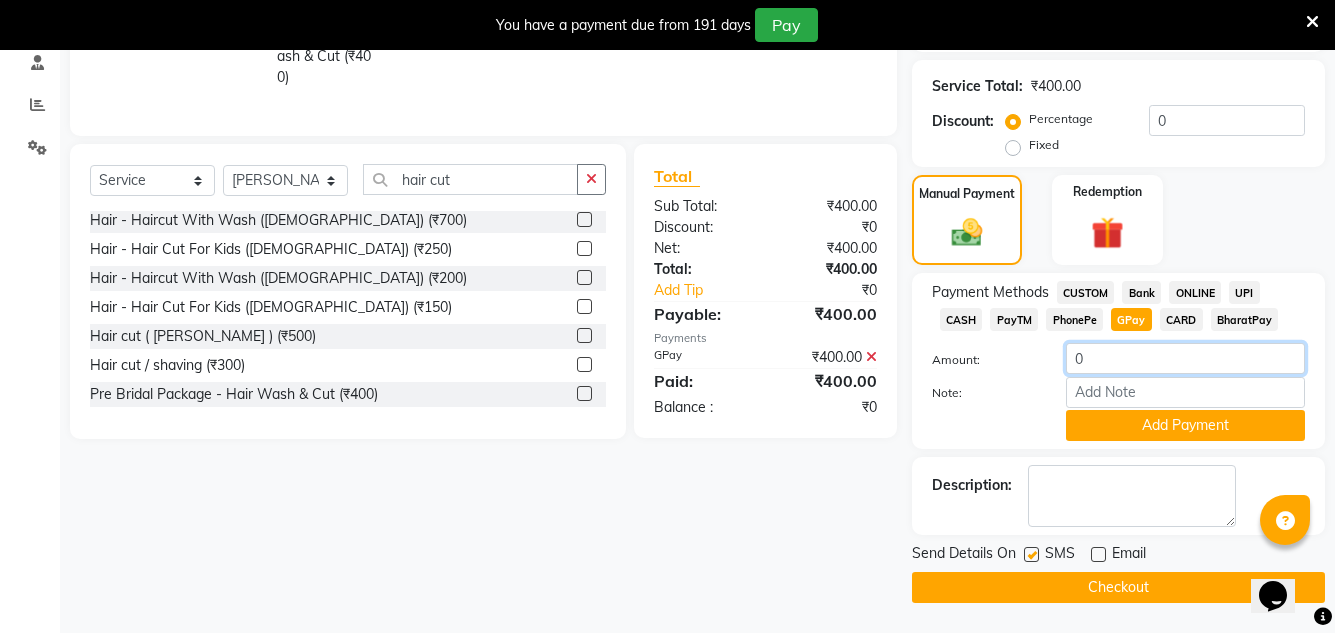 click on "0" 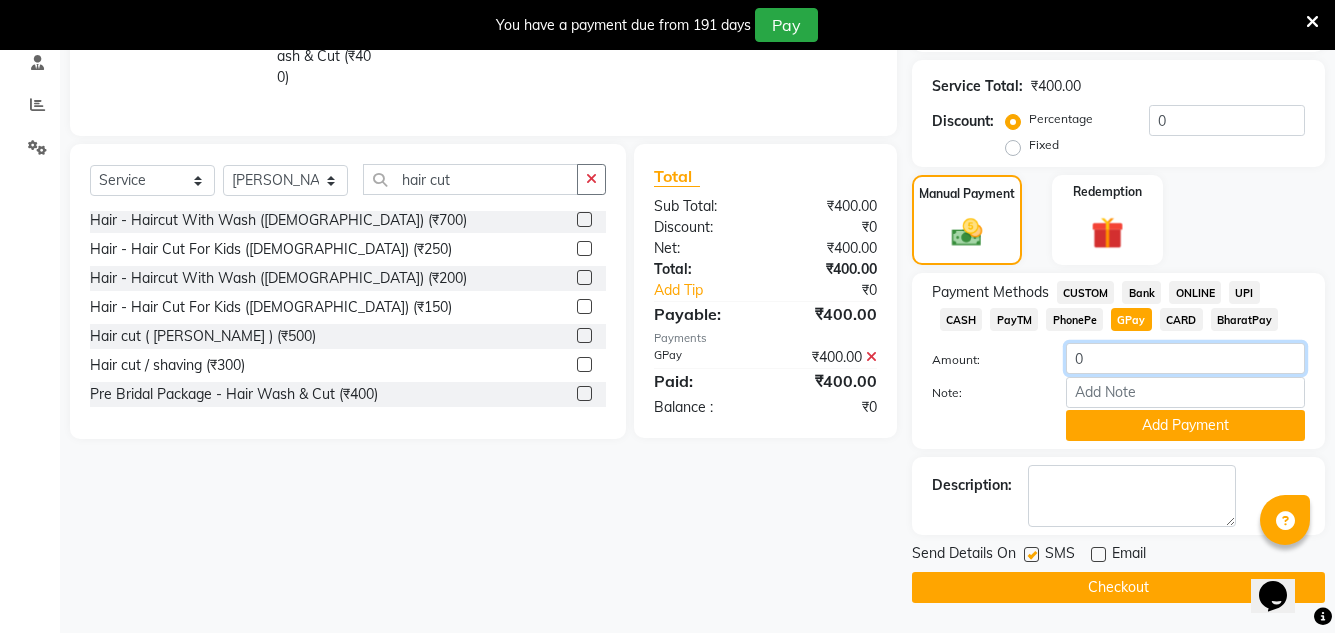 click on "0" 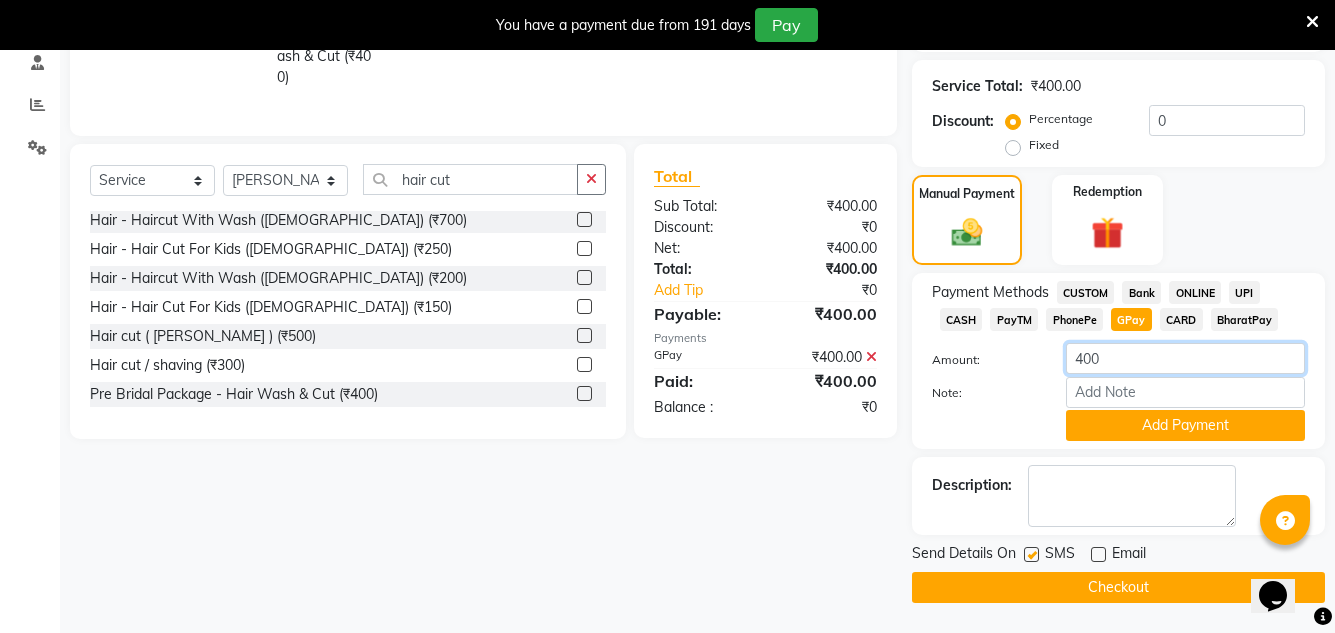 type on "400" 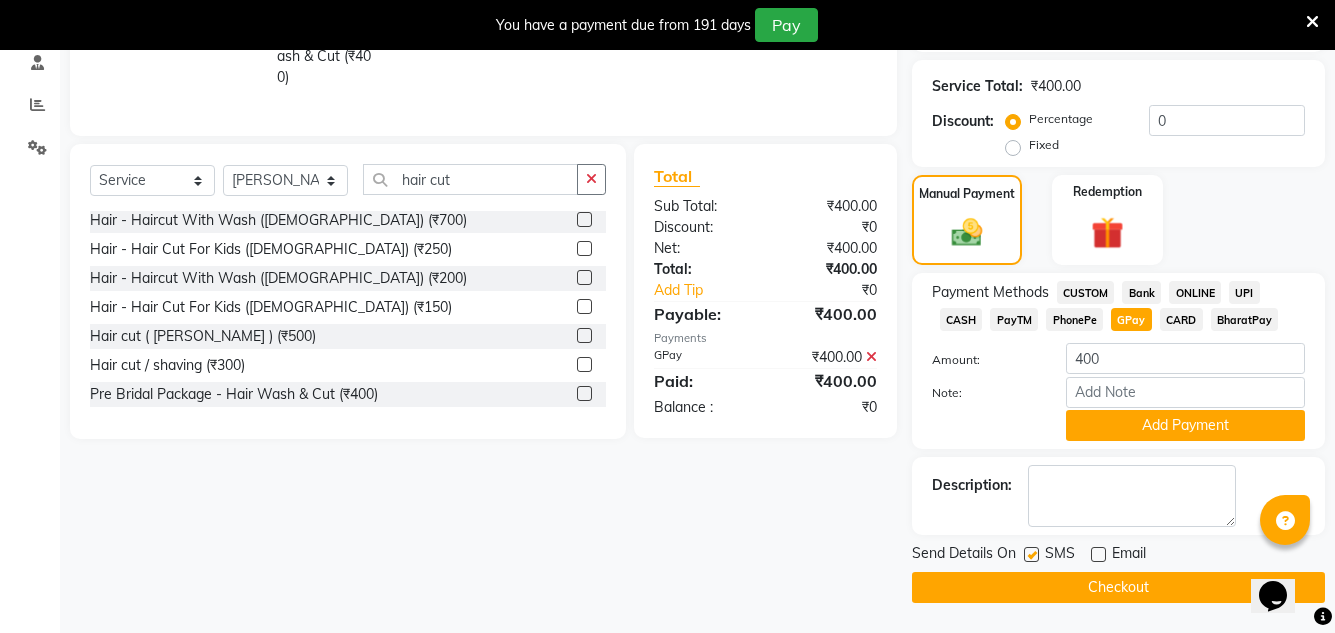 click on "GPay" 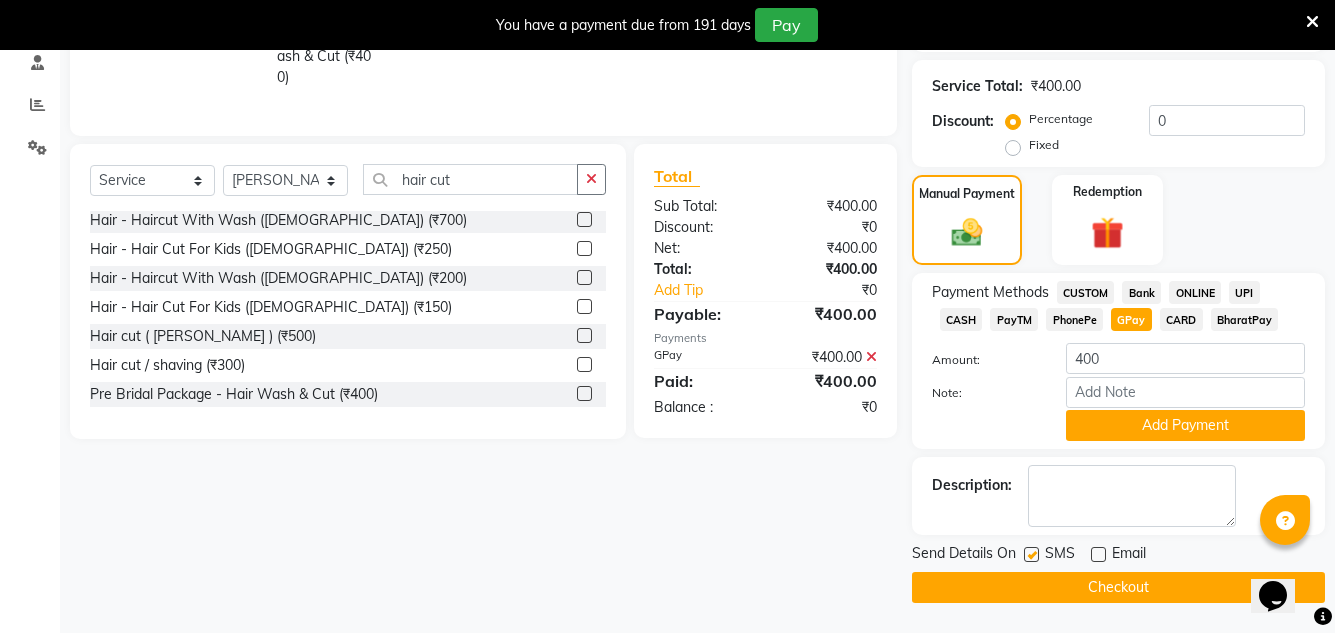 click on "Checkout" 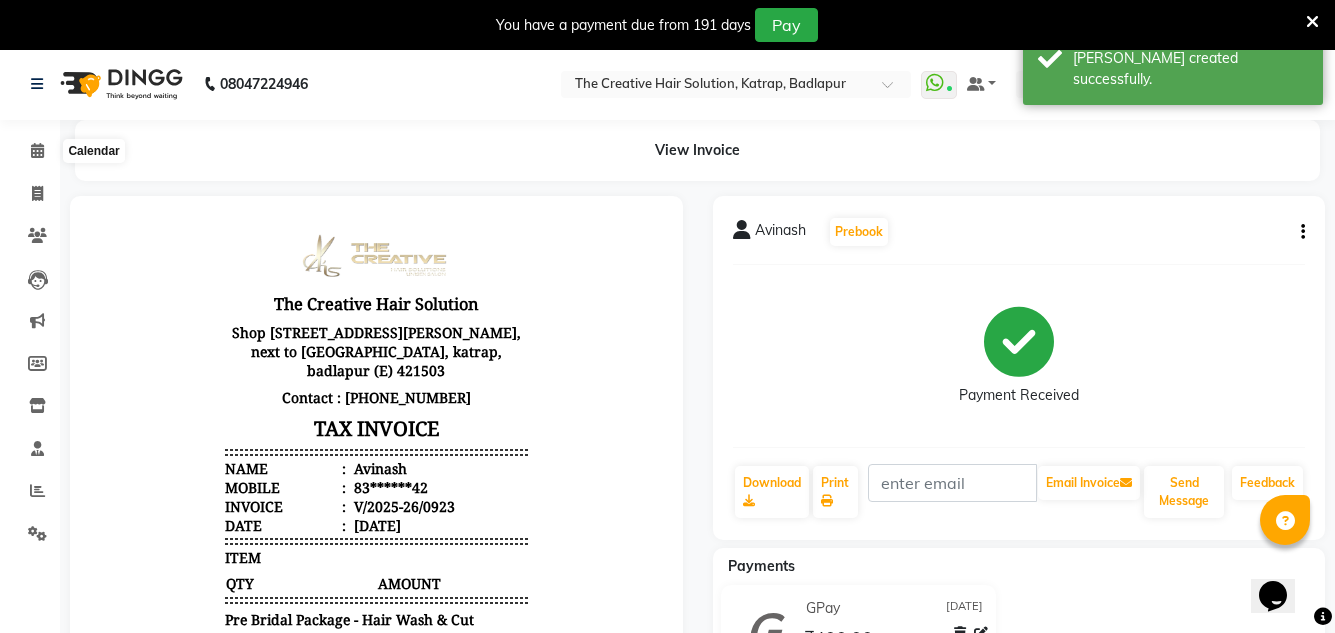 scroll, scrollTop: 0, scrollLeft: 0, axis: both 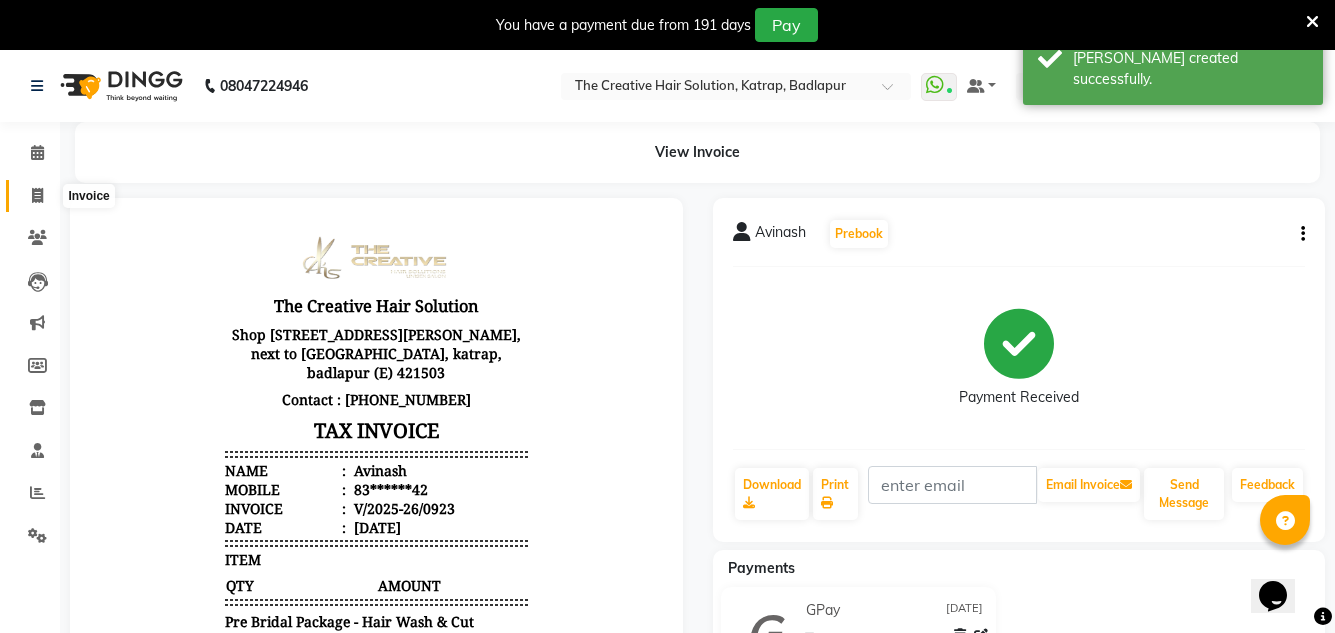 click 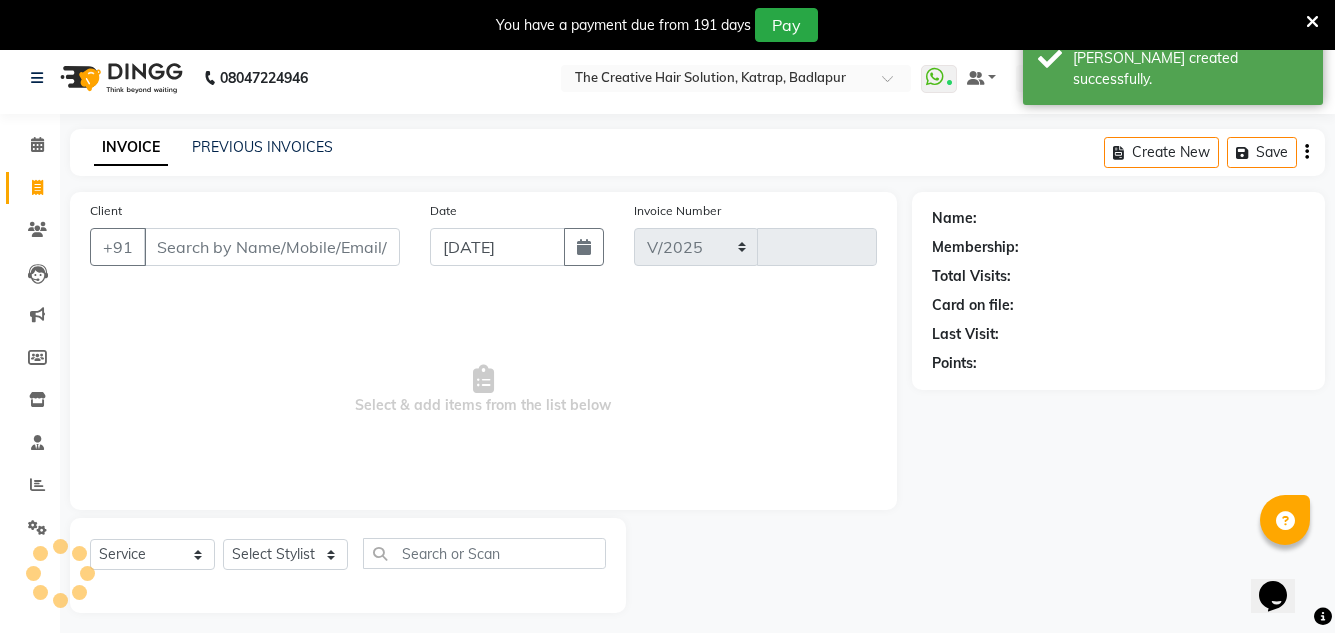 select on "527" 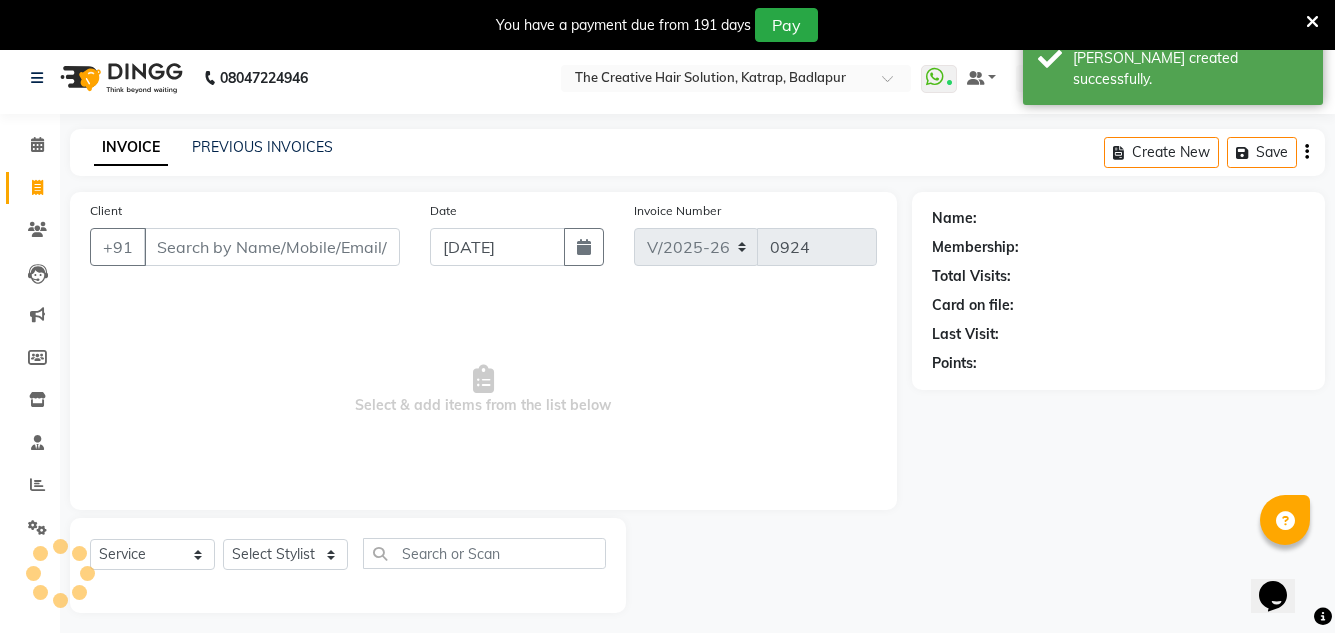 scroll, scrollTop: 50, scrollLeft: 0, axis: vertical 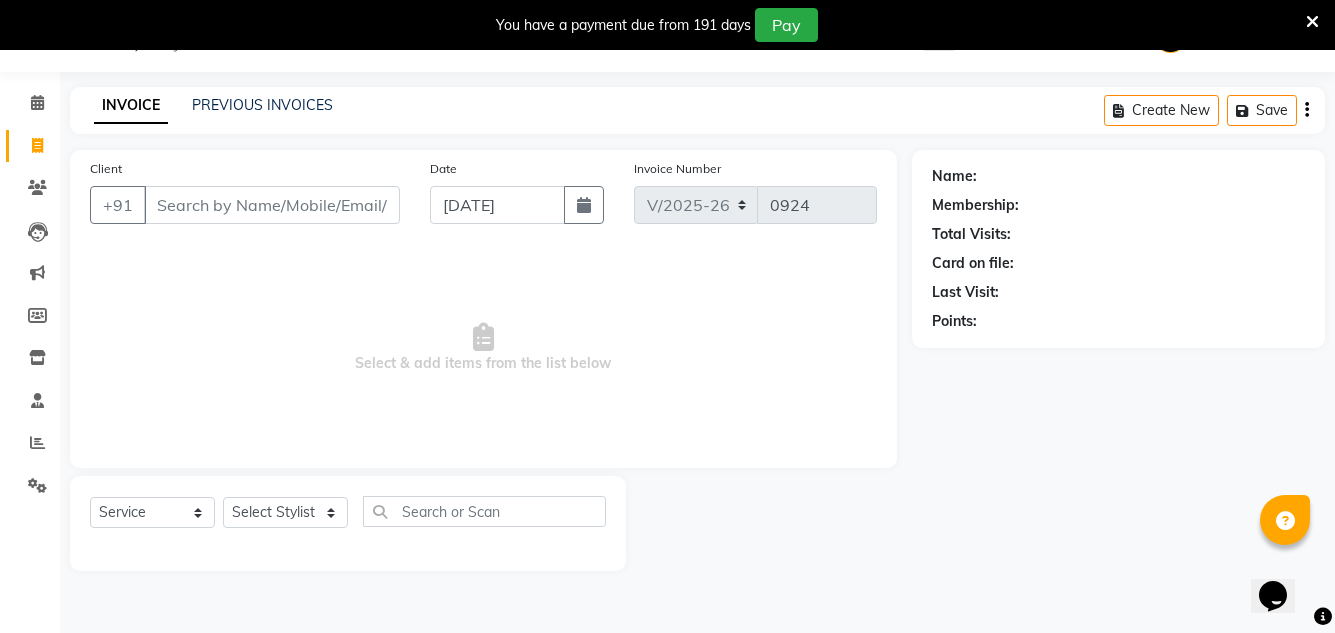 click on "Client +91" 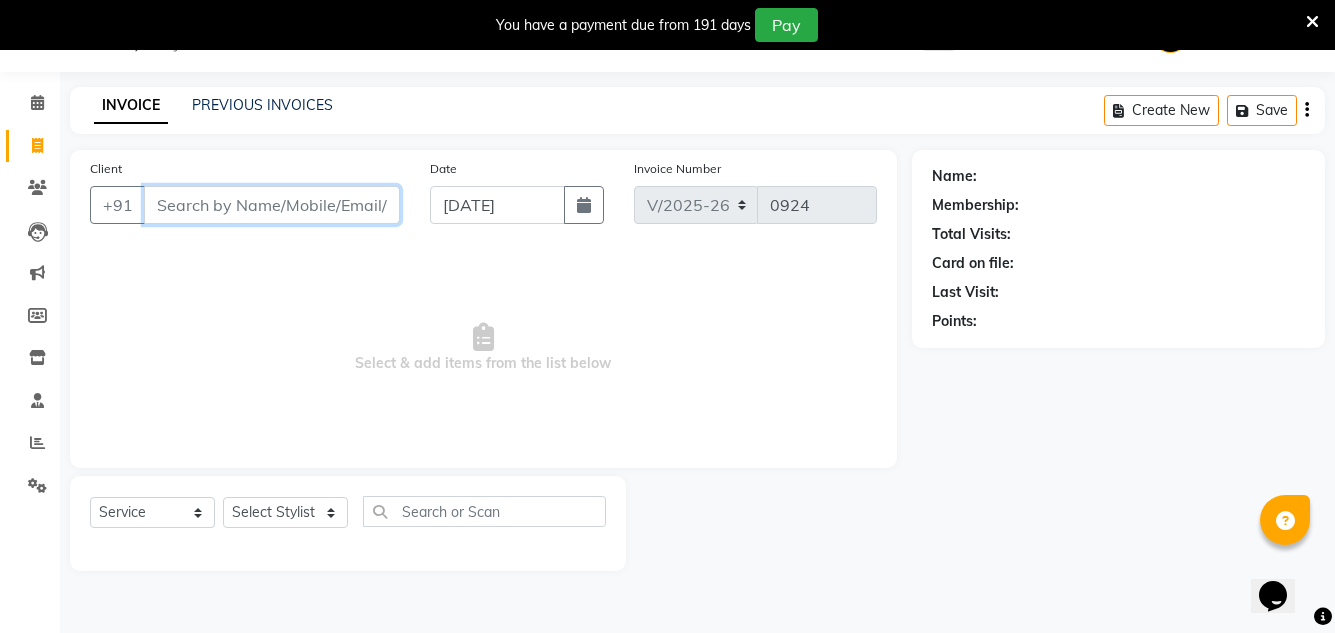 click on "Client" at bounding box center [272, 205] 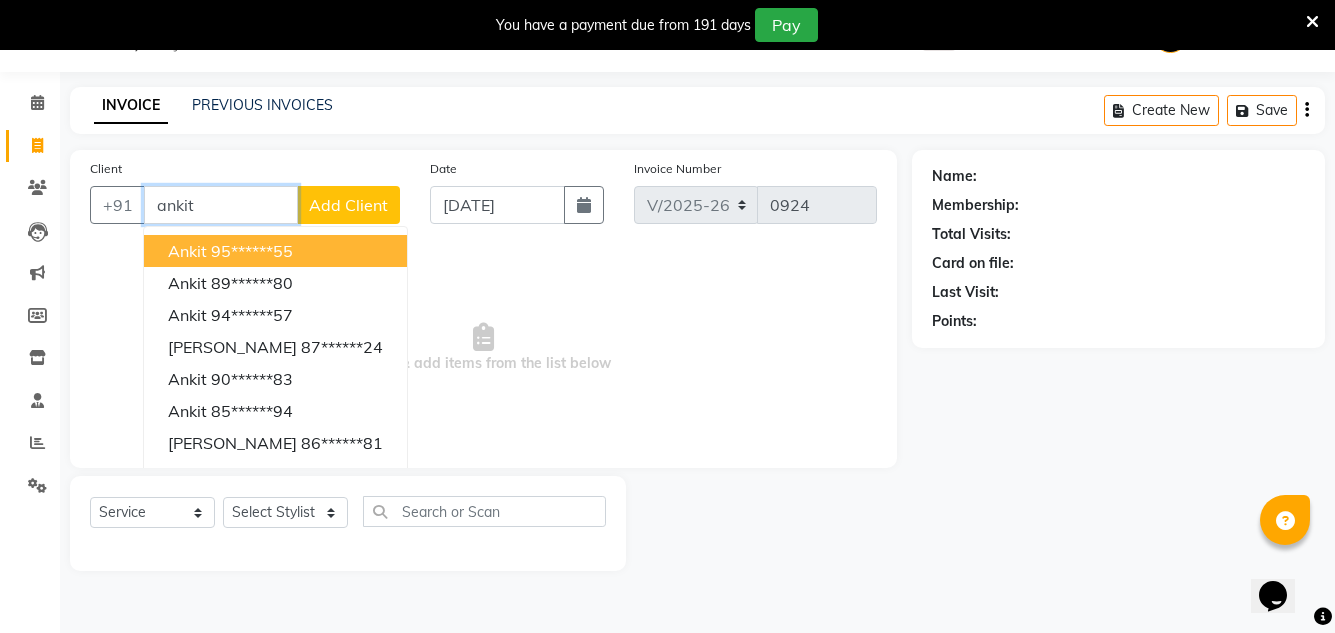 click on "ankit" at bounding box center (221, 205) 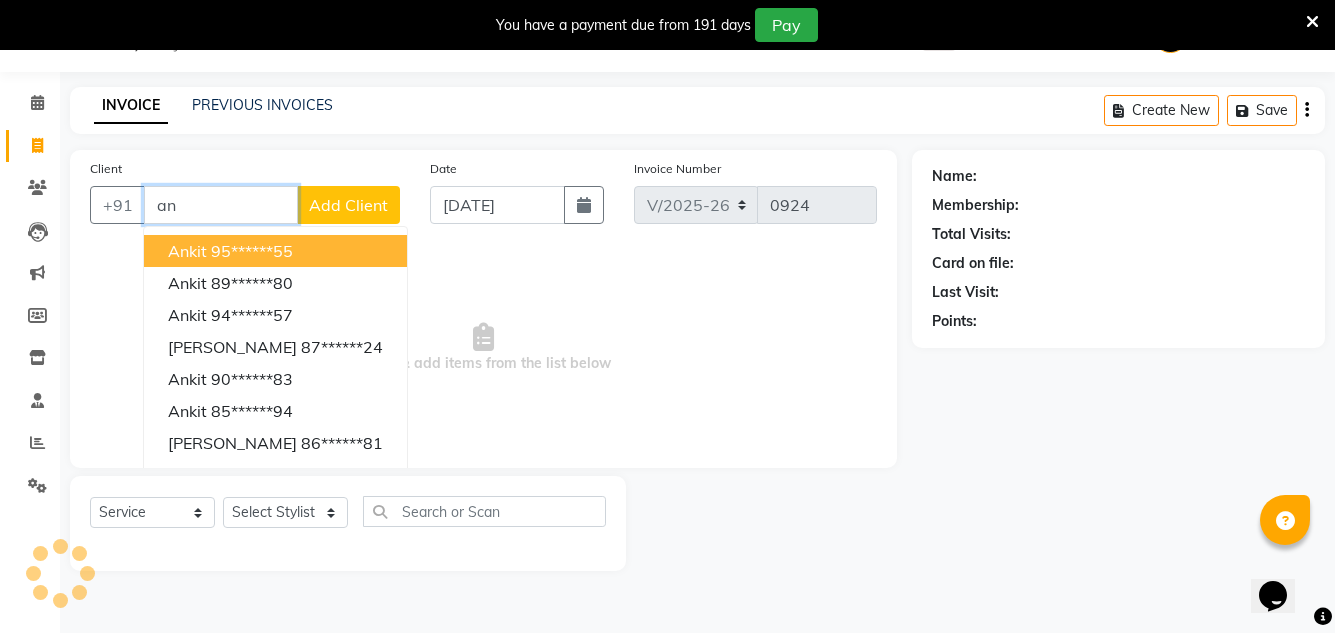 type on "a" 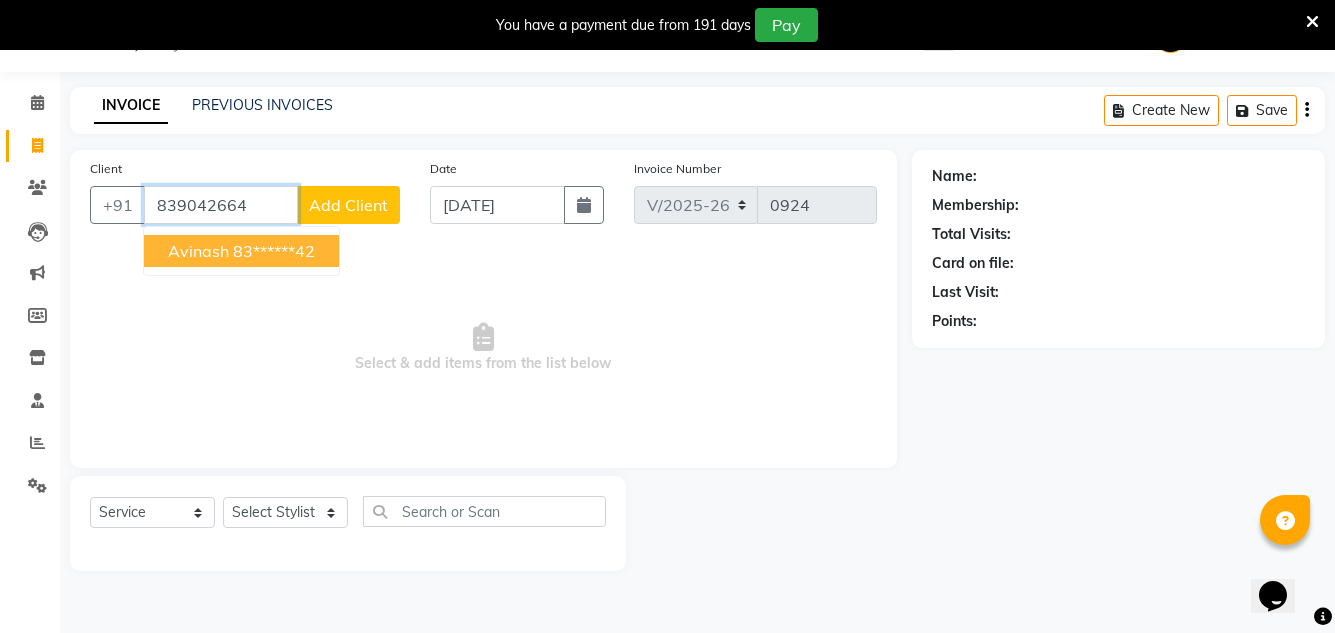 click on "83******42" at bounding box center [274, 251] 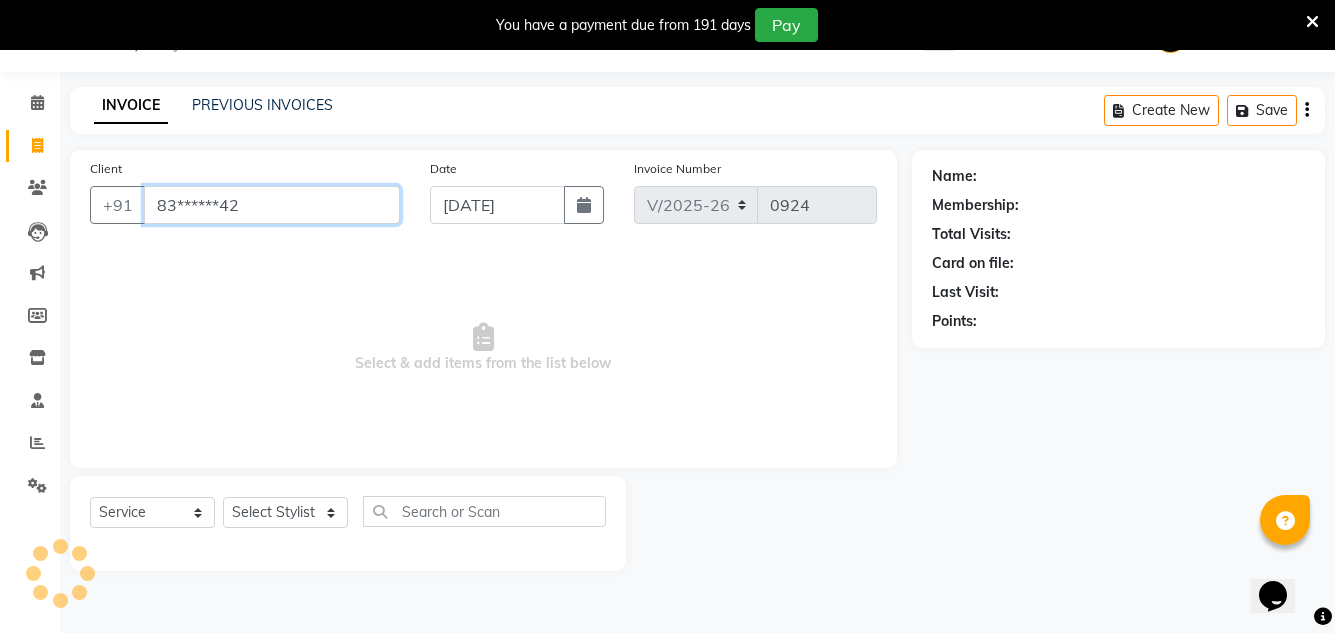 type on "83******42" 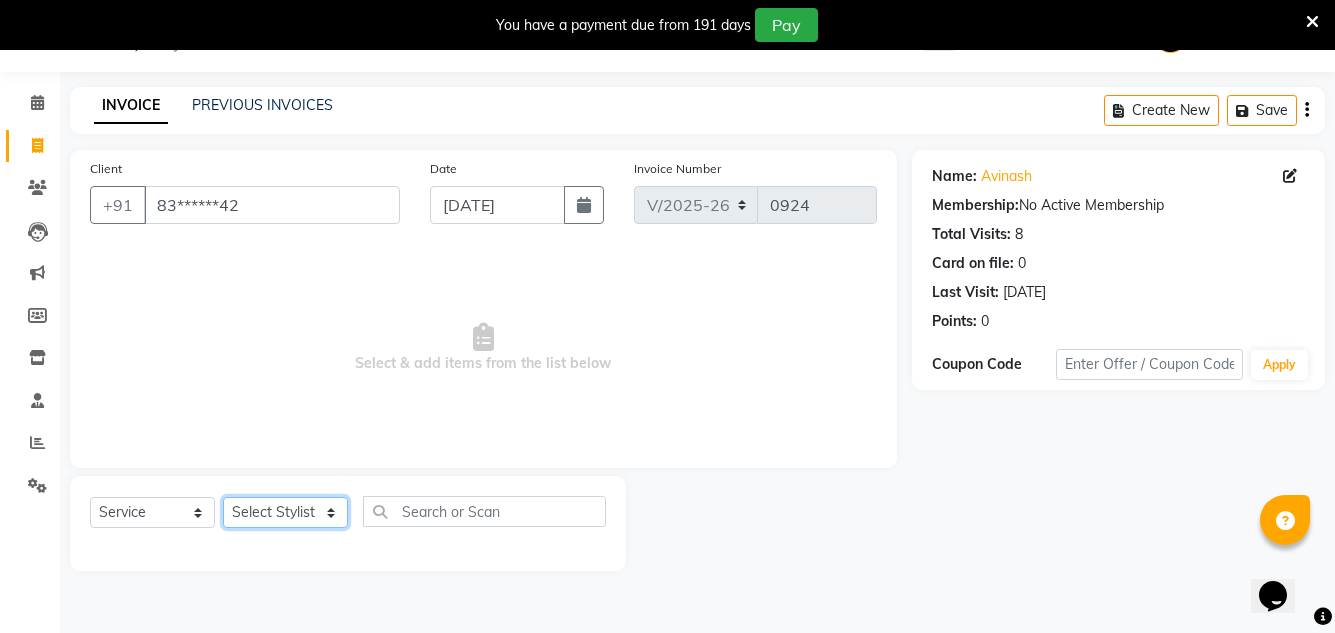 click on "Select Stylist Creative Salon D.M firoj Hashan Hetal Chavan Kam wali nisha  Payal salman Sanjana rathod Shubham Sonu umesh Gaur" 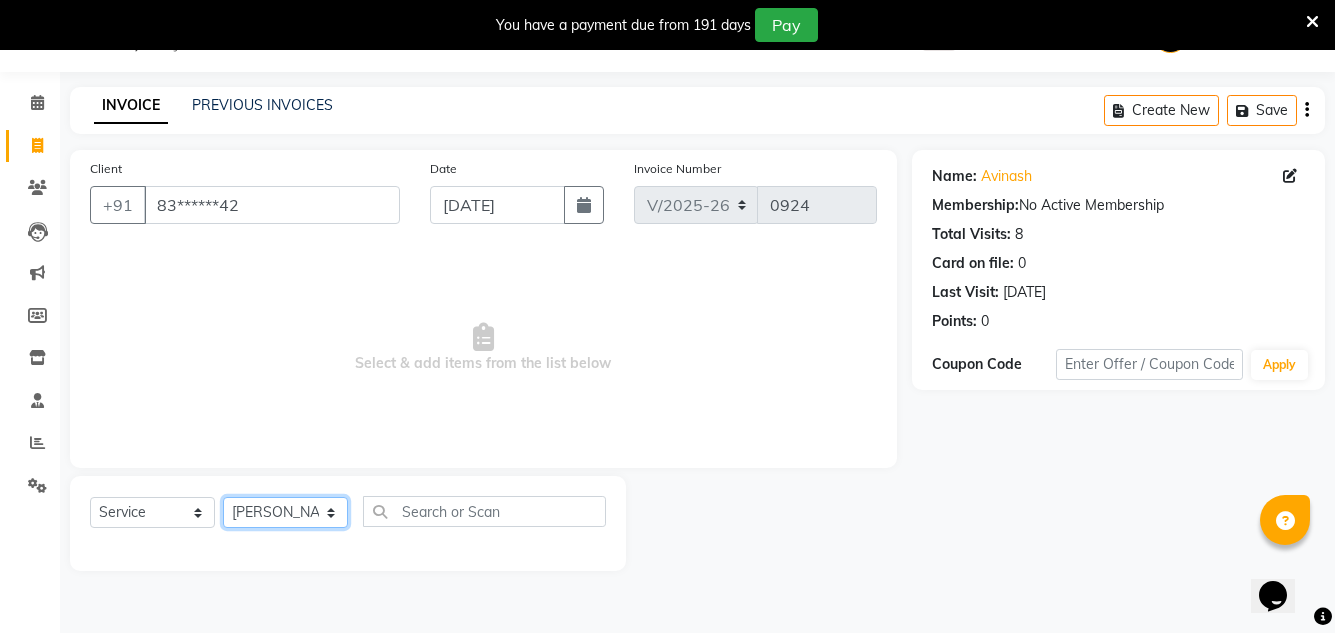 click on "Select Stylist Creative Salon D.M firoj Hashan Hetal Chavan Kam wali nisha  Payal salman Sanjana rathod Shubham Sonu umesh Gaur" 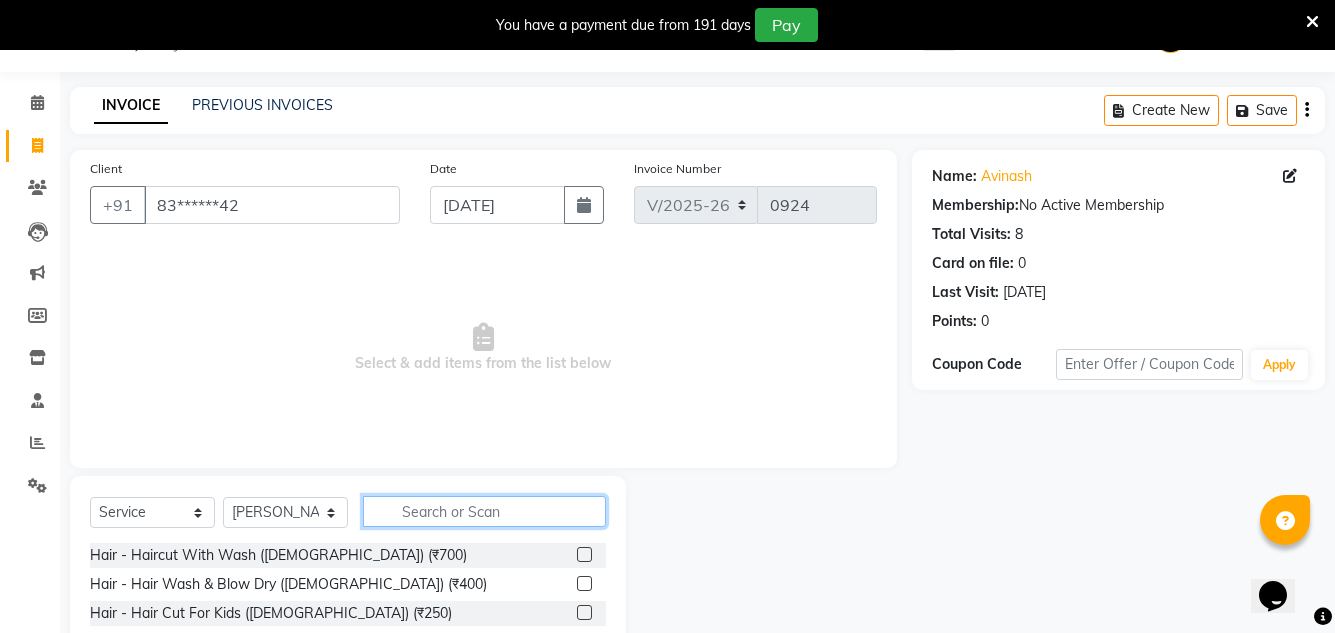 click 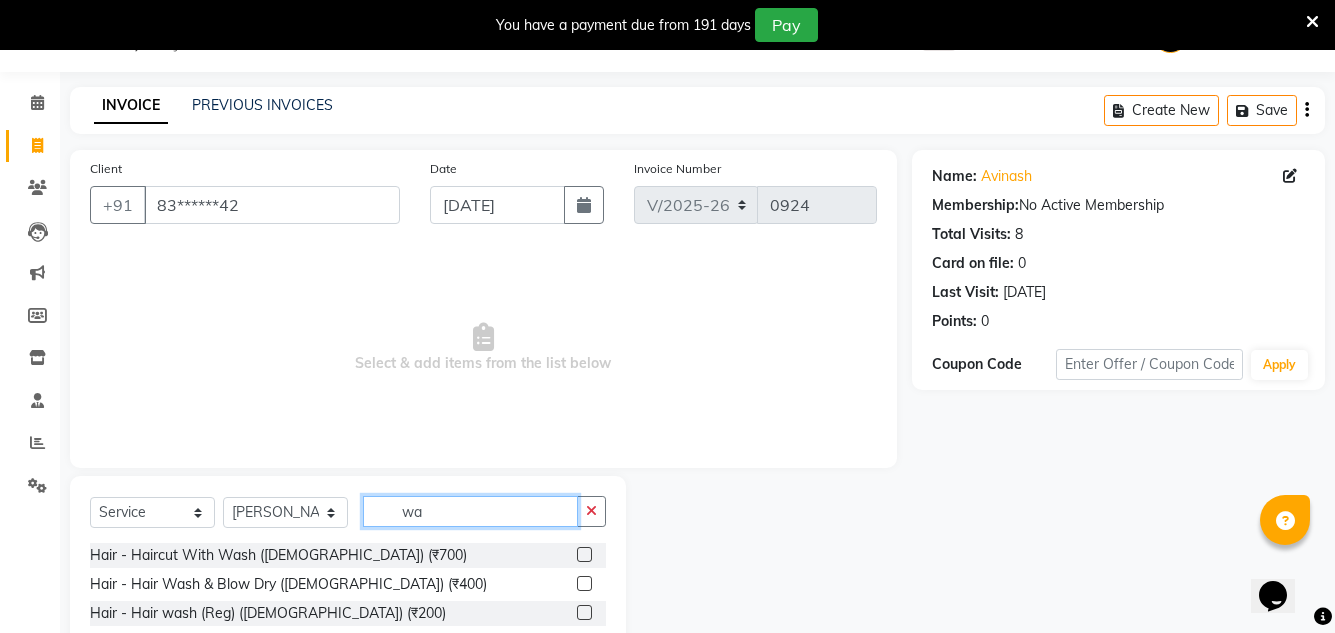 type on "w" 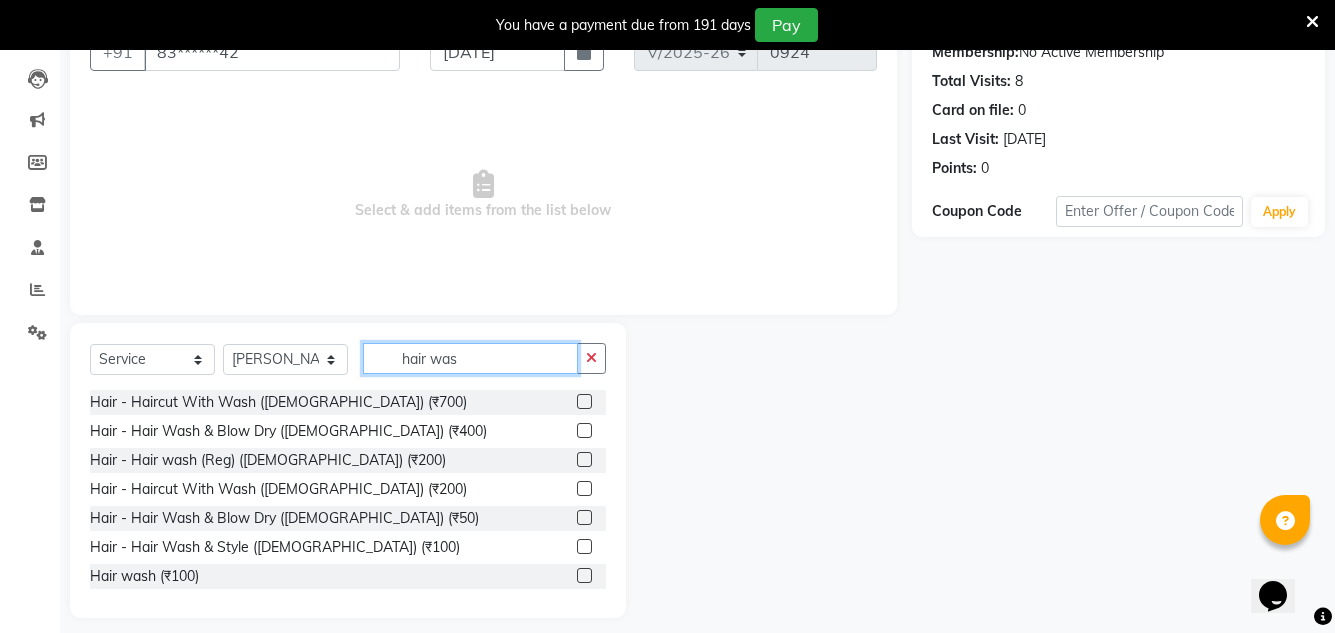 scroll, scrollTop: 218, scrollLeft: 0, axis: vertical 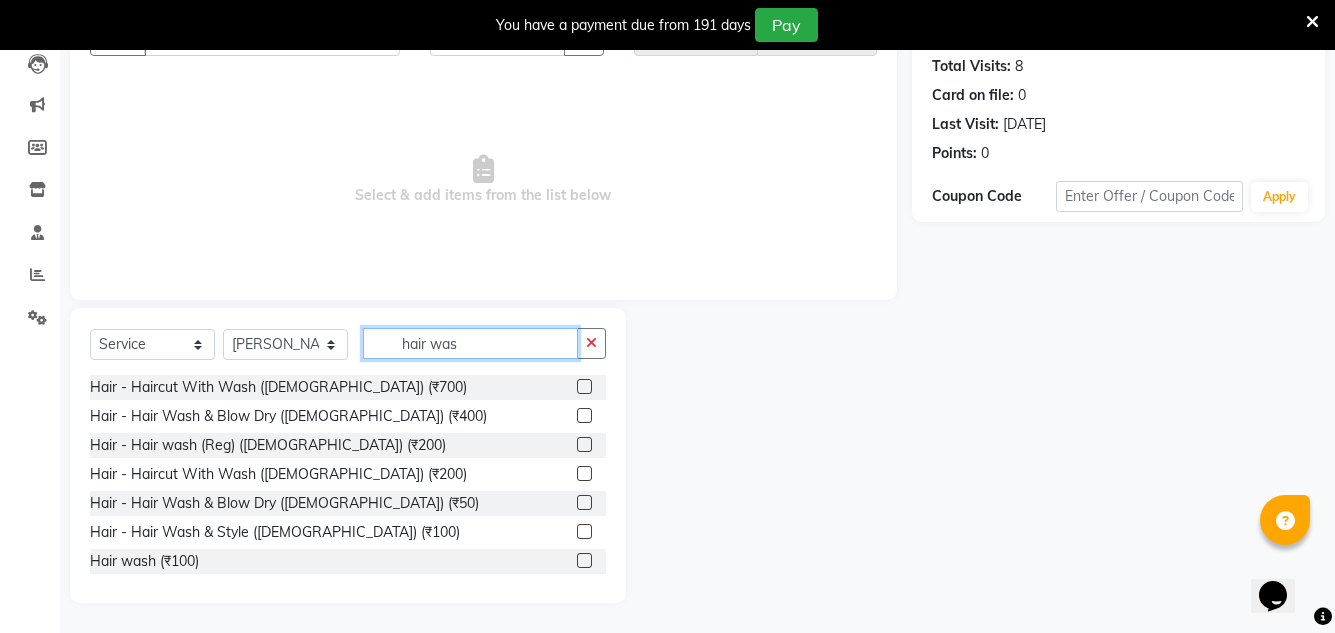 type on "hair was" 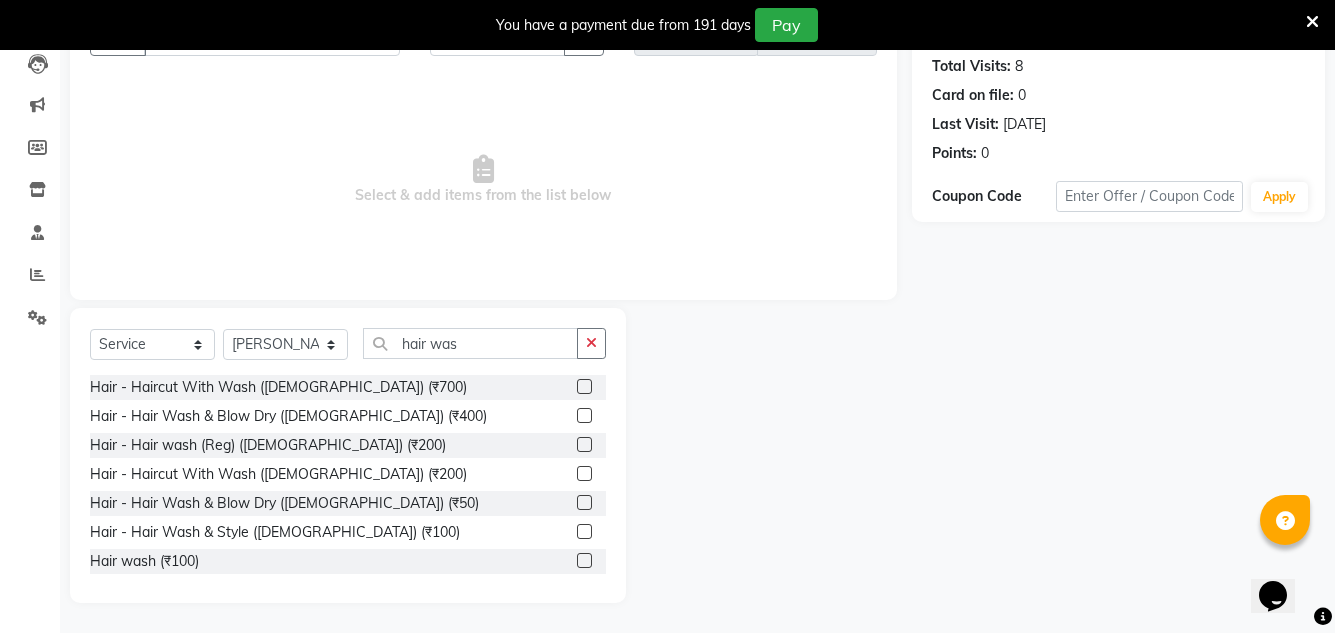 click 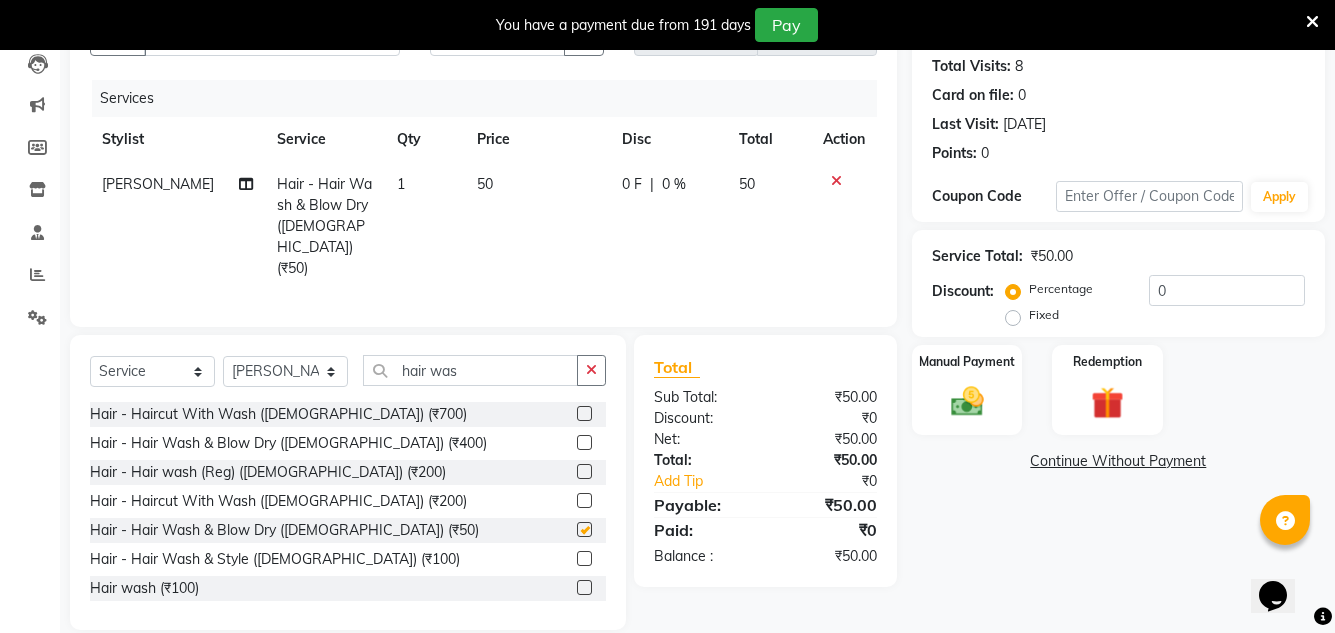 checkbox on "false" 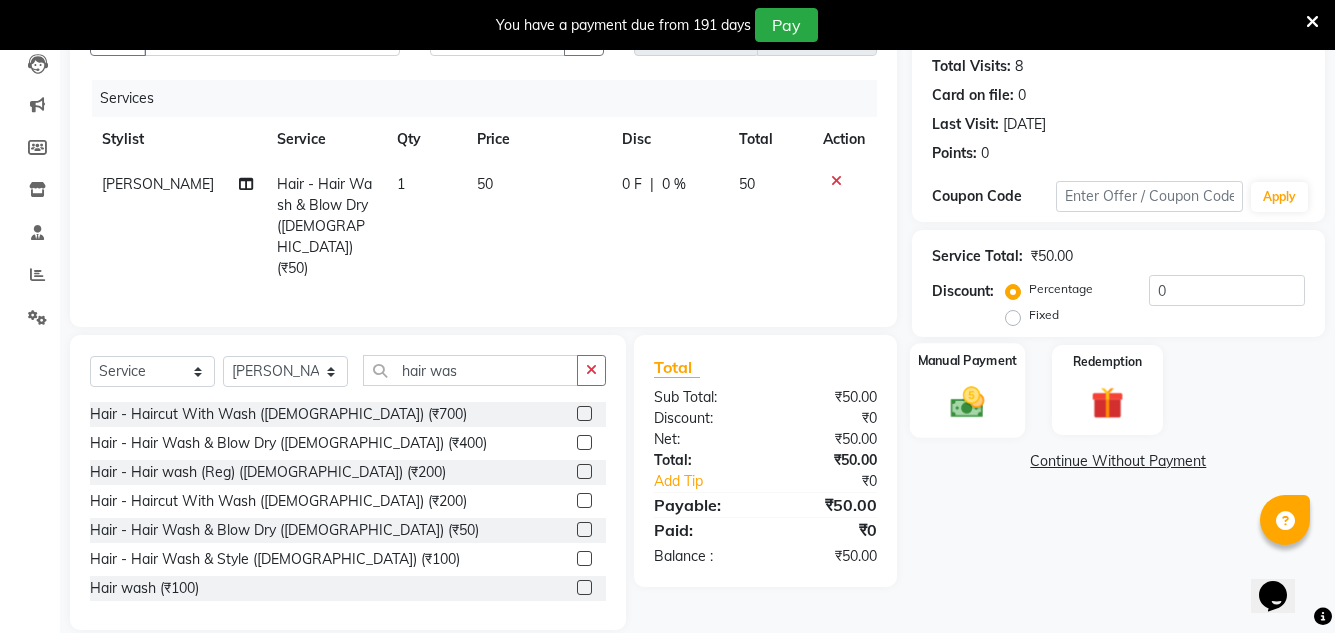 click 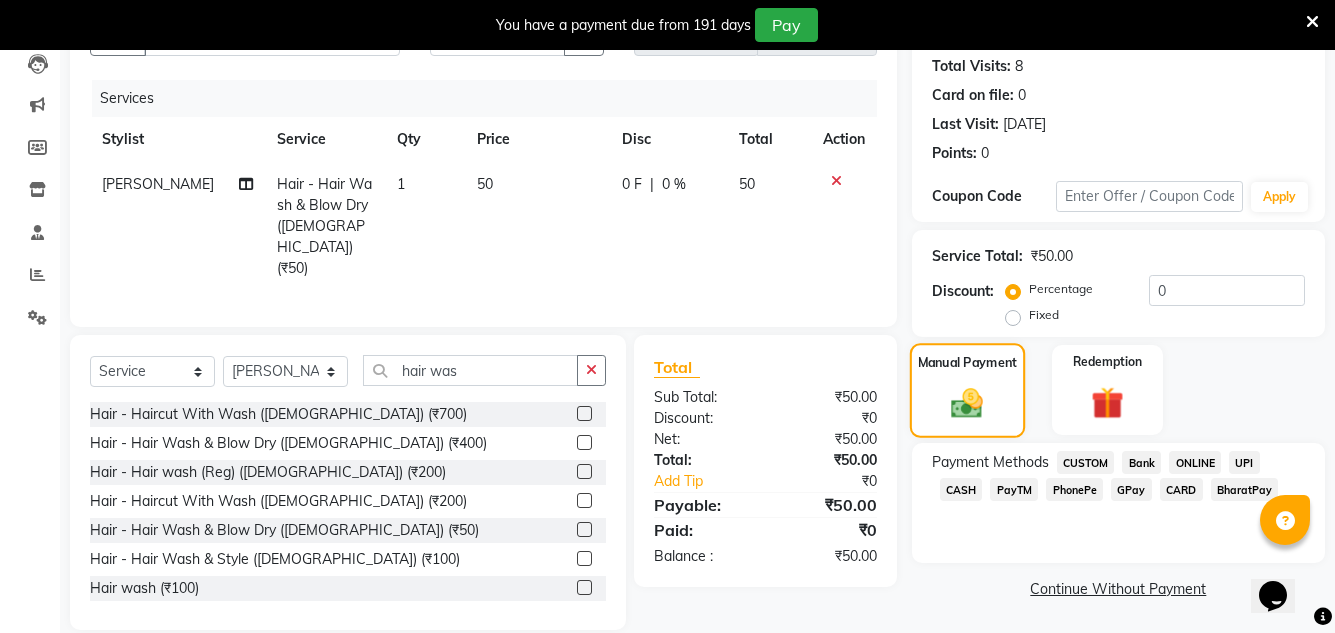 scroll, scrollTop: 219, scrollLeft: 0, axis: vertical 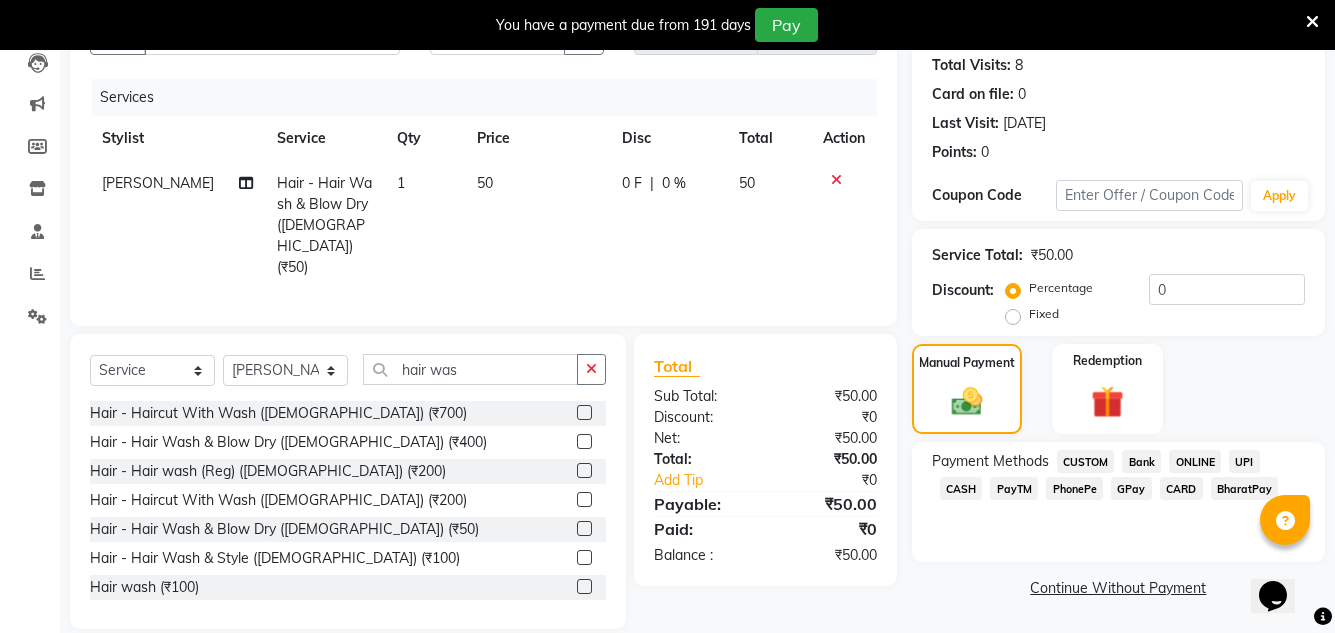 click 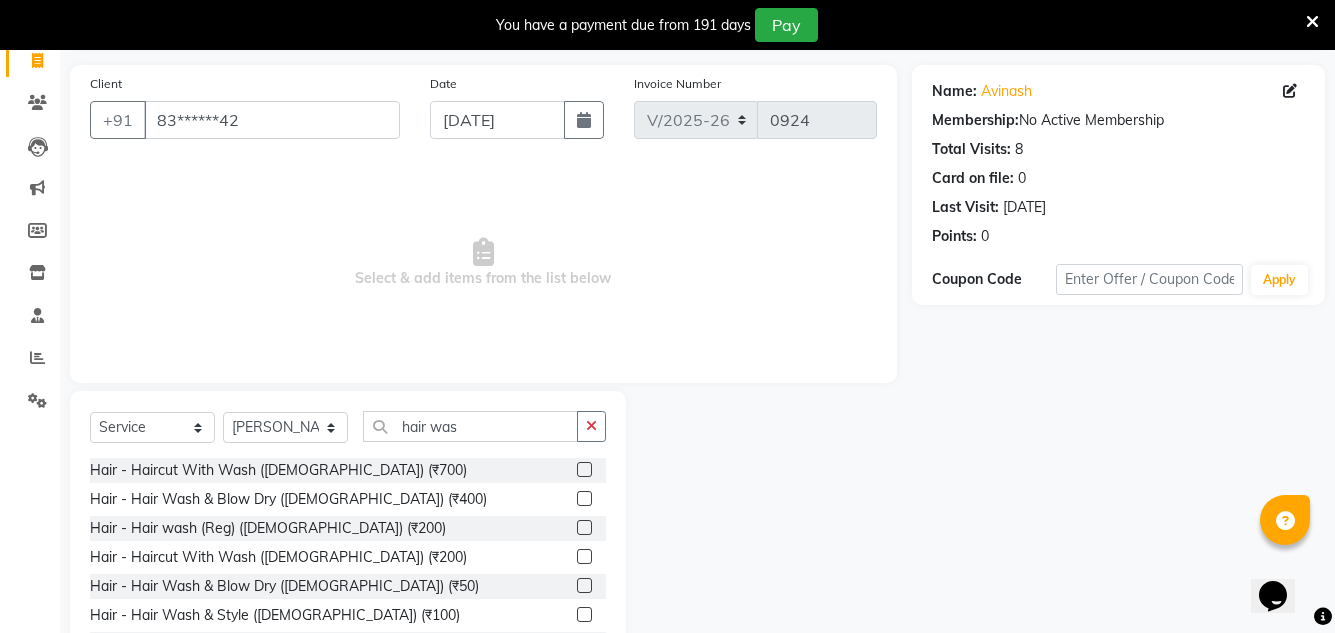 scroll, scrollTop: 0, scrollLeft: 0, axis: both 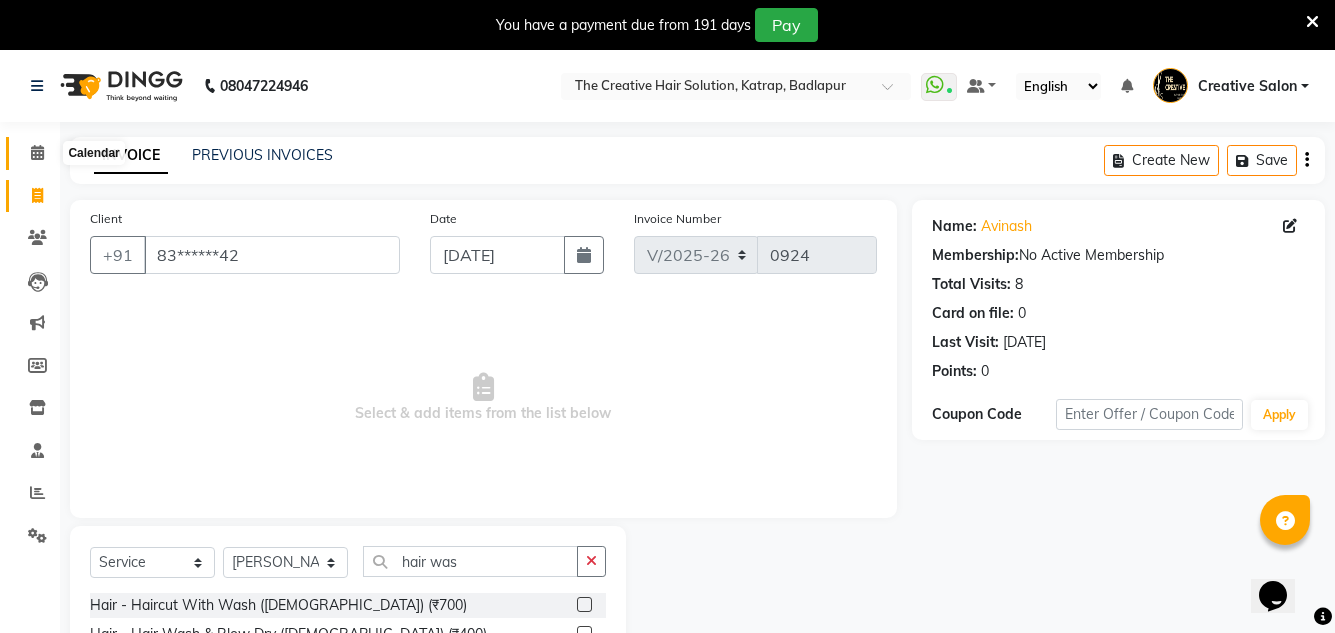 click 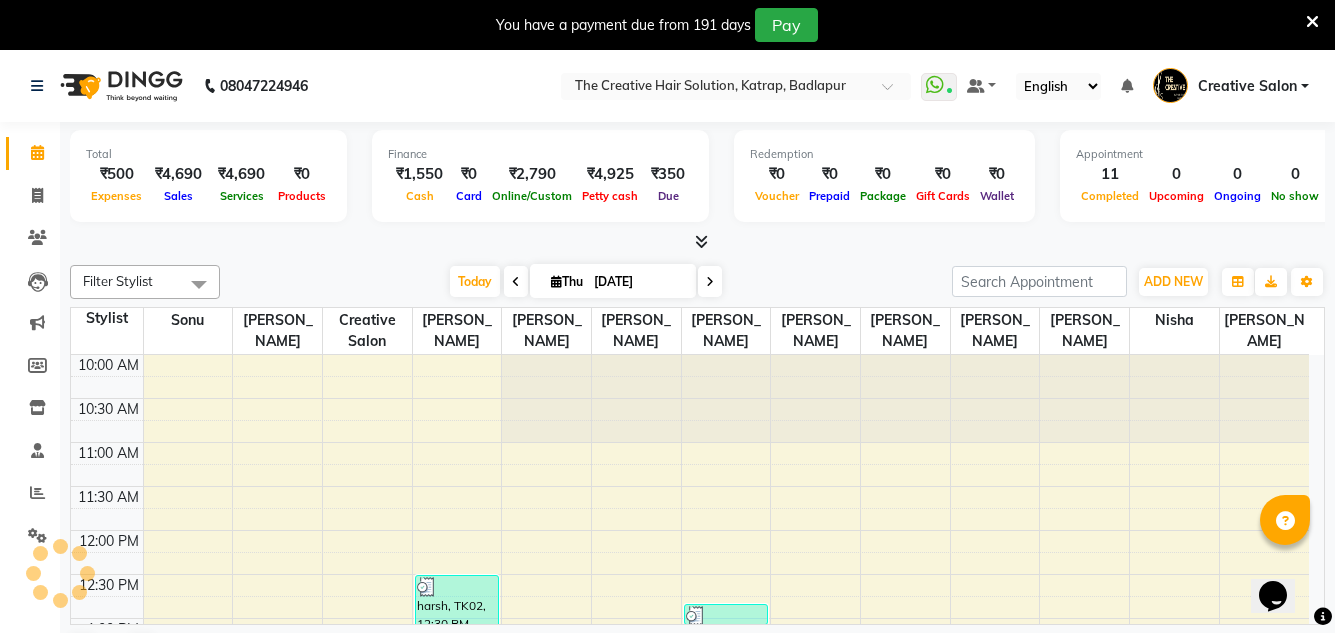 scroll, scrollTop: 0, scrollLeft: 0, axis: both 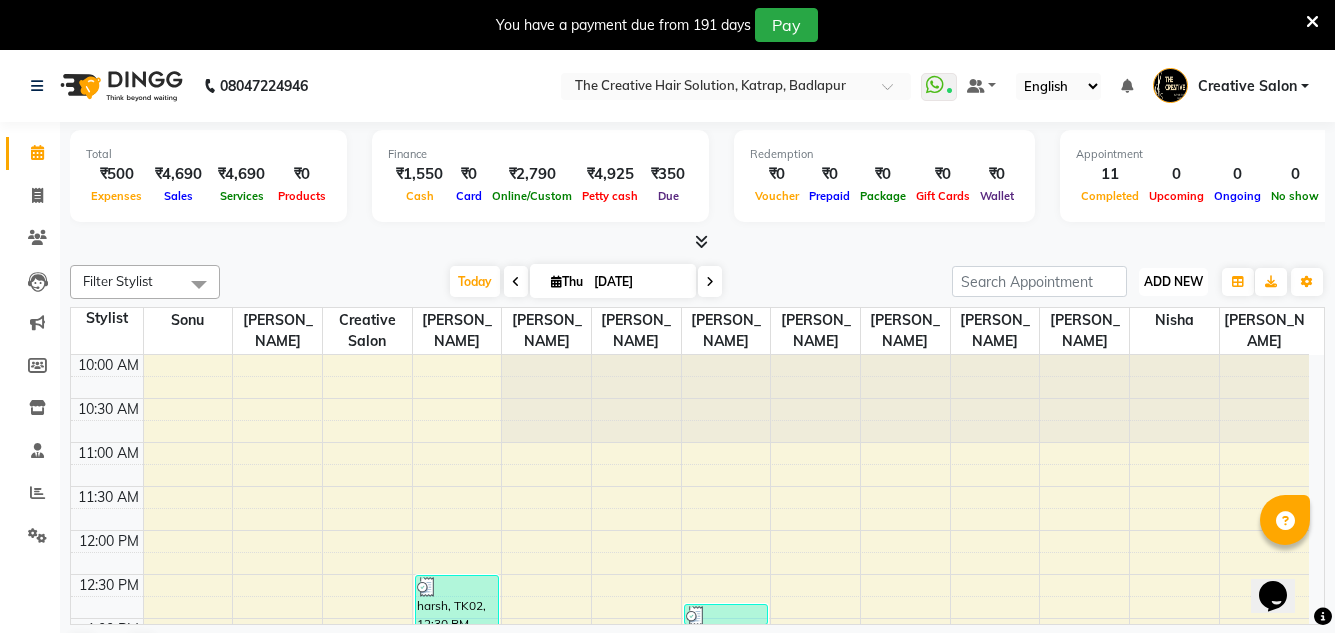 click on "ADD NEW Toggle Dropdown" at bounding box center (1173, 282) 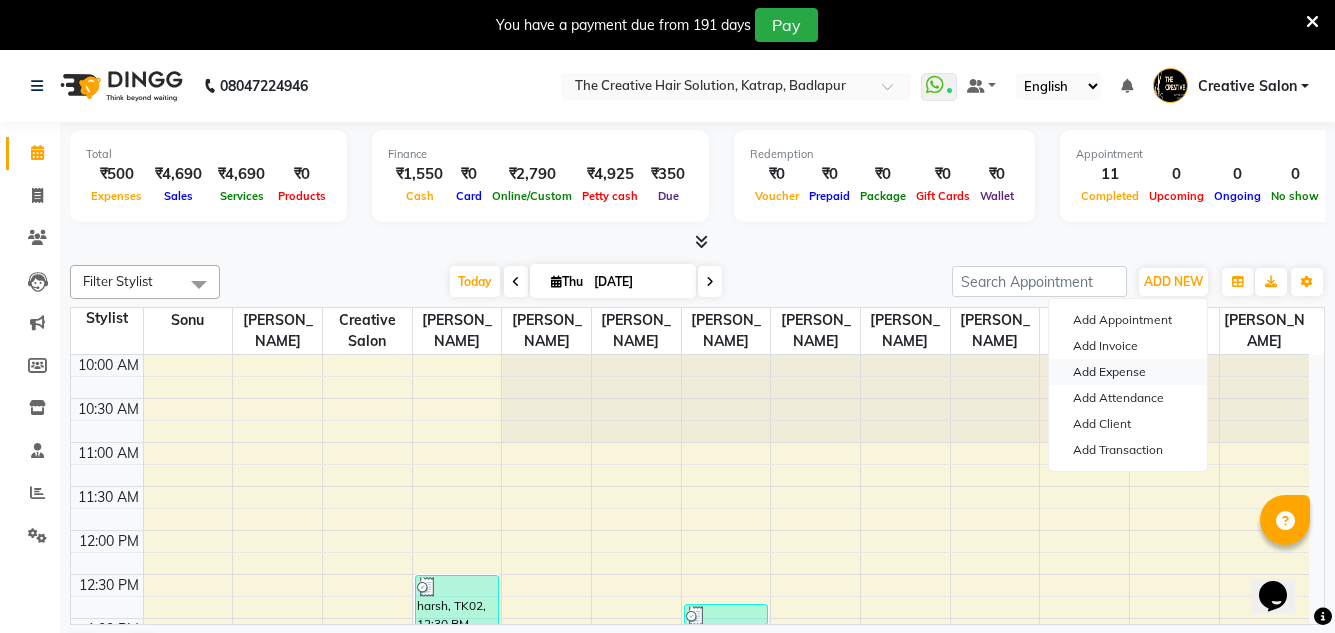 click on "Add Expense" at bounding box center [1128, 372] 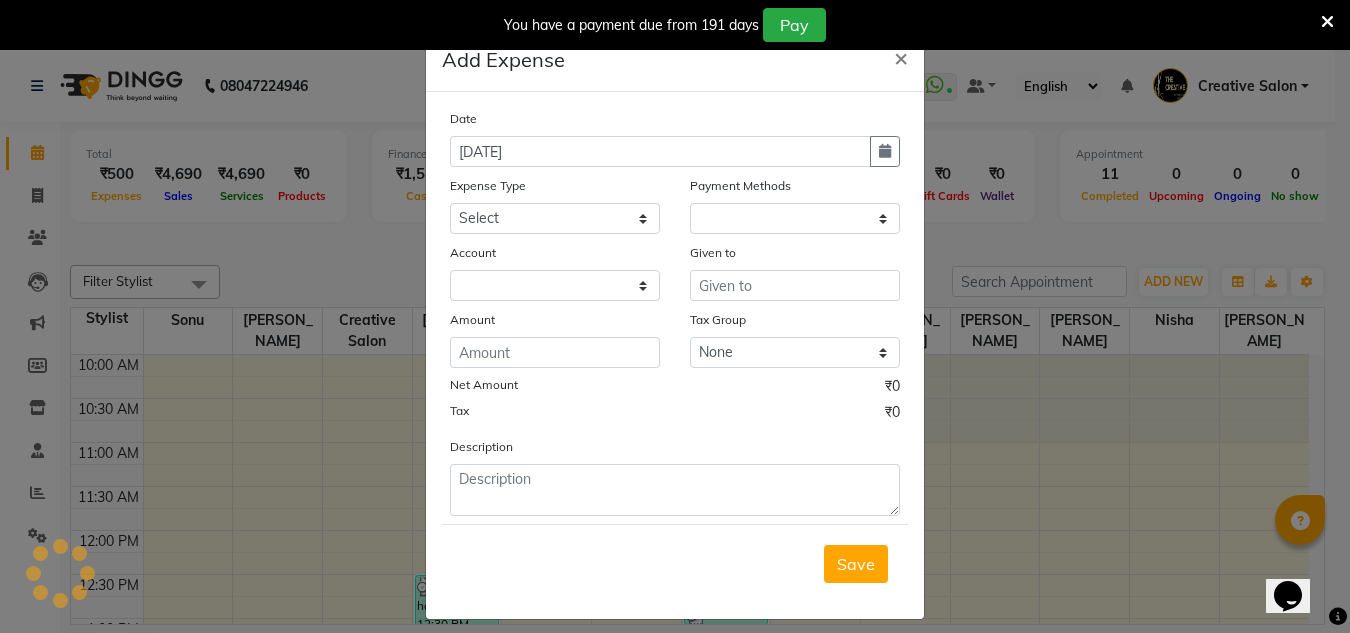 select on "1" 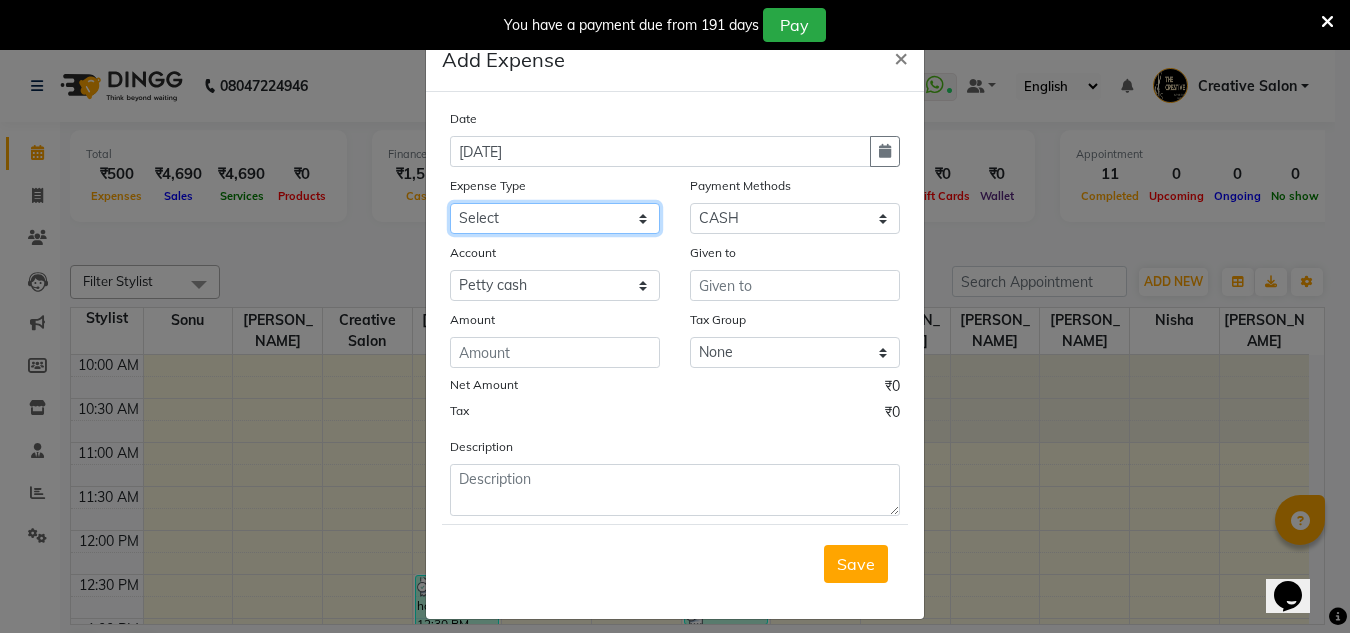 click on "Select Advance Salary Bank charges Cash Handed Over to Owner Cash transfer to bank Client Client Snacks Equipment Govt fee Incentive Kam wali salary Light Bill EXP Maintenance Marketing Miscellaneous New Product Buy Other Pantry Product Rent Salary Staff Snacks stationary Tax Tea & Refreshment tip Utilities Water" 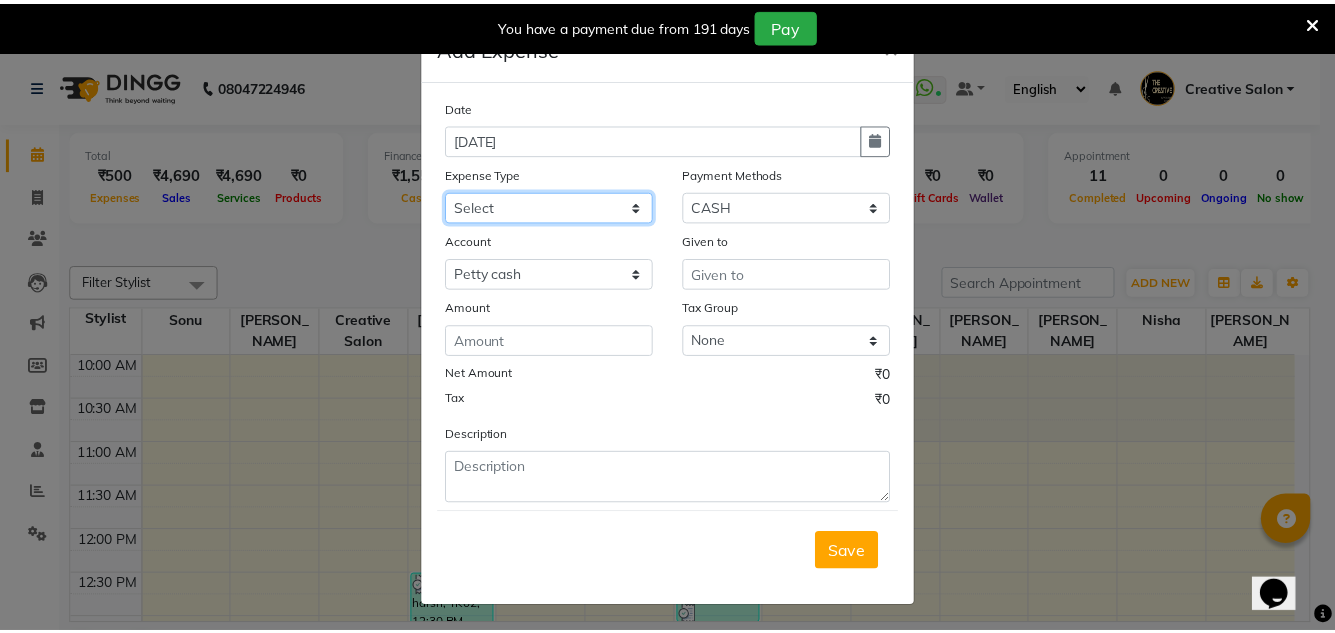 scroll, scrollTop: 15, scrollLeft: 0, axis: vertical 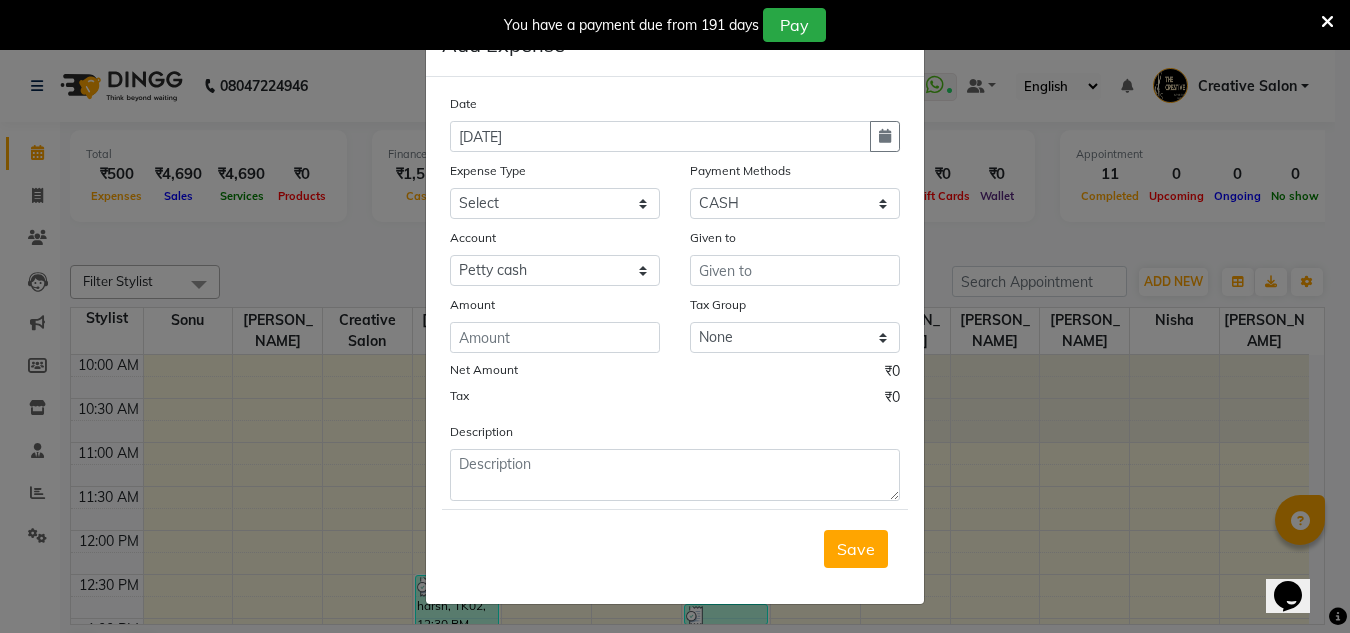 click on "Expense Type" 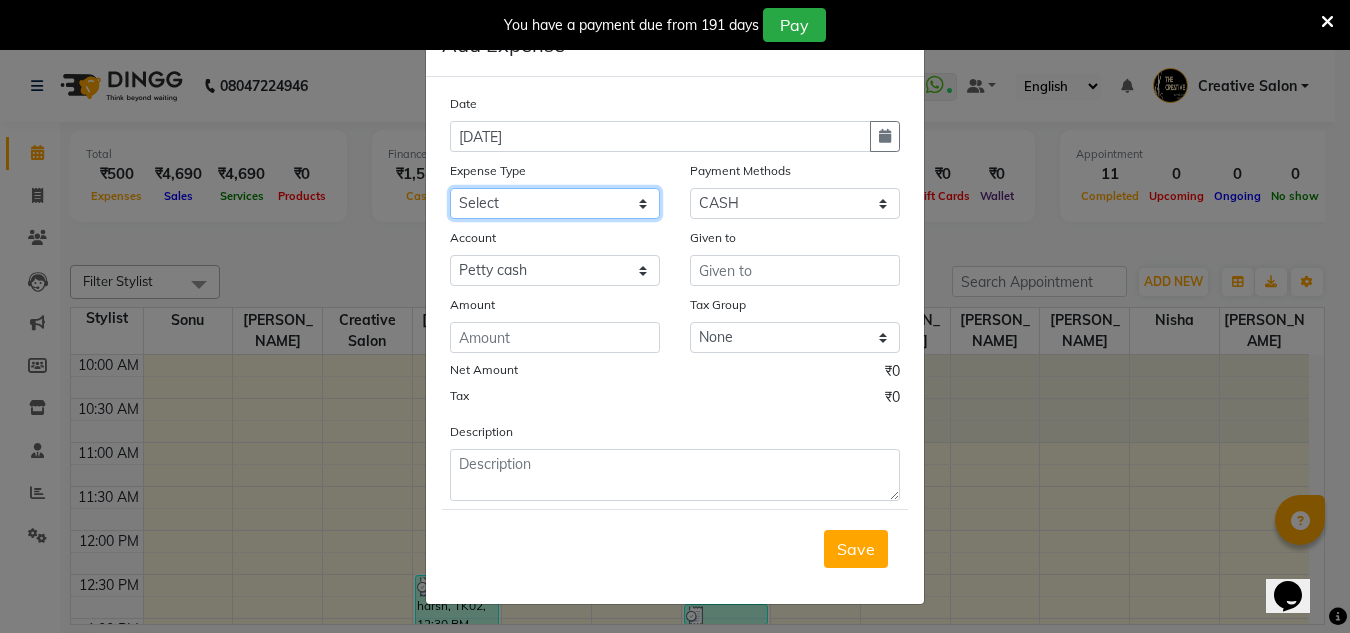 click on "Select Advance Salary Bank charges Cash Handed Over to Owner Cash transfer to bank Client Client Snacks Equipment Govt fee Incentive Kam wali salary Light Bill EXP Maintenance Marketing Miscellaneous New Product Buy Other Pantry Product Rent Salary Staff Snacks stationary Tax Tea & Refreshment tip Utilities Water" 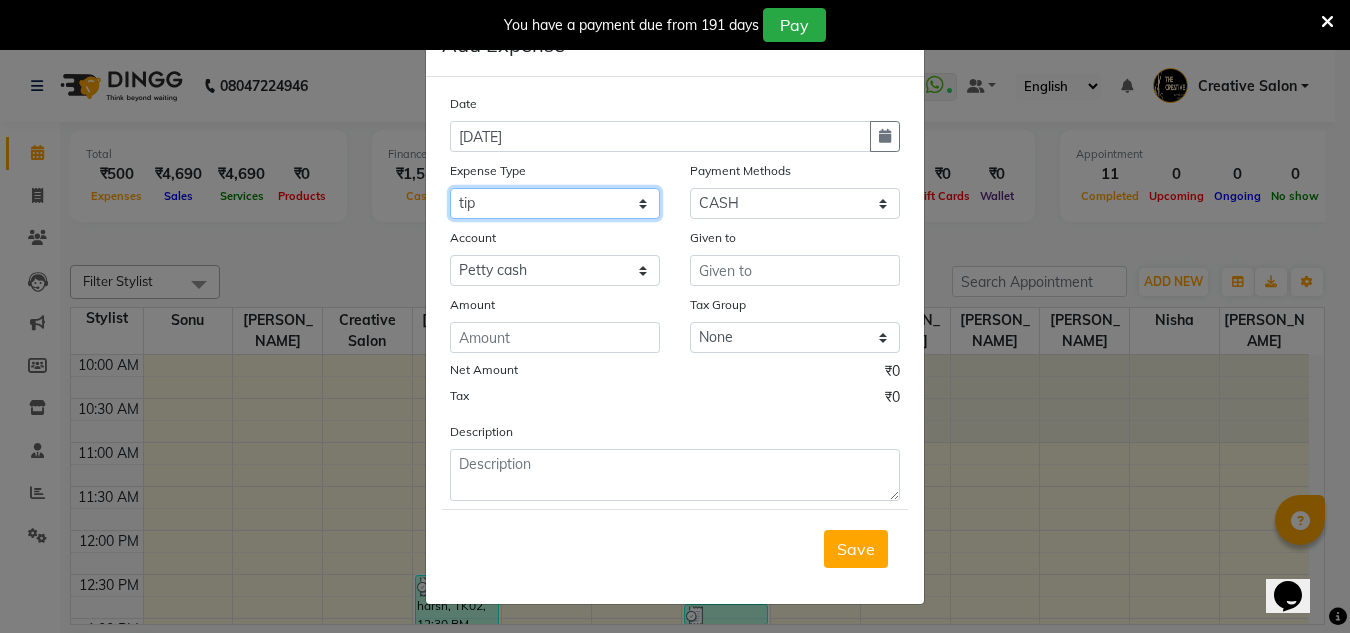 click on "Select Advance Salary Bank charges Cash Handed Over to Owner Cash transfer to bank Client Client Snacks Equipment Govt fee Incentive Kam wali salary Light Bill EXP Maintenance Marketing Miscellaneous New Product Buy Other Pantry Product Rent Salary Staff Snacks stationary Tax Tea & Refreshment tip Utilities Water" 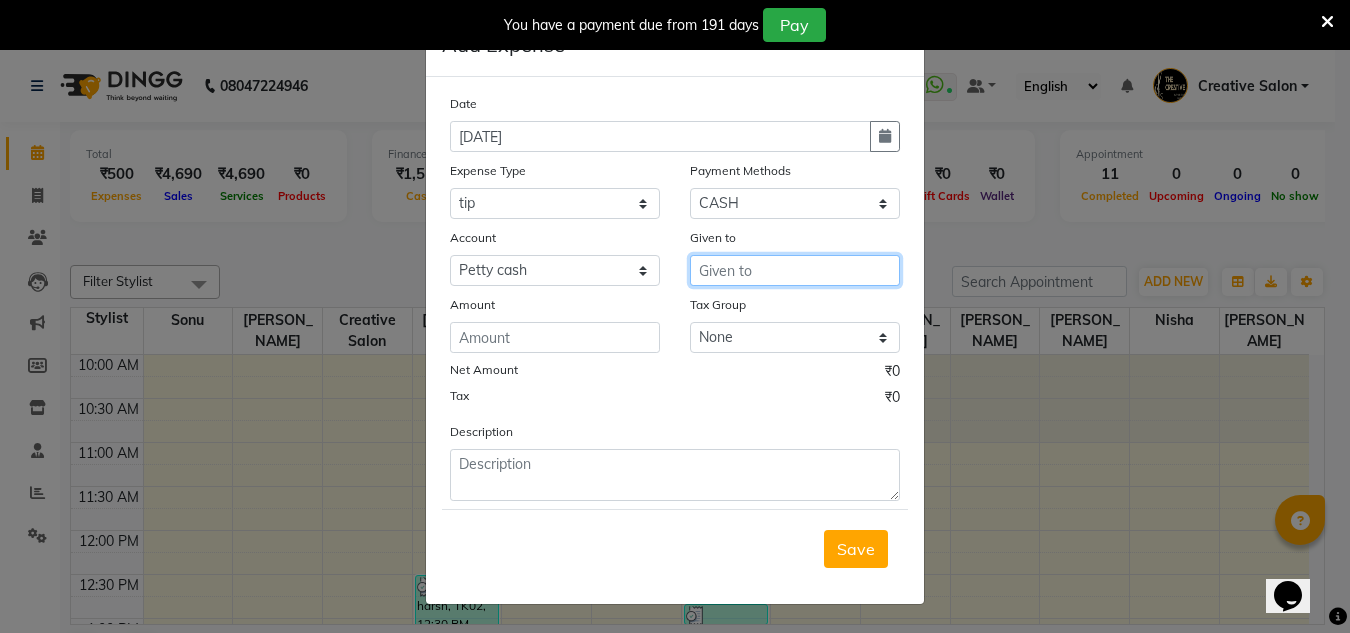 click at bounding box center (795, 270) 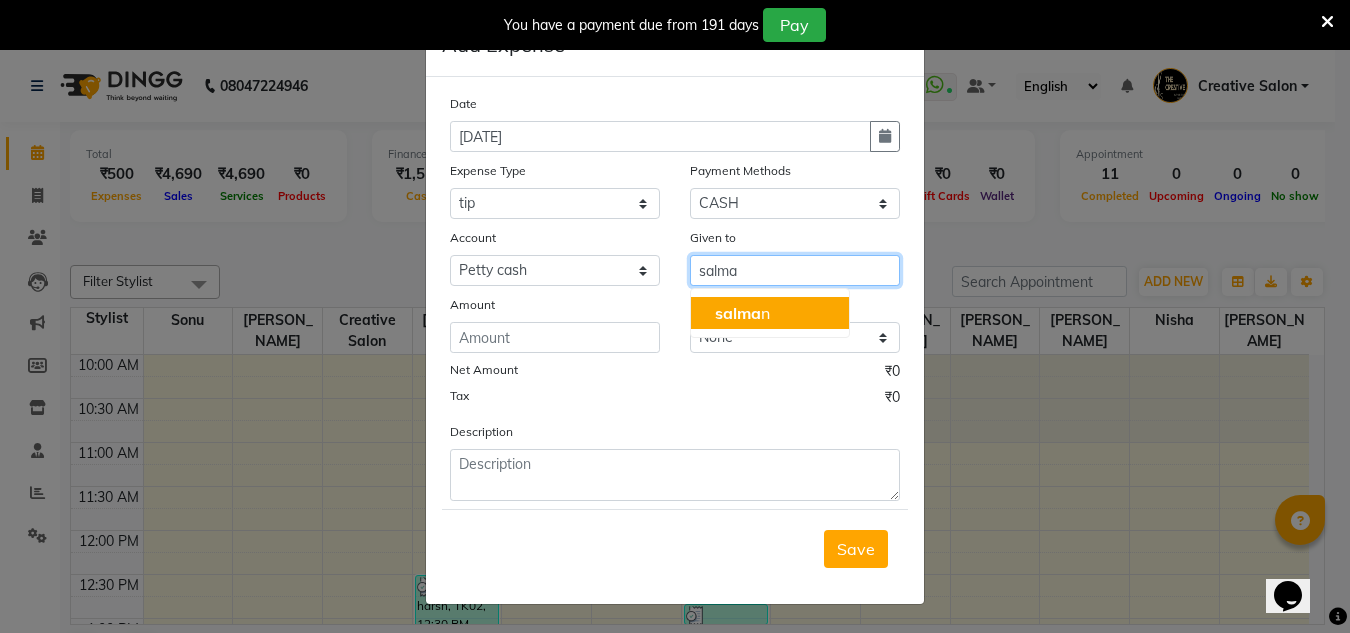 click on "salma n" at bounding box center [742, 313] 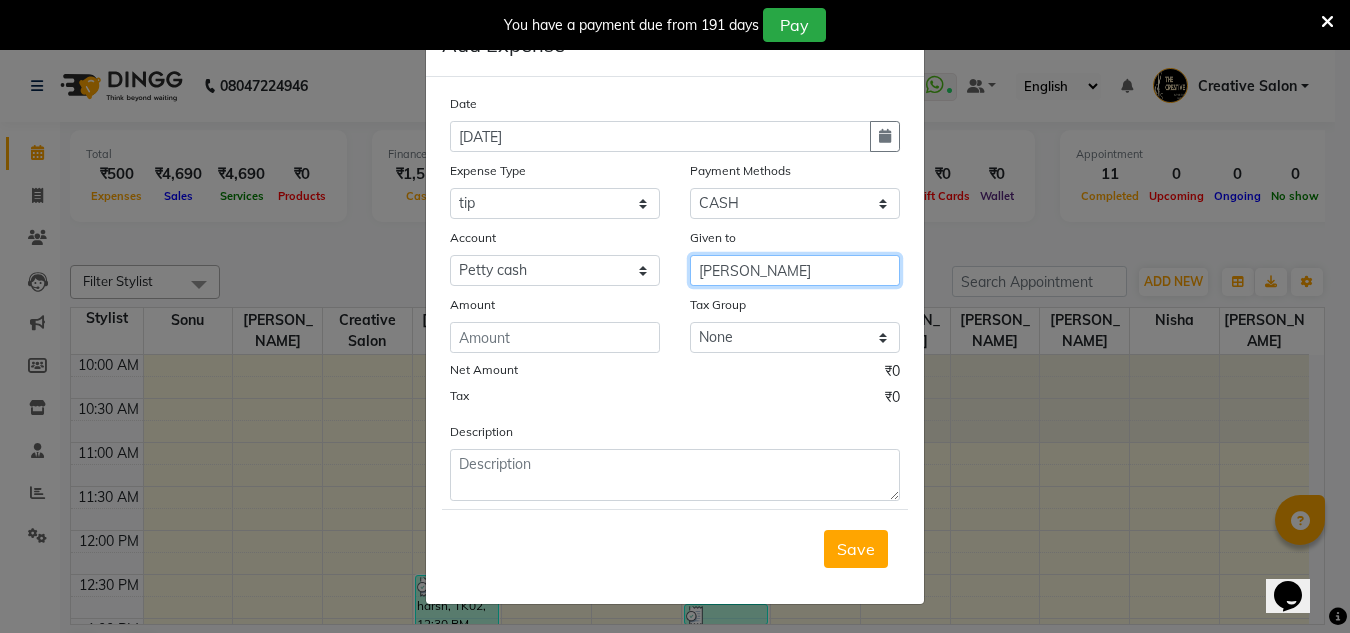 type on "salman" 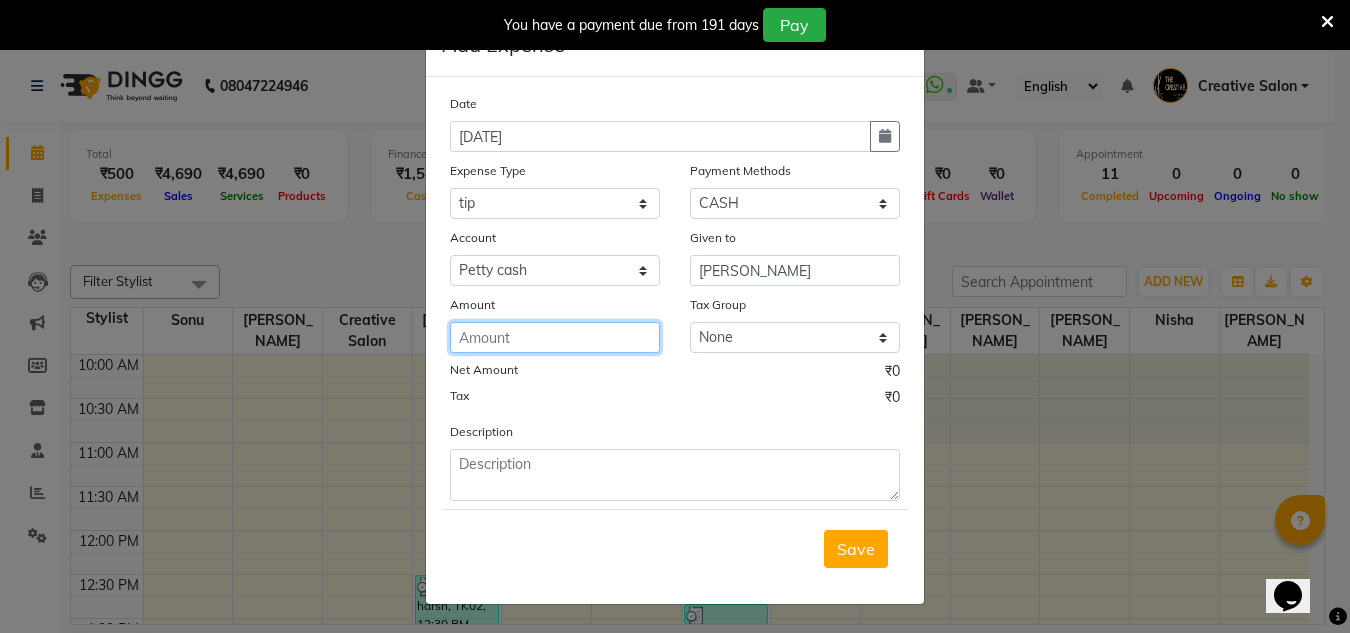 click 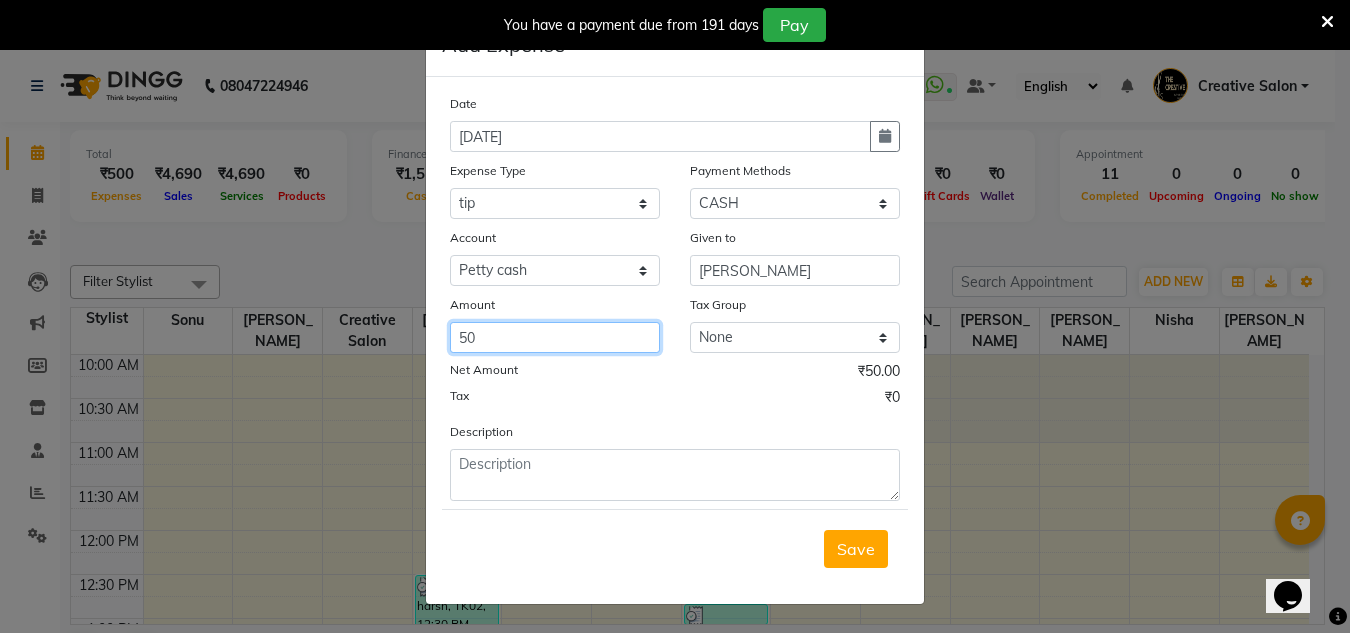 type on "50" 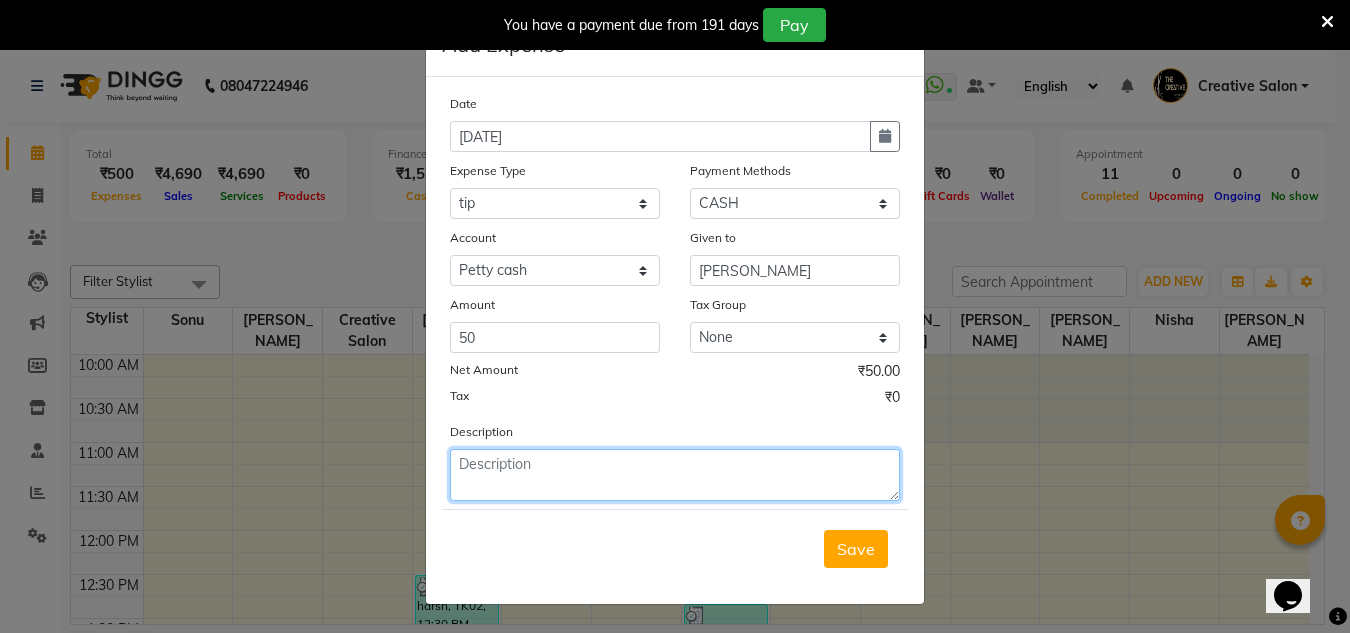 click 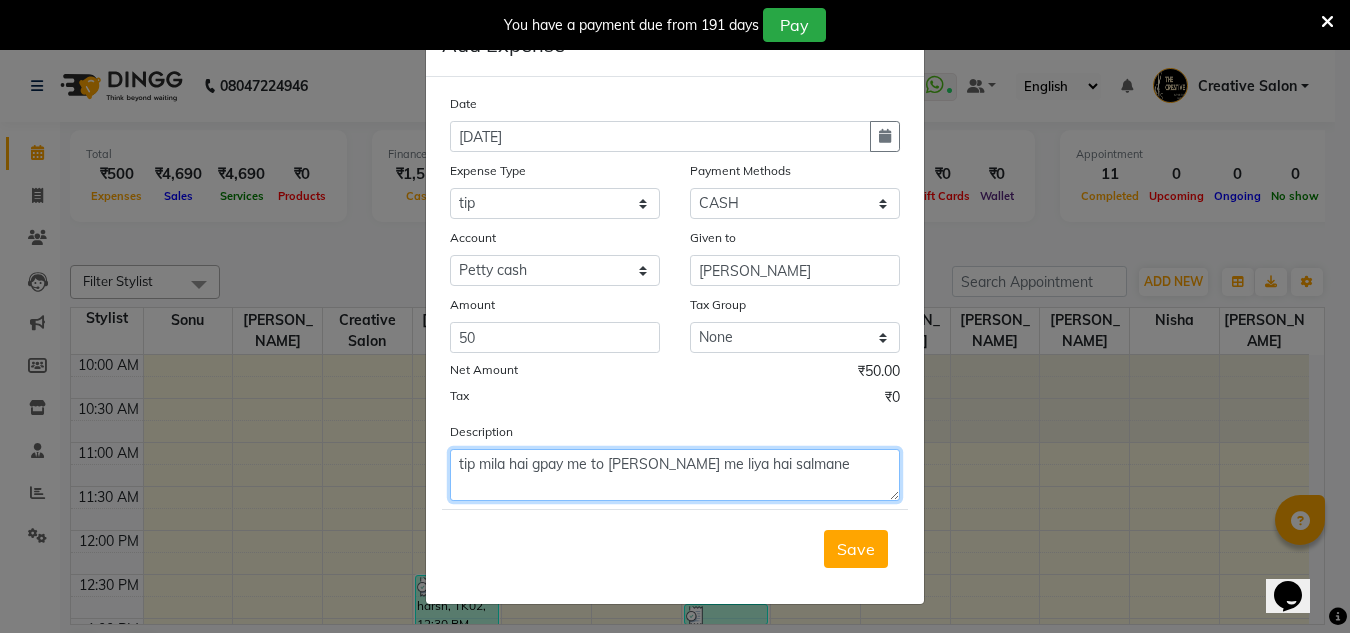 click on "tip mila hai gpay me to chas me liya hai salmane" 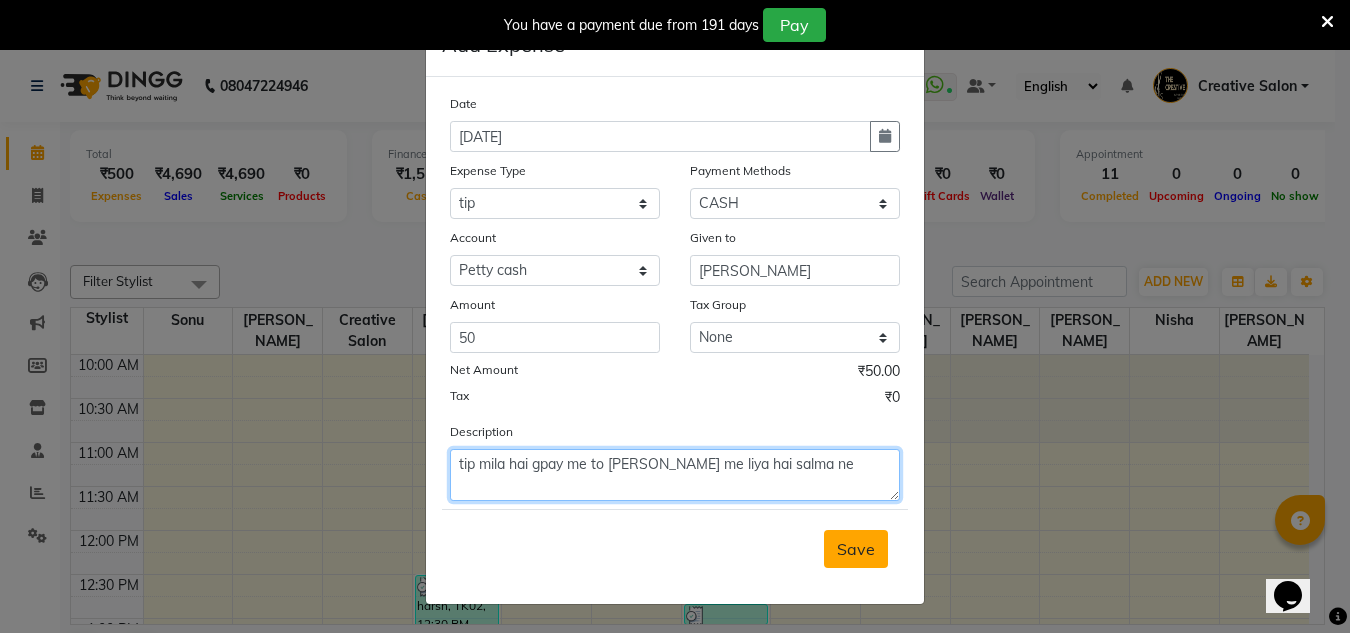 type on "tip mila hai gpay me to chas me liya hai salma ne" 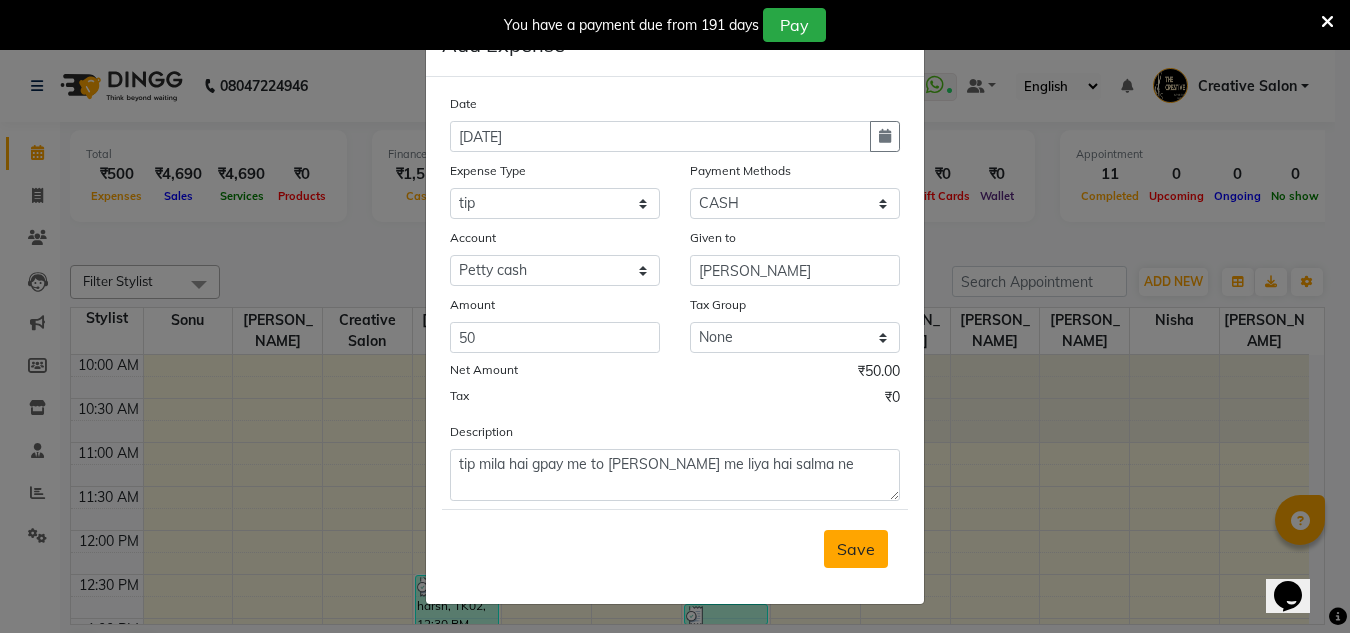 click on "Save" at bounding box center [856, 549] 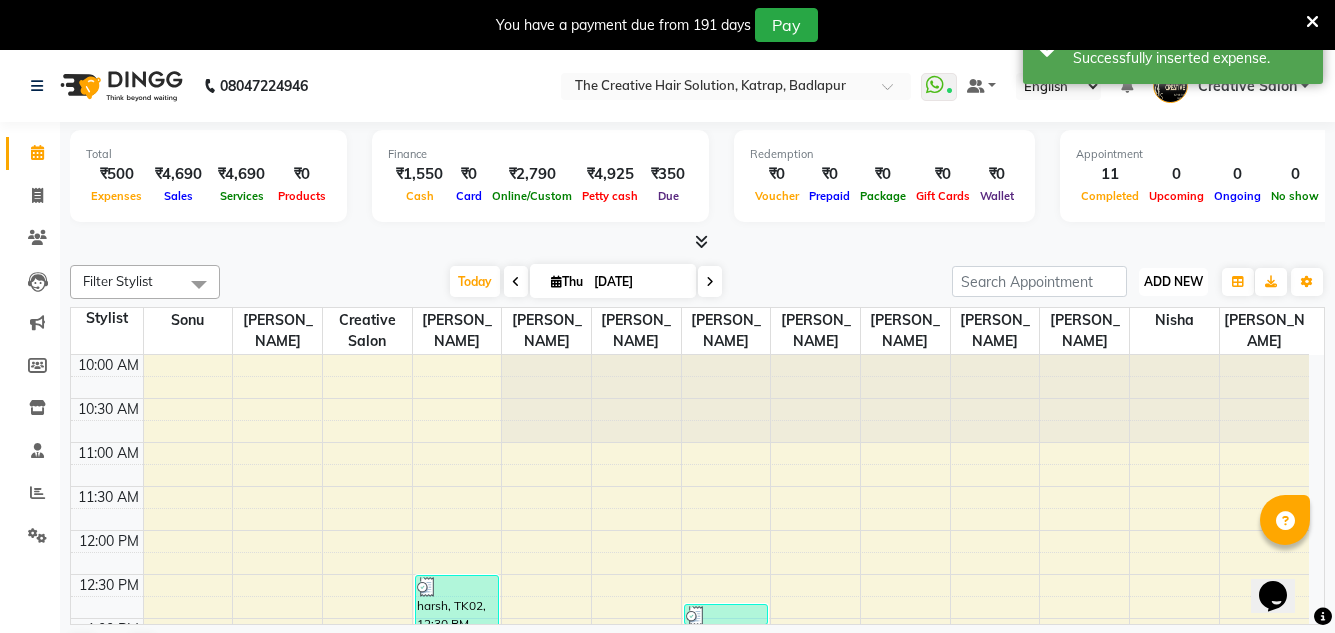 click on "ADD NEW" at bounding box center [1173, 281] 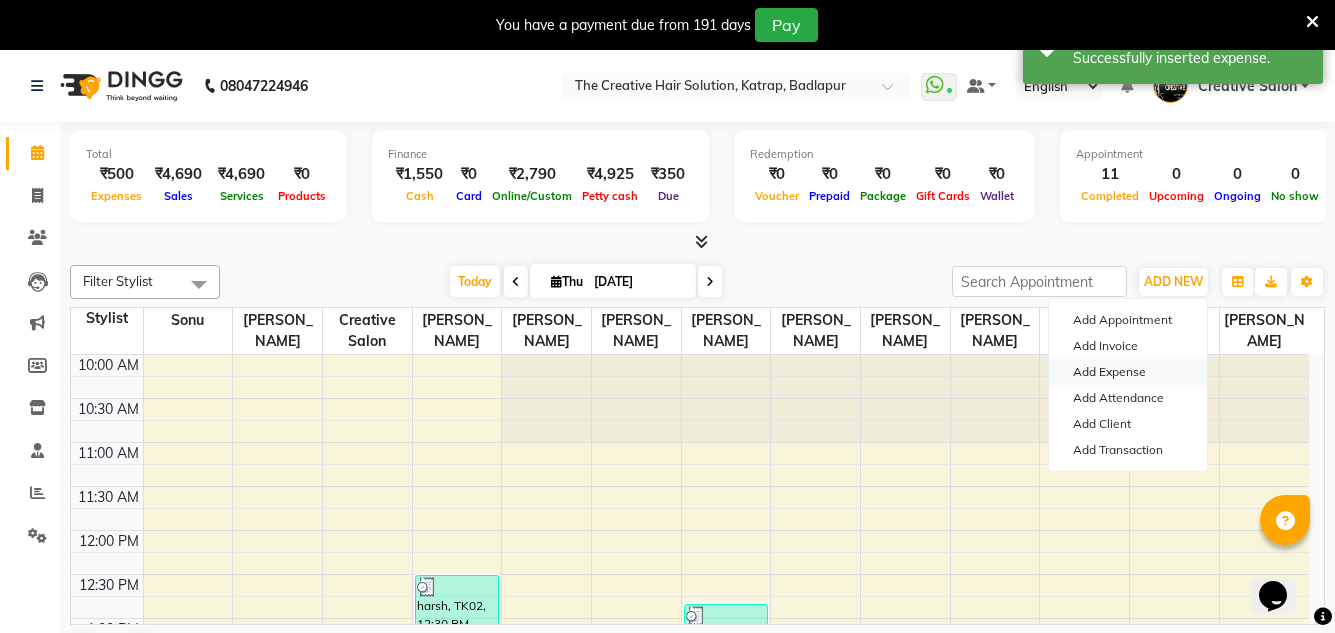 click on "Add Expense" at bounding box center (1128, 372) 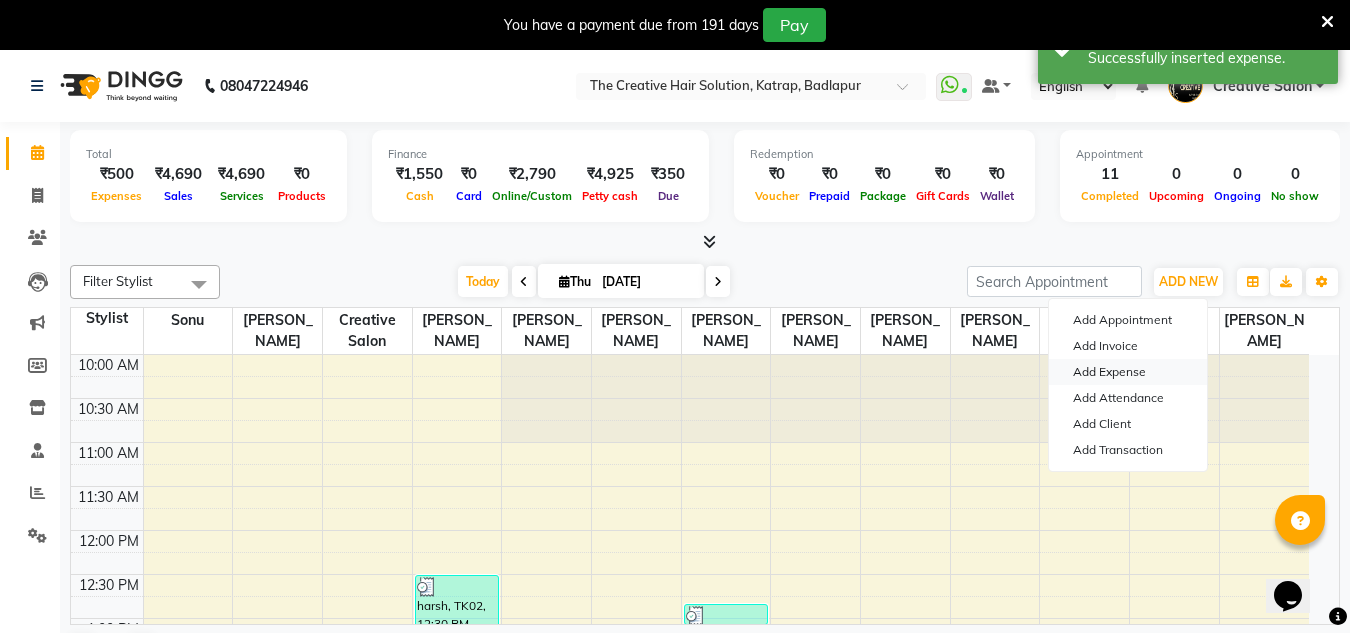 select on "1" 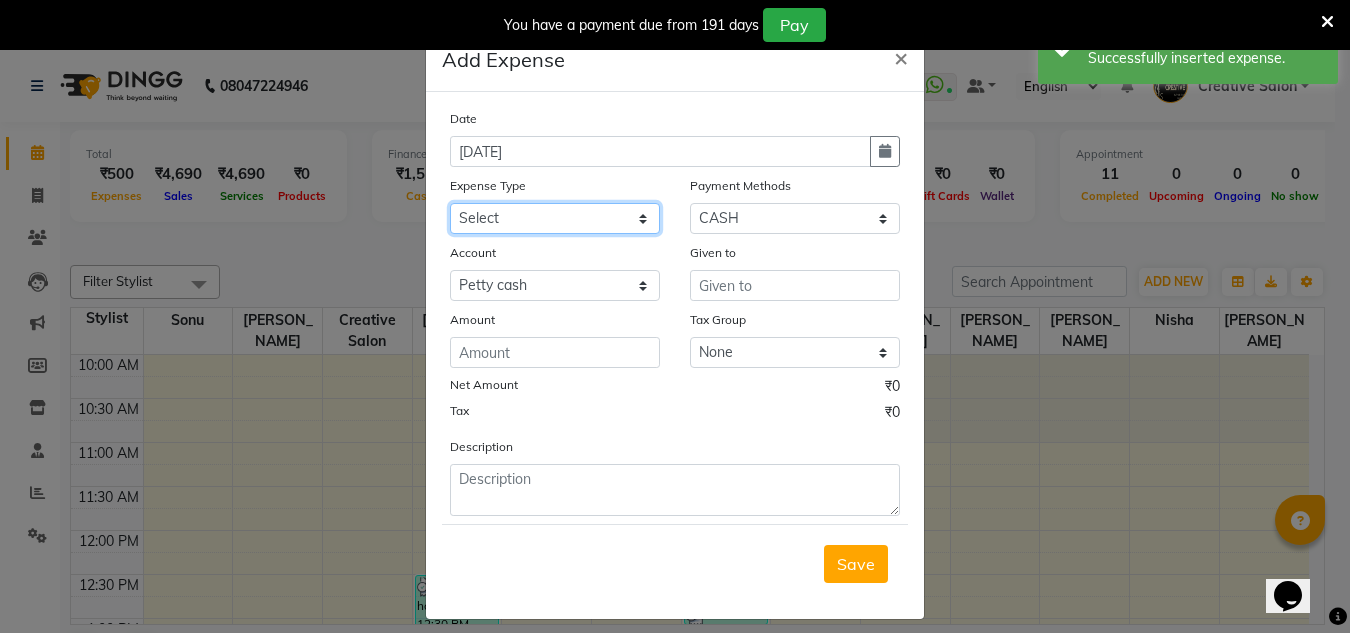 click on "Select Advance Salary Bank charges Cash Handed Over to Owner Cash transfer to bank Client Client Snacks Equipment Govt fee Incentive [PERSON_NAME] salary Light Bill EXP Maintenance Marketing Miscellaneous New Product Buy Other Pantry Product Rent Salary Staff Snacks stationary Tax Tea & Refreshment tip Utilities Water" 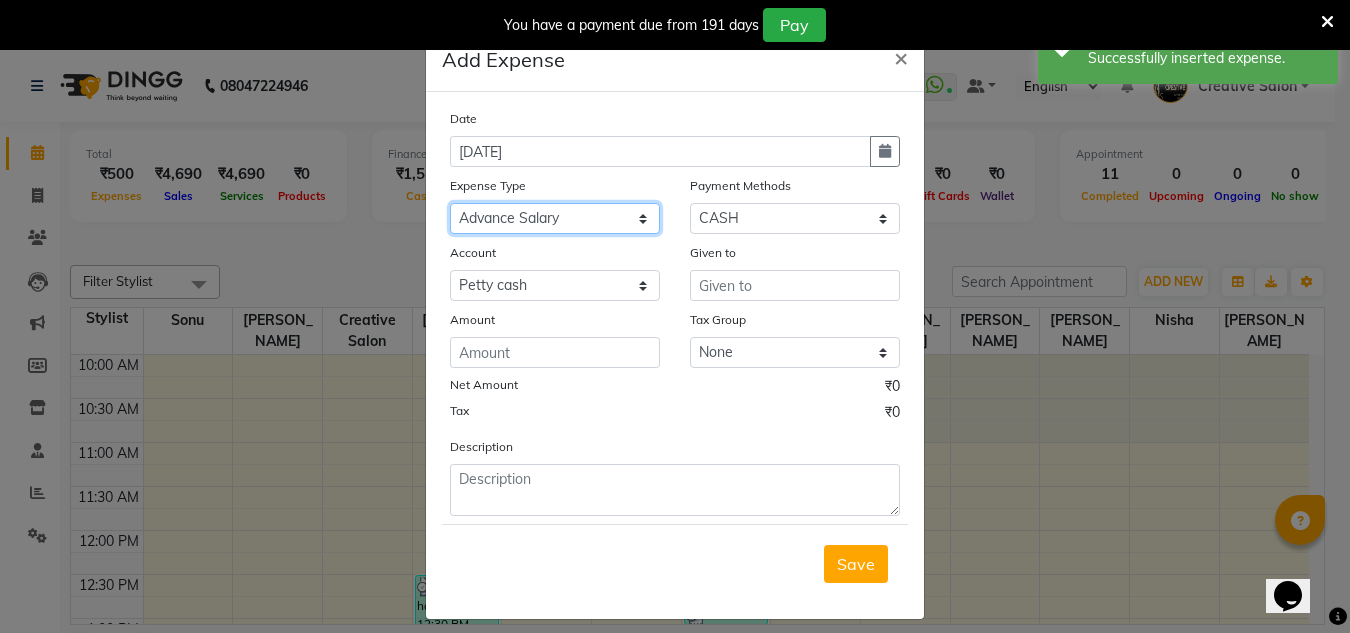 click on "Select Advance Salary Bank charges Cash Handed Over to Owner Cash transfer to bank Client Client Snacks Equipment Govt fee Incentive [PERSON_NAME] salary Light Bill EXP Maintenance Marketing Miscellaneous New Product Buy Other Pantry Product Rent Salary Staff Snacks stationary Tax Tea & Refreshment tip Utilities Water" 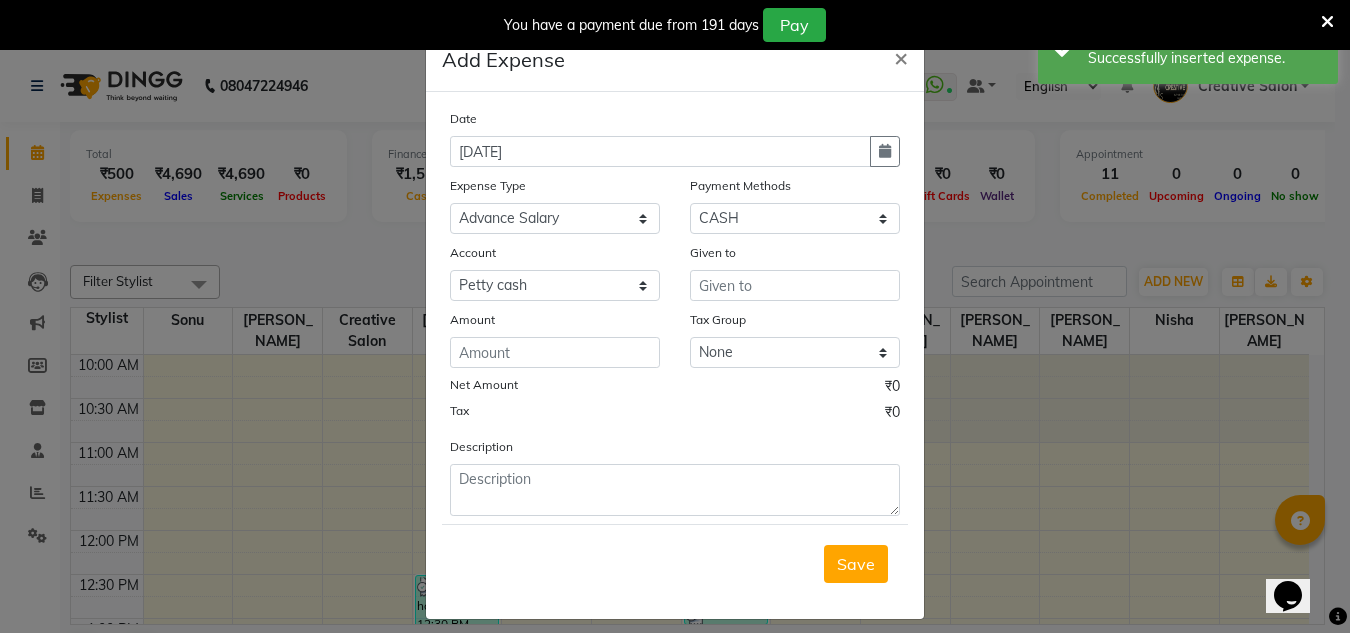 click on "Account" 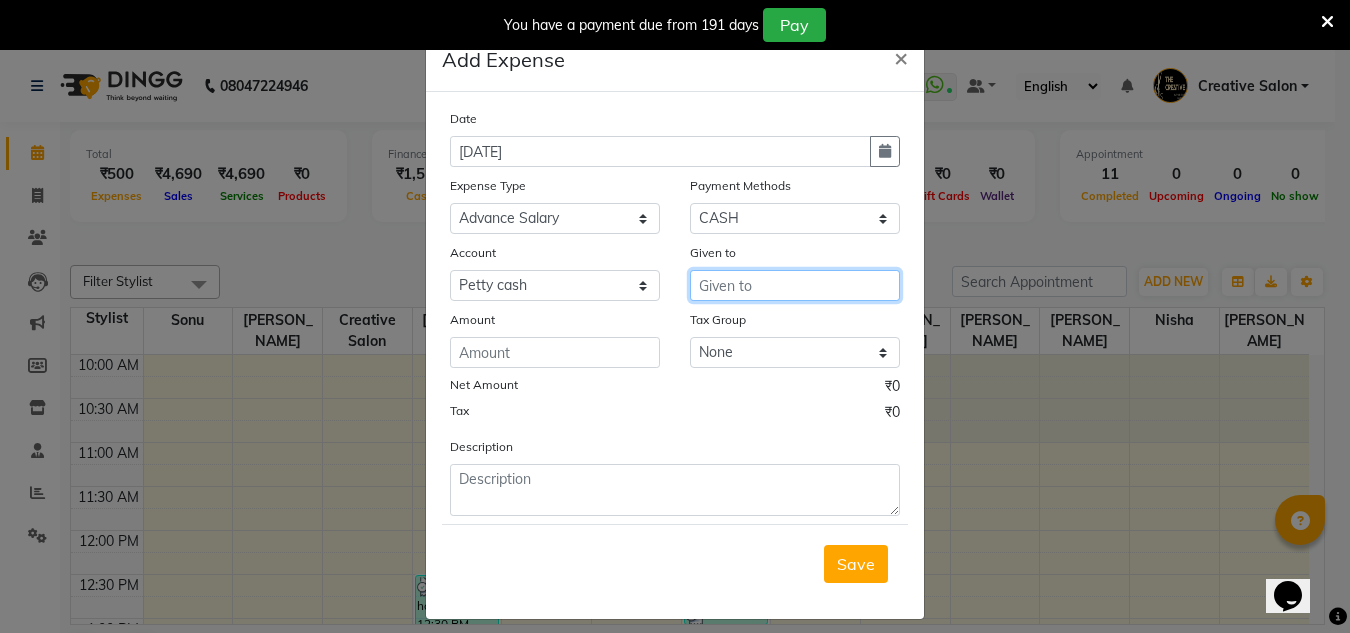 click at bounding box center [795, 285] 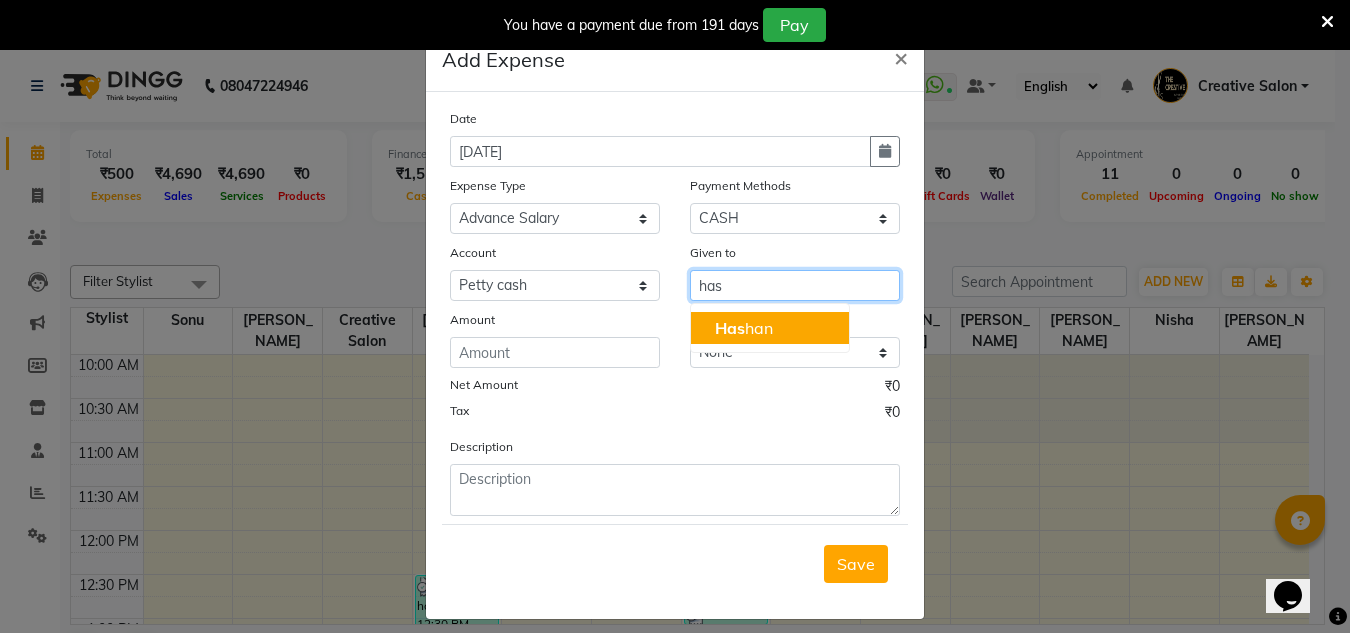 click on "Has han" at bounding box center (744, 328) 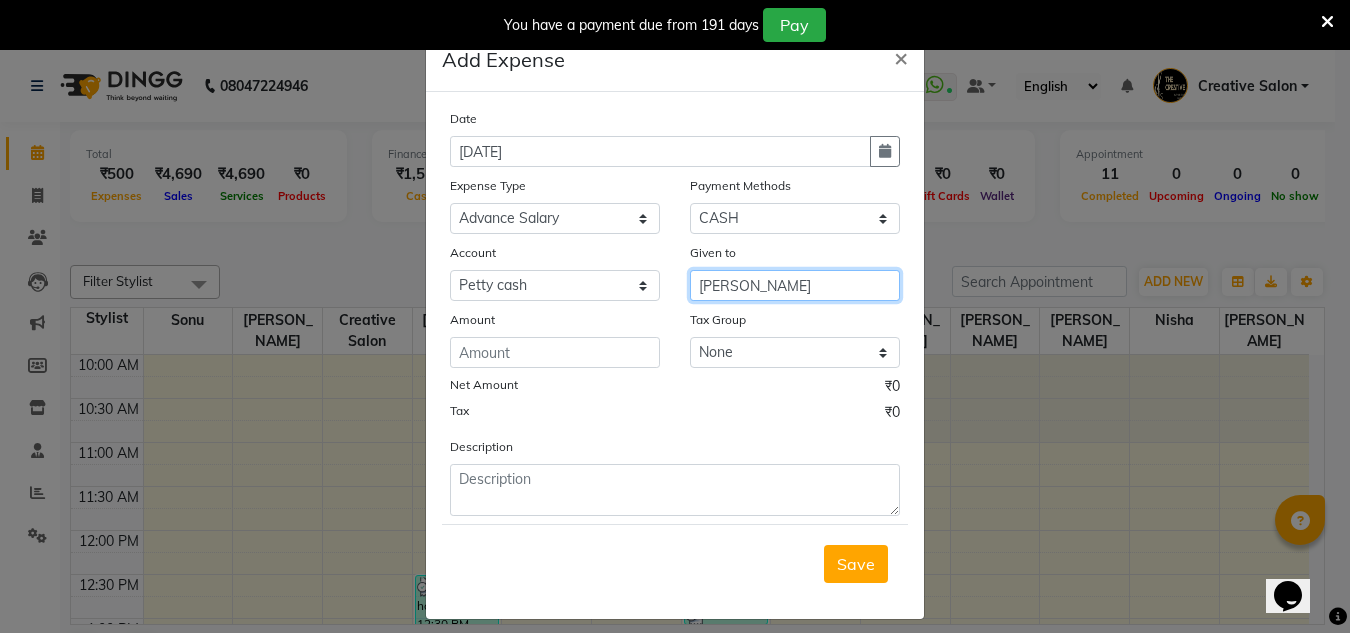 type on "[PERSON_NAME]" 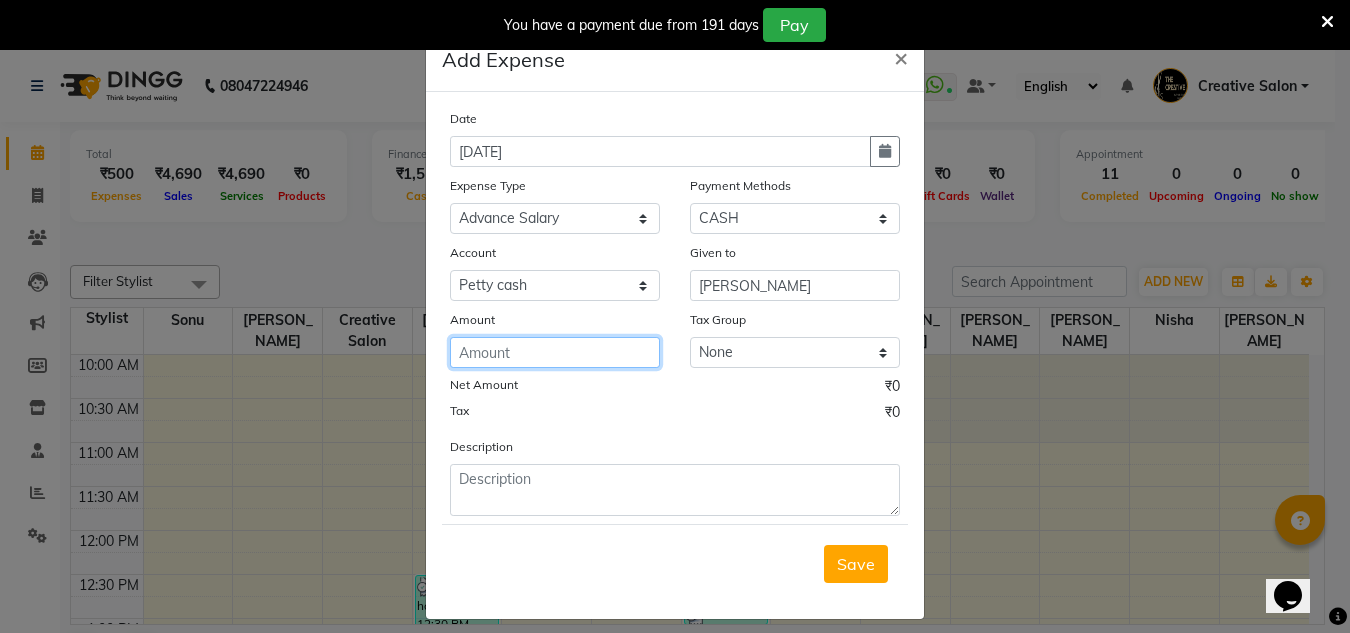 click 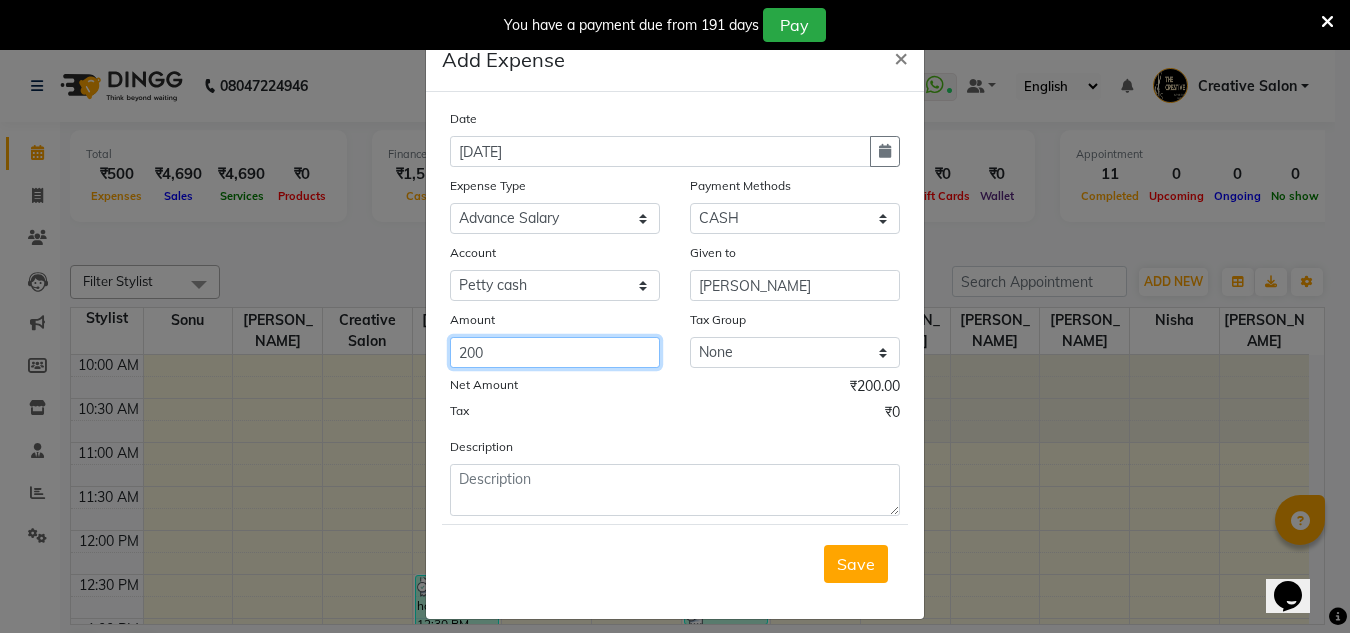 type on "200" 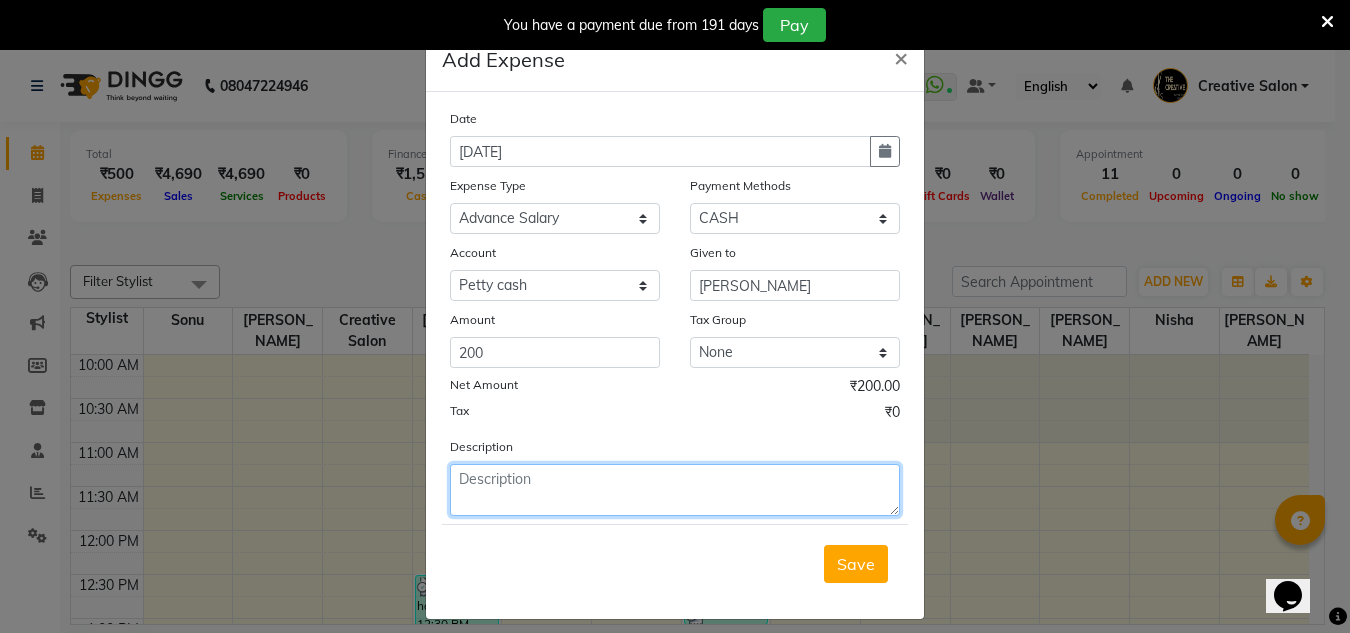 click 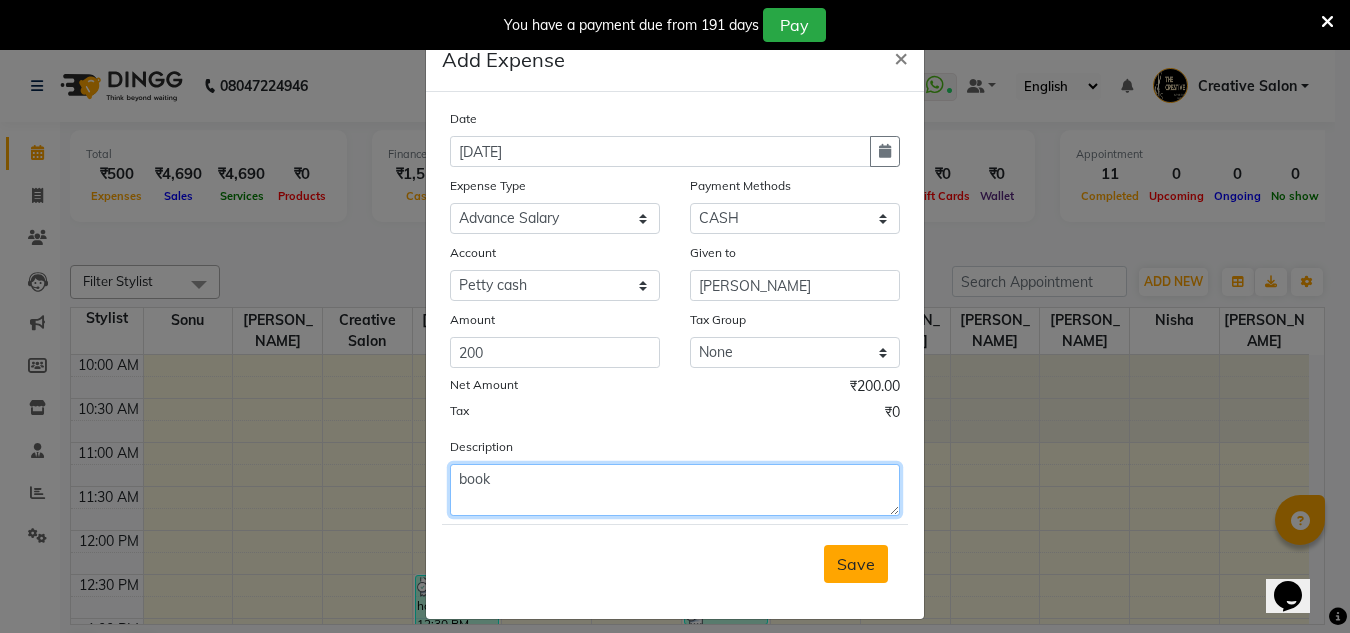 type on "book" 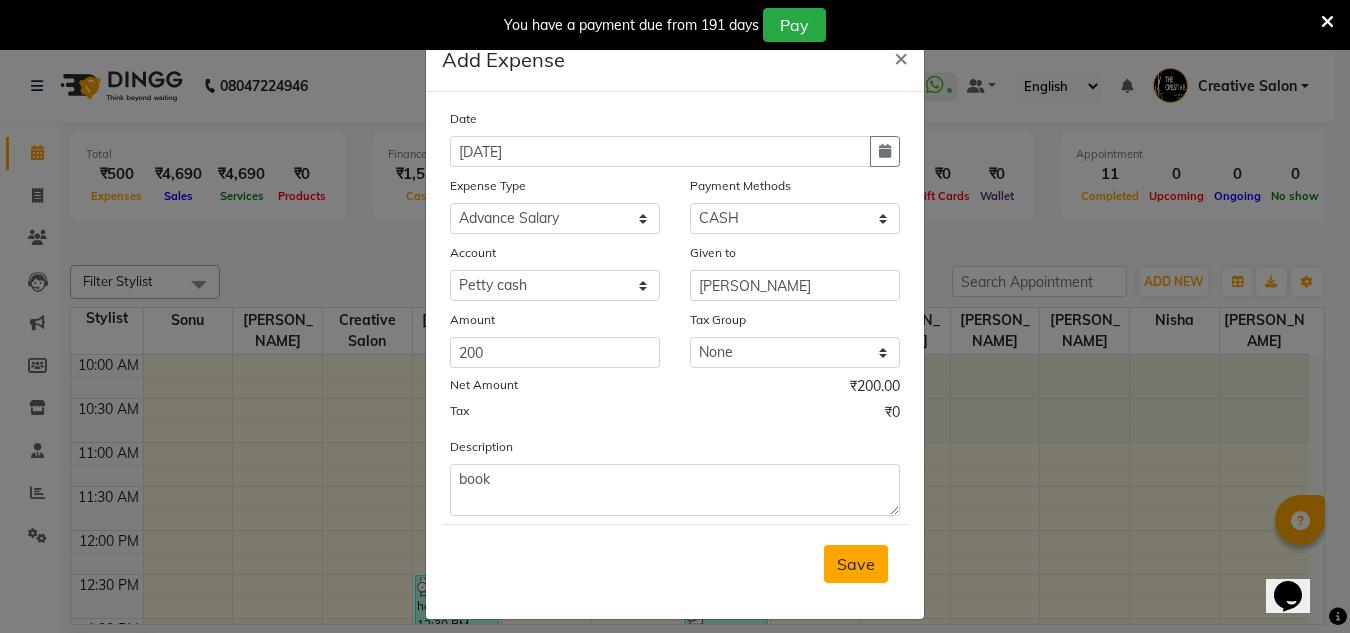 click on "Save" at bounding box center [856, 564] 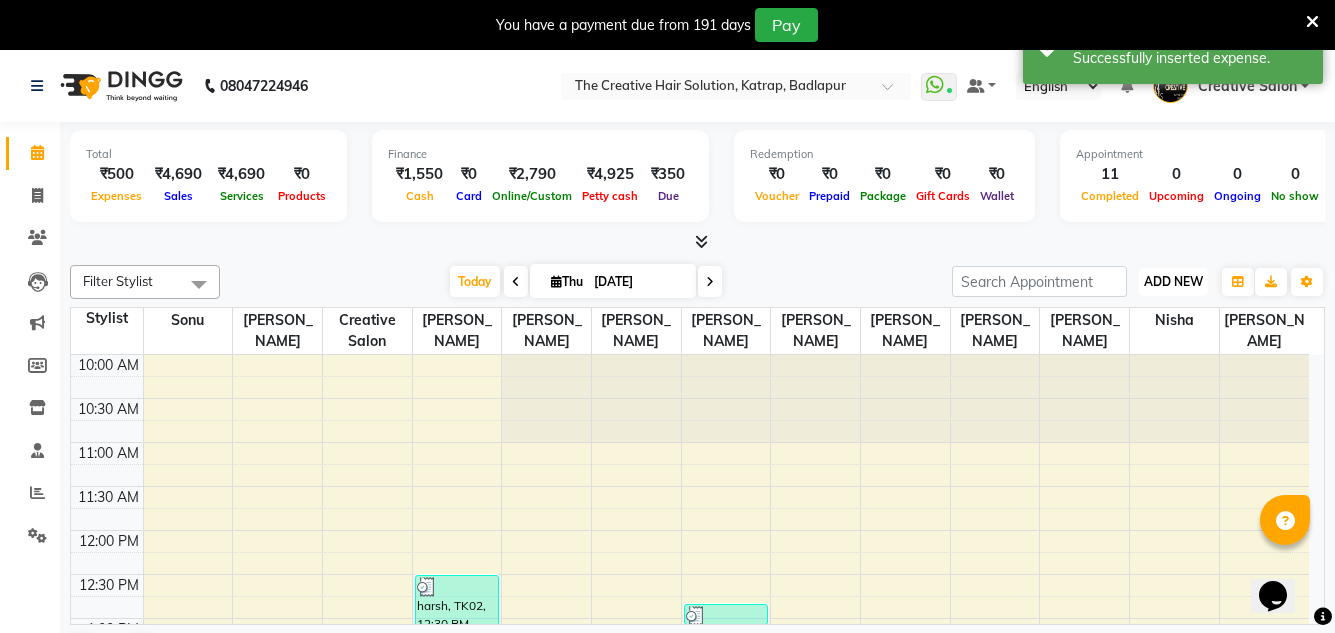 click on "ADD NEW" at bounding box center [1173, 281] 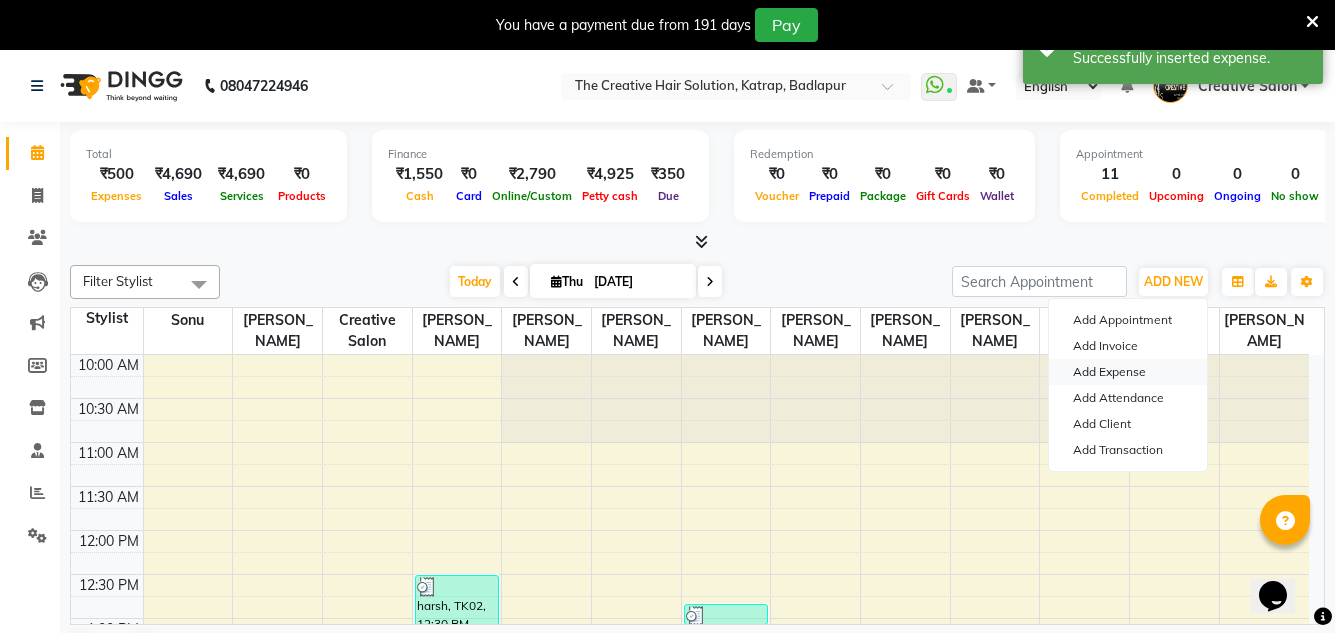 click on "Add Expense" at bounding box center (1128, 372) 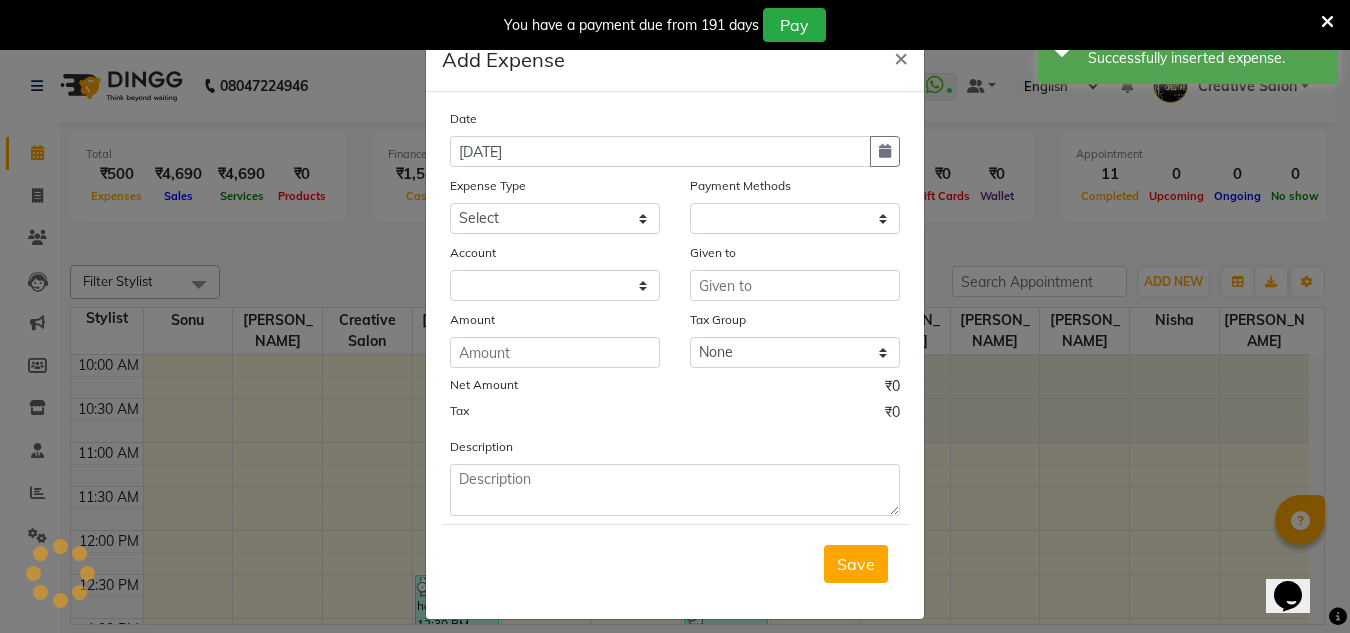 select on "1" 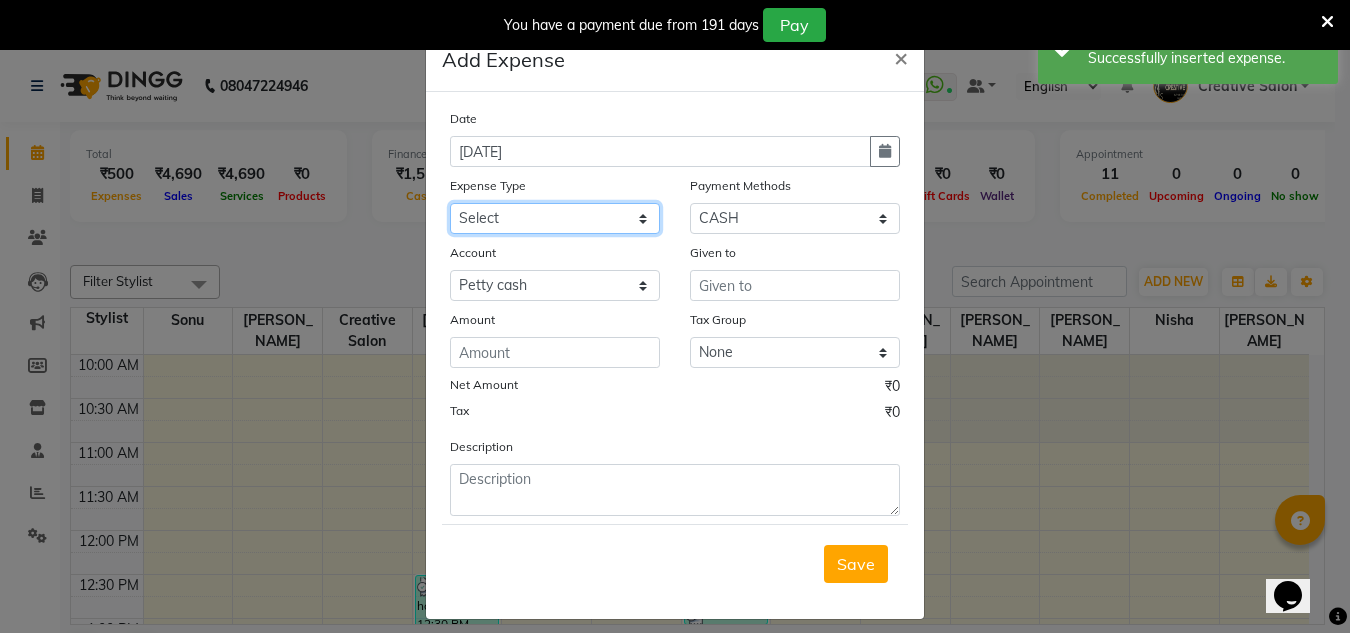 click on "Select Advance Salary Bank charges Cash Handed Over to Owner Cash transfer to bank Client Client Snacks Equipment Govt fee Incentive [PERSON_NAME] salary Light Bill EXP Maintenance Marketing Miscellaneous New Product Buy Other Pantry Product Rent Salary Staff Snacks stationary Tax Tea & Refreshment tip Utilities Water" 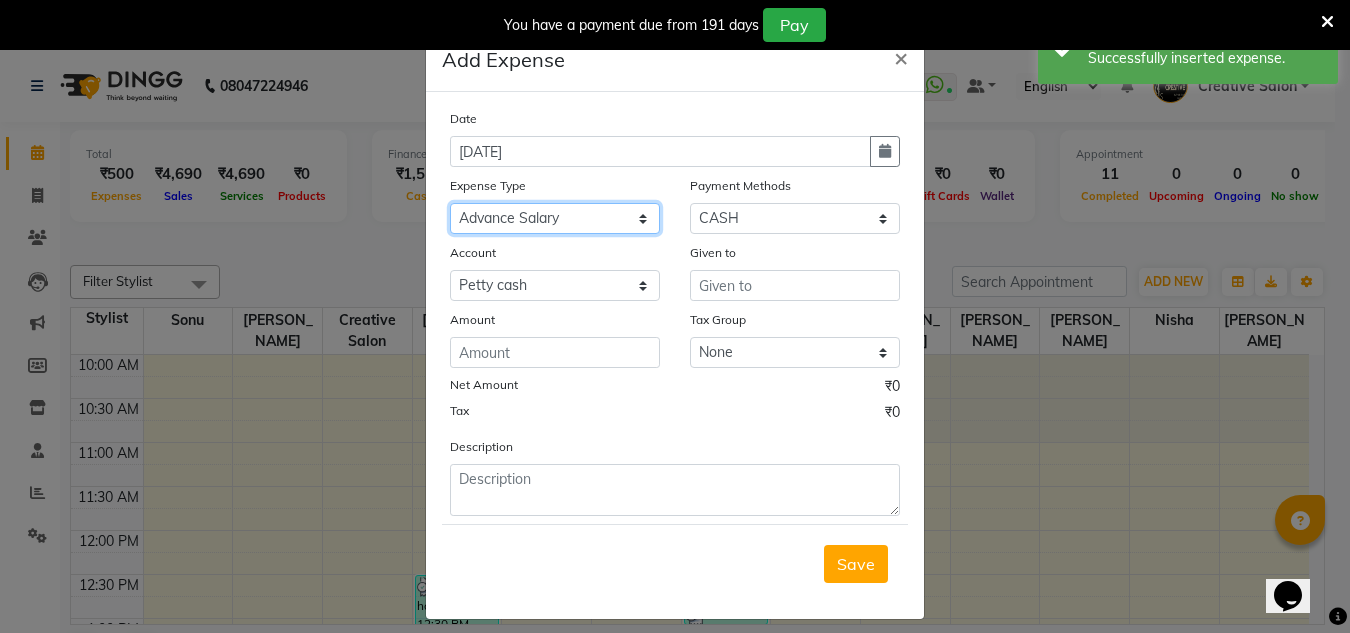 click on "Select Advance Salary Bank charges Cash Handed Over to Owner Cash transfer to bank Client Client Snacks Equipment Govt fee Incentive [PERSON_NAME] salary Light Bill EXP Maintenance Marketing Miscellaneous New Product Buy Other Pantry Product Rent Salary Staff Snacks stationary Tax Tea & Refreshment tip Utilities Water" 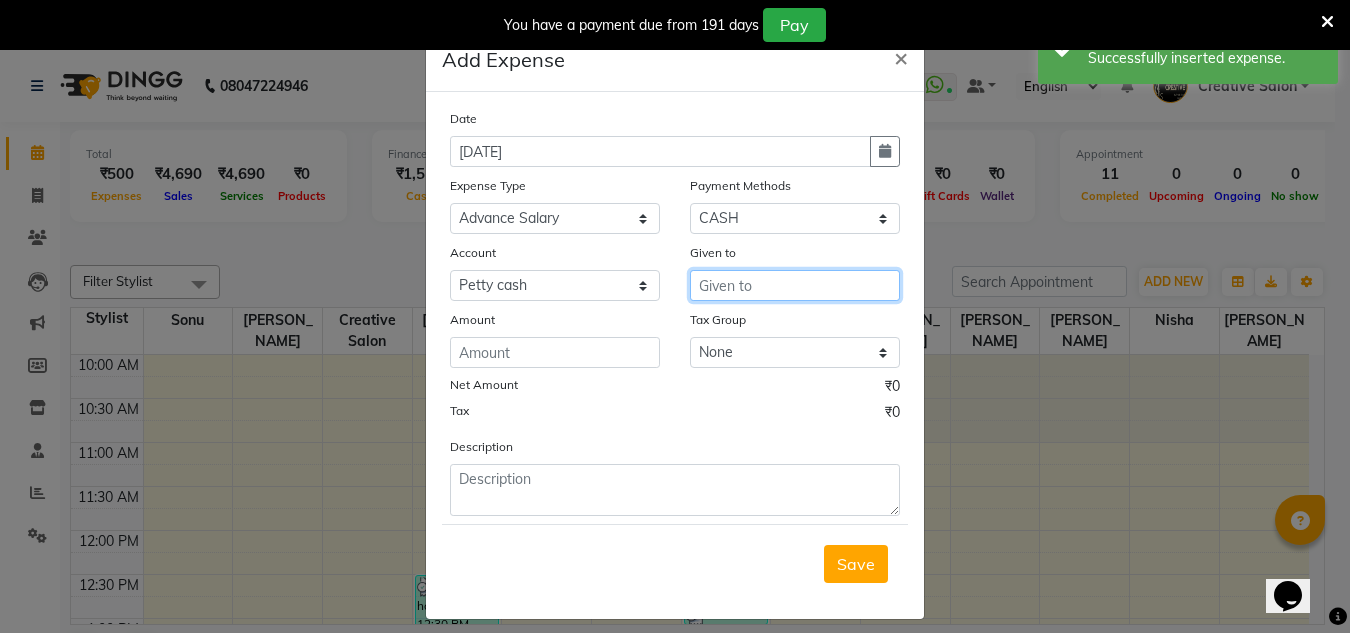 click at bounding box center [795, 285] 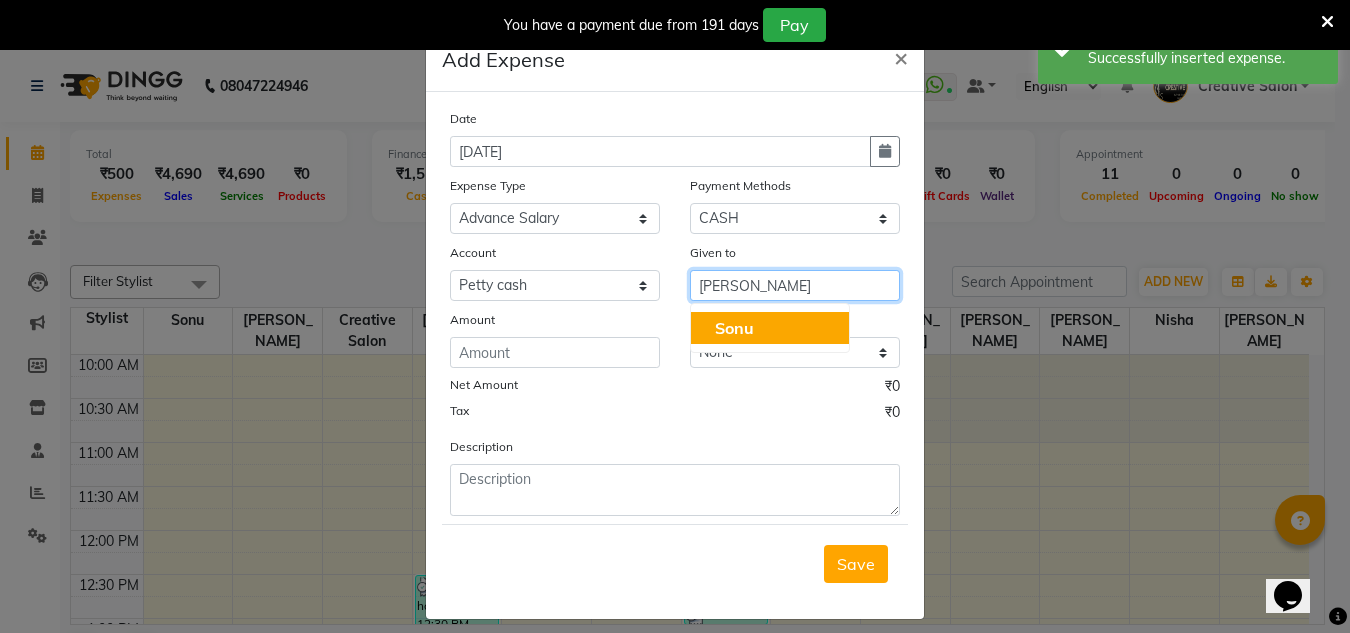 click on "Sonu" 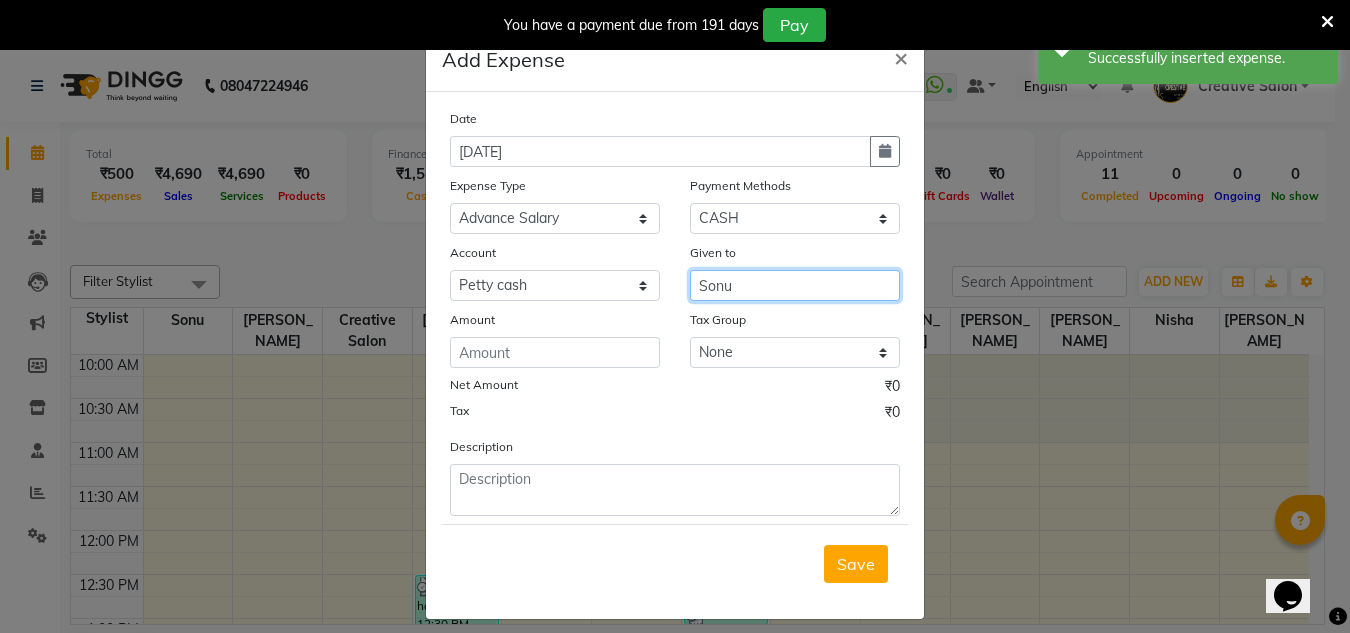 type on "Sonu" 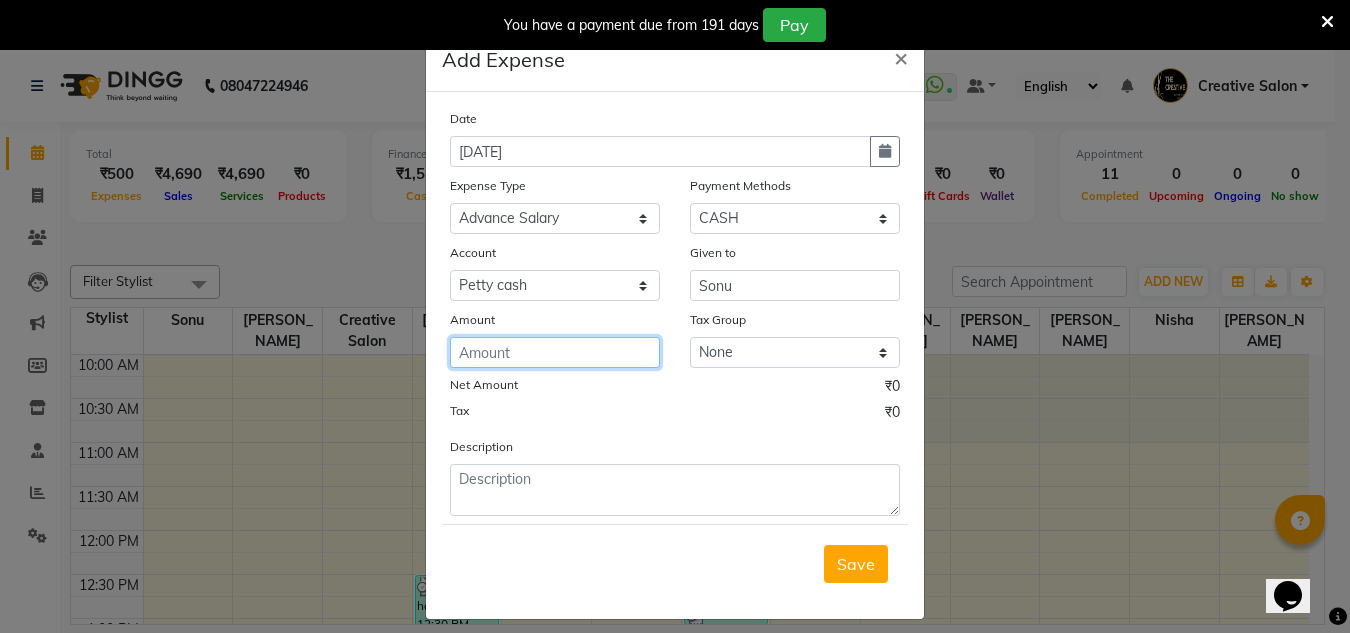 click 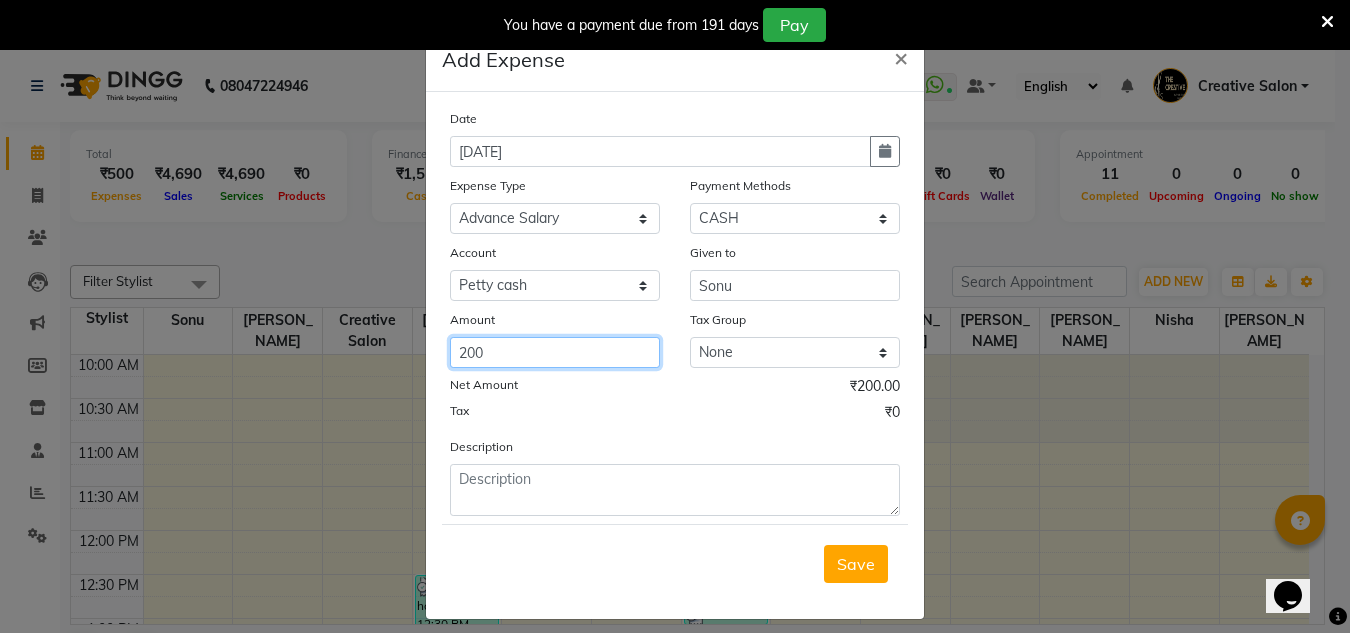 type on "200" 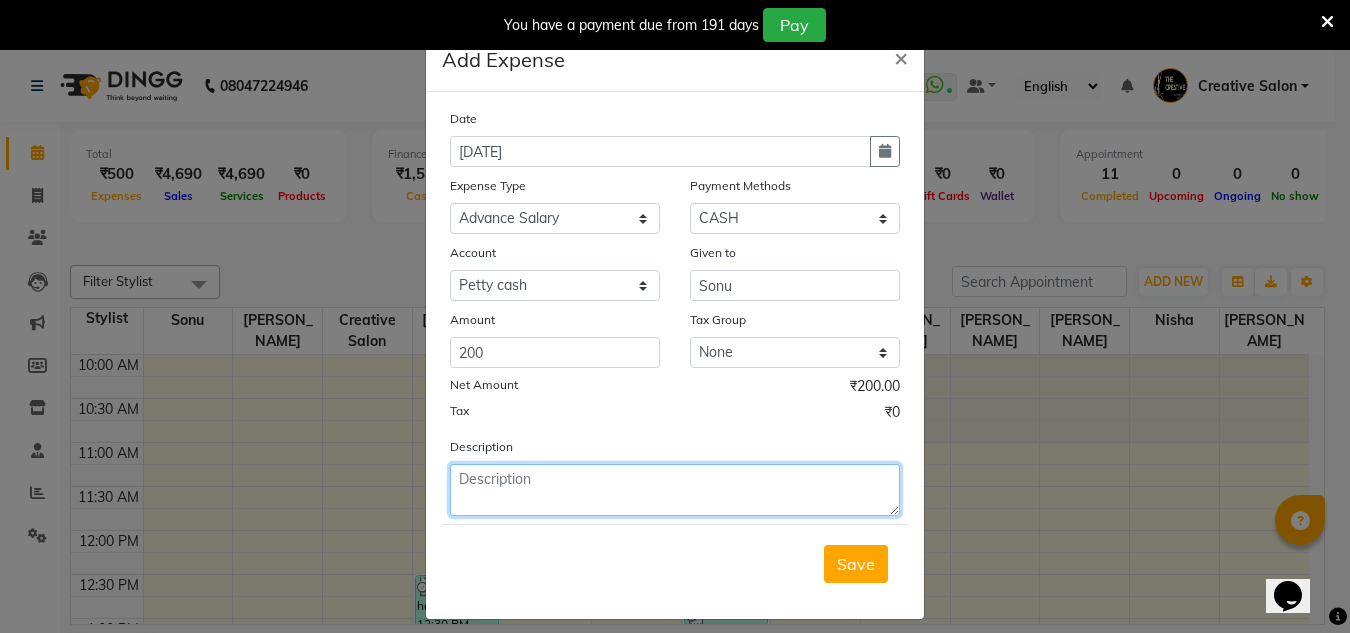 click 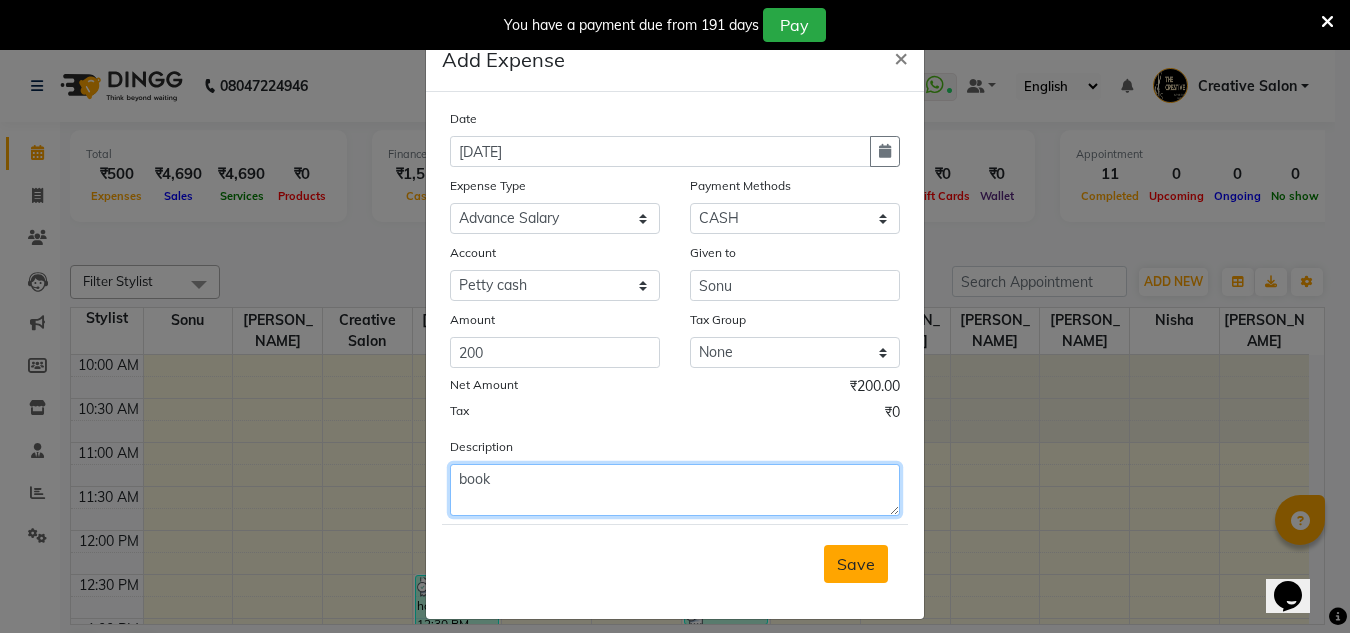 type on "book" 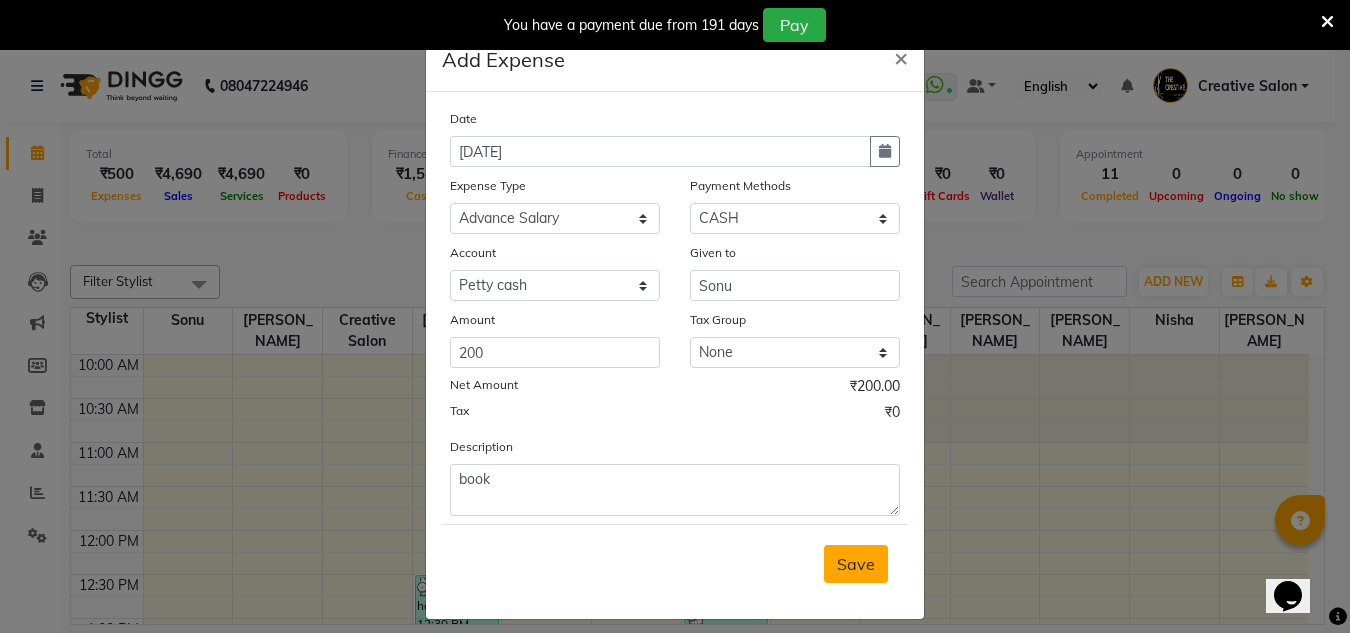 click on "Save" at bounding box center (856, 564) 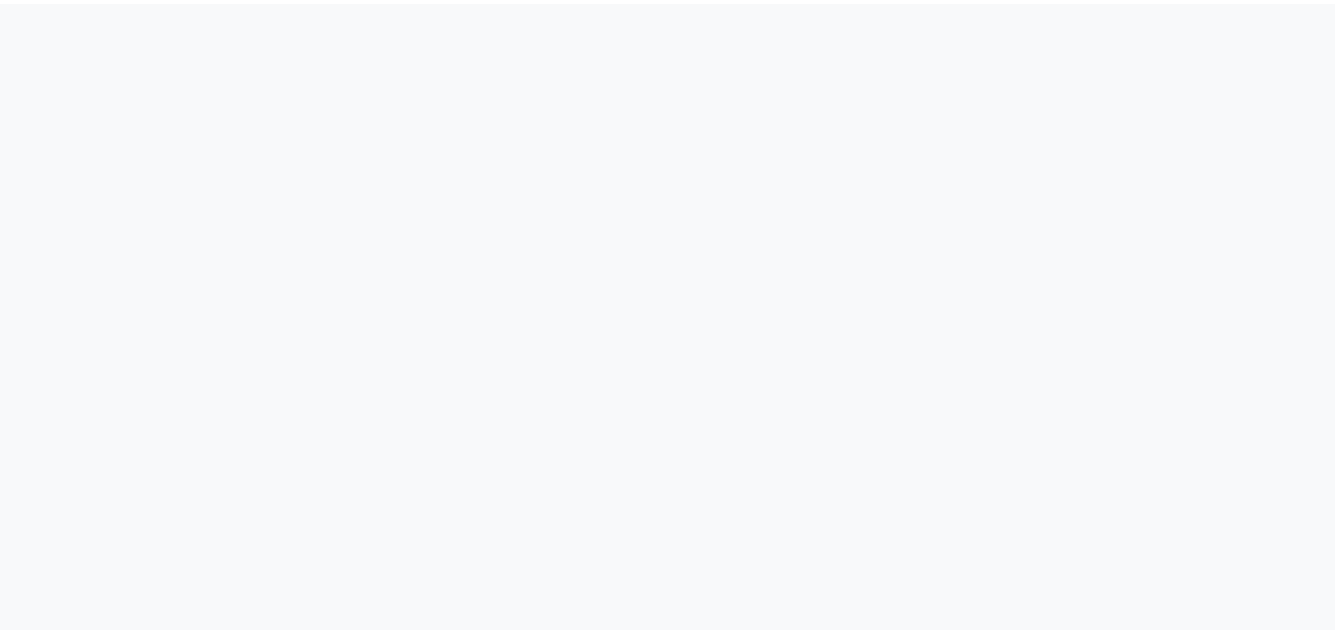 scroll, scrollTop: 0, scrollLeft: 0, axis: both 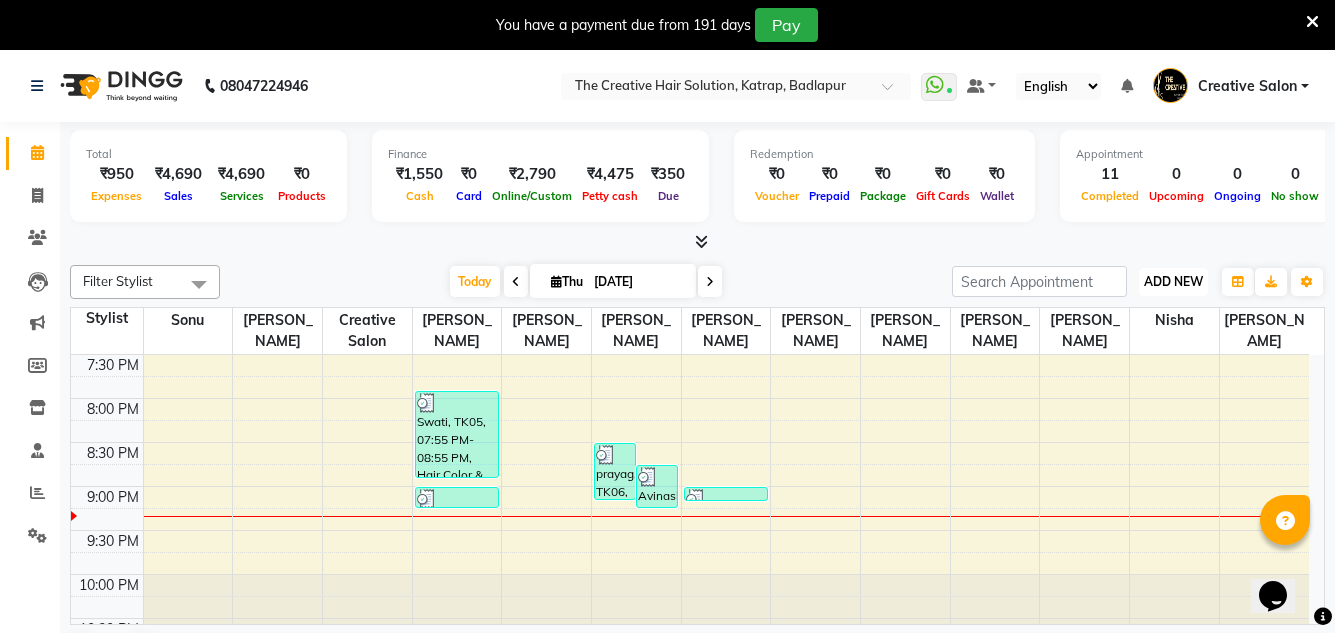 click on "ADD NEW" at bounding box center (1173, 281) 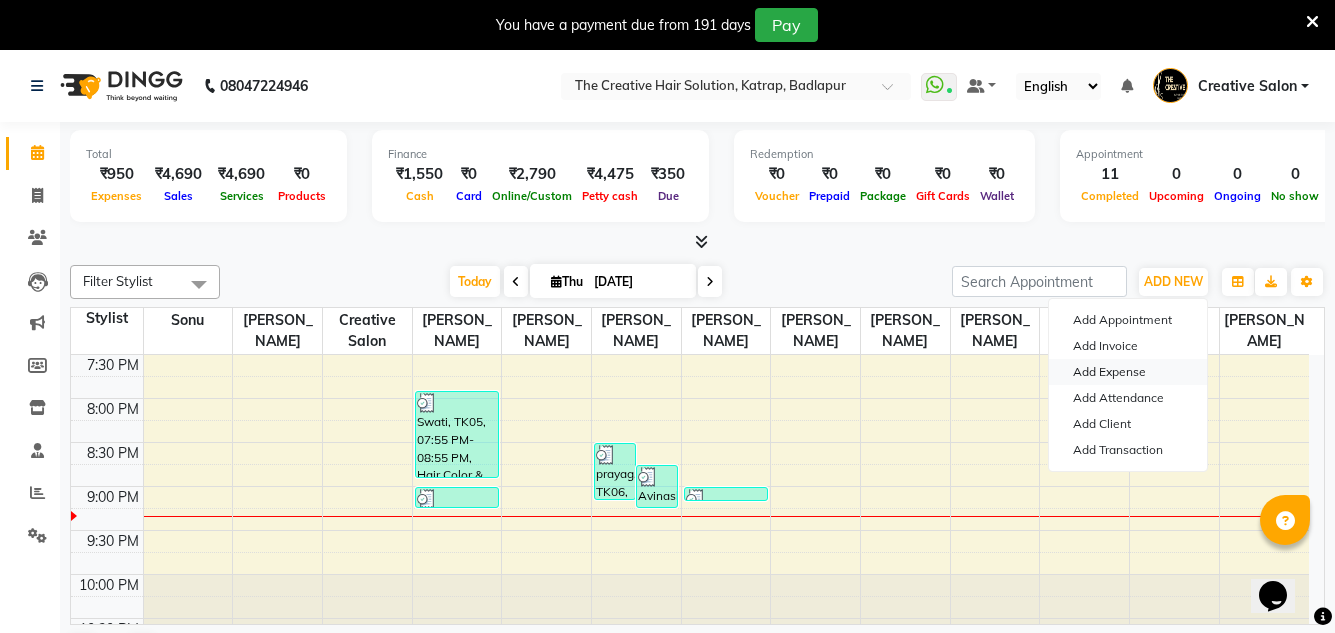 click on "Add Expense" at bounding box center (1128, 372) 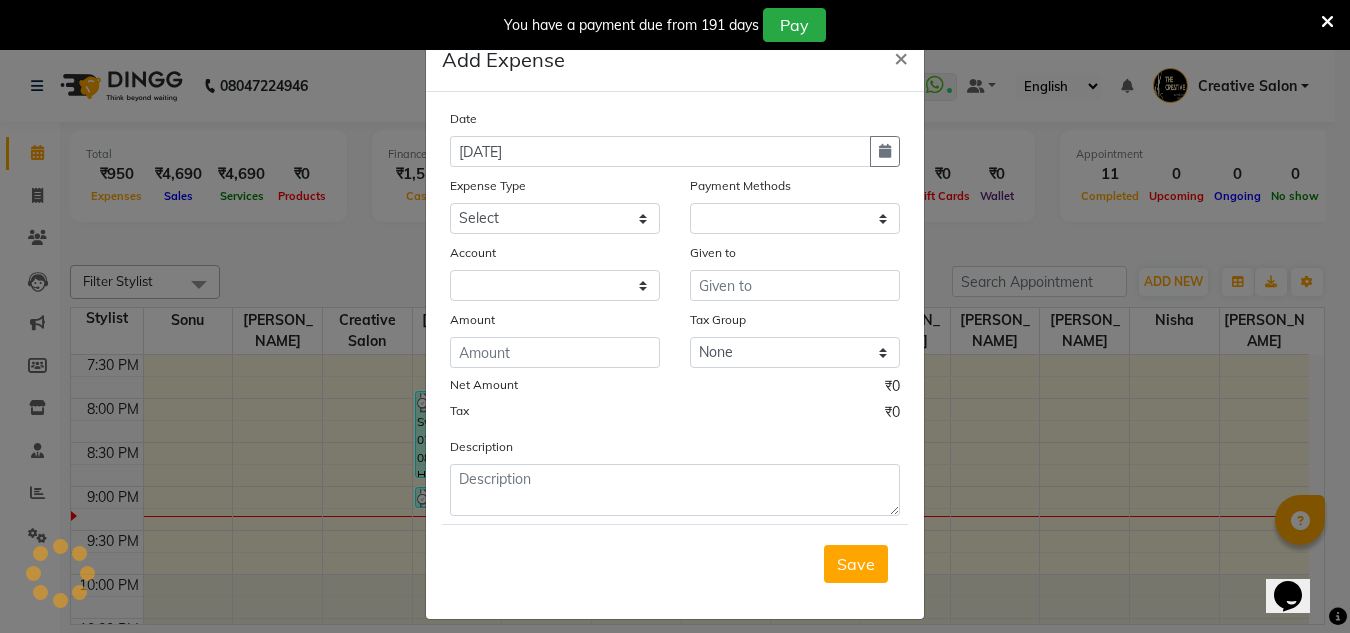 select on "1" 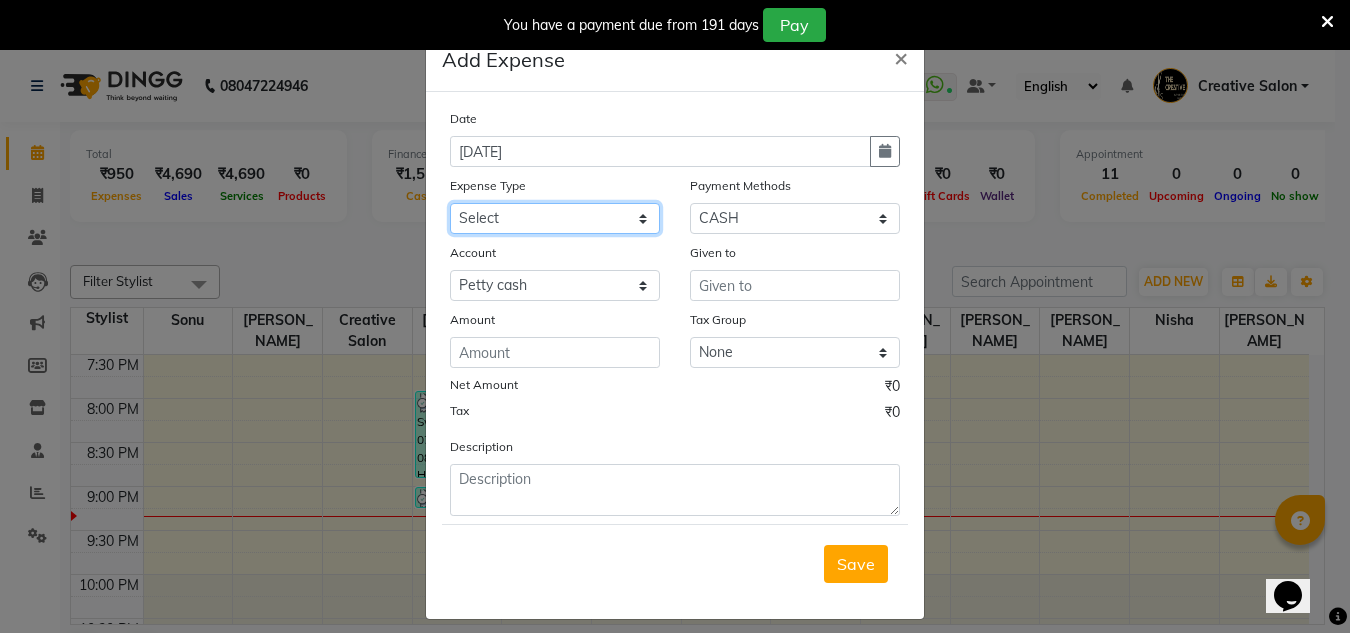click on "Select Advance Salary Bank charges Cash Handed Over to Owner Cash transfer to bank Client Client Snacks Equipment Govt fee Incentive [PERSON_NAME] salary Light Bill EXP Maintenance Marketing Miscellaneous New Product Buy Other Pantry Product Rent Salary Staff Snacks stationary Tax Tea & Refreshment tip Utilities Water" 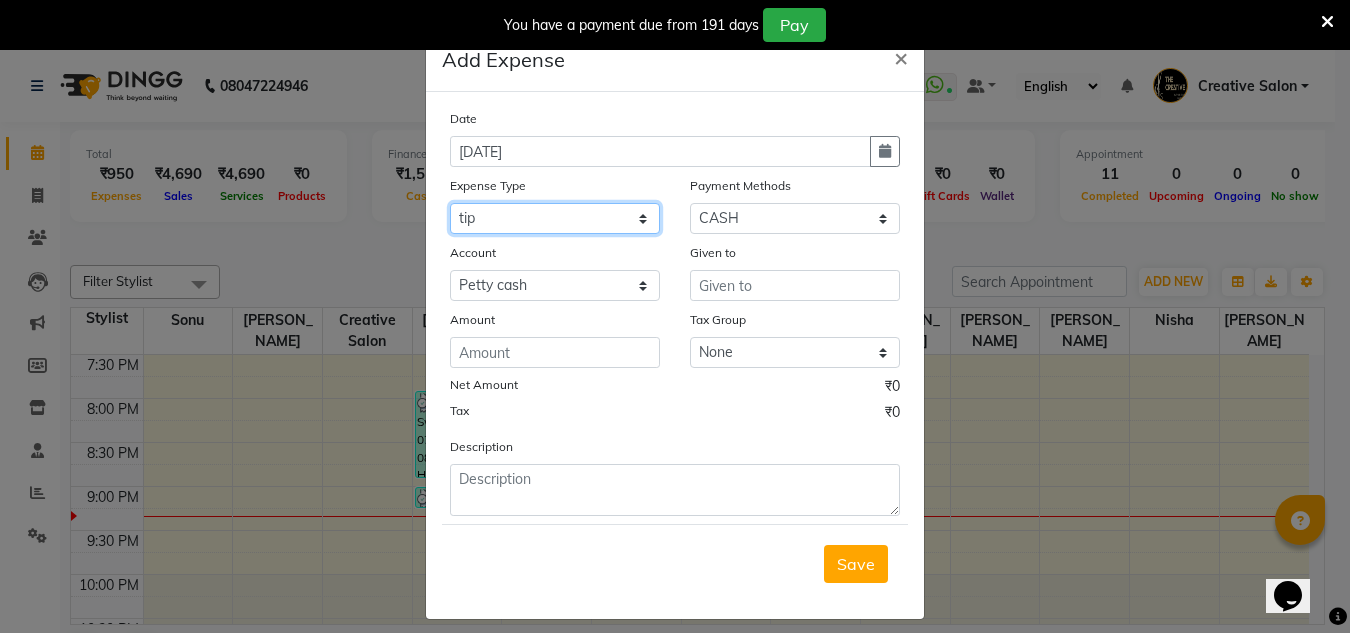 click on "Select Advance Salary Bank charges Cash Handed Over to Owner Cash transfer to bank Client Client Snacks Equipment Govt fee Incentive [PERSON_NAME] salary Light Bill EXP Maintenance Marketing Miscellaneous New Product Buy Other Pantry Product Rent Salary Staff Snacks stationary Tax Tea & Refreshment tip Utilities Water" 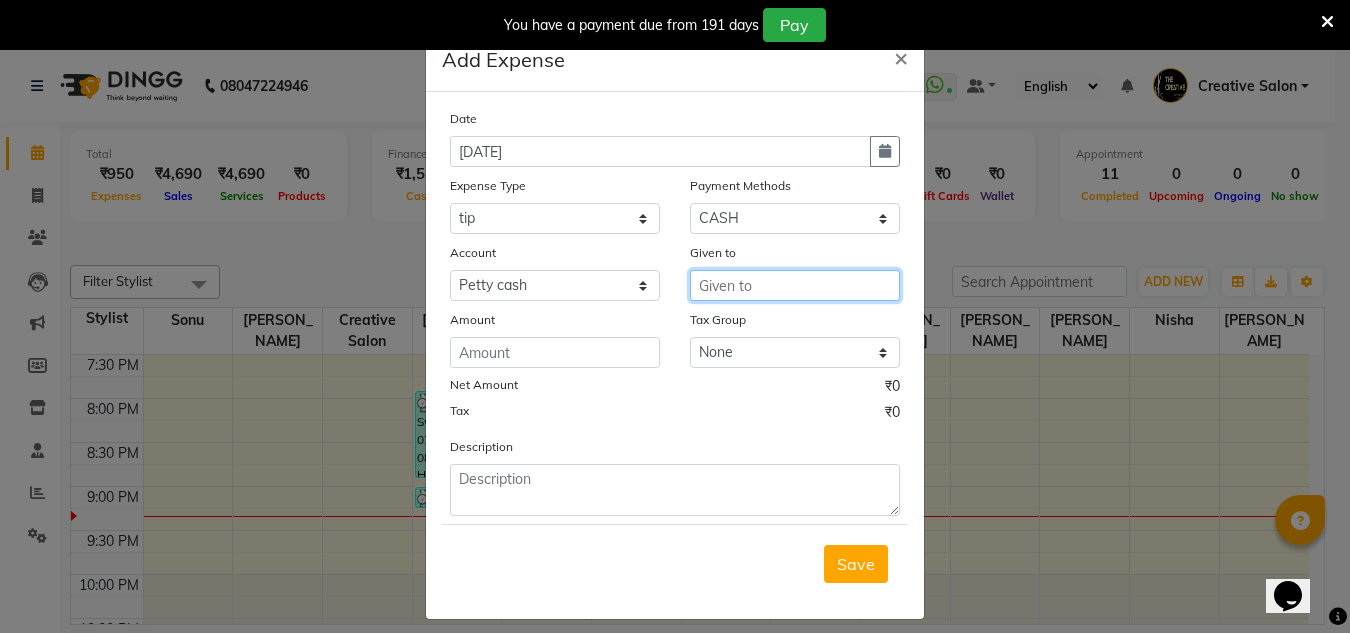 drag, startPoint x: 727, startPoint y: 284, endPoint x: 723, endPoint y: 305, distance: 21.377558 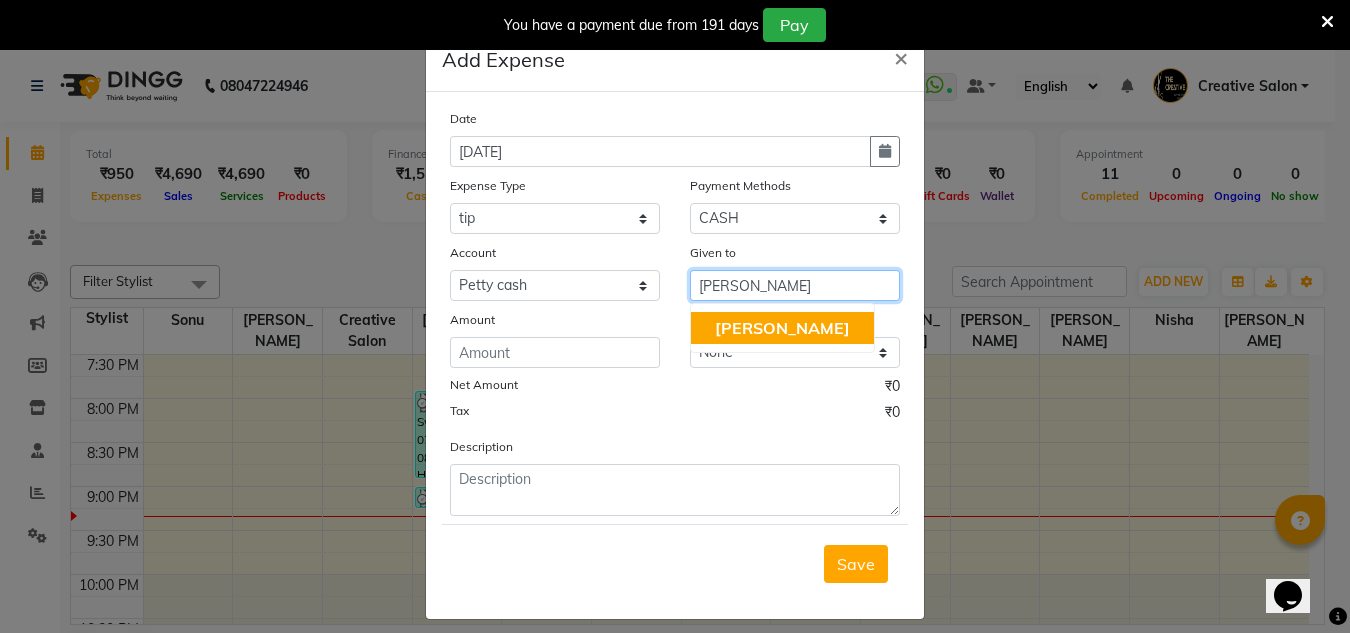 click on "[PERSON_NAME]" 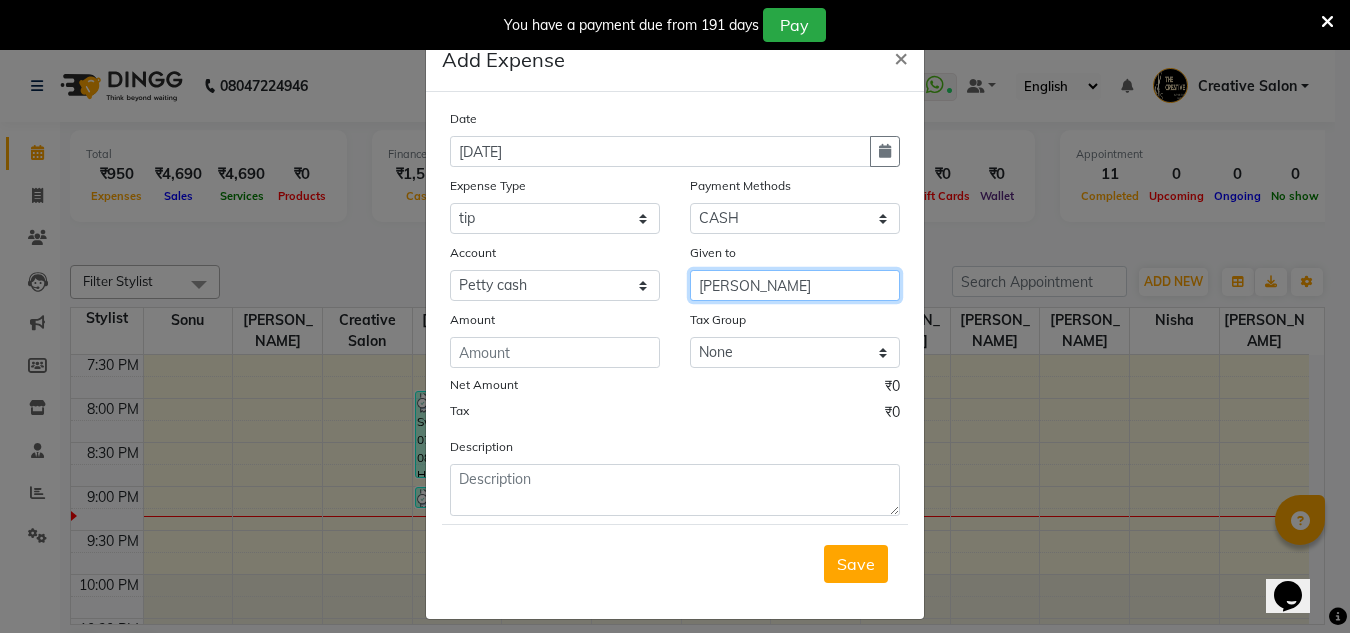 type on "[PERSON_NAME]" 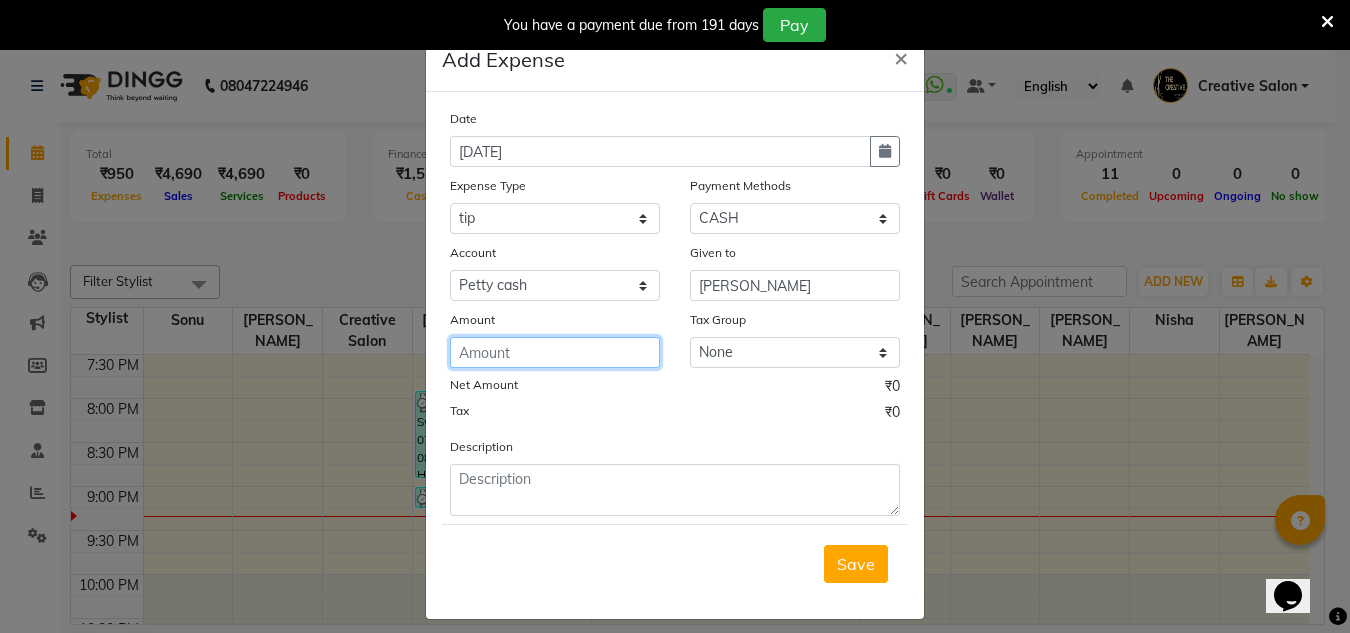 click 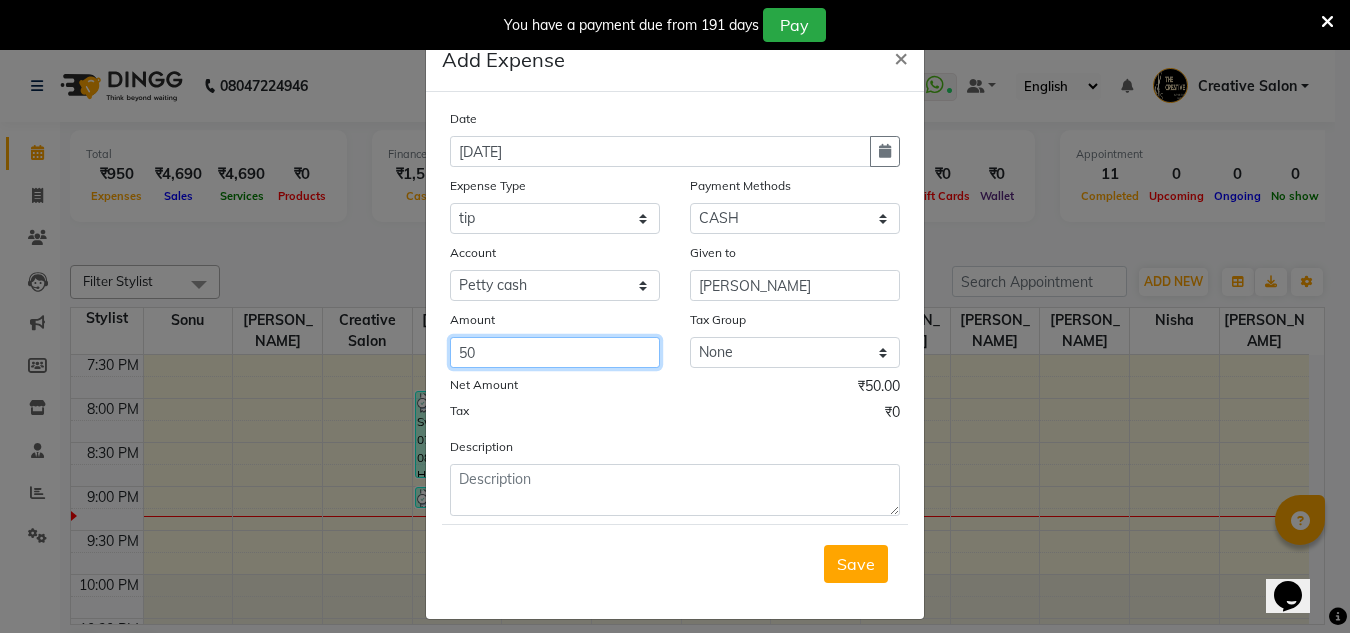 type on "50" 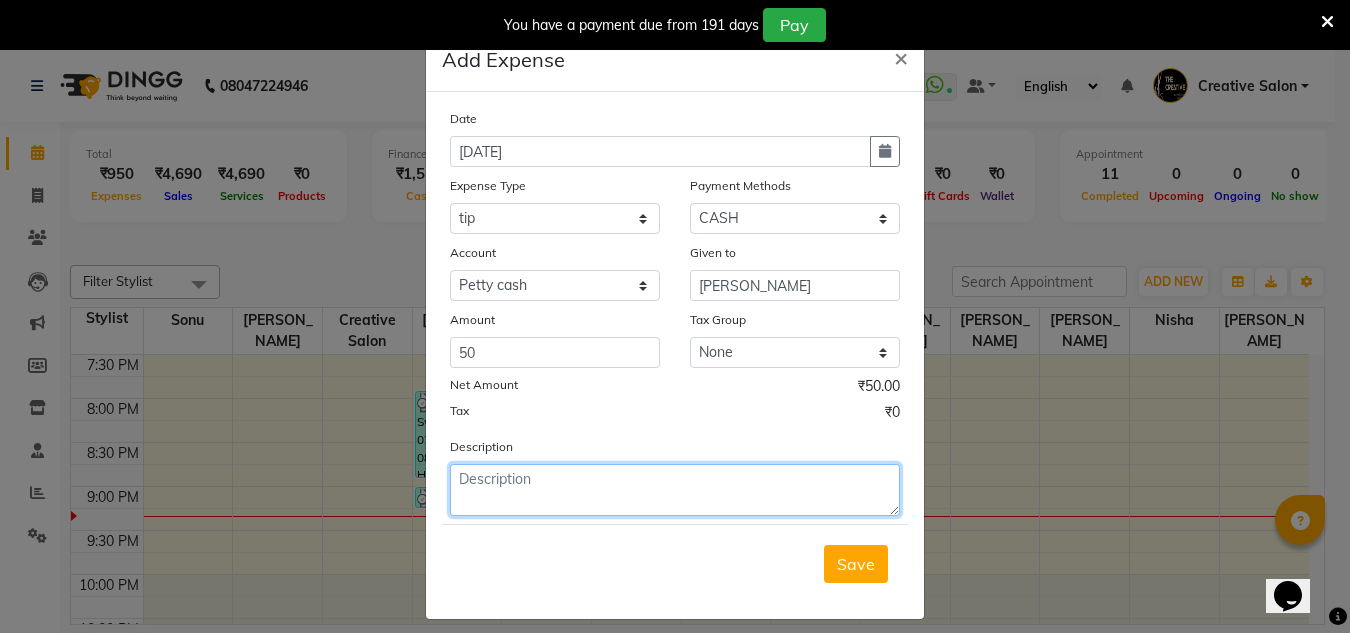 click 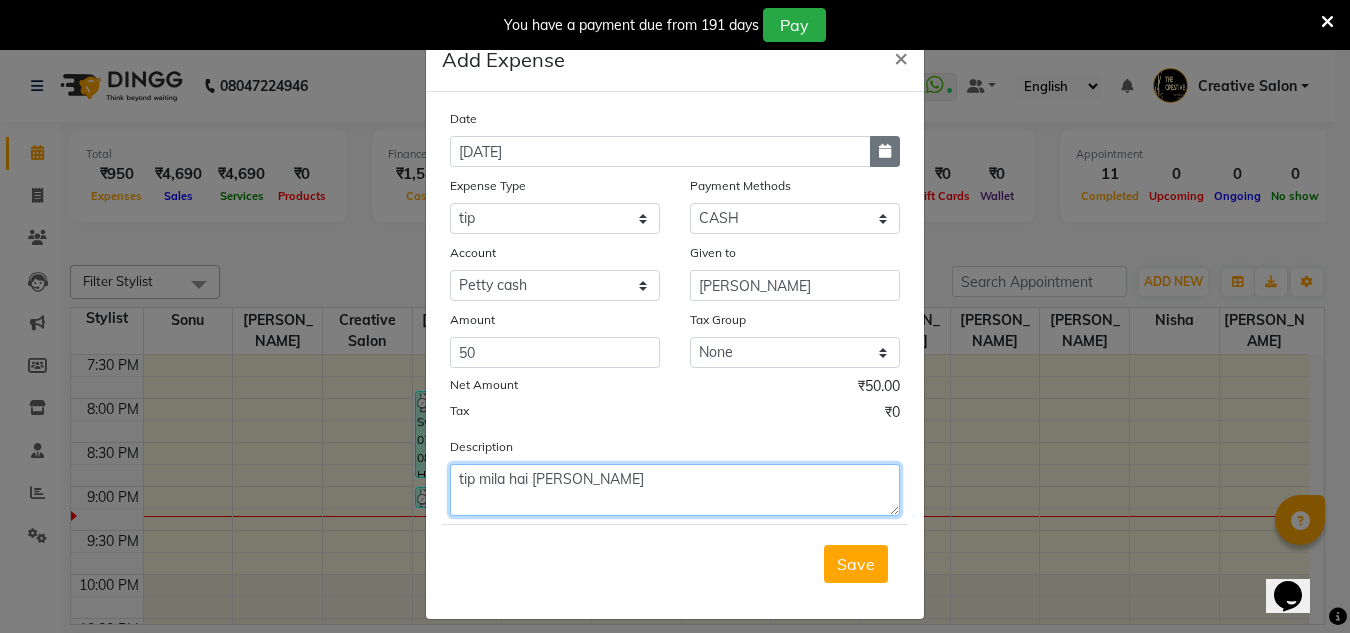 type on "tip mila hai [PERSON_NAME]" 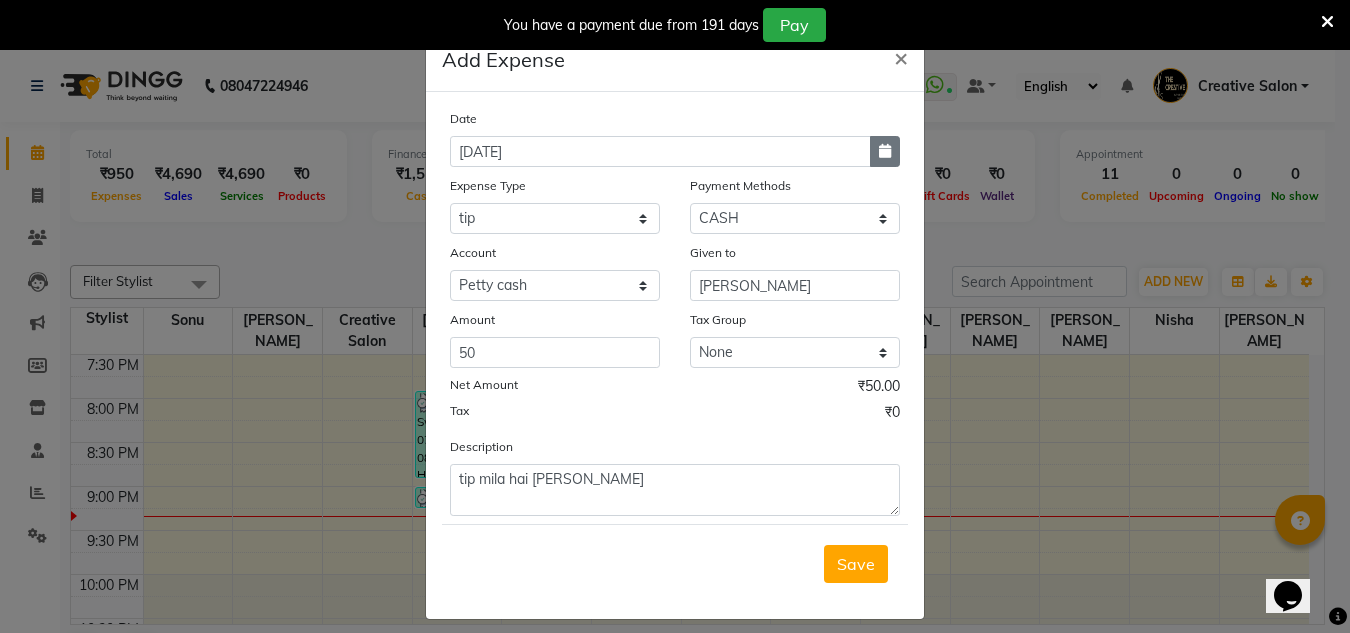 click 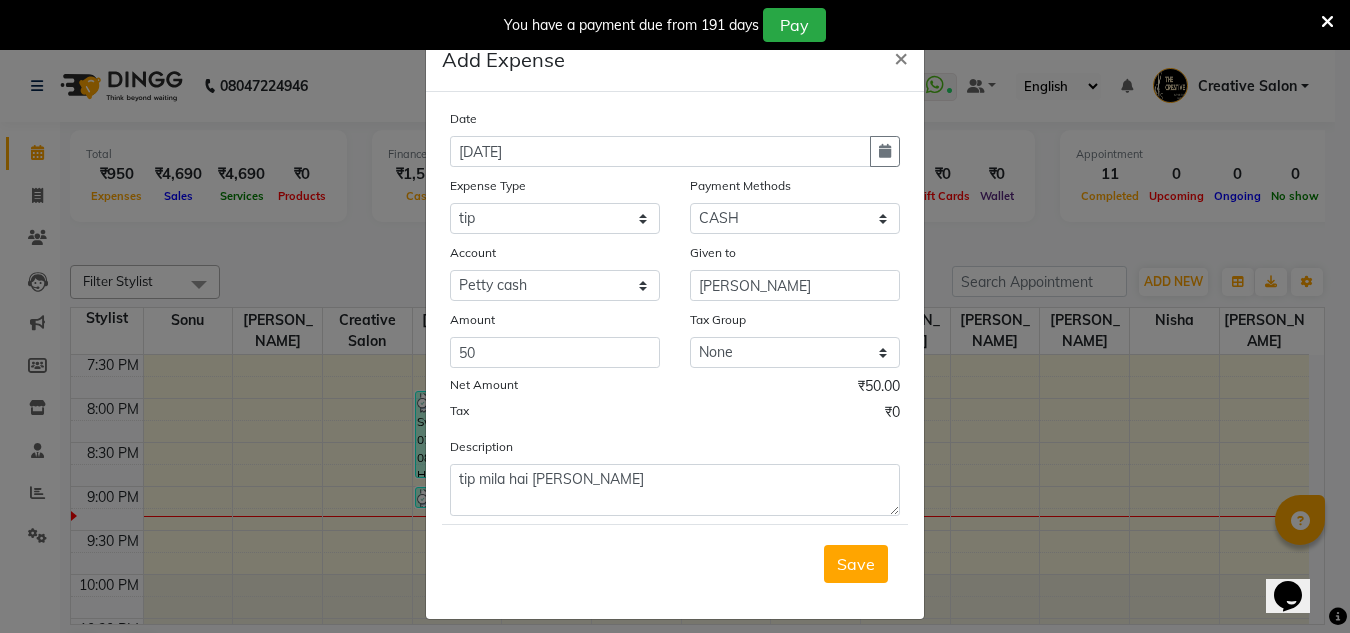 select on "7" 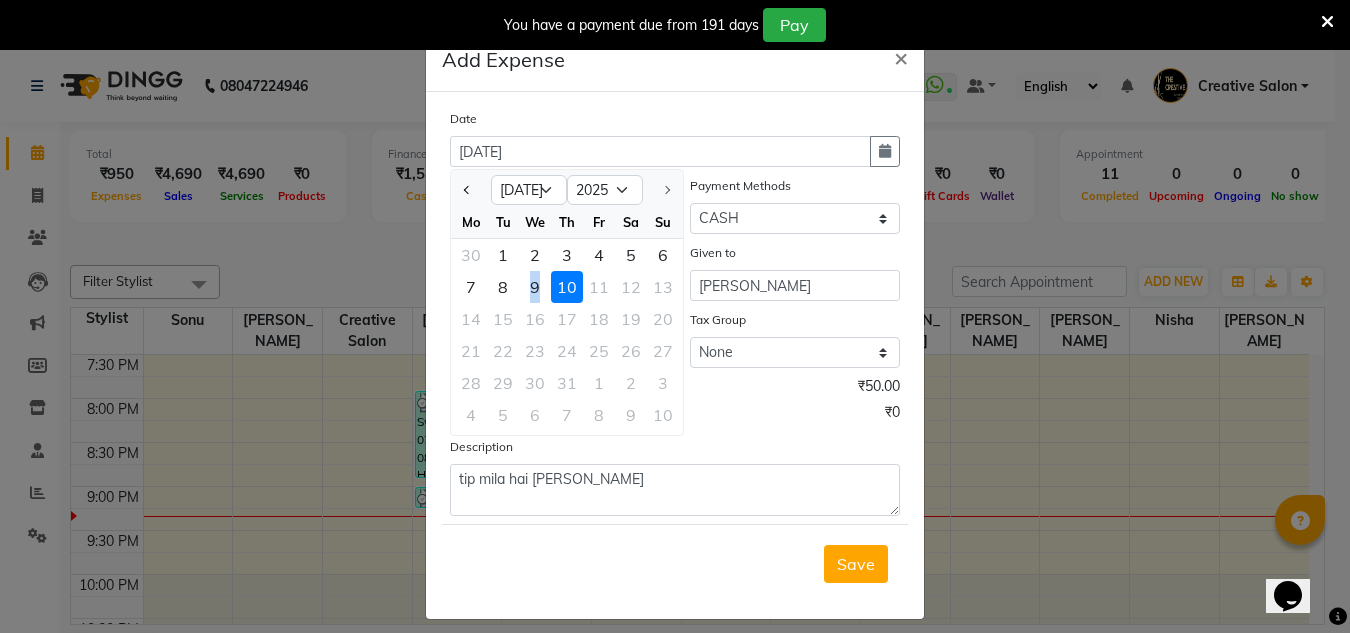click on "9" 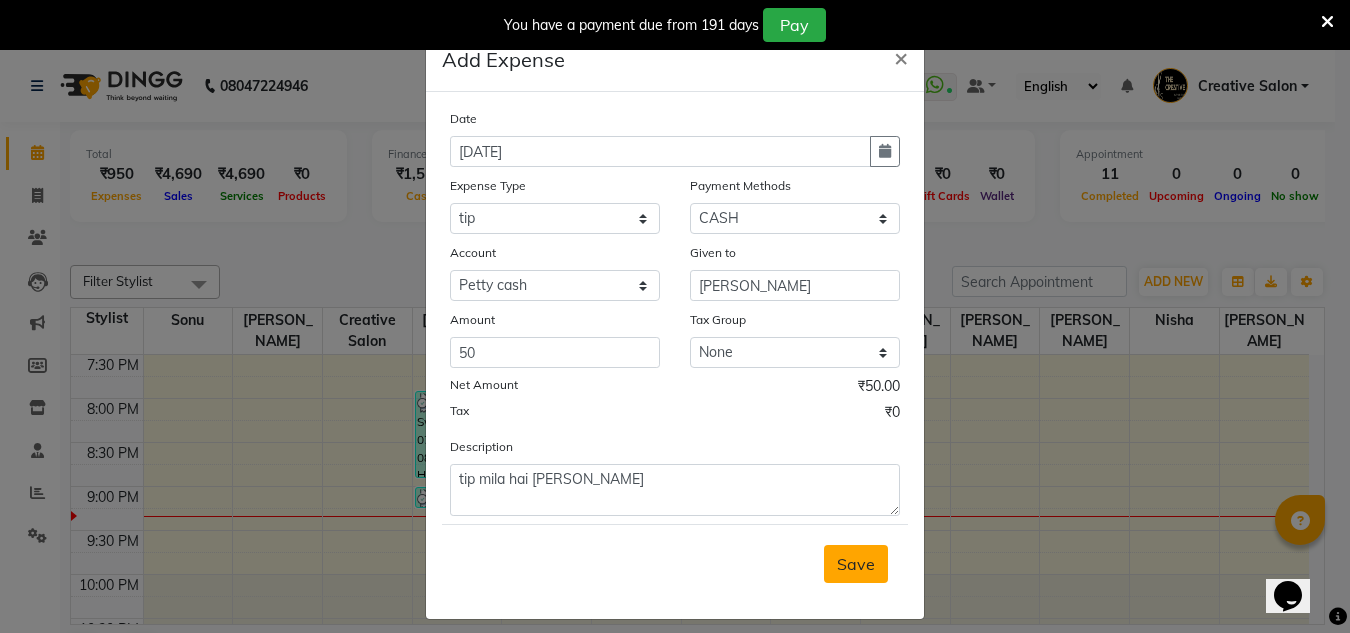 click on "Save" at bounding box center (856, 564) 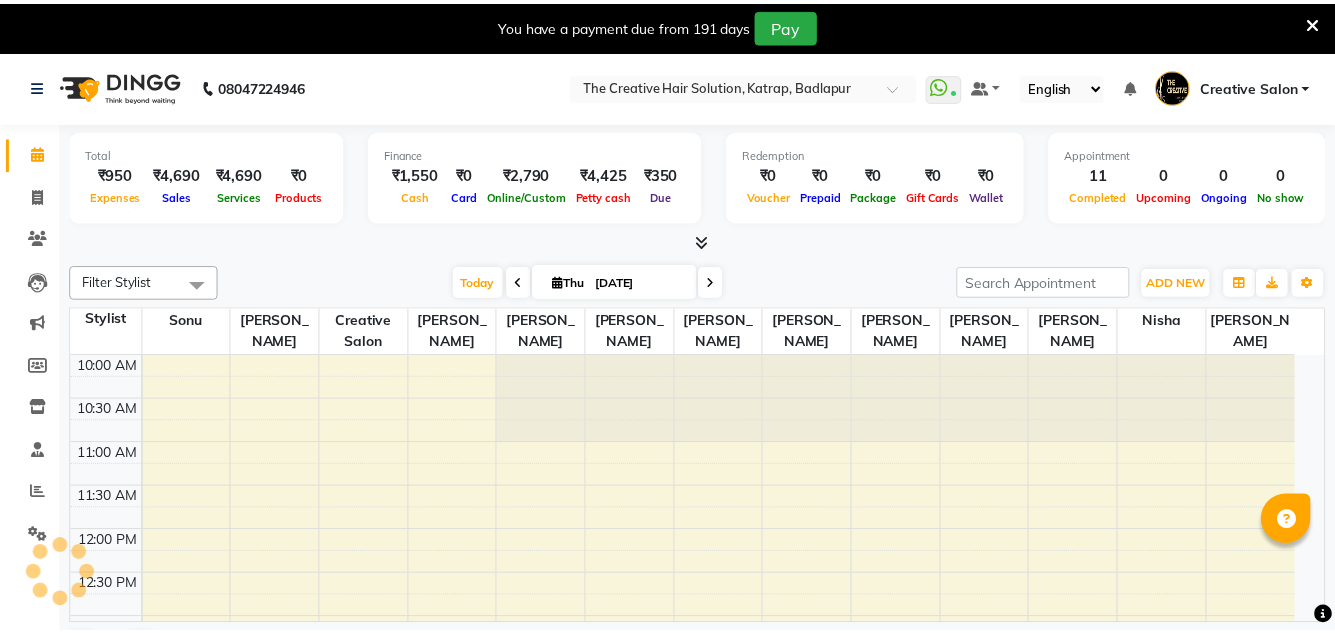 scroll, scrollTop: 0, scrollLeft: 0, axis: both 